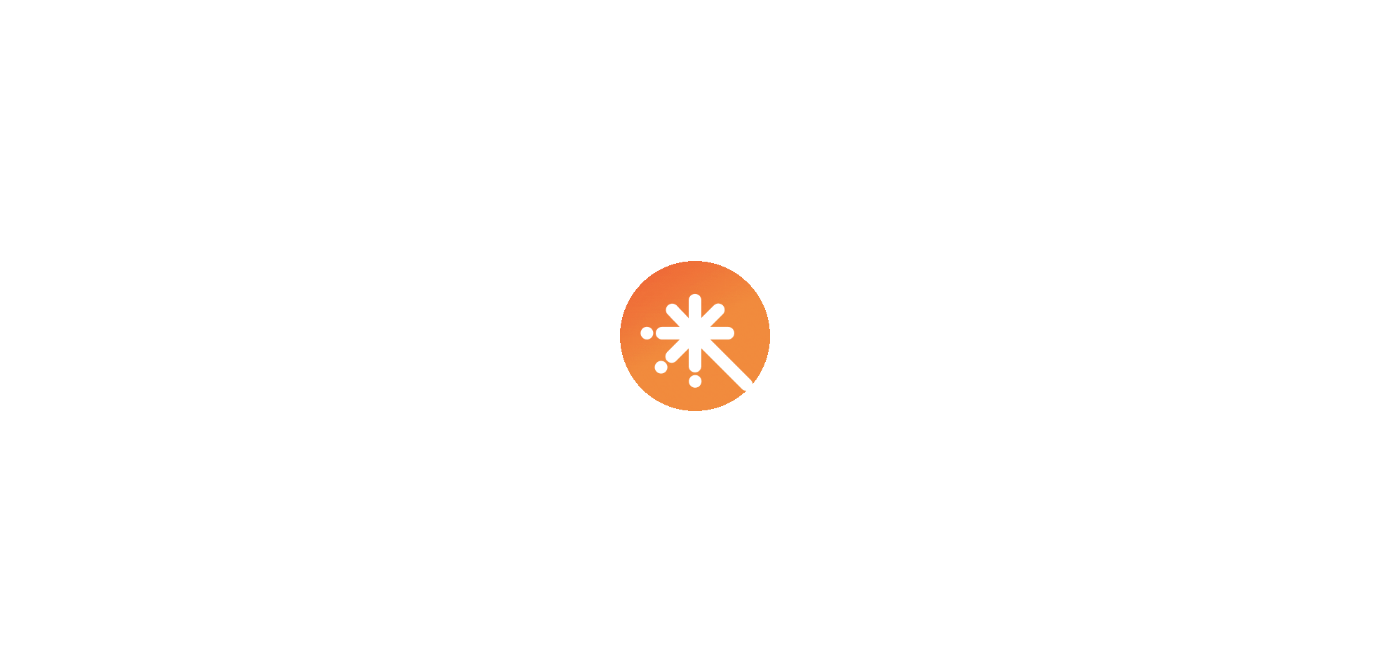scroll, scrollTop: 0, scrollLeft: 0, axis: both 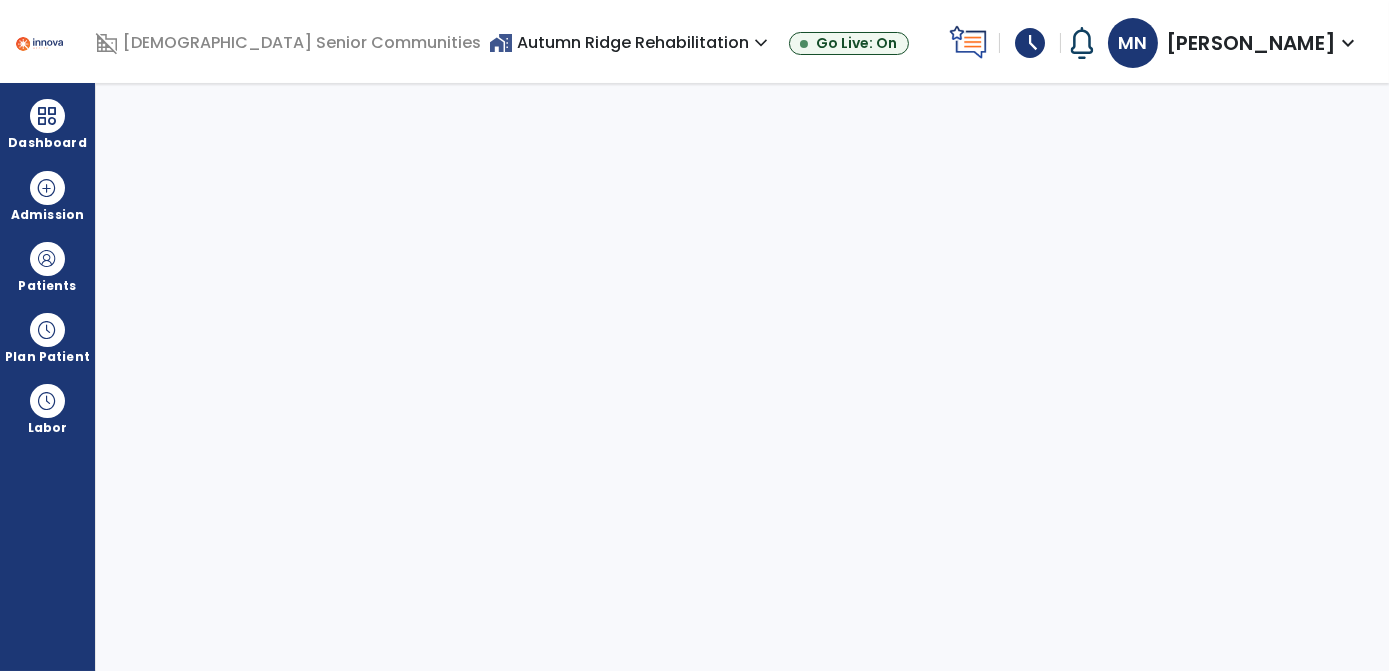 select on "****" 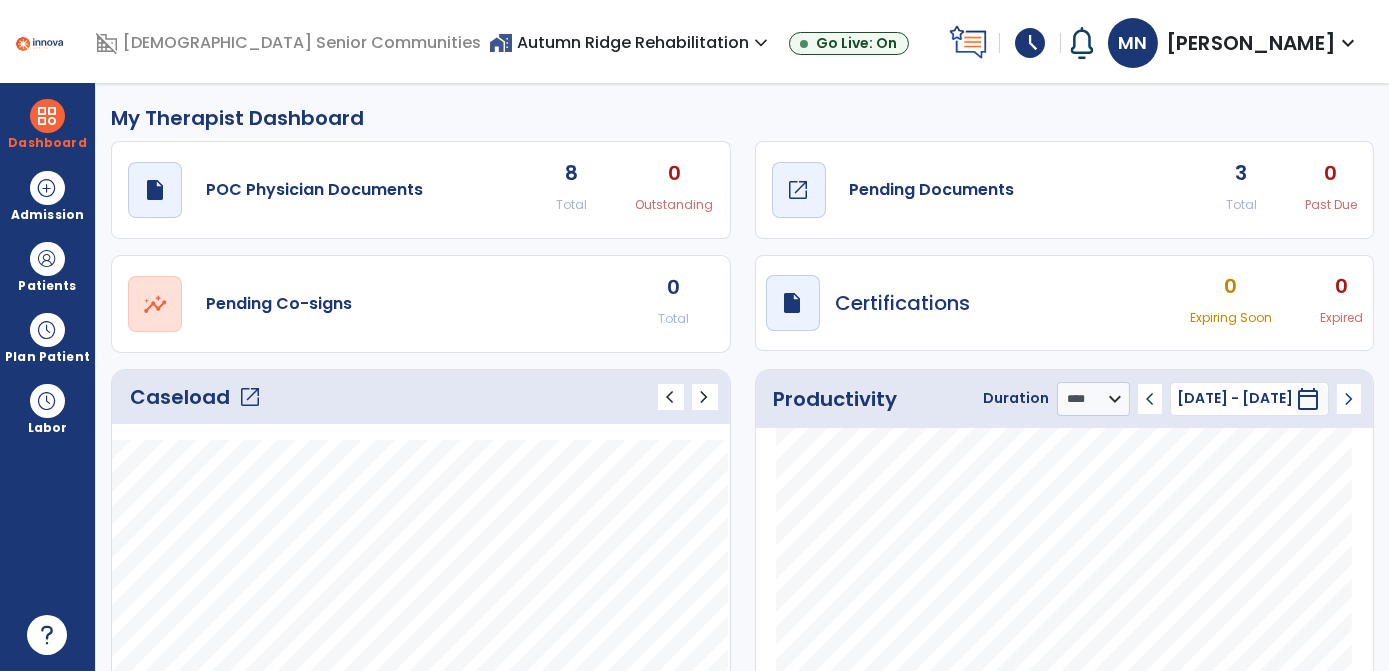 click on "open_in_new" 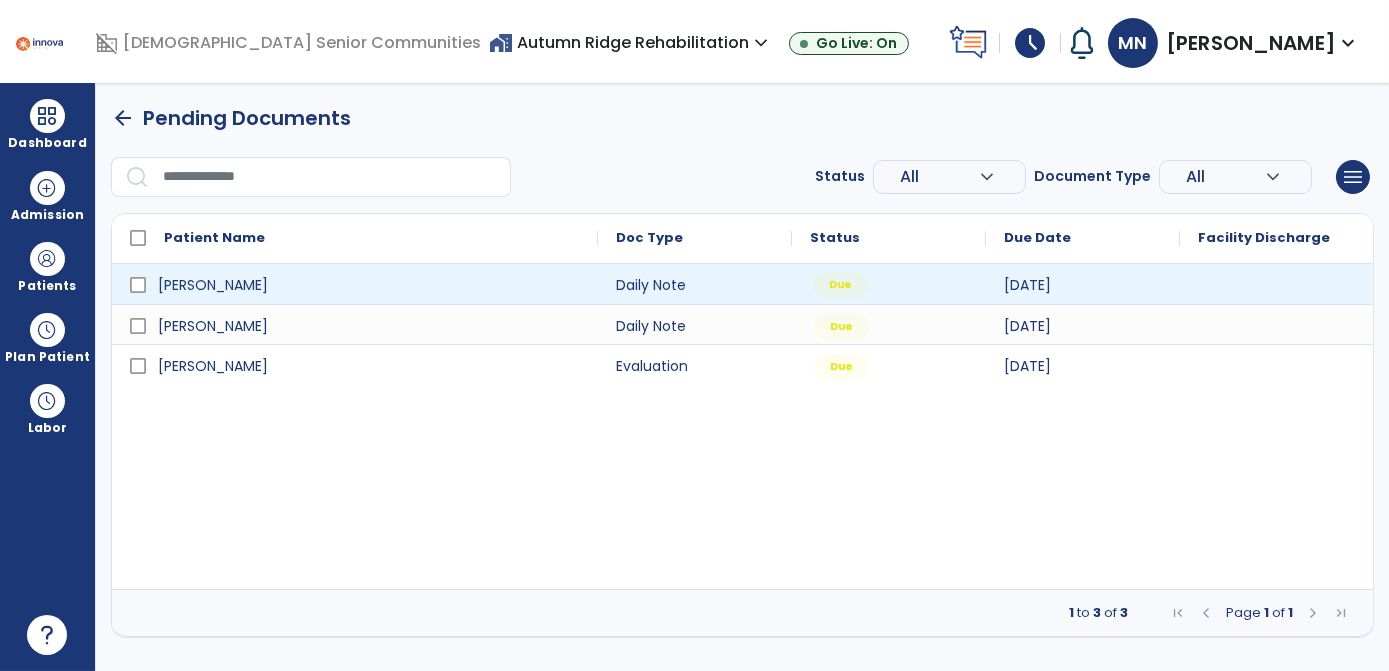 click on "Due" at bounding box center (889, 284) 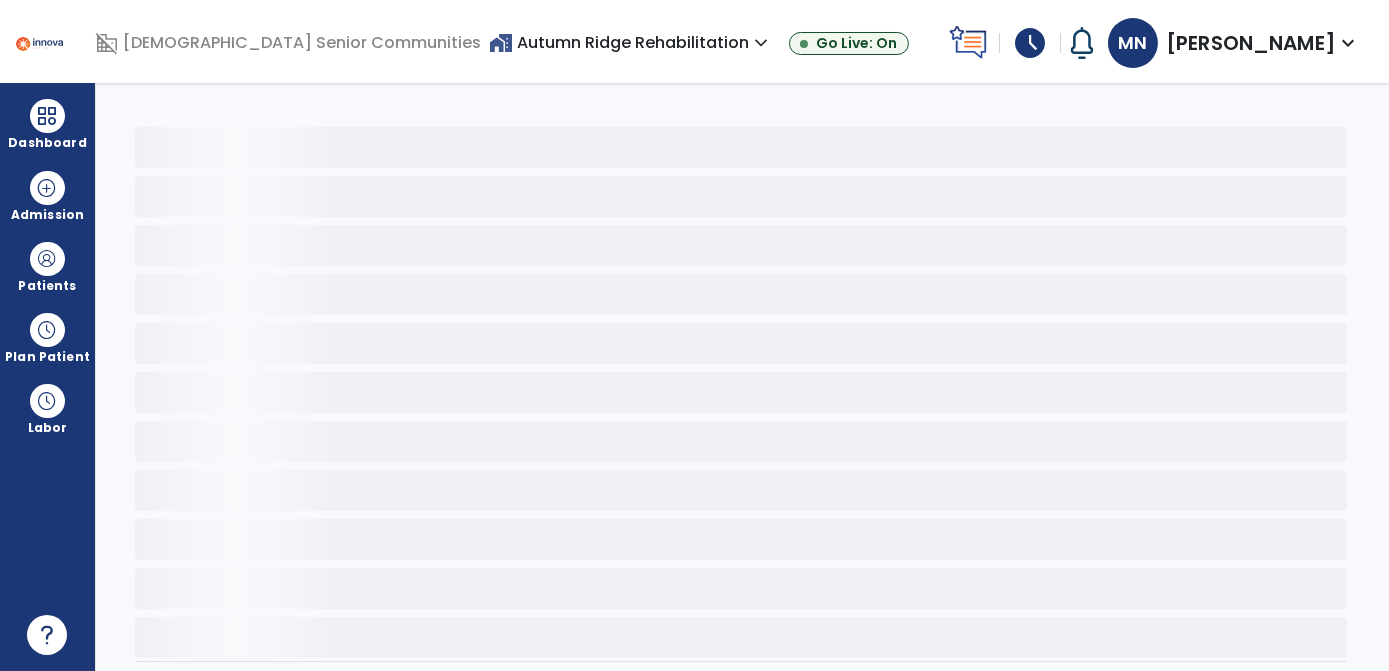 drag, startPoint x: 944, startPoint y: 284, endPoint x: 878, endPoint y: 280, distance: 66.1211 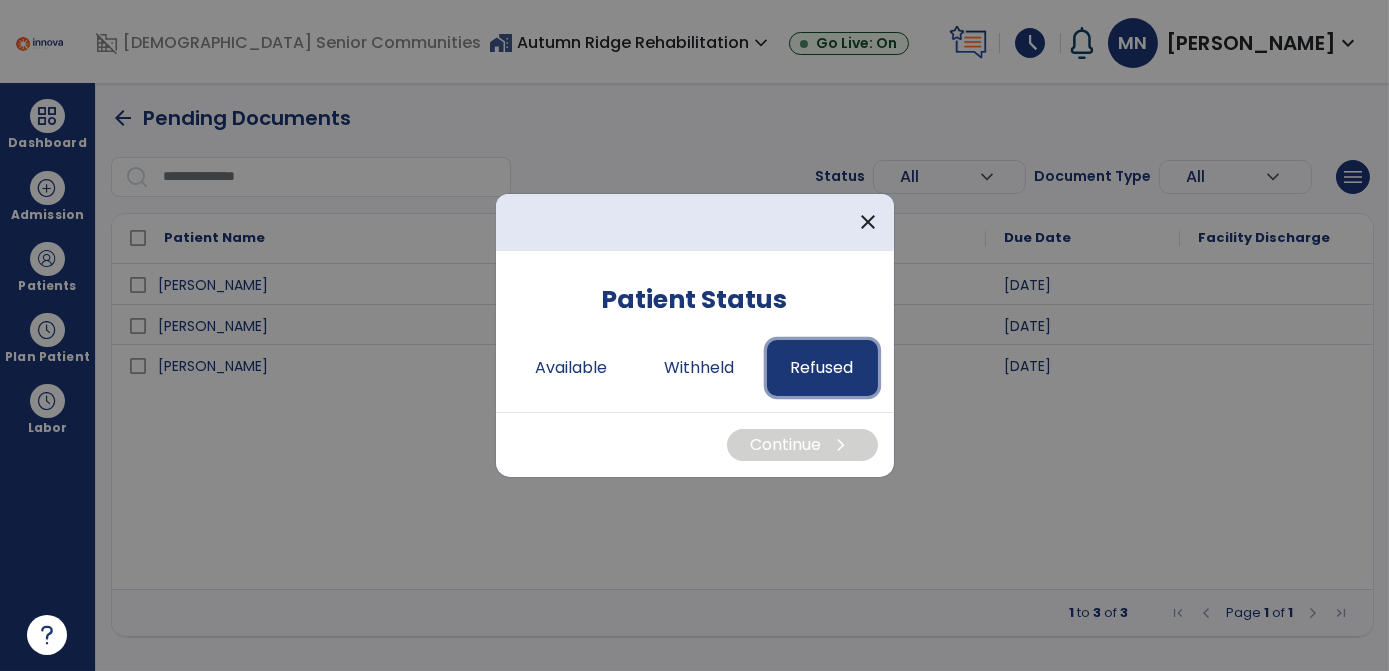 click on "Refused" at bounding box center (822, 368) 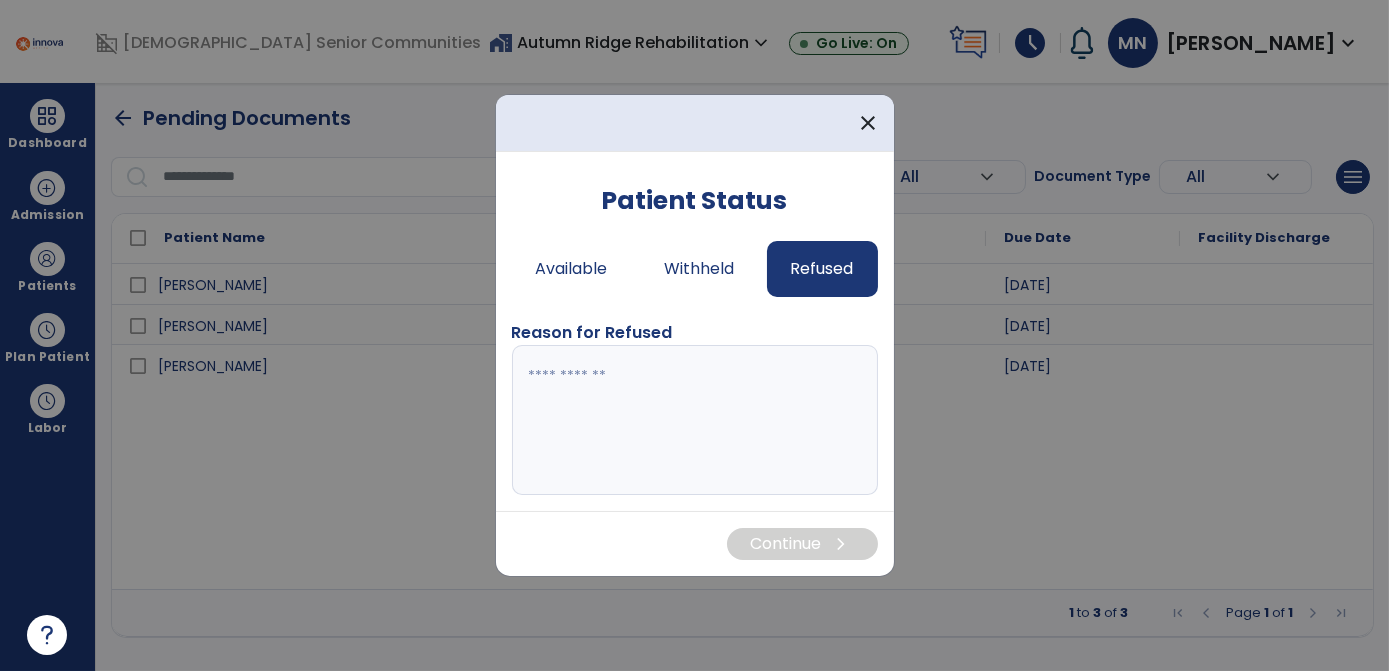click at bounding box center (695, 420) 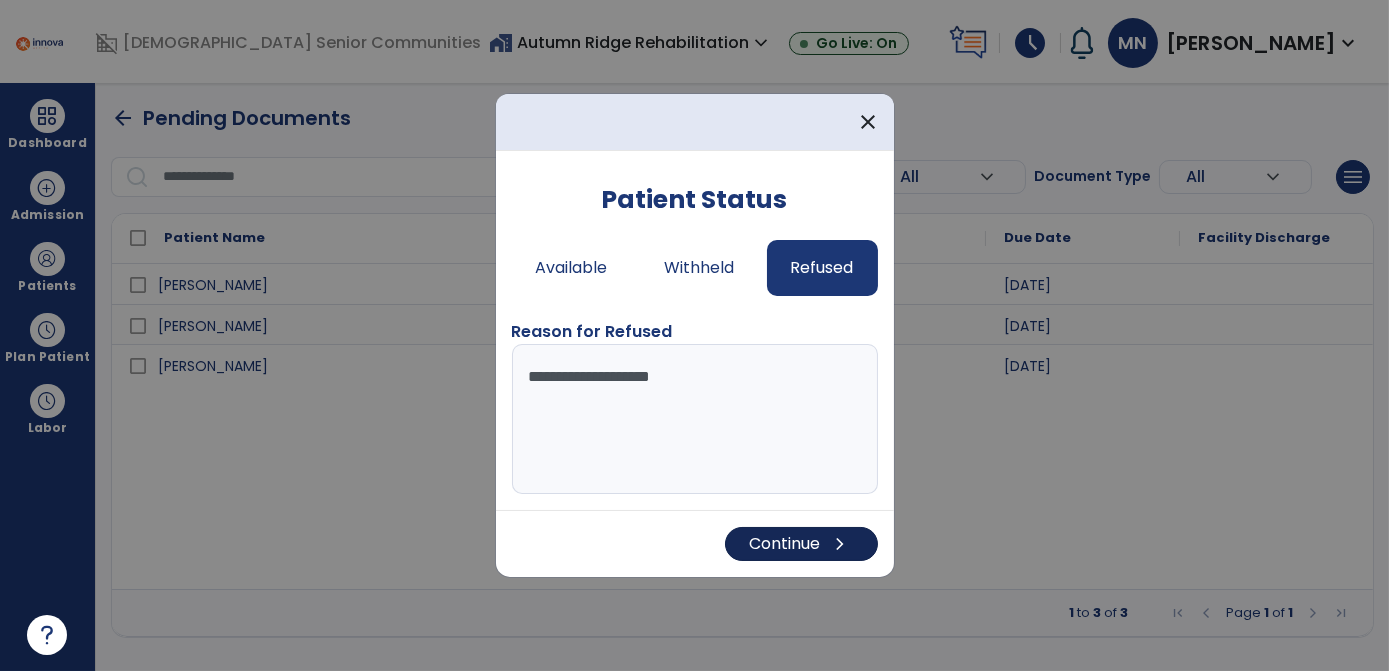 type on "**********" 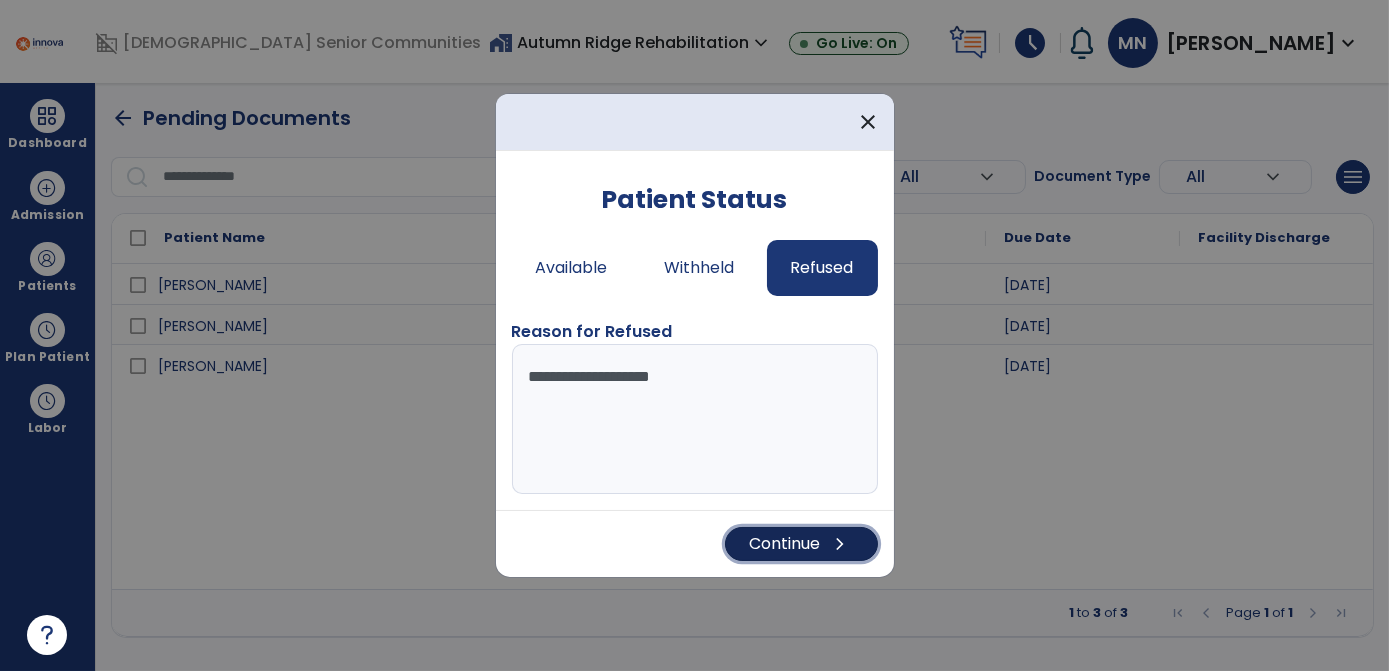 click on "Continue   chevron_right" at bounding box center [801, 544] 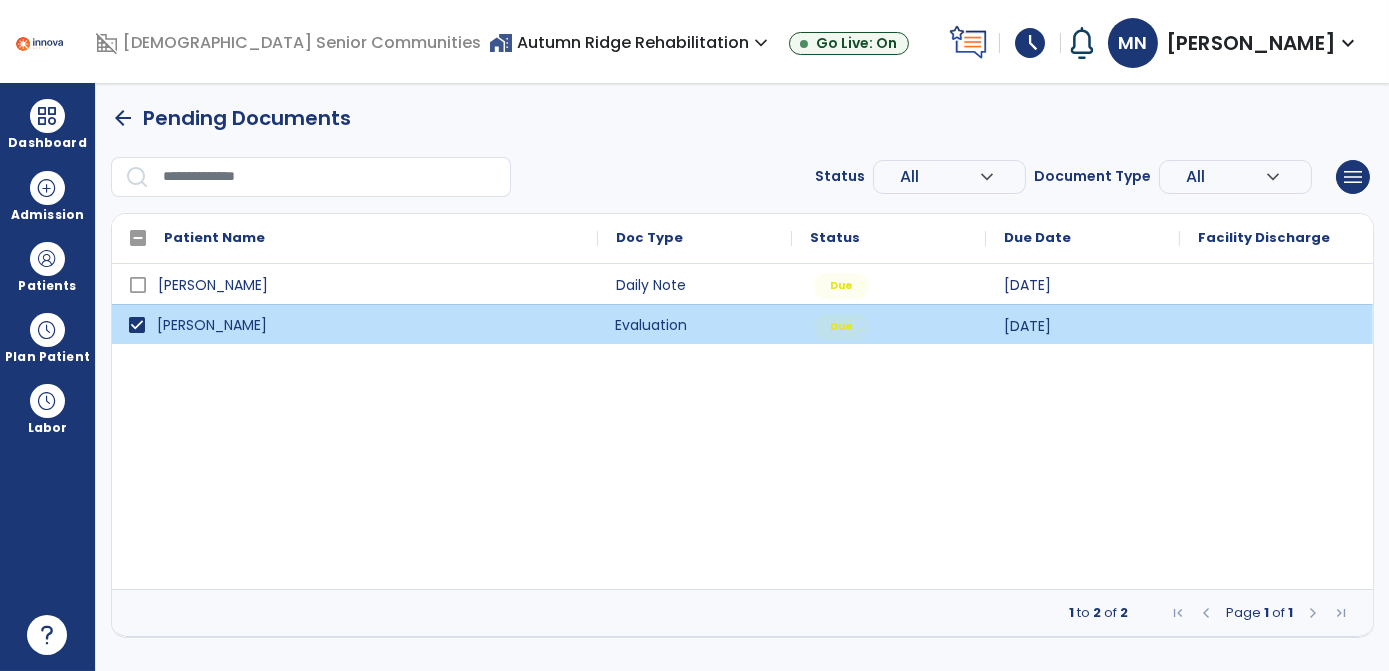 click on "Evaluation" at bounding box center [695, 324] 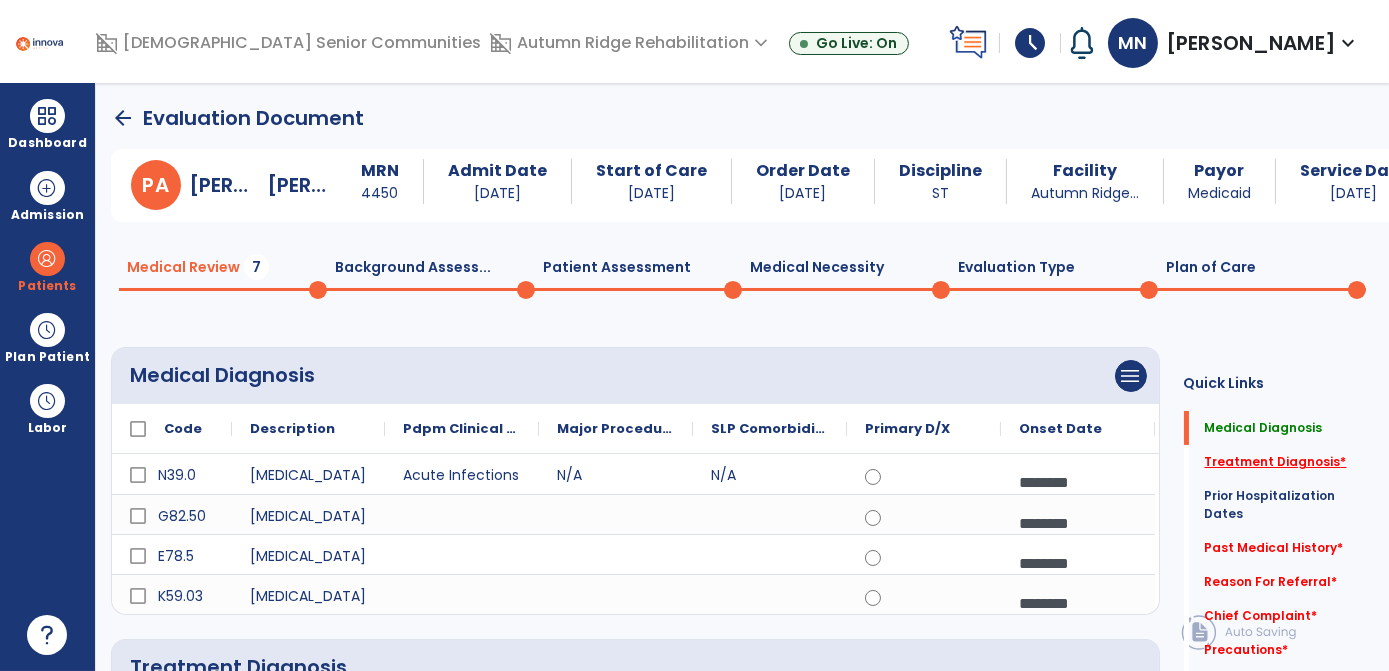 click on "Treatment Diagnosis   *" 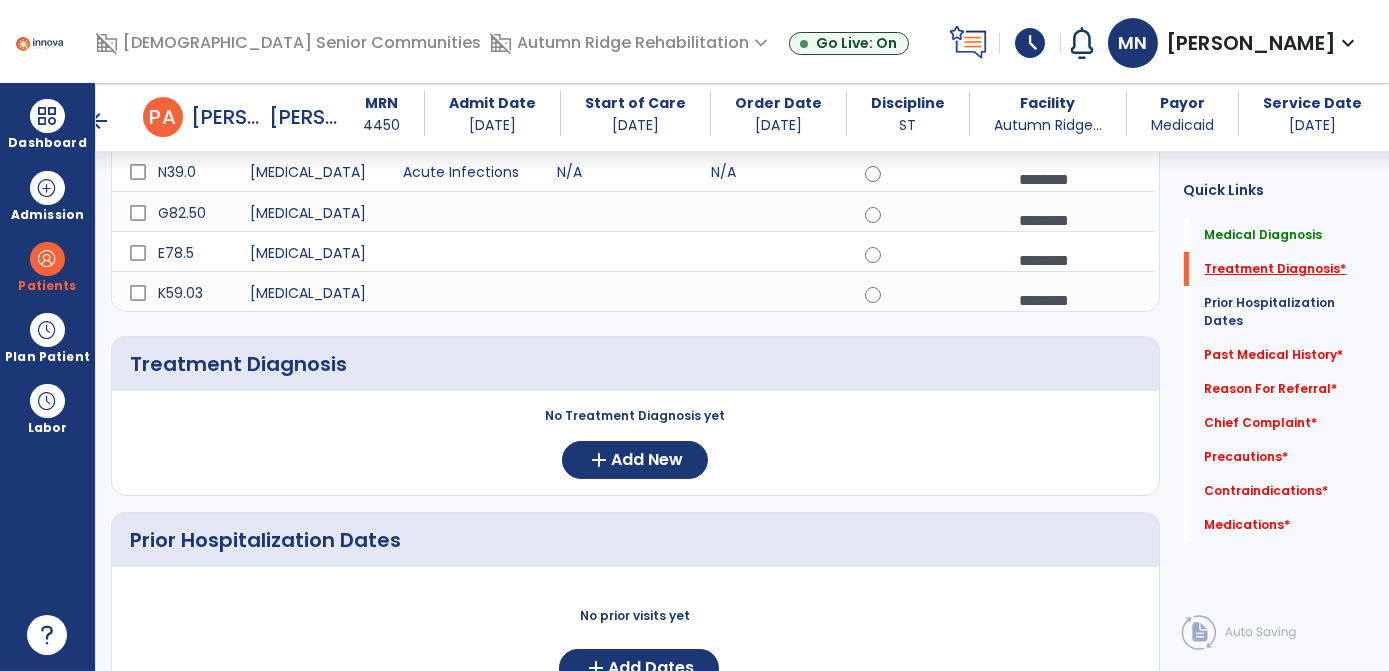 scroll, scrollTop: 556, scrollLeft: 0, axis: vertical 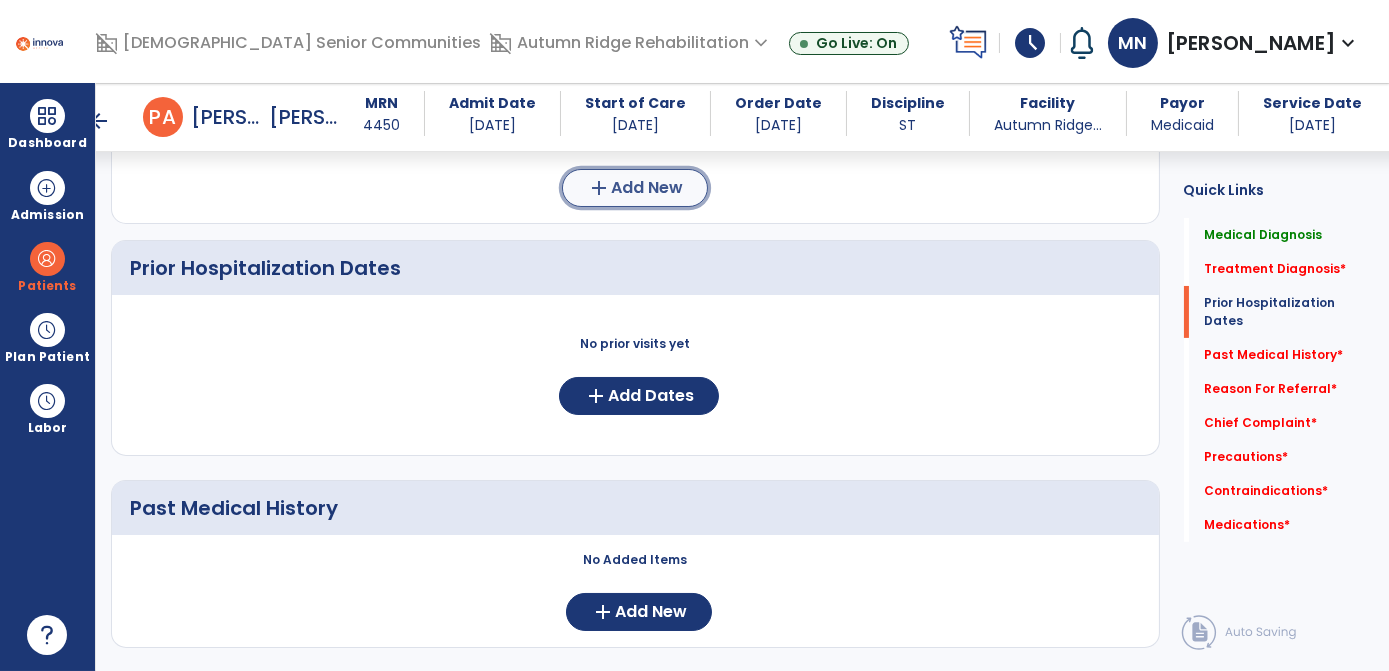 click on "add" 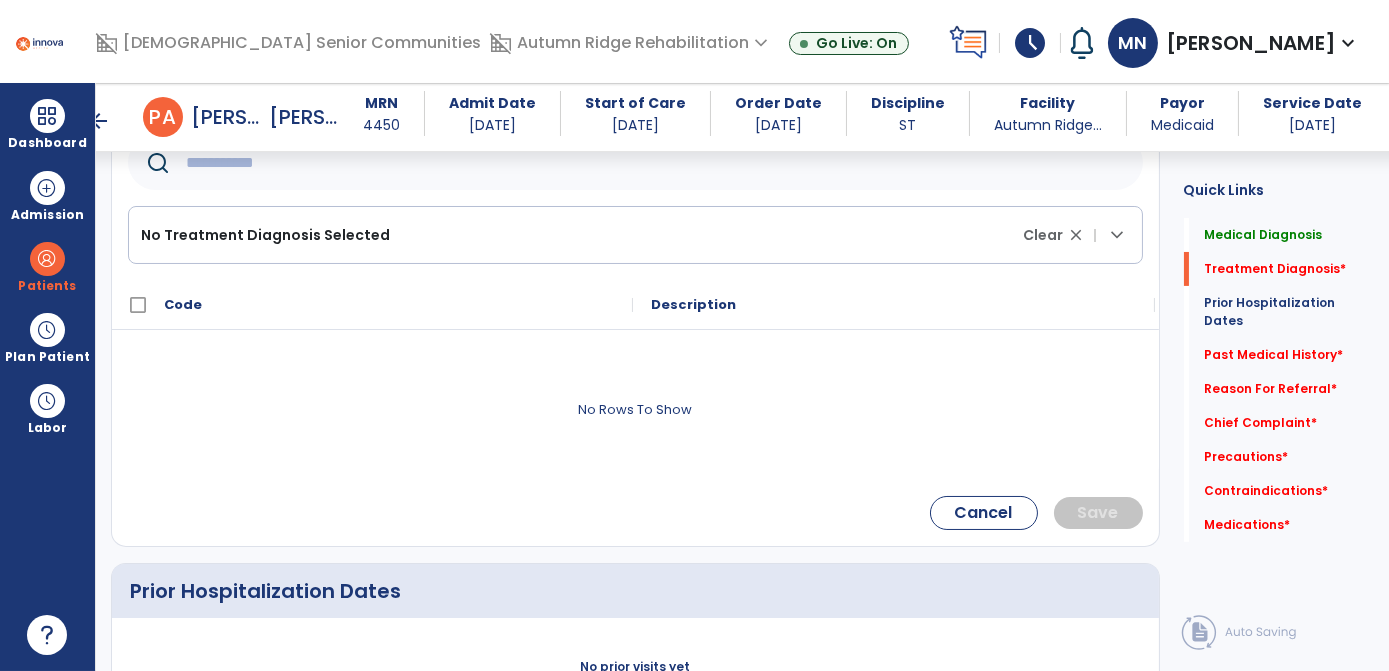 click 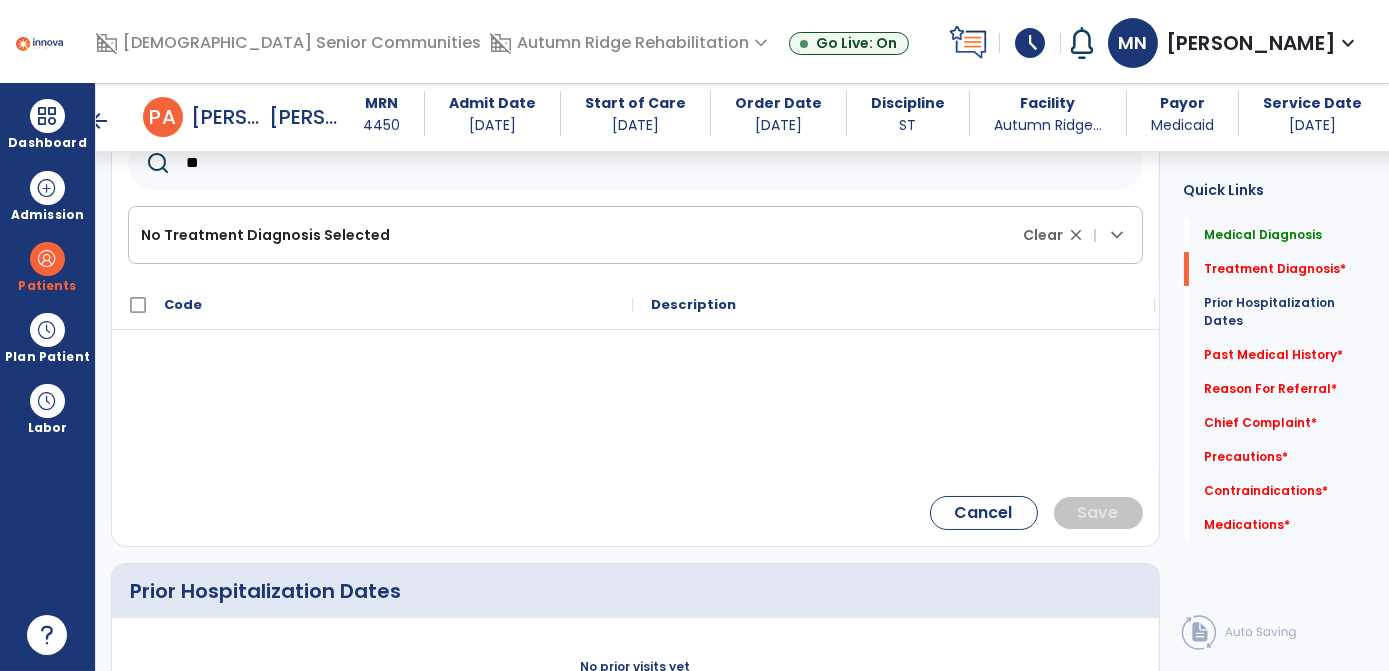 type on "*" 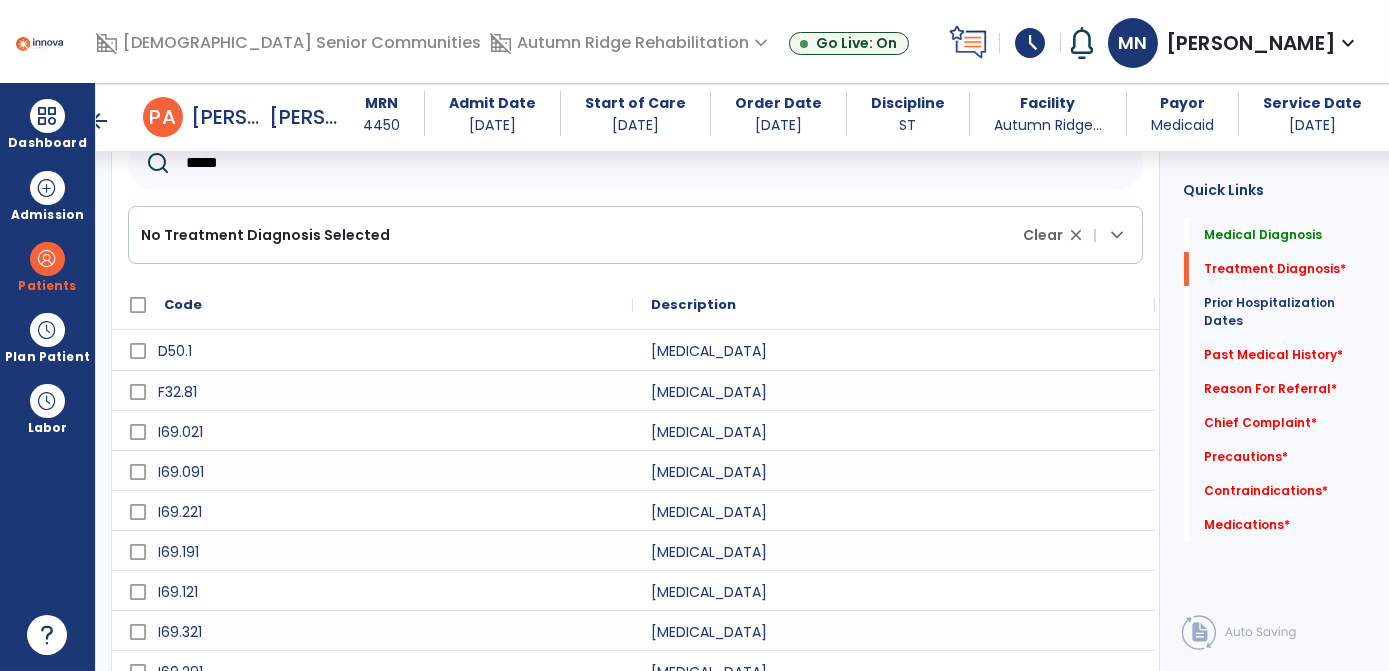 scroll, scrollTop: 658, scrollLeft: 0, axis: vertical 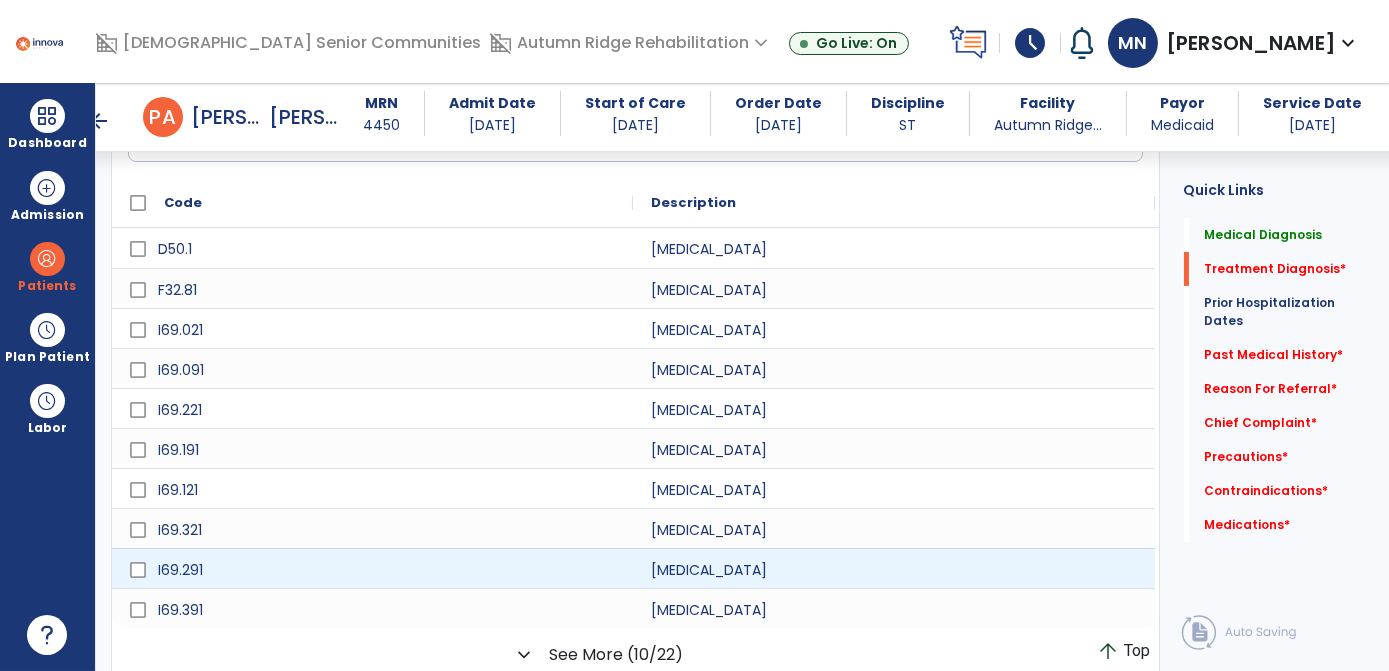 type on "*****" 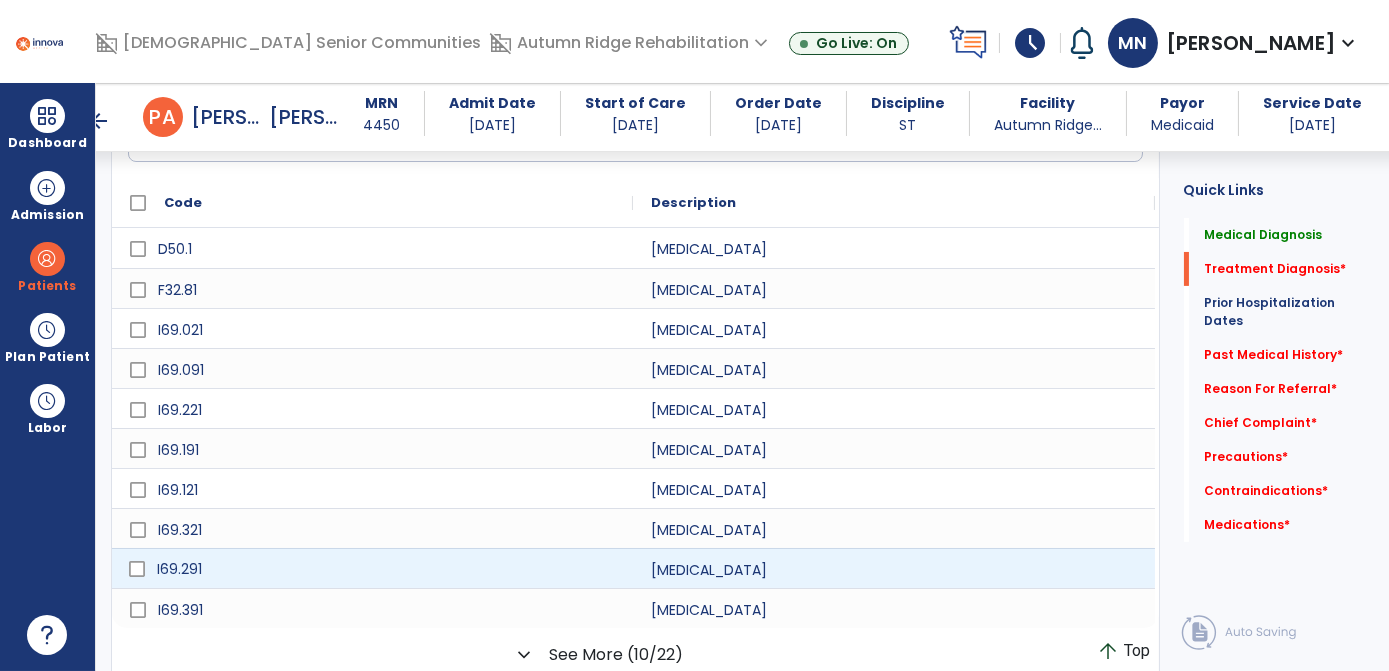 click on "I69.291" at bounding box center (386, 569) 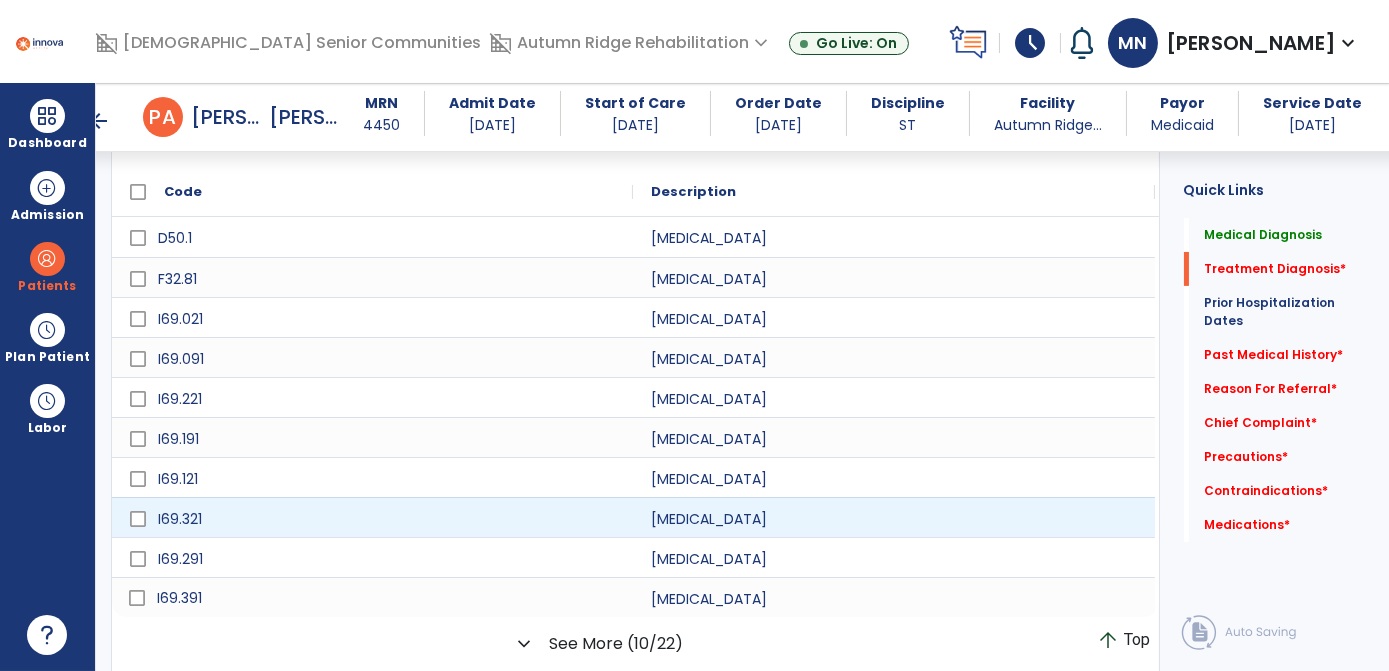 scroll, scrollTop: 669, scrollLeft: 0, axis: vertical 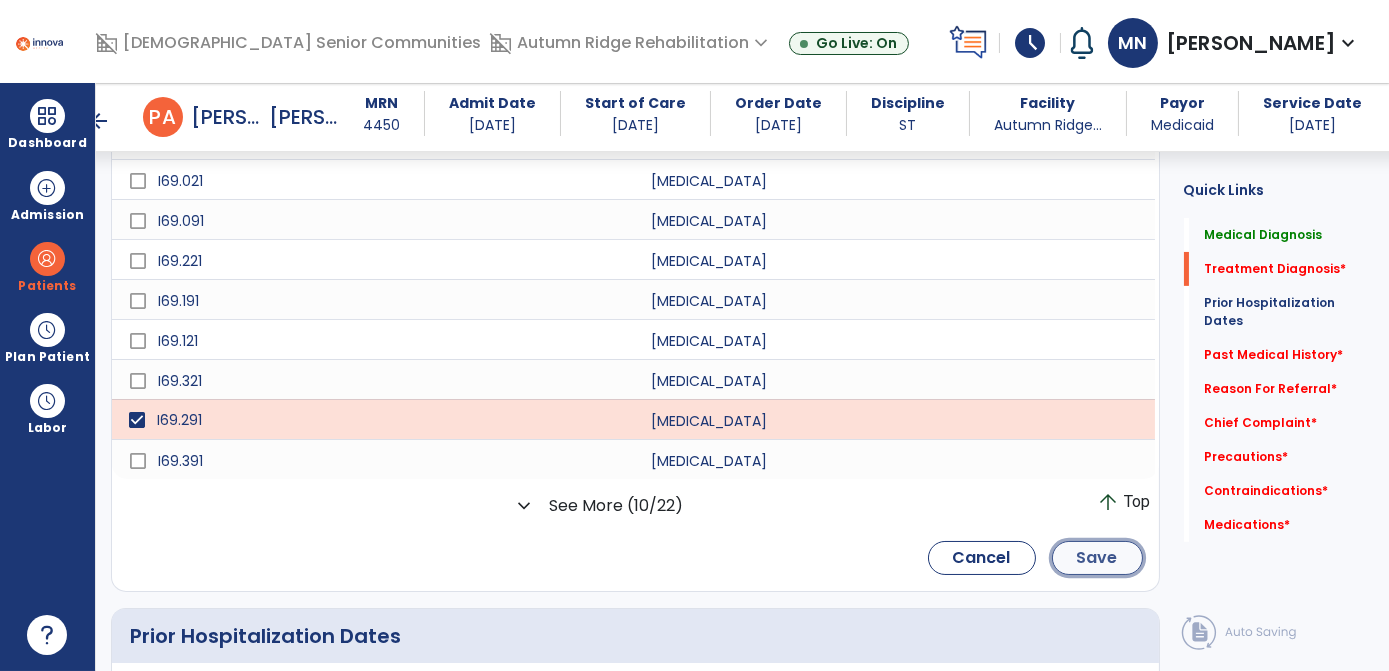 click on "Save" 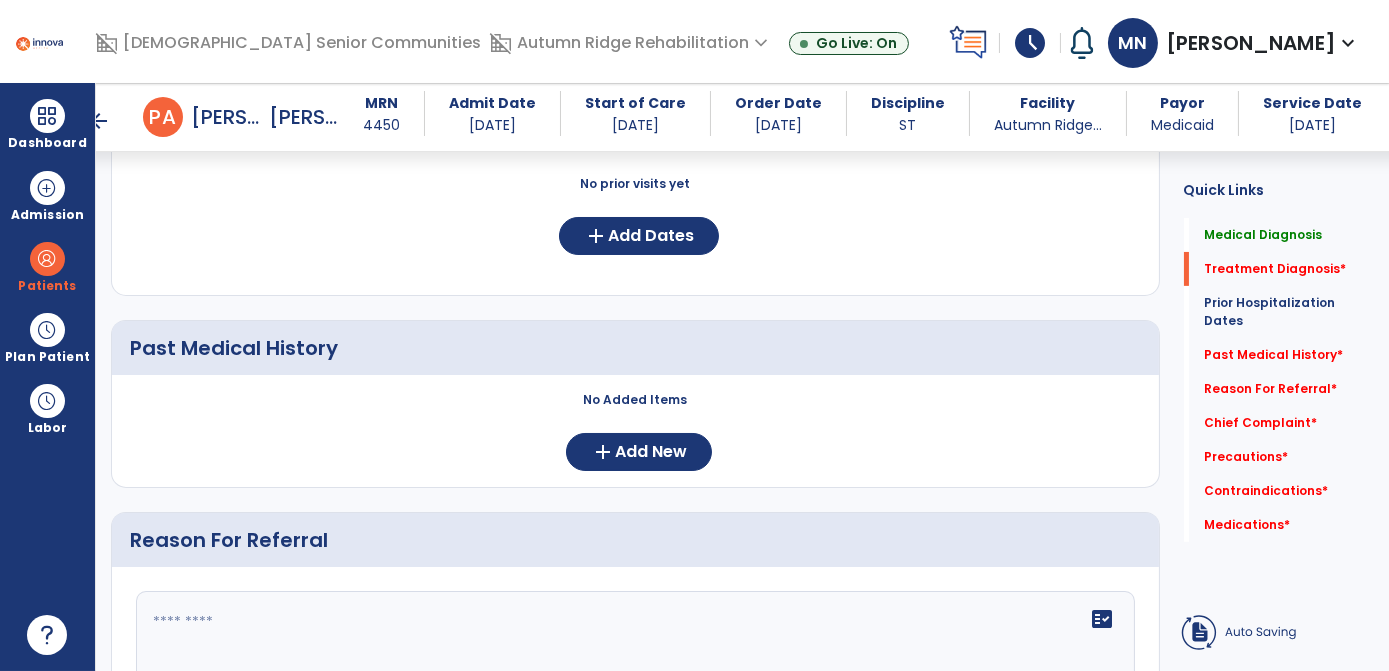 scroll, scrollTop: 649, scrollLeft: 0, axis: vertical 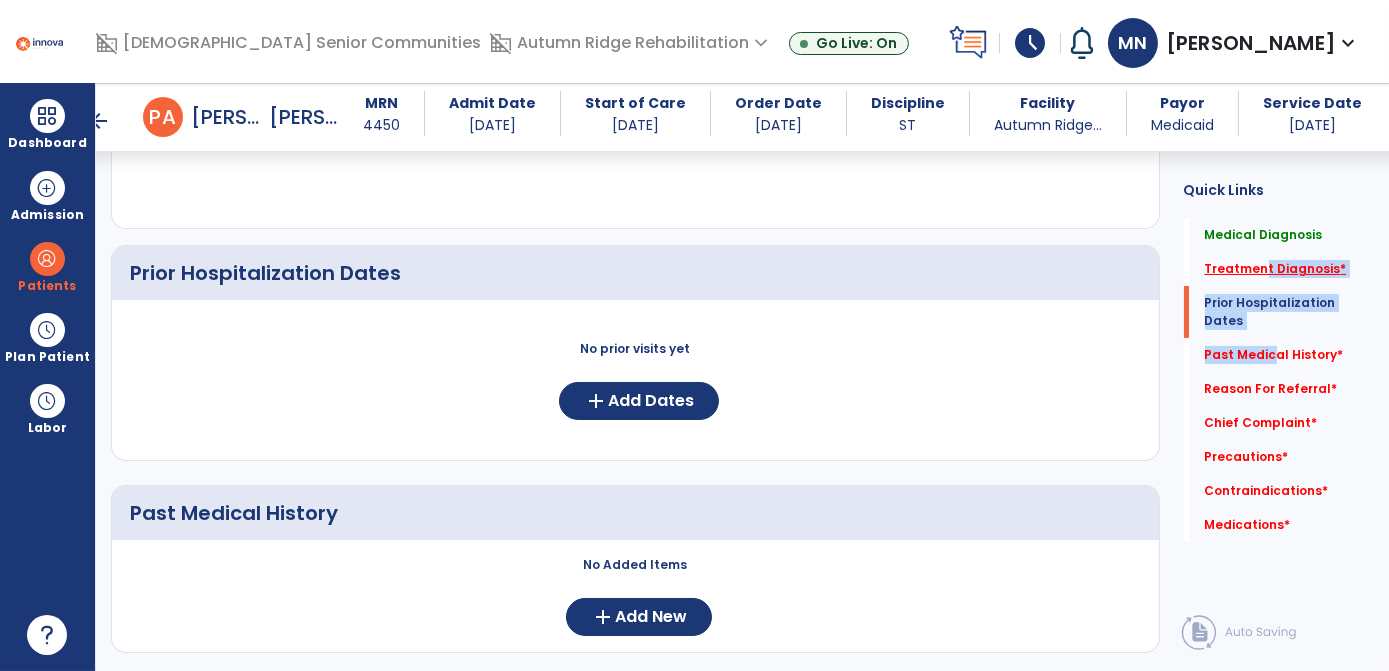 drag, startPoint x: 1261, startPoint y: 359, endPoint x: 1256, endPoint y: 278, distance: 81.154175 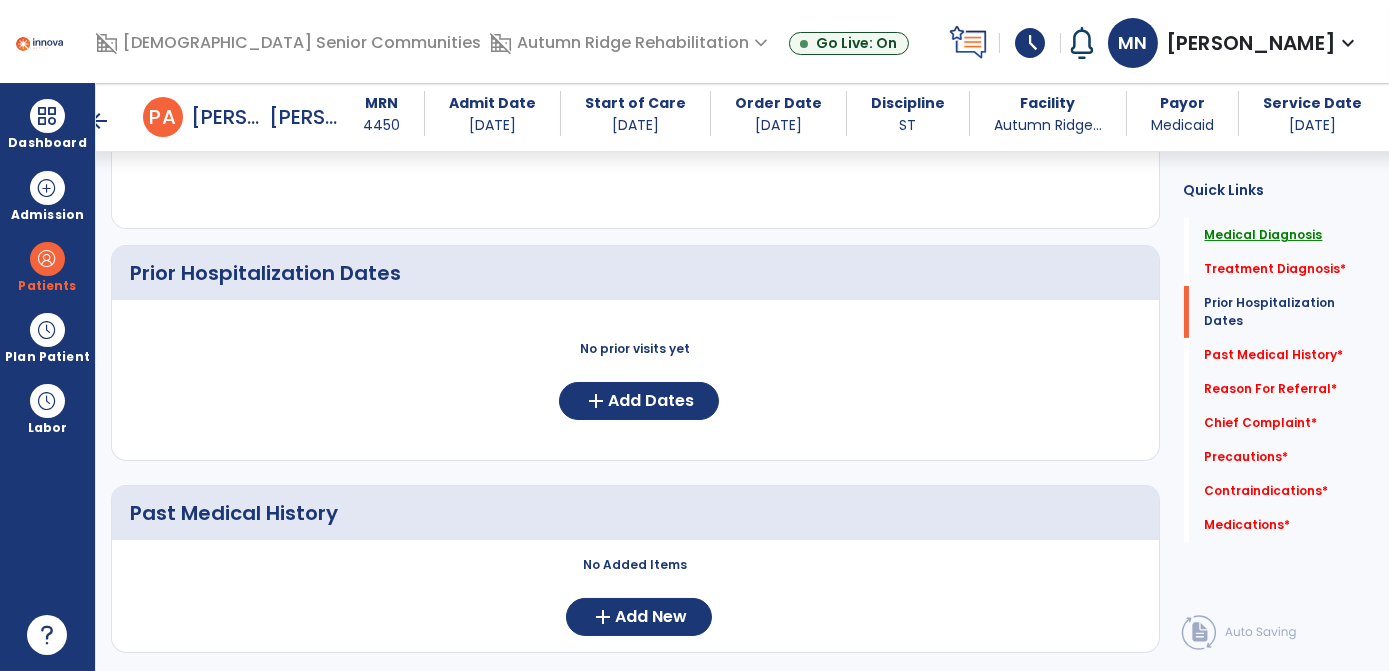 drag, startPoint x: 1256, startPoint y: 278, endPoint x: 1216, endPoint y: 238, distance: 56.568542 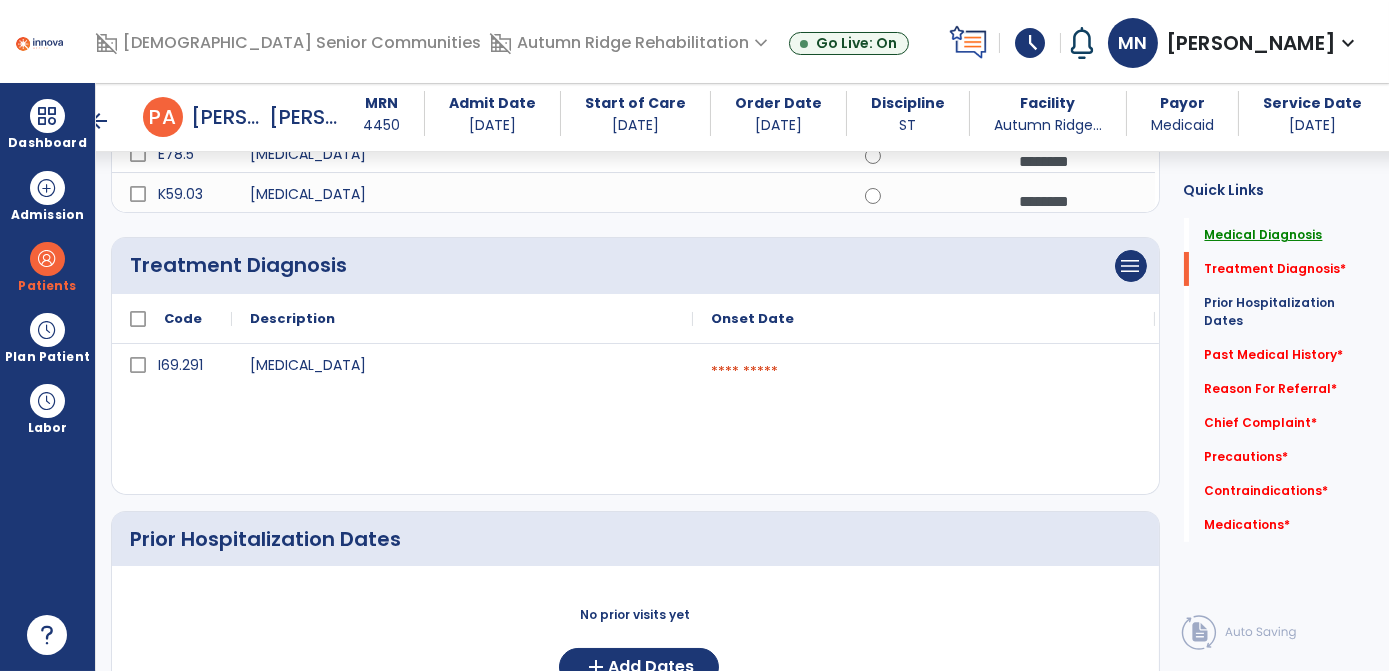 scroll, scrollTop: 245, scrollLeft: 0, axis: vertical 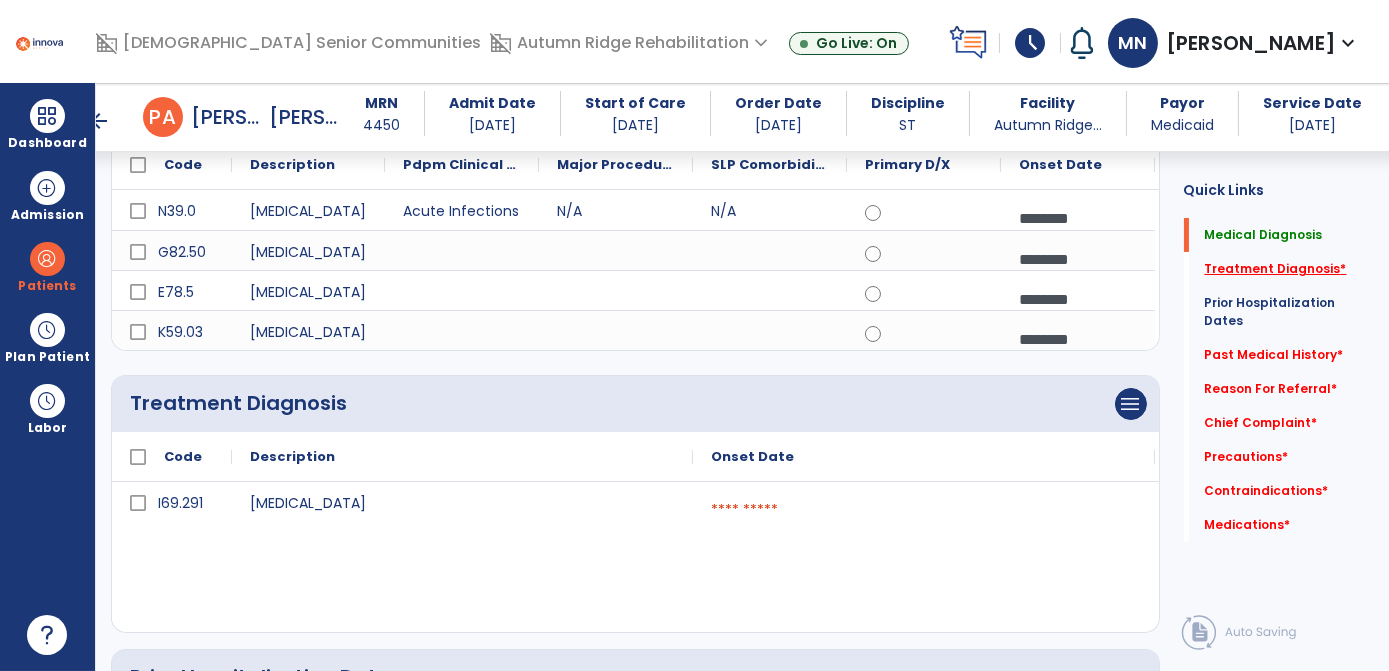 click on "Treatment Diagnosis   *" 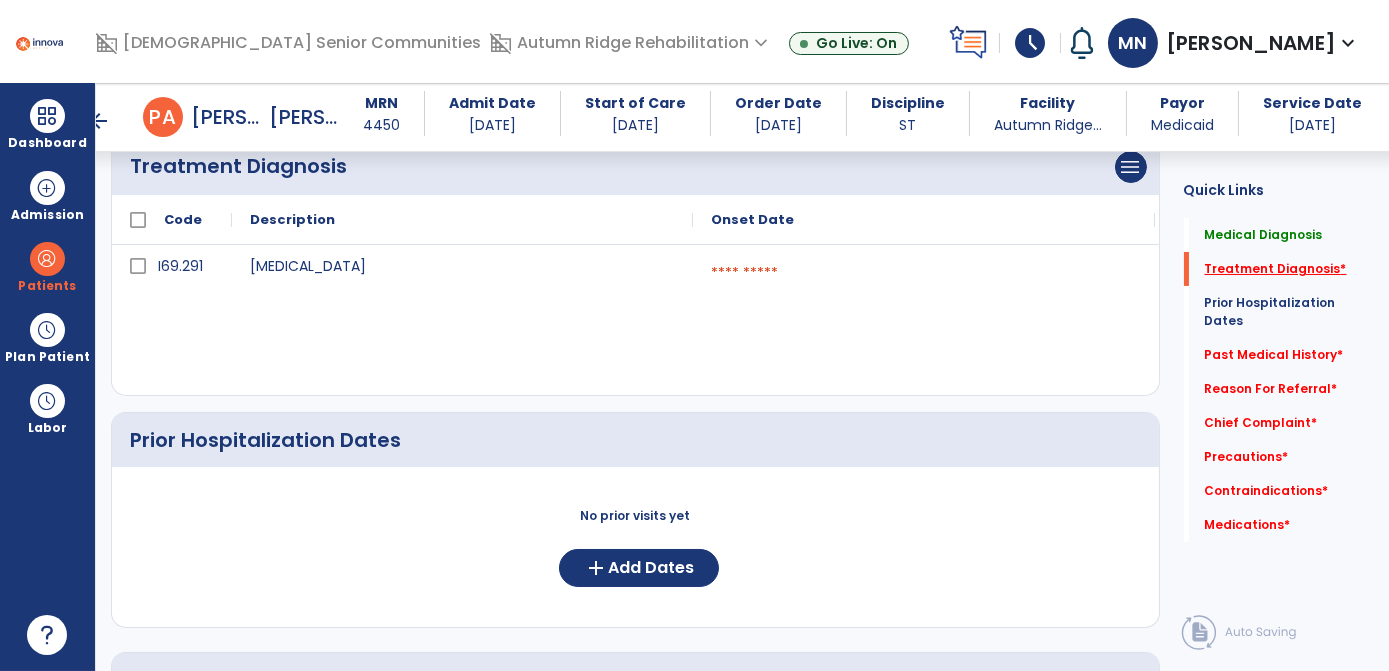 scroll, scrollTop: 536, scrollLeft: 0, axis: vertical 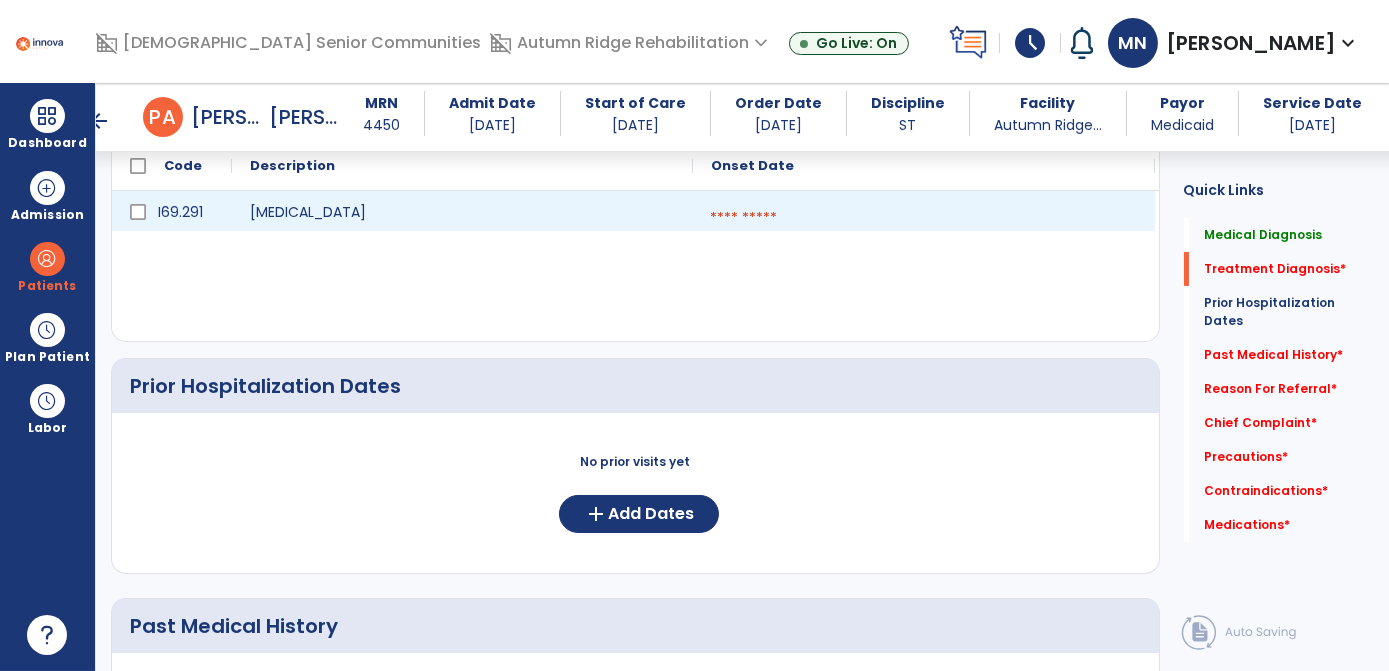 click at bounding box center [924, 218] 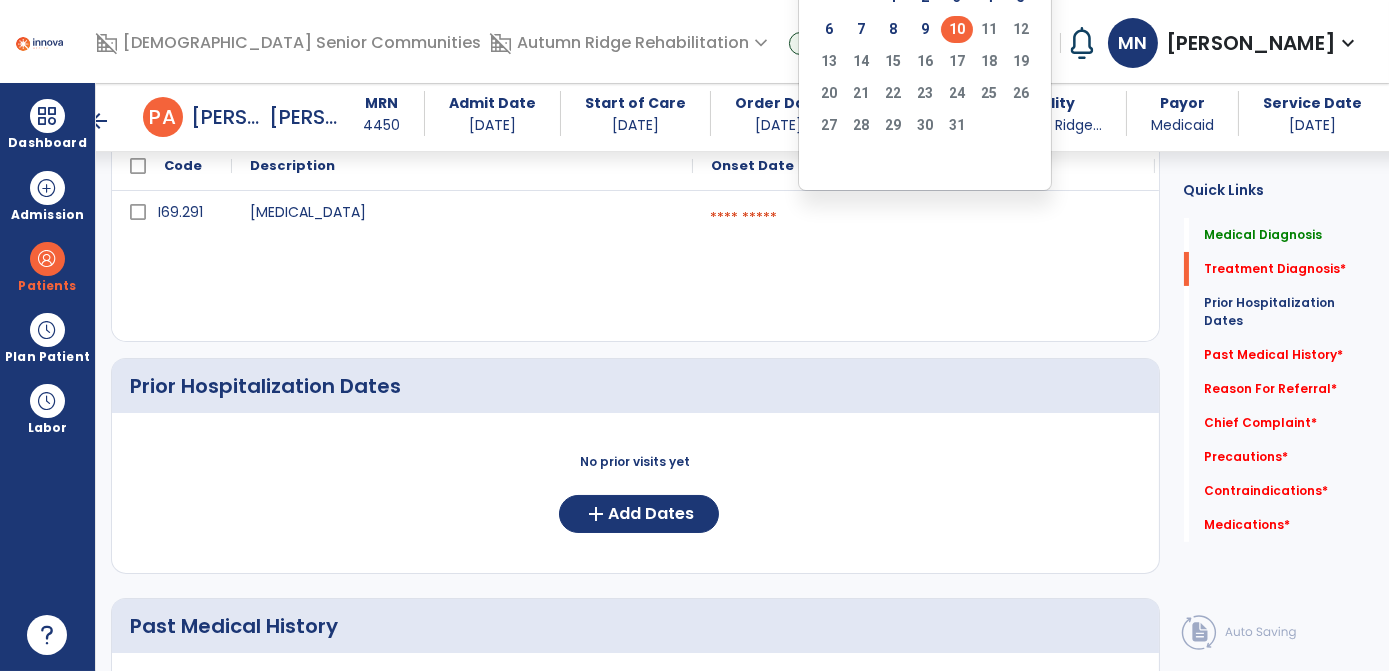 click on "10" 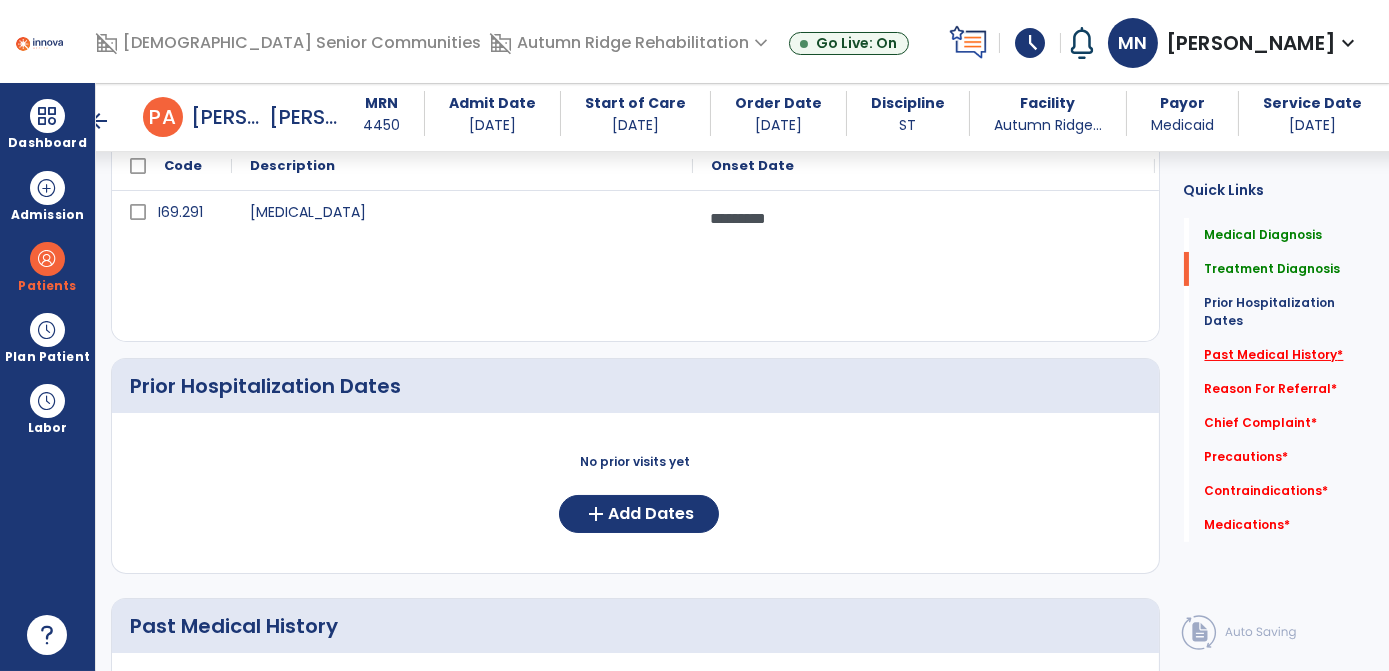 click on "Past Medical History   *" 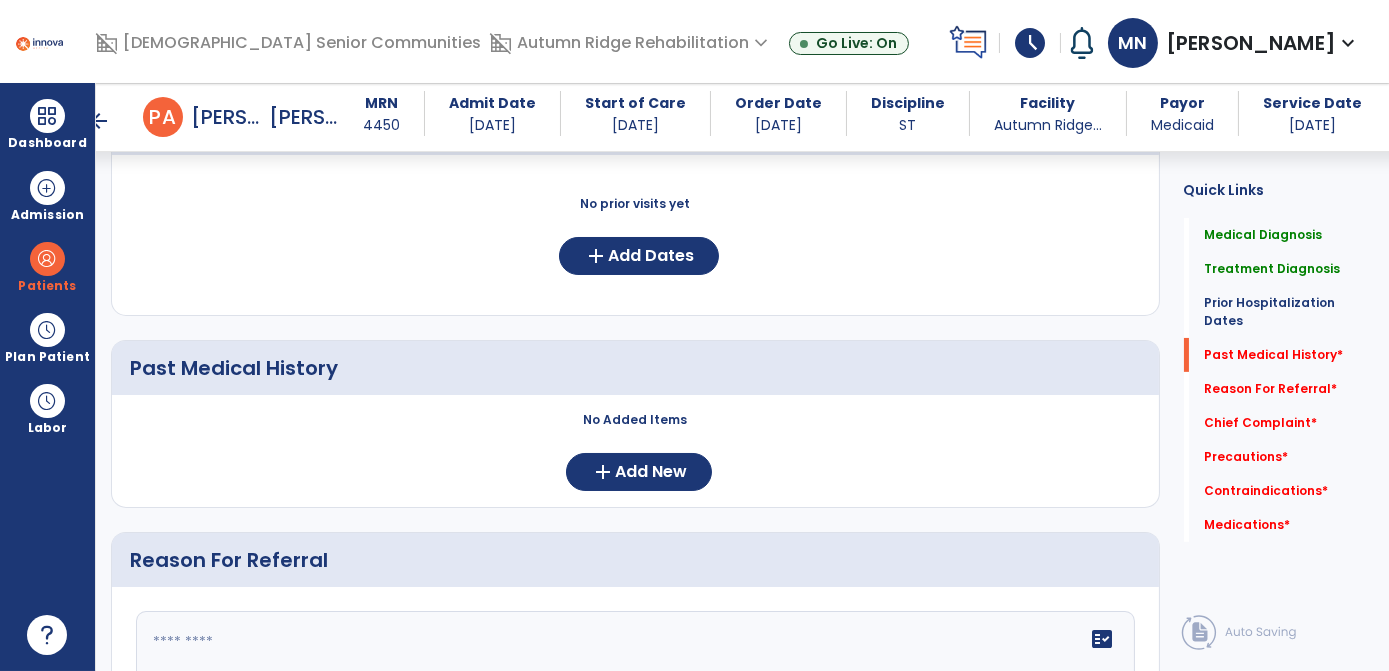 scroll, scrollTop: 838, scrollLeft: 0, axis: vertical 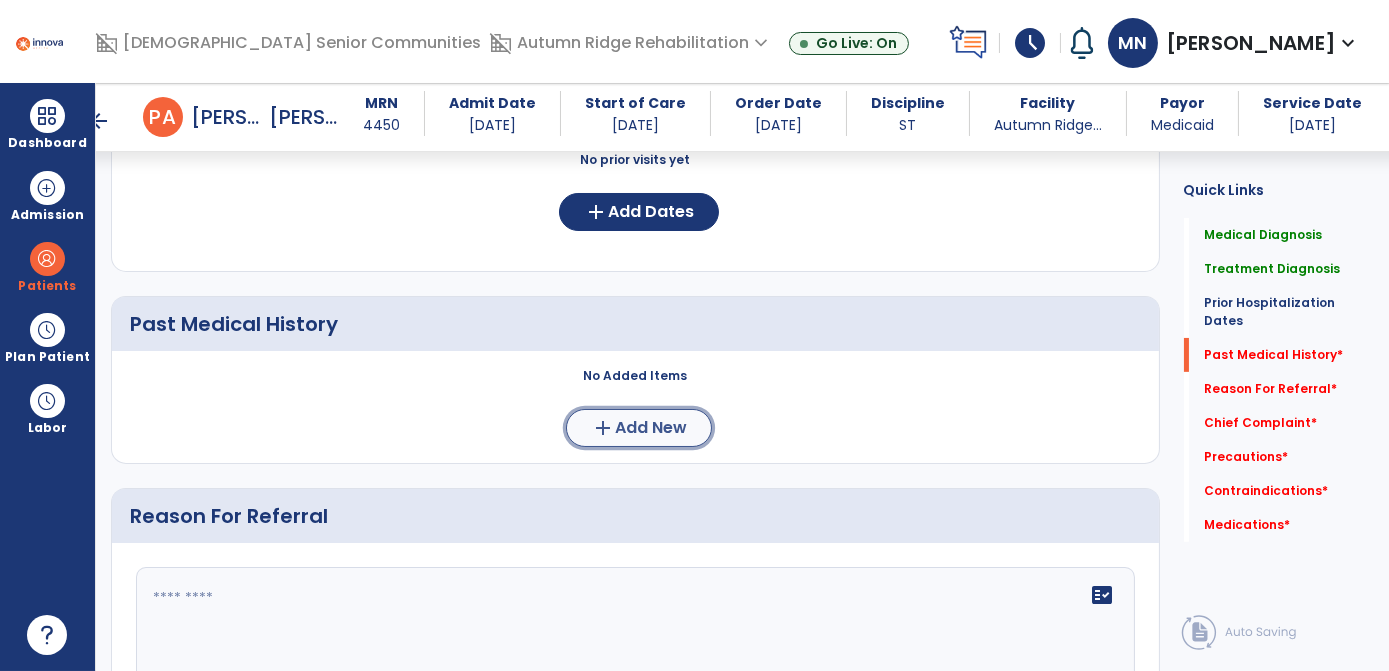 click on "add" 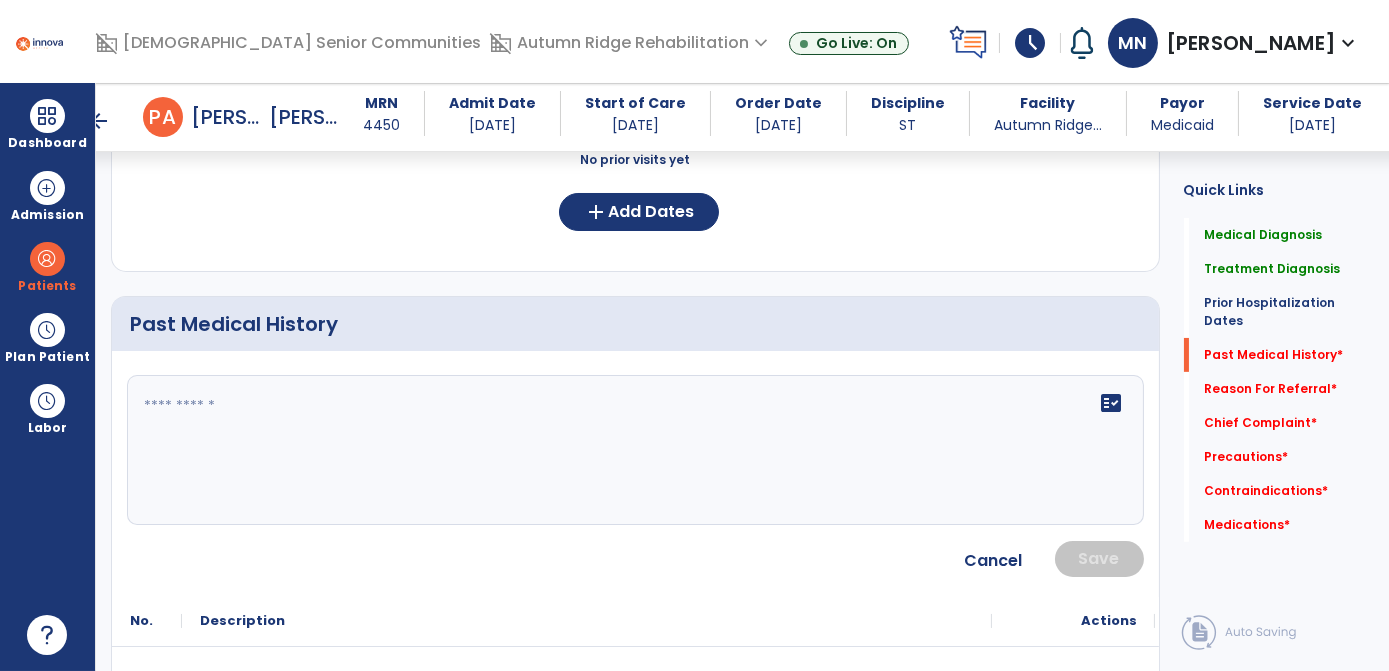 click 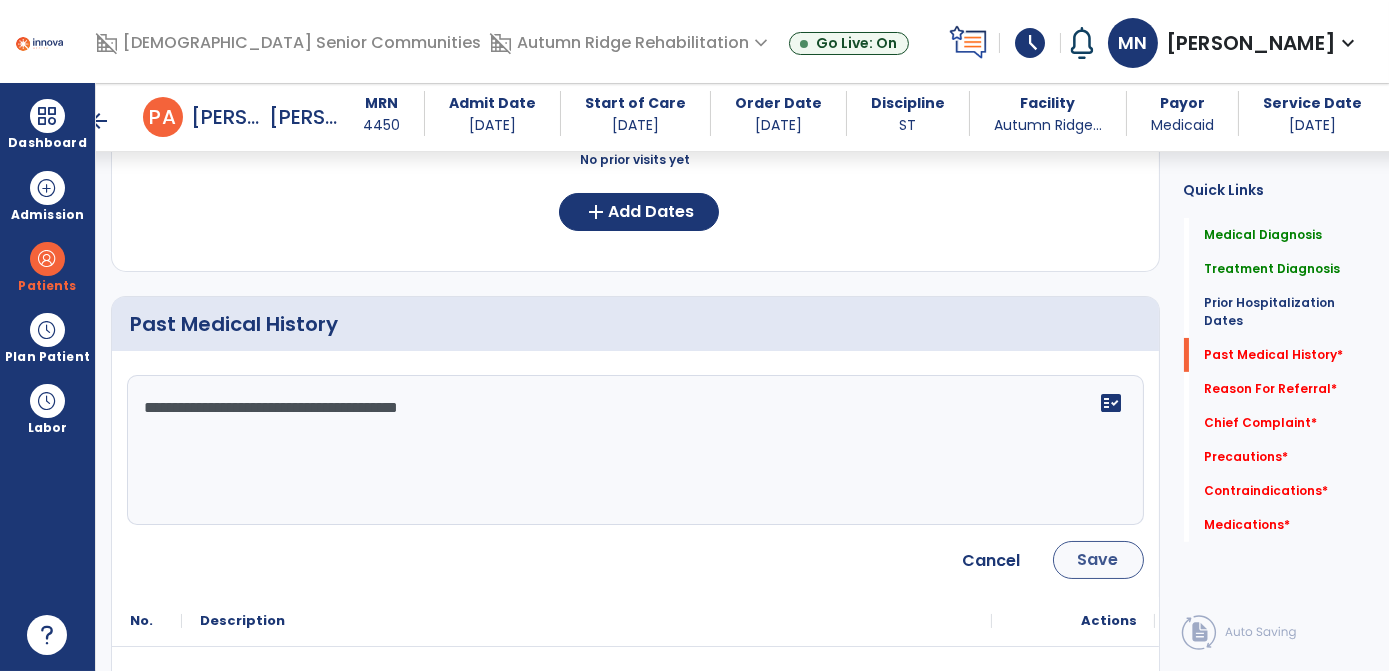 type on "**********" 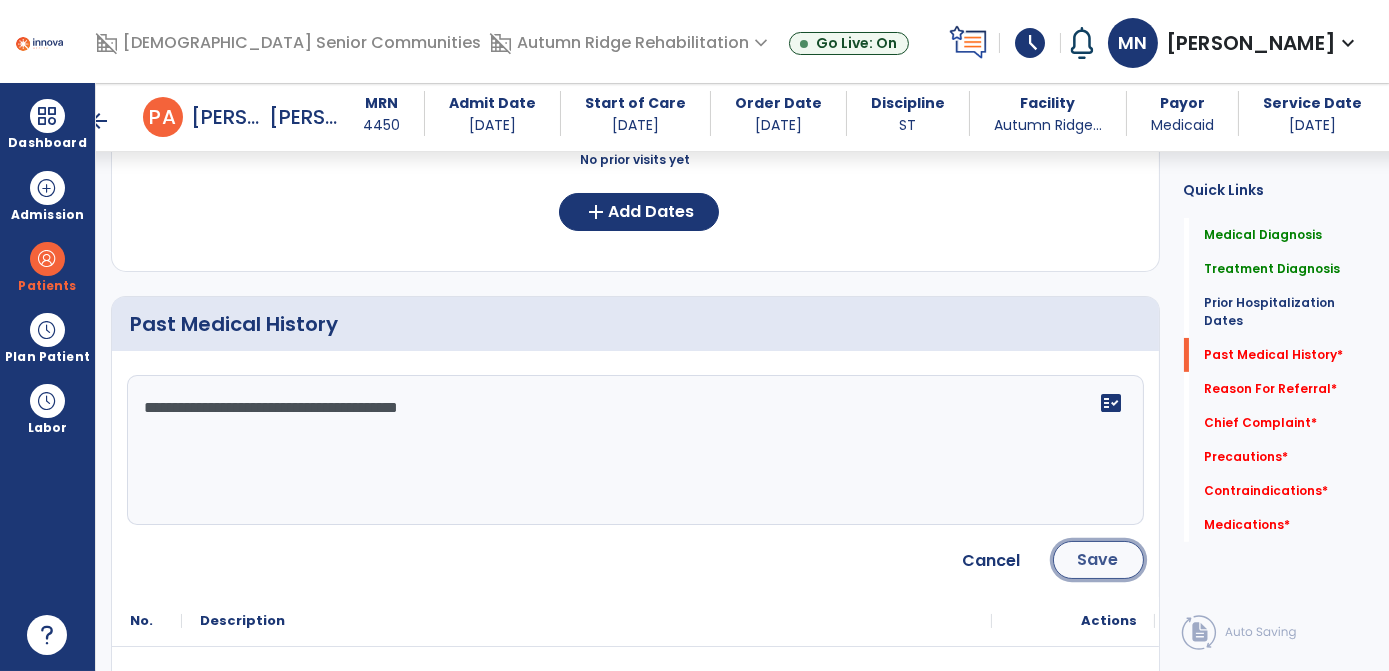 click on "Save" 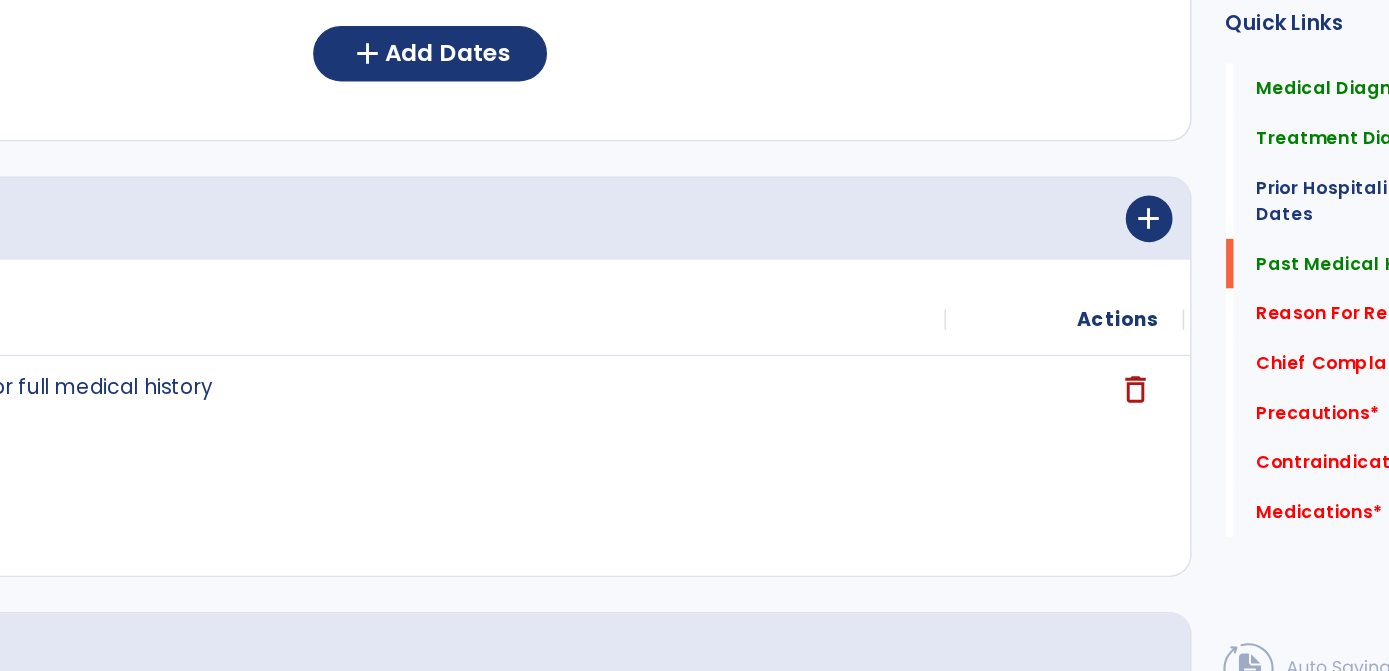 click on "1 See medical chart for full medical history delete" 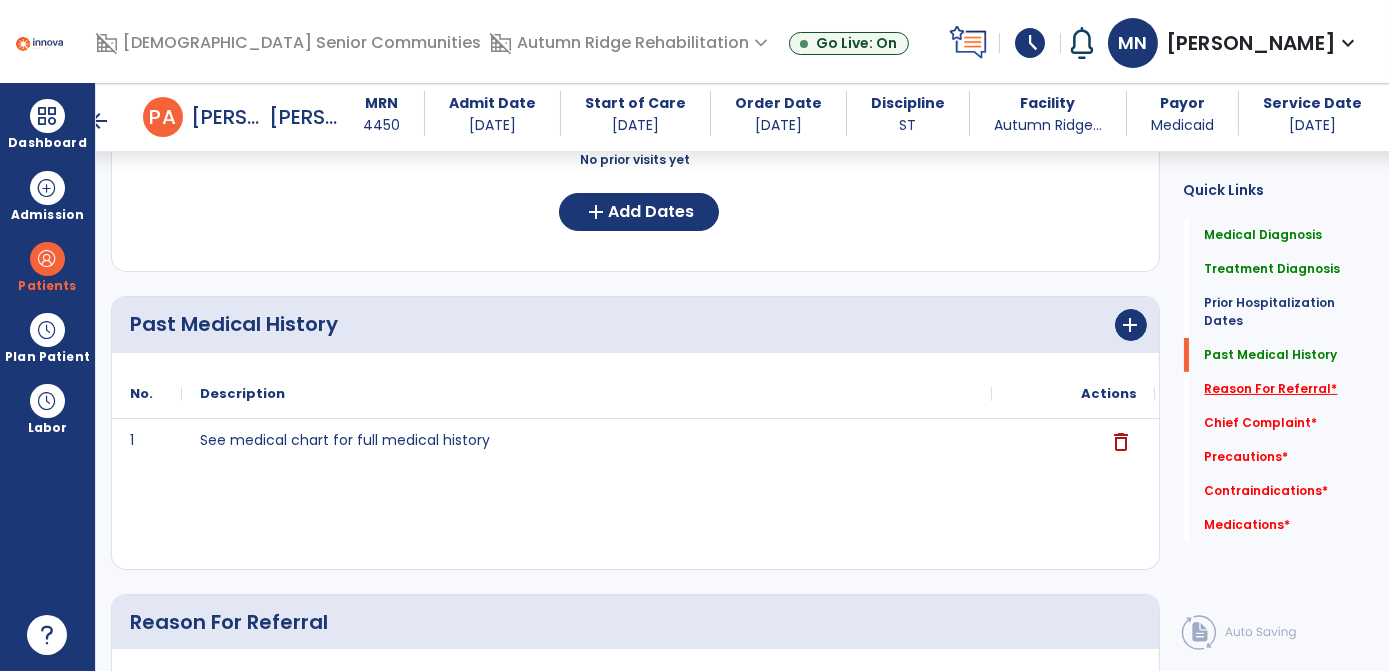 click on "Reason For Referral   *" 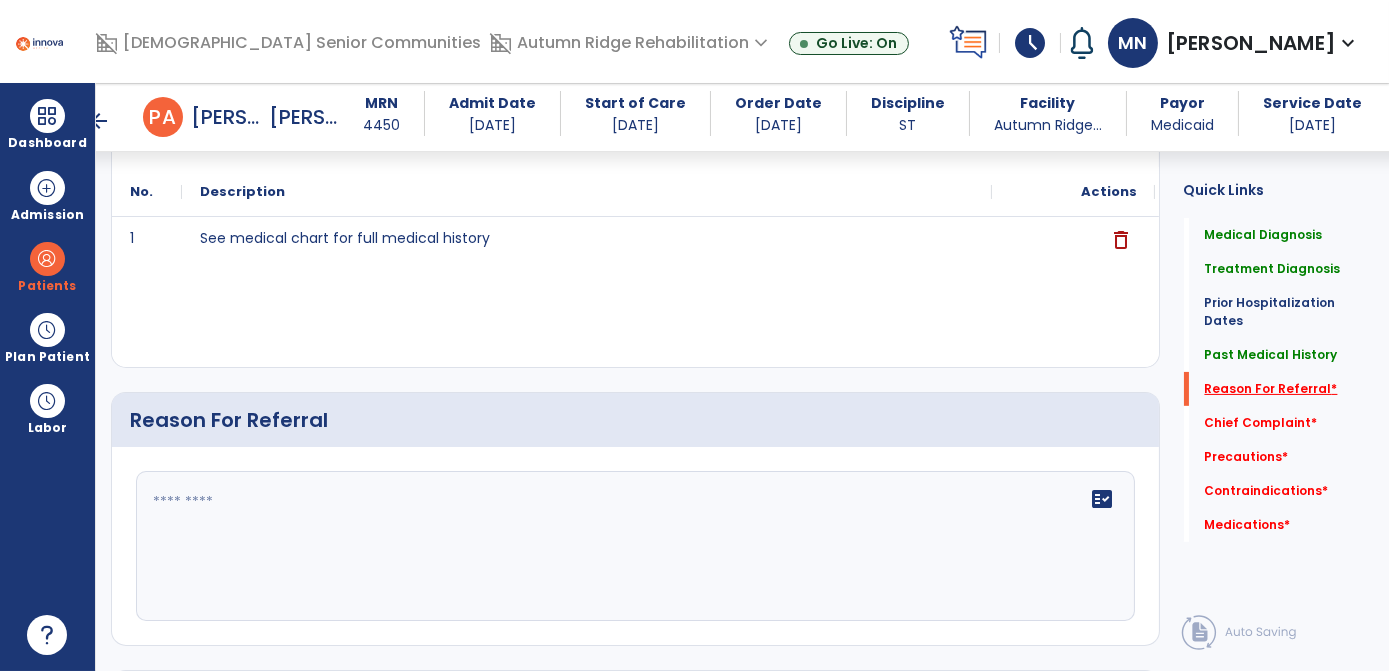 scroll, scrollTop: 1178, scrollLeft: 0, axis: vertical 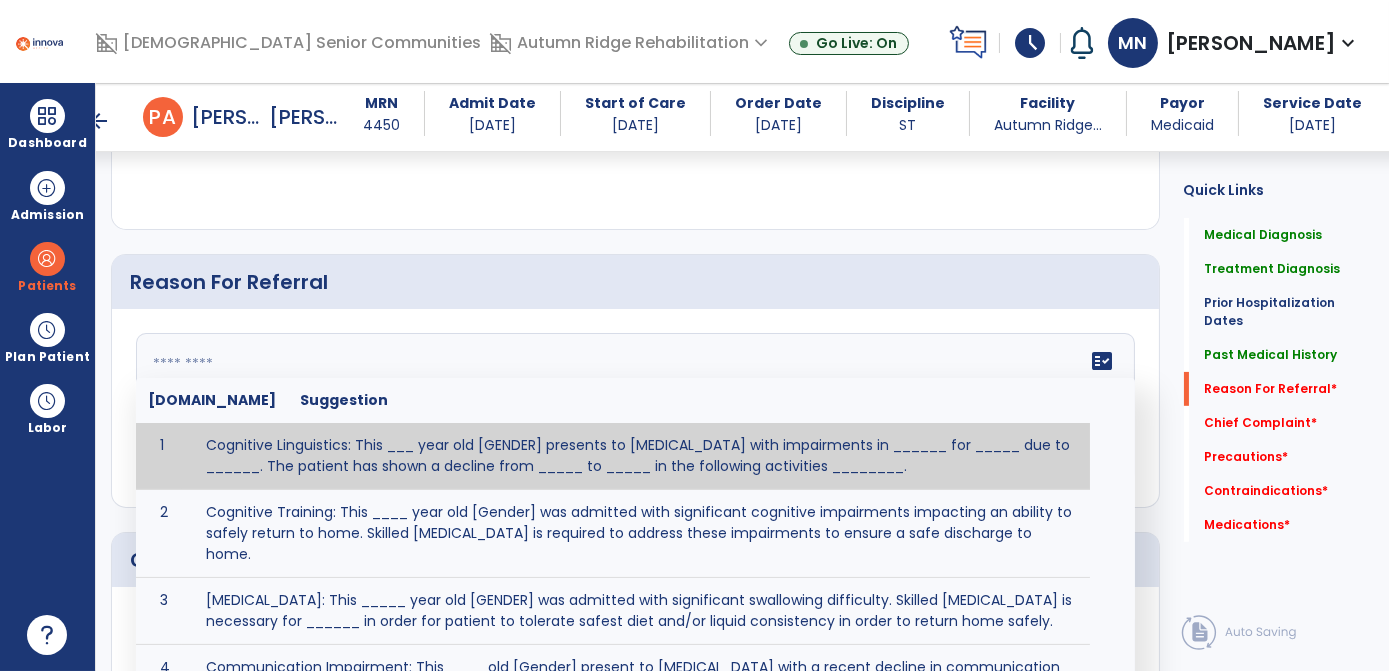 click 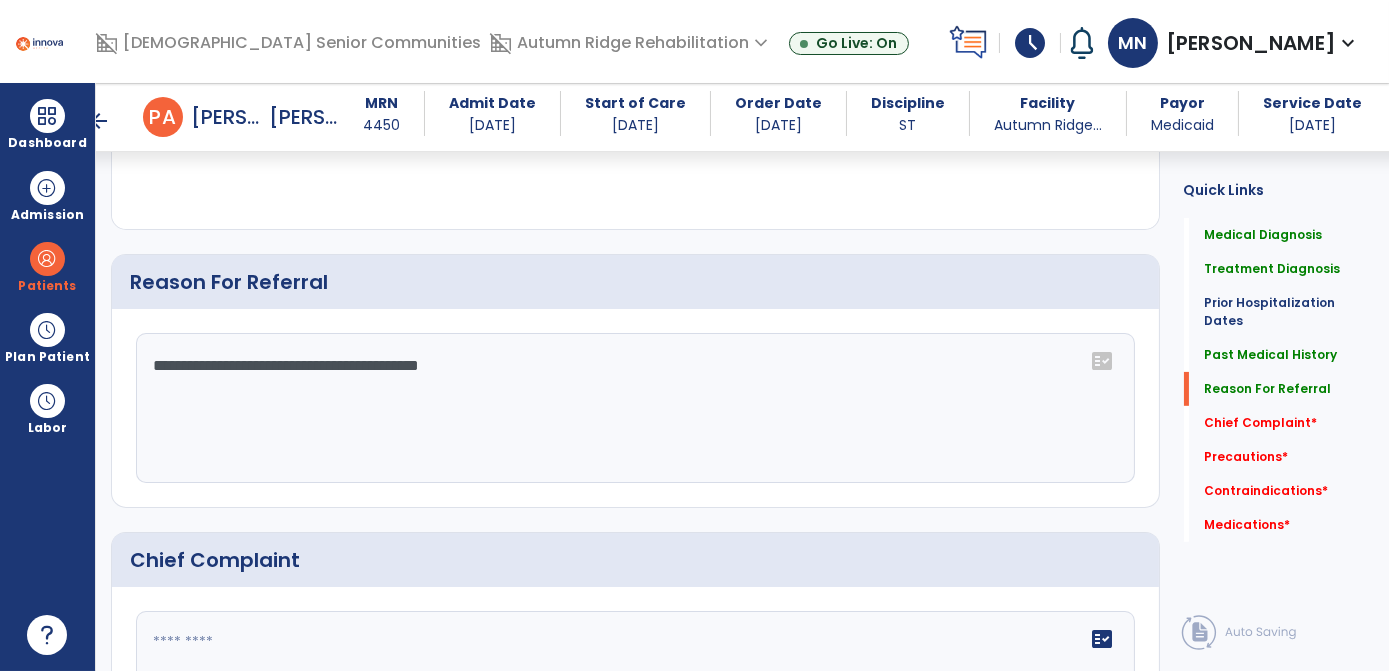 scroll, scrollTop: 1193, scrollLeft: 0, axis: vertical 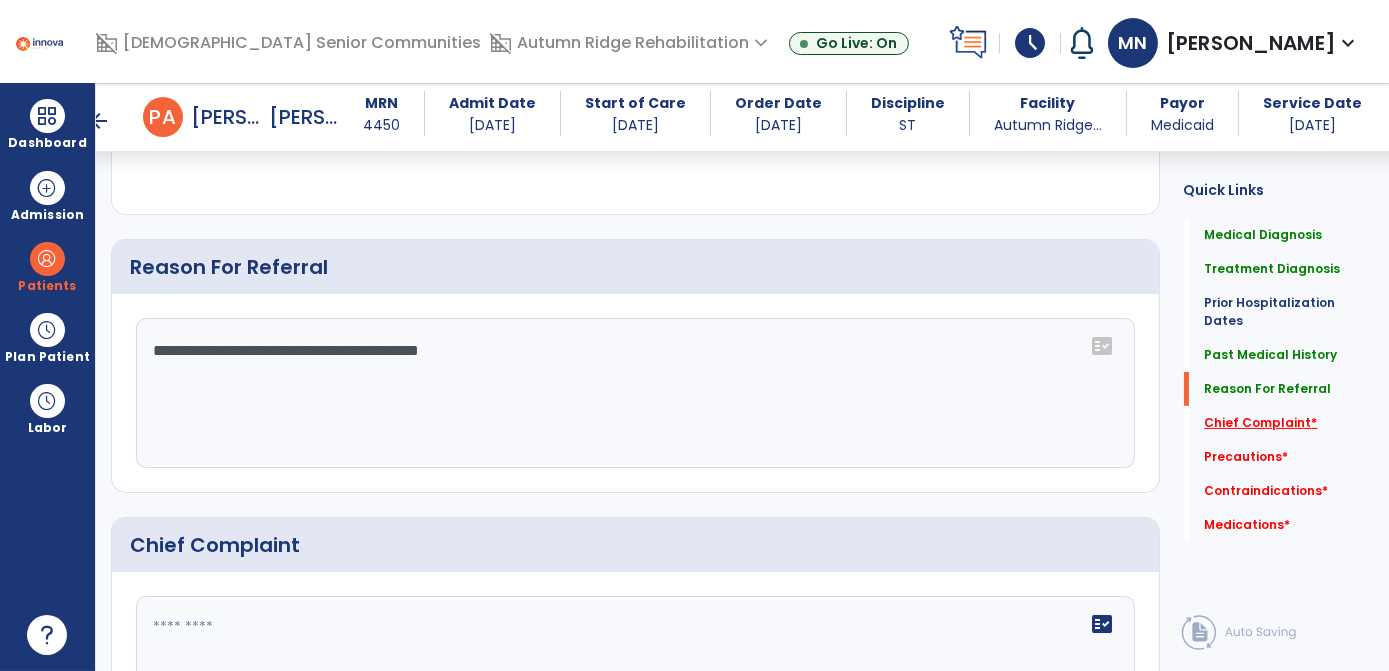 type on "**********" 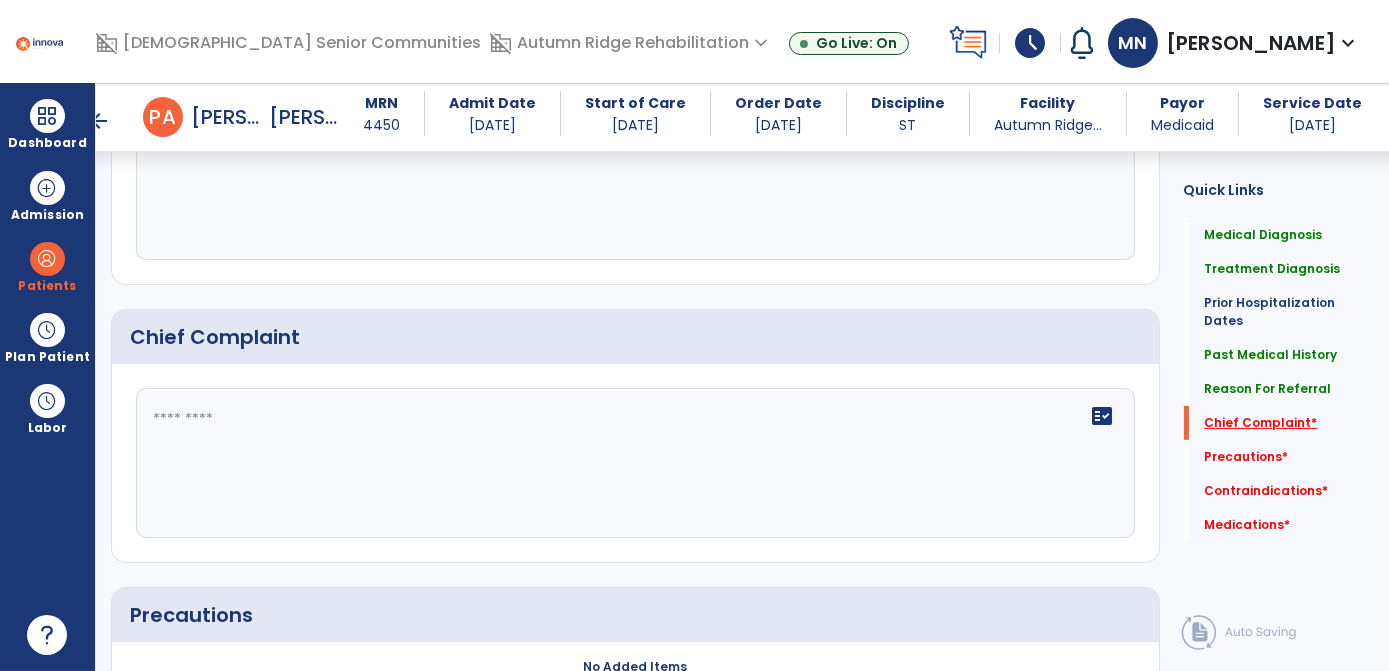 scroll, scrollTop: 1456, scrollLeft: 0, axis: vertical 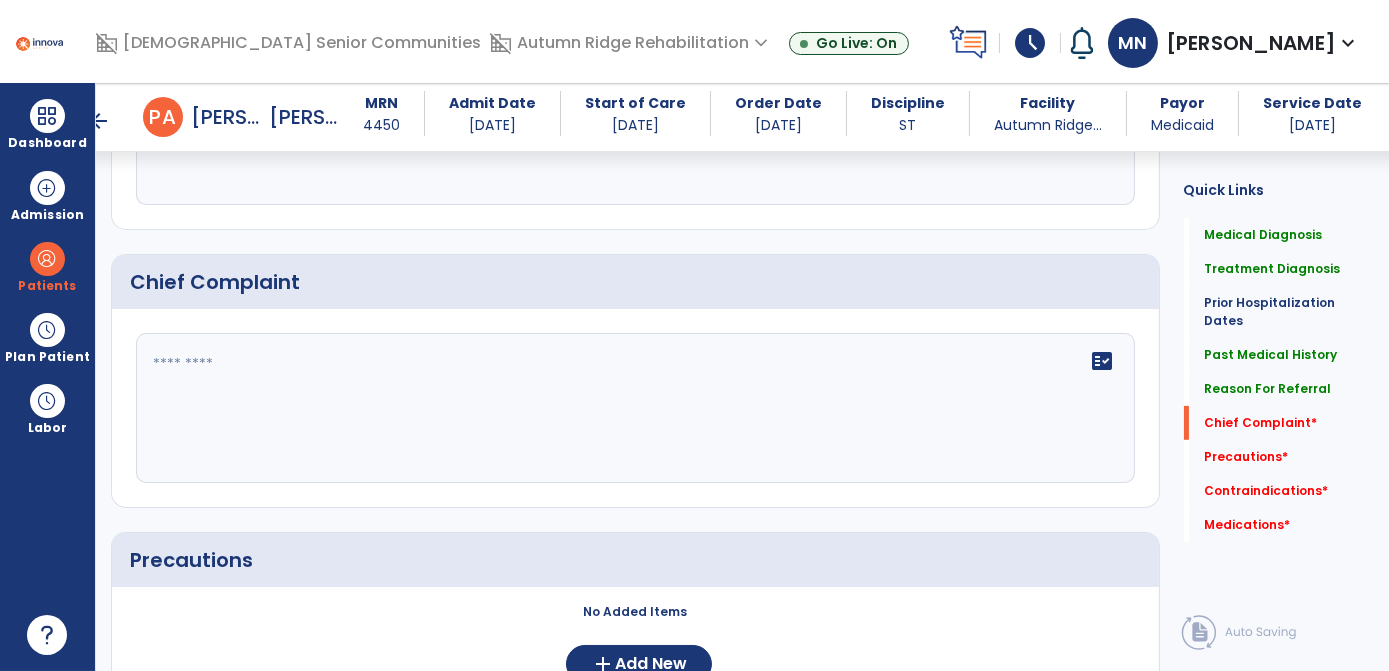 drag, startPoint x: 1275, startPoint y: 422, endPoint x: 270, endPoint y: 494, distance: 1007.5758 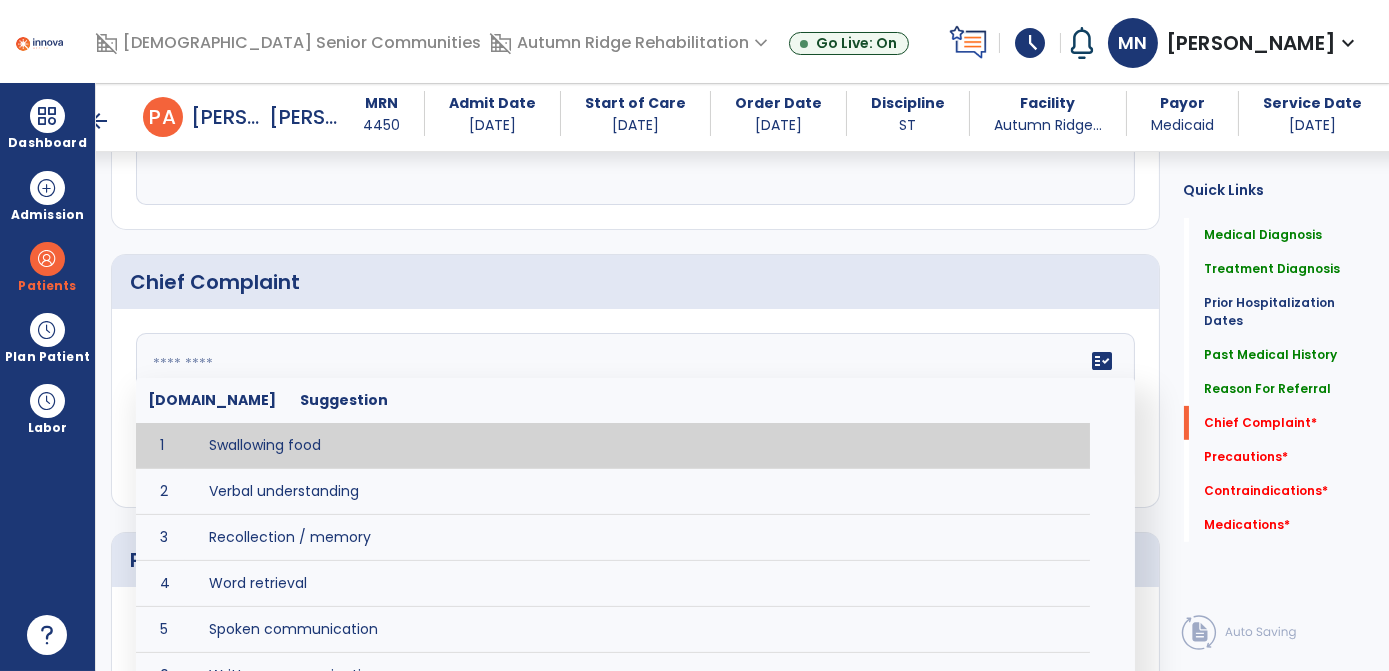click 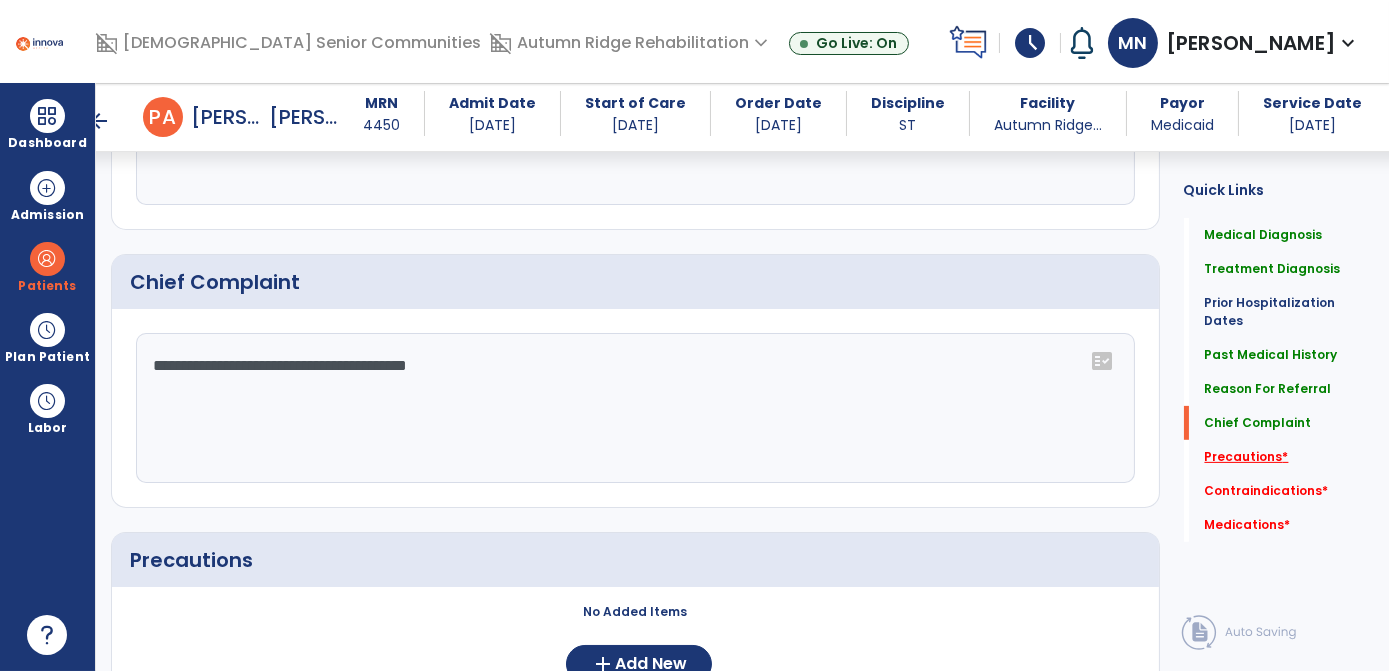 type on "**********" 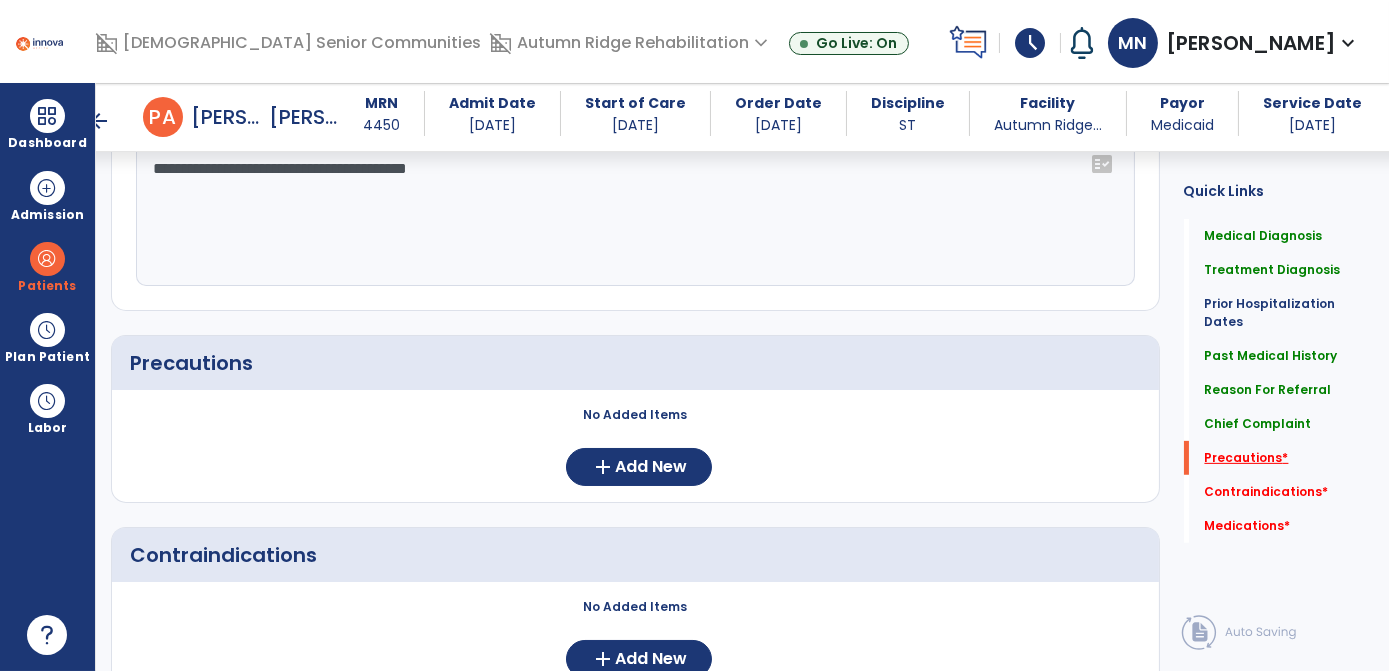 scroll, scrollTop: 1690, scrollLeft: 0, axis: vertical 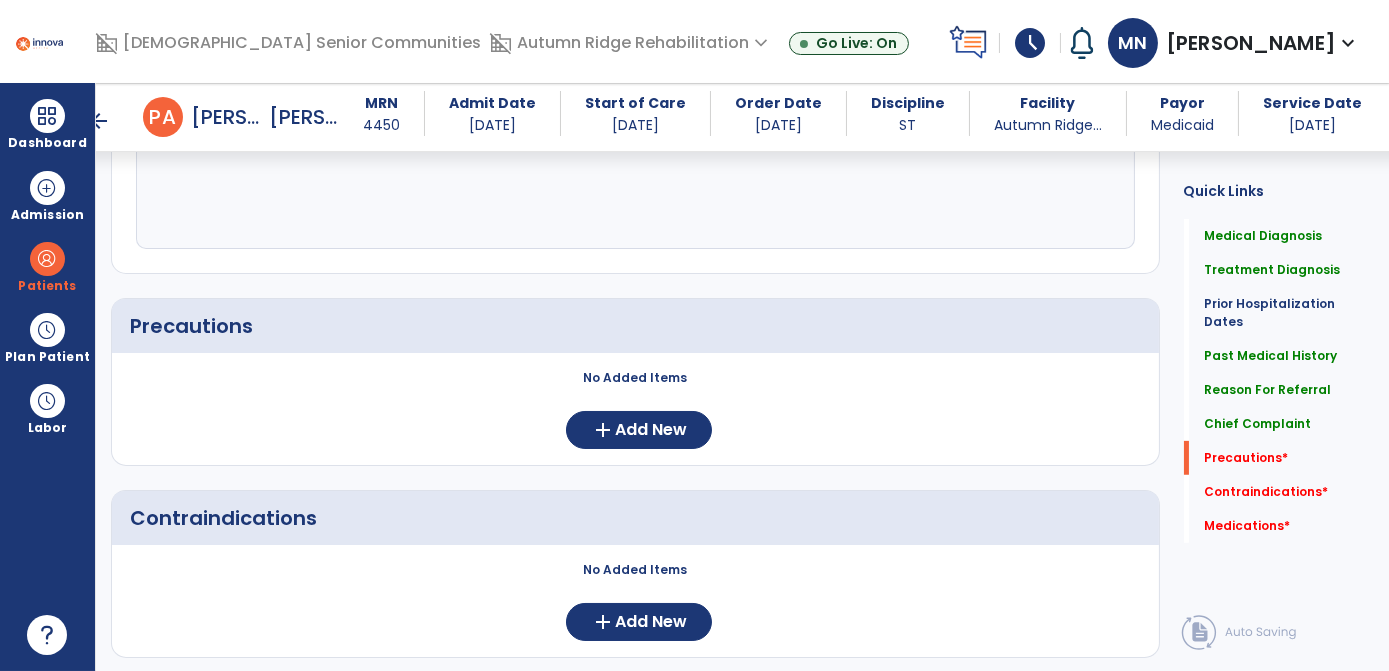 drag, startPoint x: 600, startPoint y: 438, endPoint x: 258, endPoint y: 374, distance: 347.93677 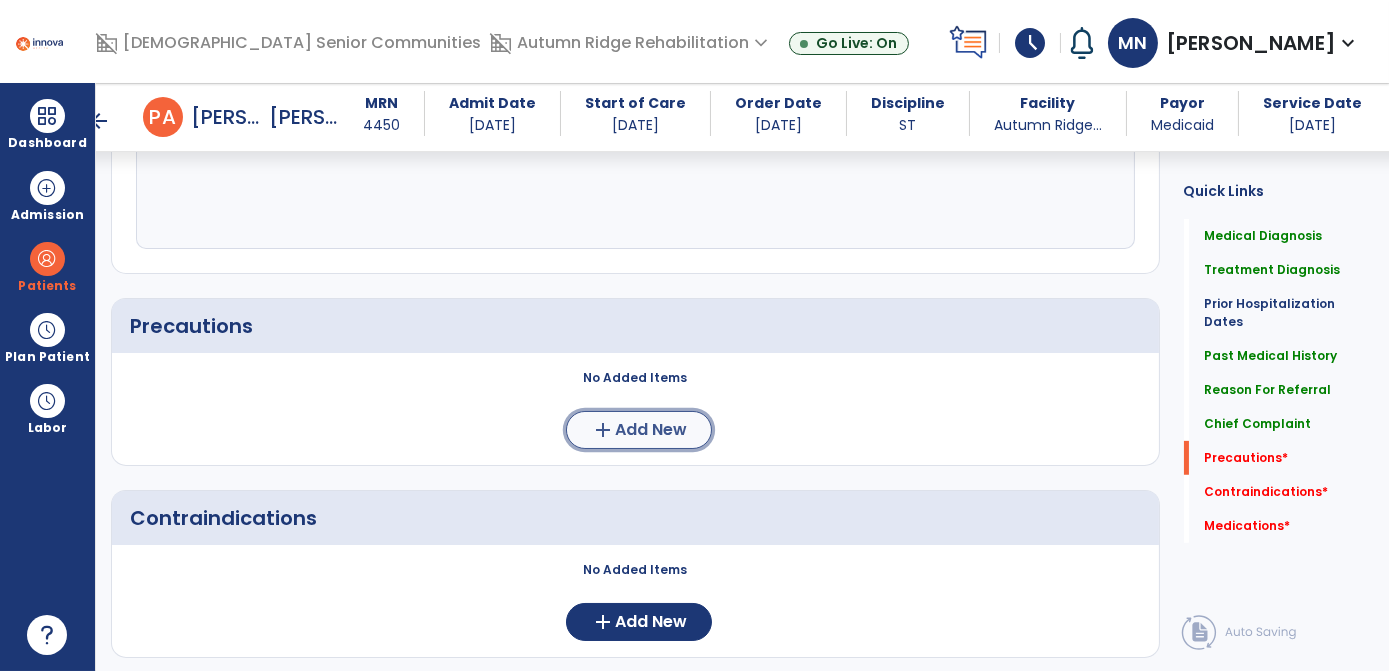 click on "add" 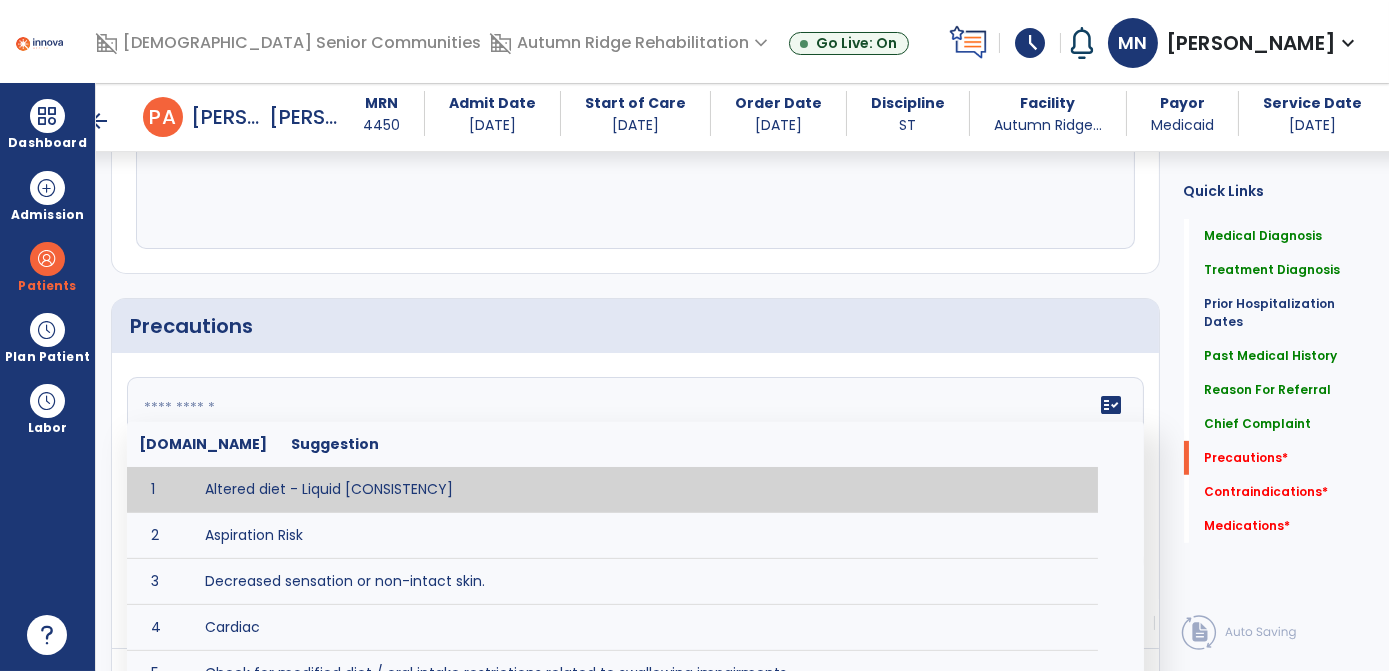 click on "fact_check  Sr.No Suggestion 1 Altered diet - Liquid [CONSISTENCY] 2 Aspiration Risk 3 Decreased sensation or non-intact skin. 4 Cardiac 5 Check for modified diet / oral intake restrictions related to swallowing impairments. 6 Check INR lab results prior to activity if patient on blood thinners. 7 Closely monitor anxiety or stress due to increased SOB/dyspnea and cease activity/exercise until patient is able to control this response 8 Code Status:  9 Confirm surgical approach and discoloration or other precautions. 10 Continuous pulse oximetry (SpO2) during all periods of sleep (day and night) and when out of line of sight of a competent caregiver. 11 Precautions for exercise include:  12 Depression 13 Diabetic diet 14 Fall risk 15 Fluid restriction 16 High fall risk related to cognitive, motor, perceptual, and sensory deficits 17 Hip precaution 18 Impulsive tendencies, restrict patient performance in unsupervised tasks 19 Isolation 20 Lymphedema 21 22 23 24 25 Monitor for respiratory dysfunction 26 27 NPO" 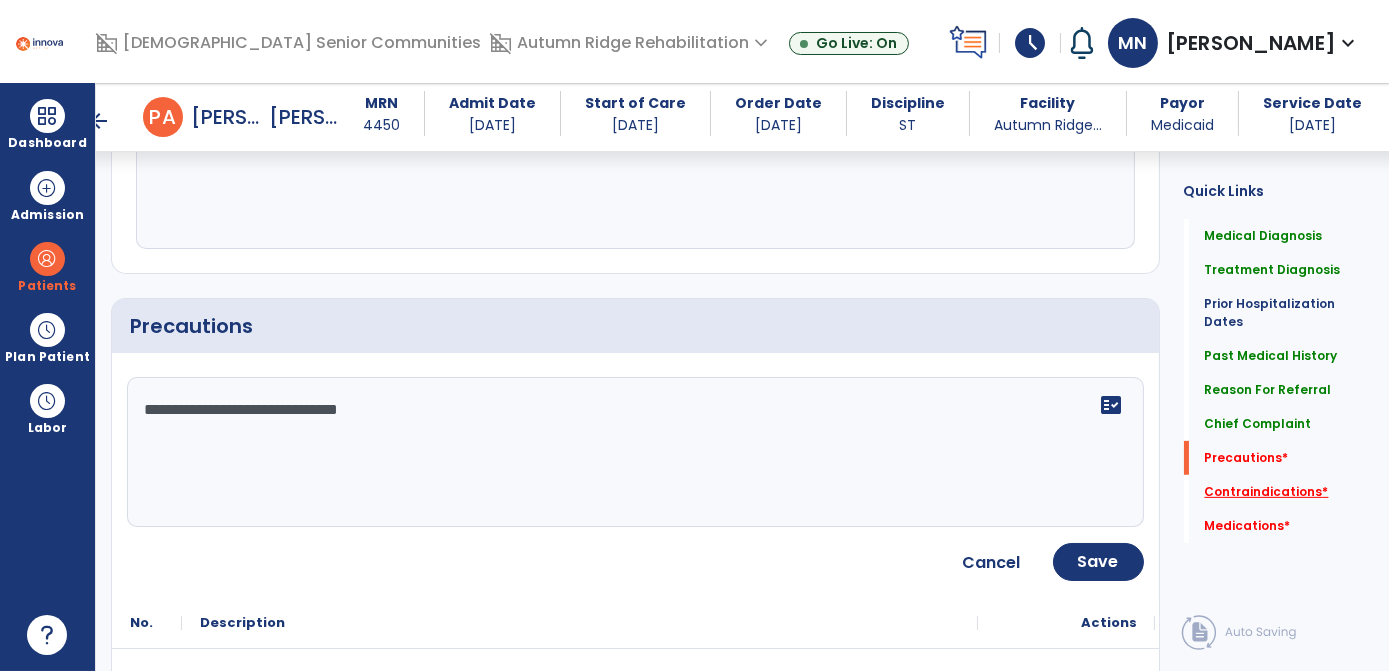type on "**********" 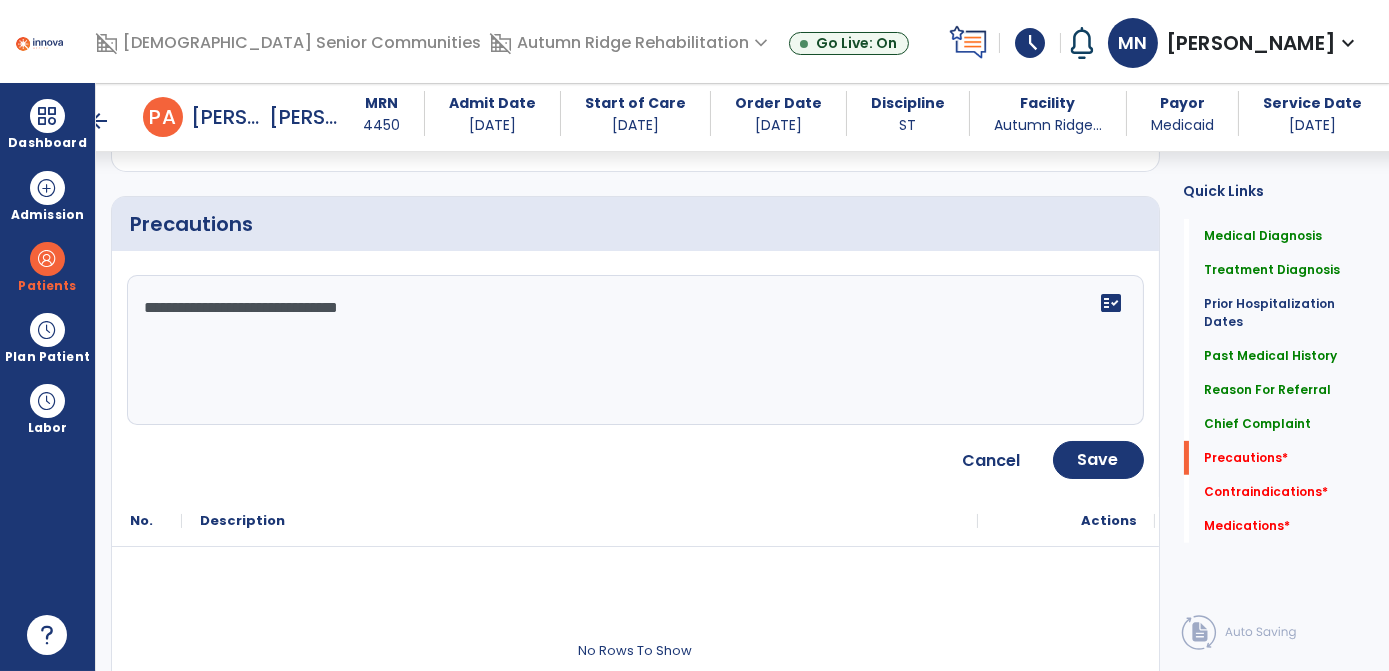 scroll, scrollTop: 1704, scrollLeft: 0, axis: vertical 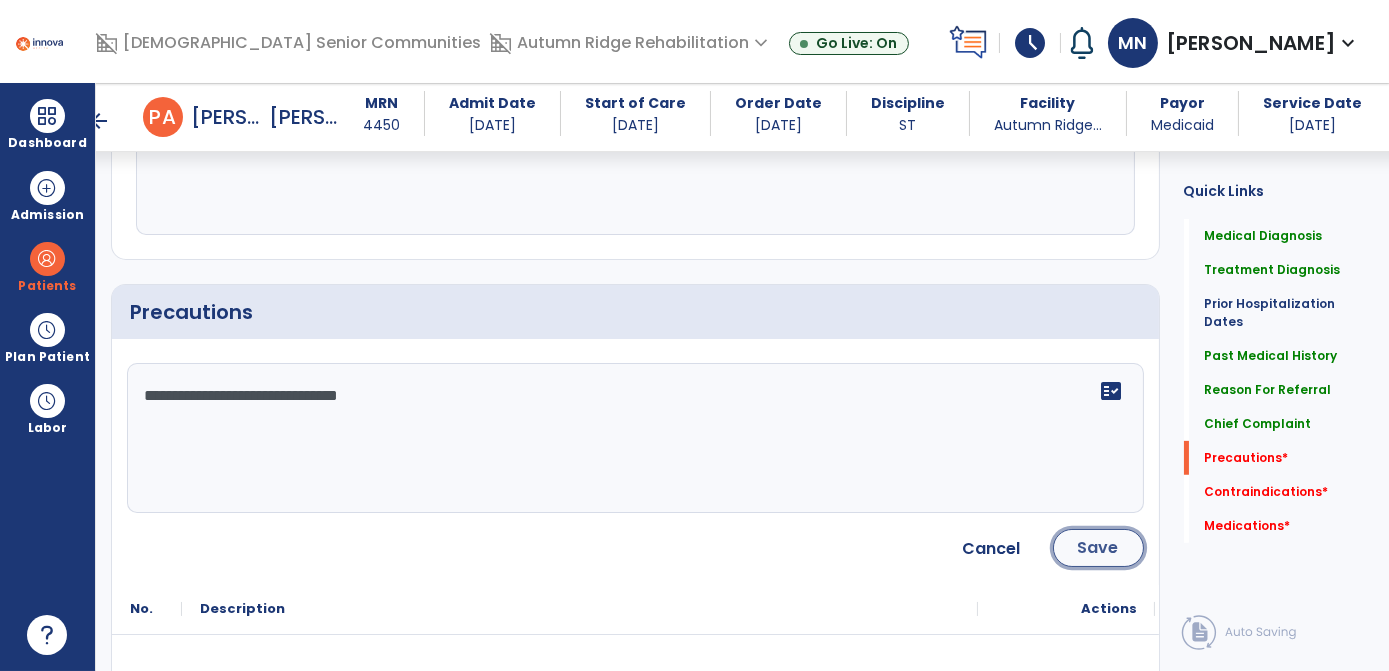 click on "Save" 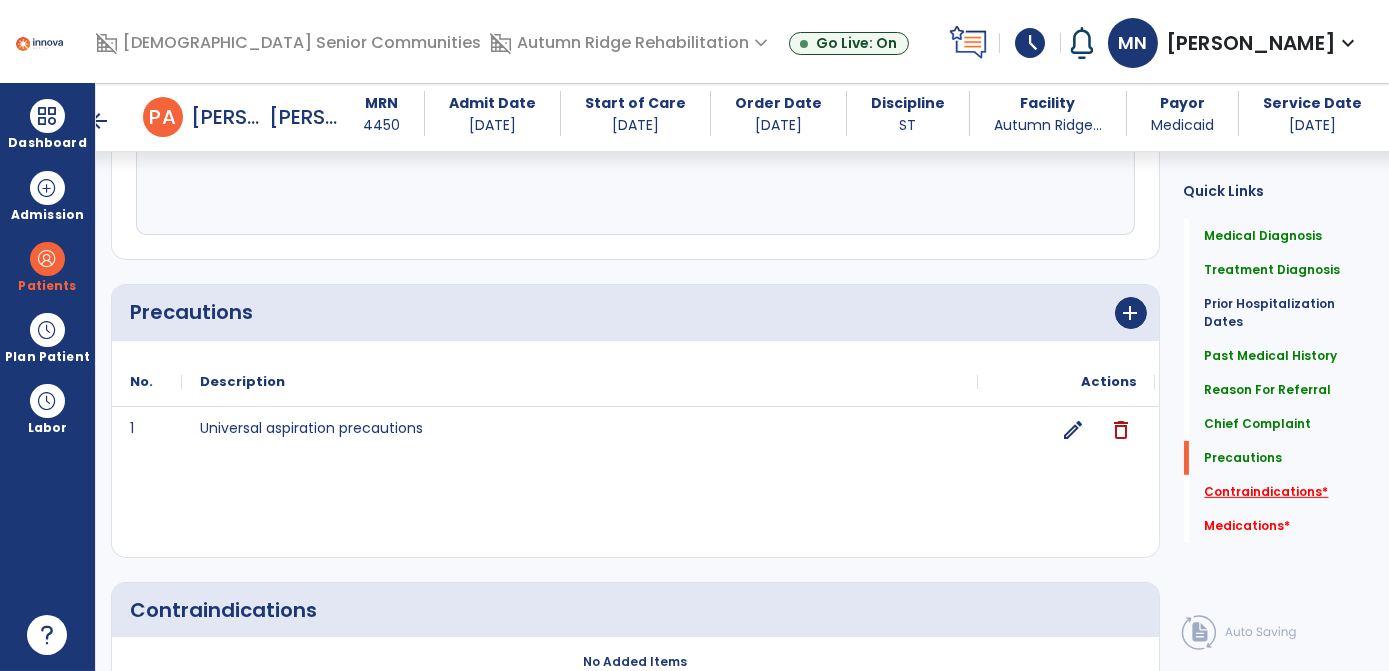 click on "Contraindications   *" 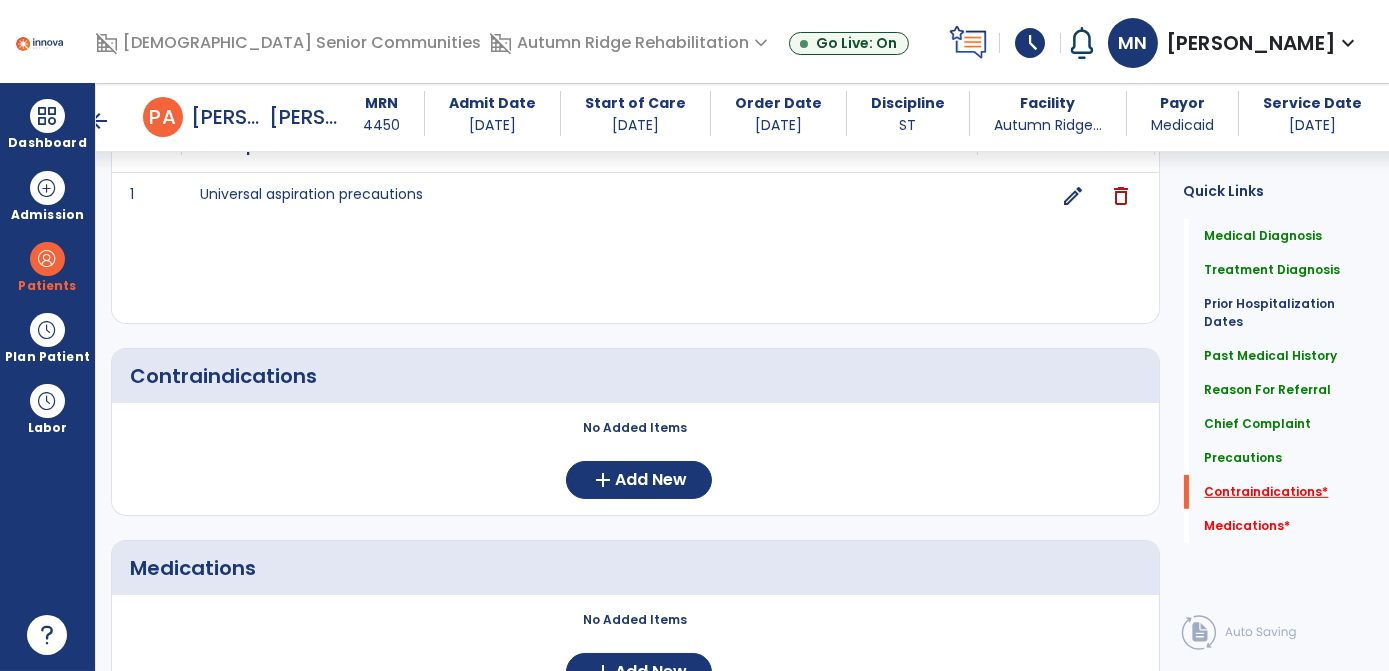 scroll, scrollTop: 1987, scrollLeft: 0, axis: vertical 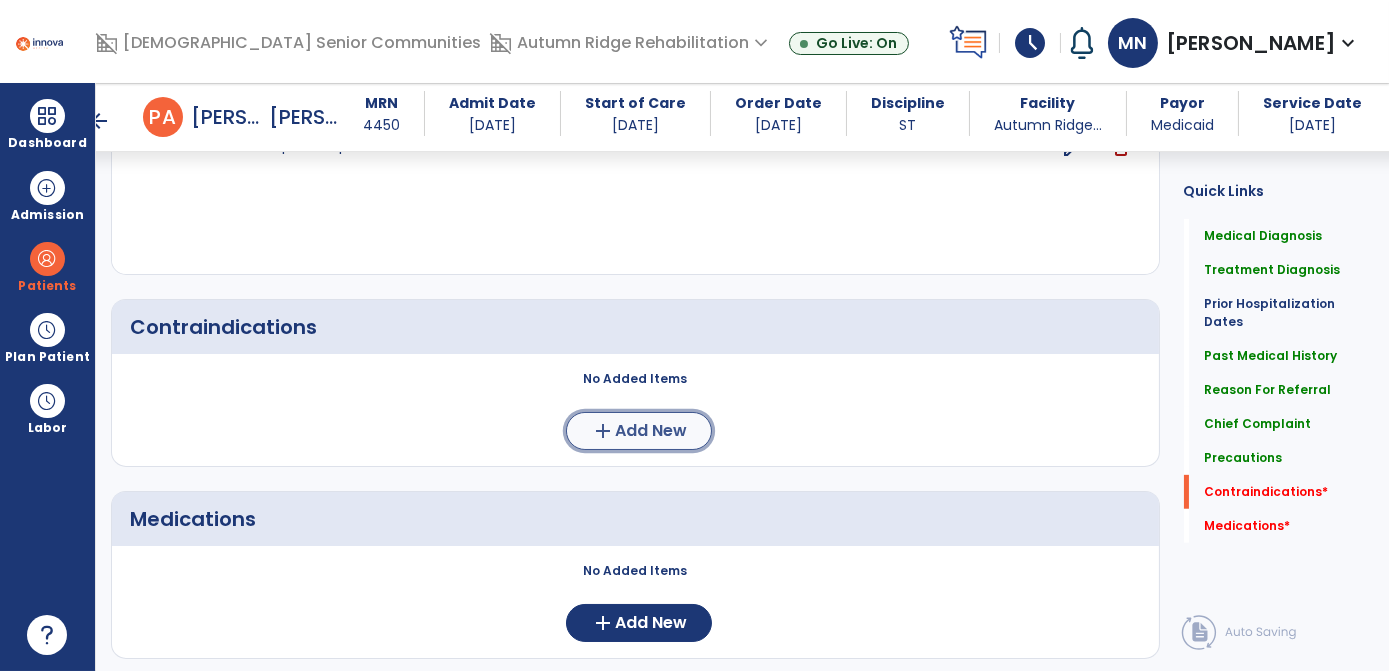 click on "add" 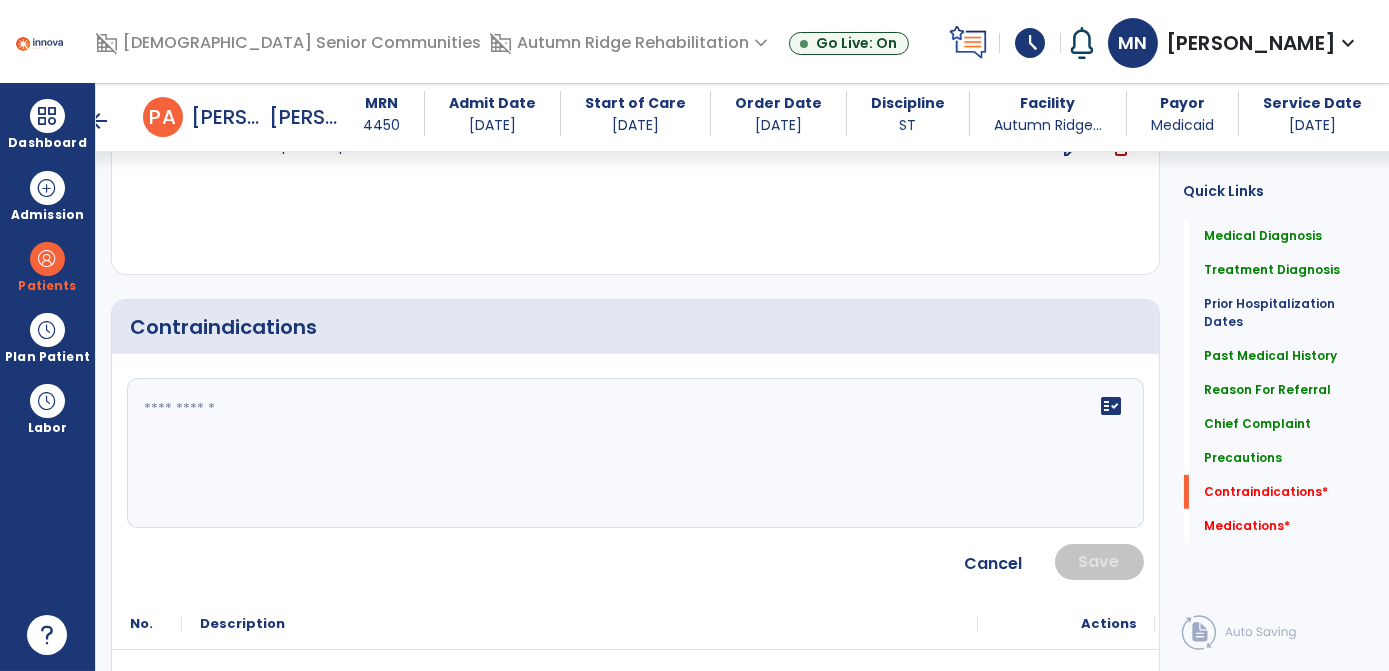 click on "fact_check" 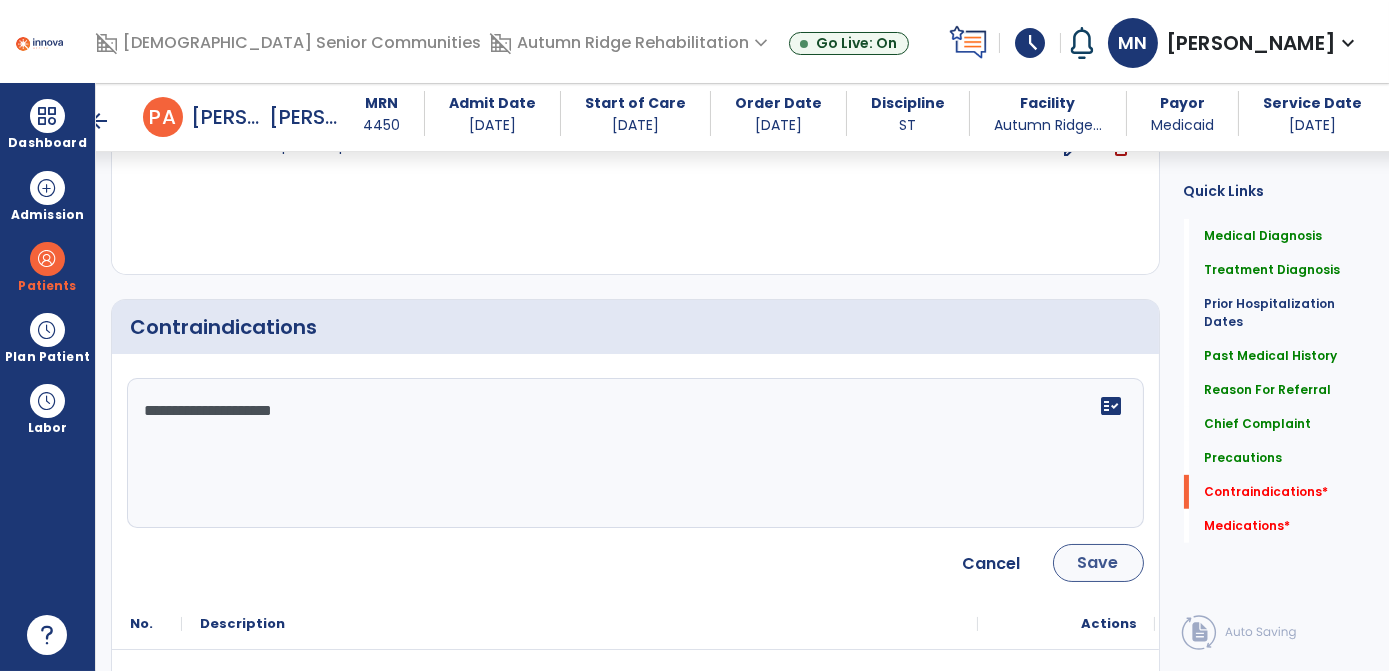 type on "**********" 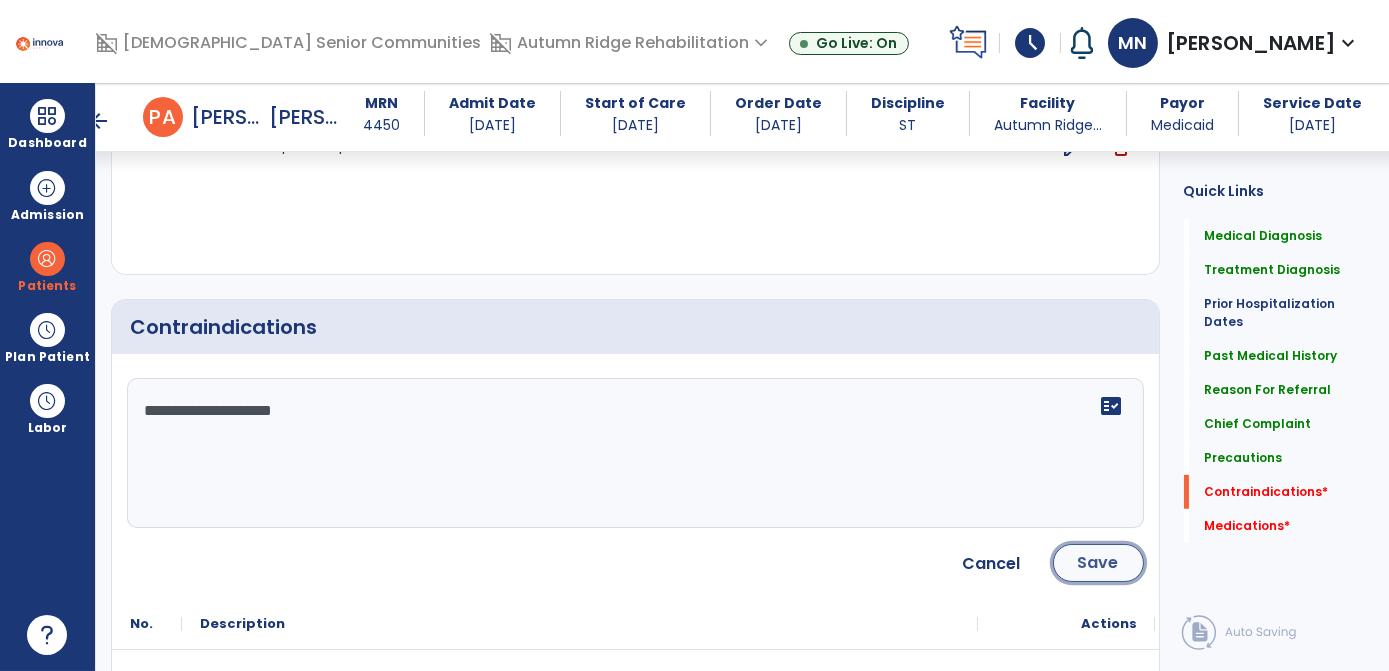 click on "Save" 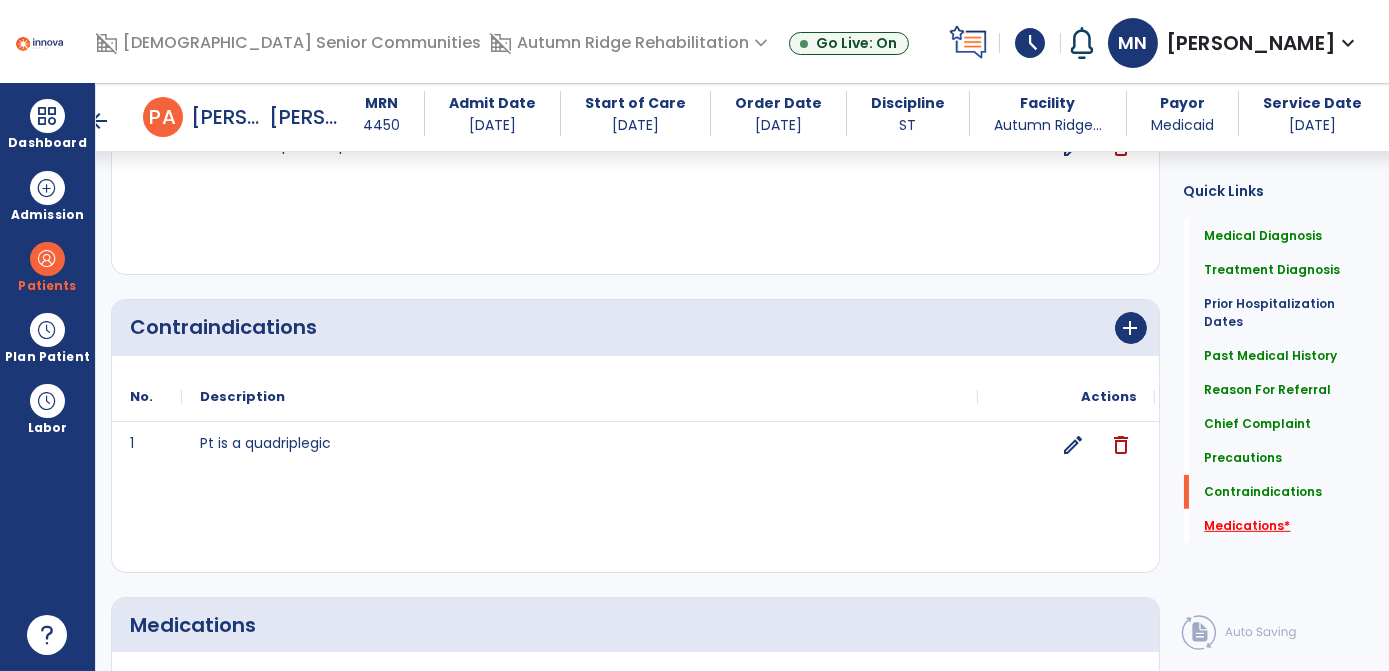 click on "Medications   *" 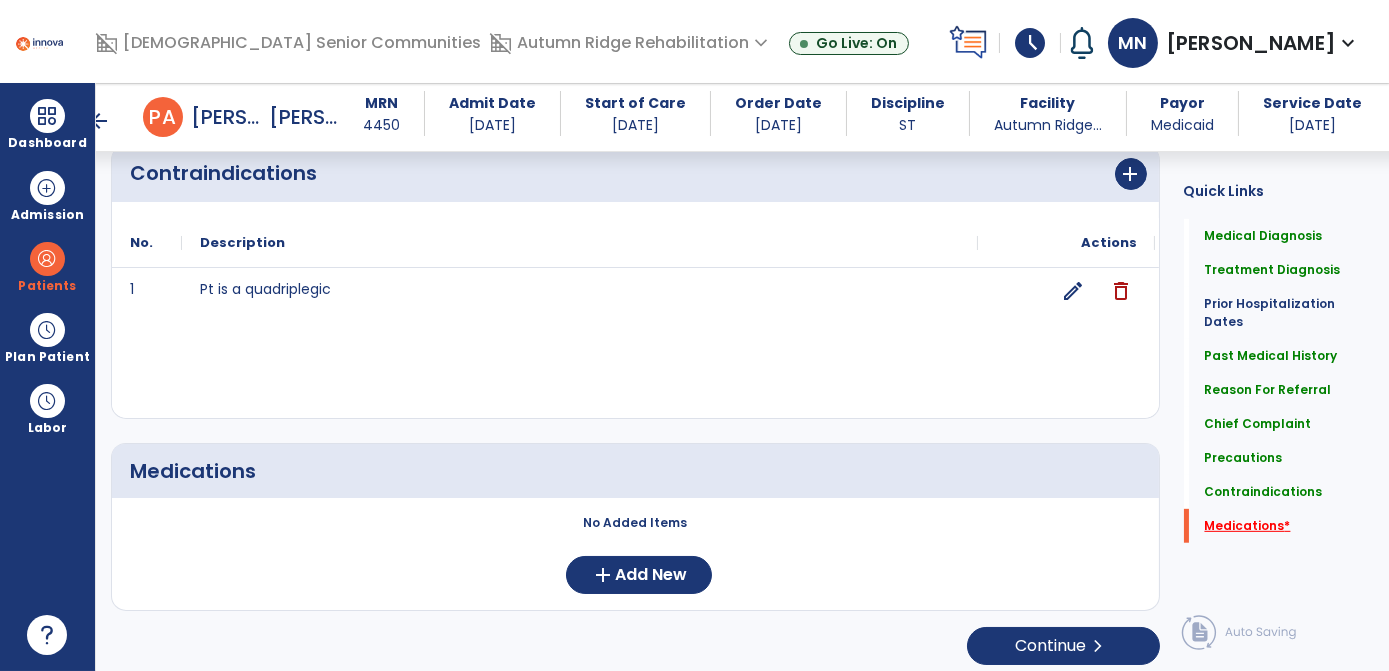 scroll, scrollTop: 2143, scrollLeft: 0, axis: vertical 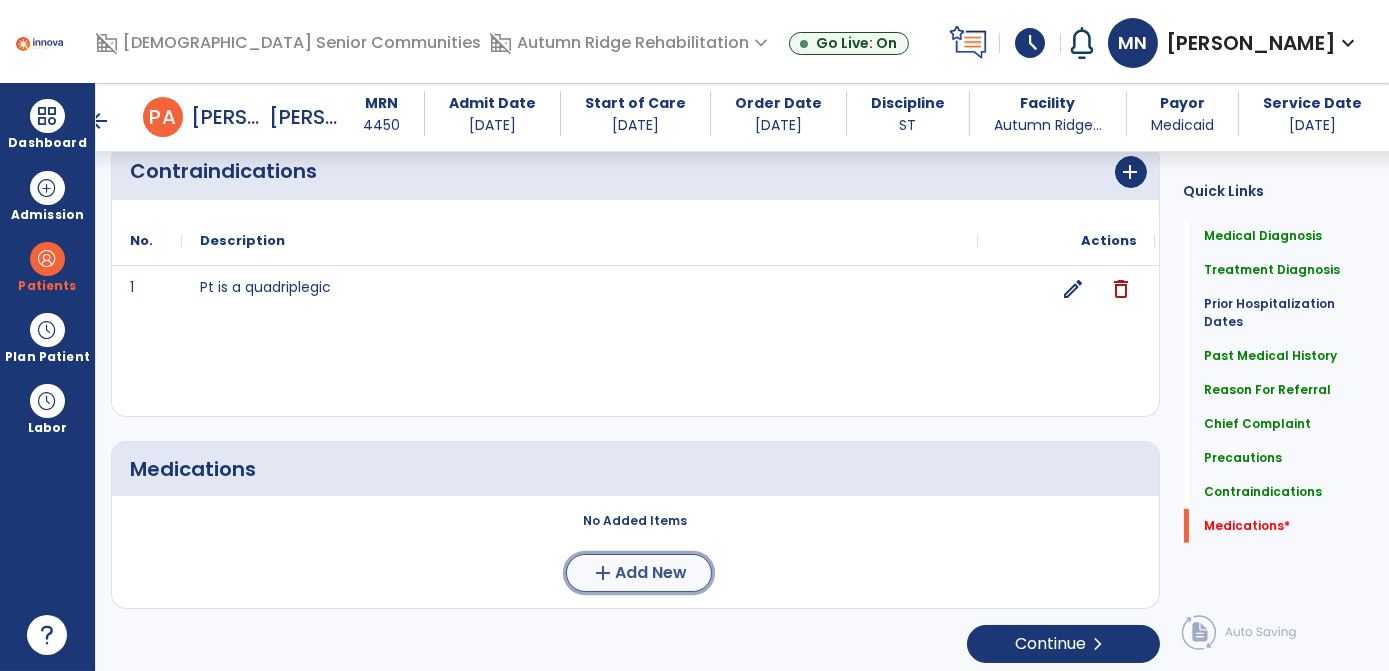 click on "add" 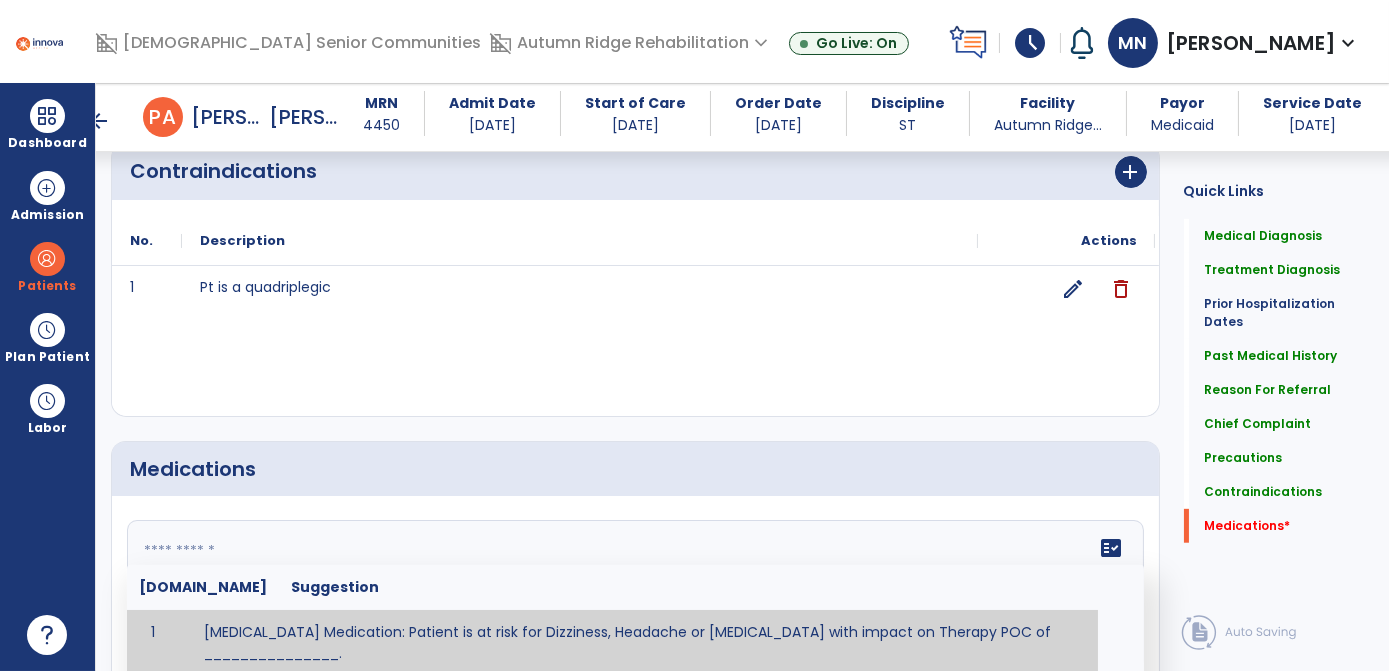click 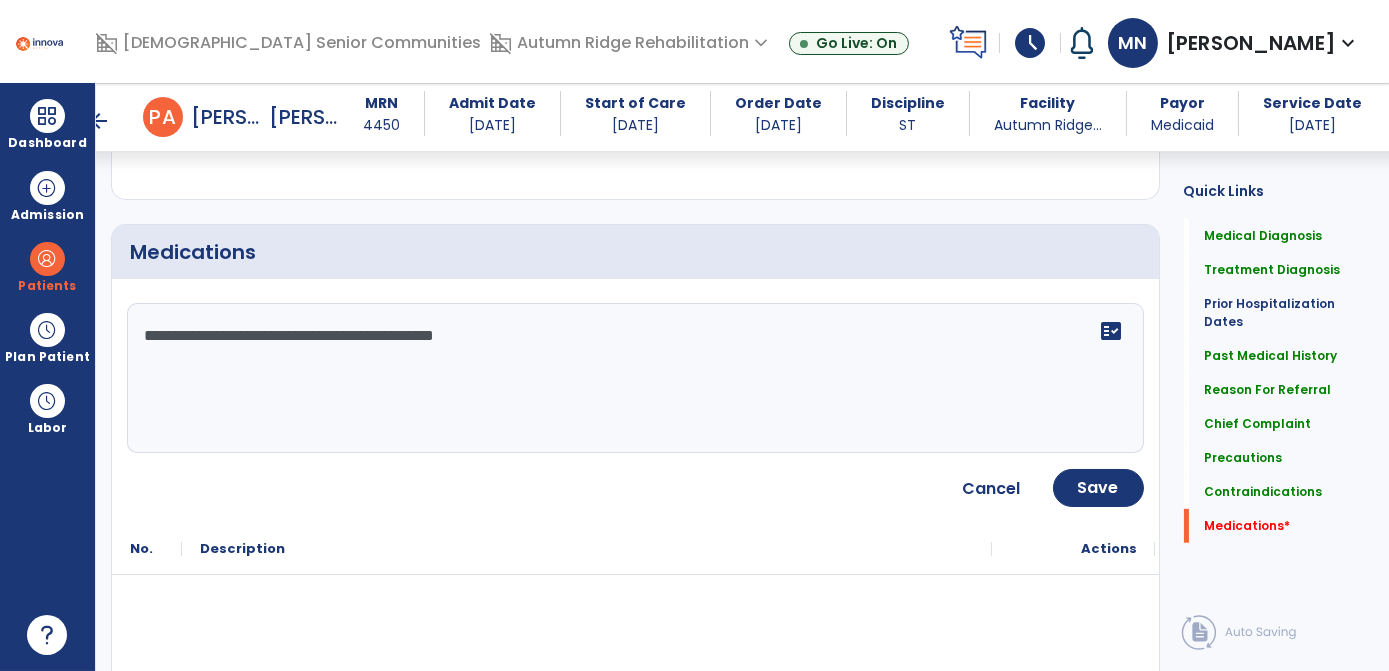 scroll, scrollTop: 2476, scrollLeft: 0, axis: vertical 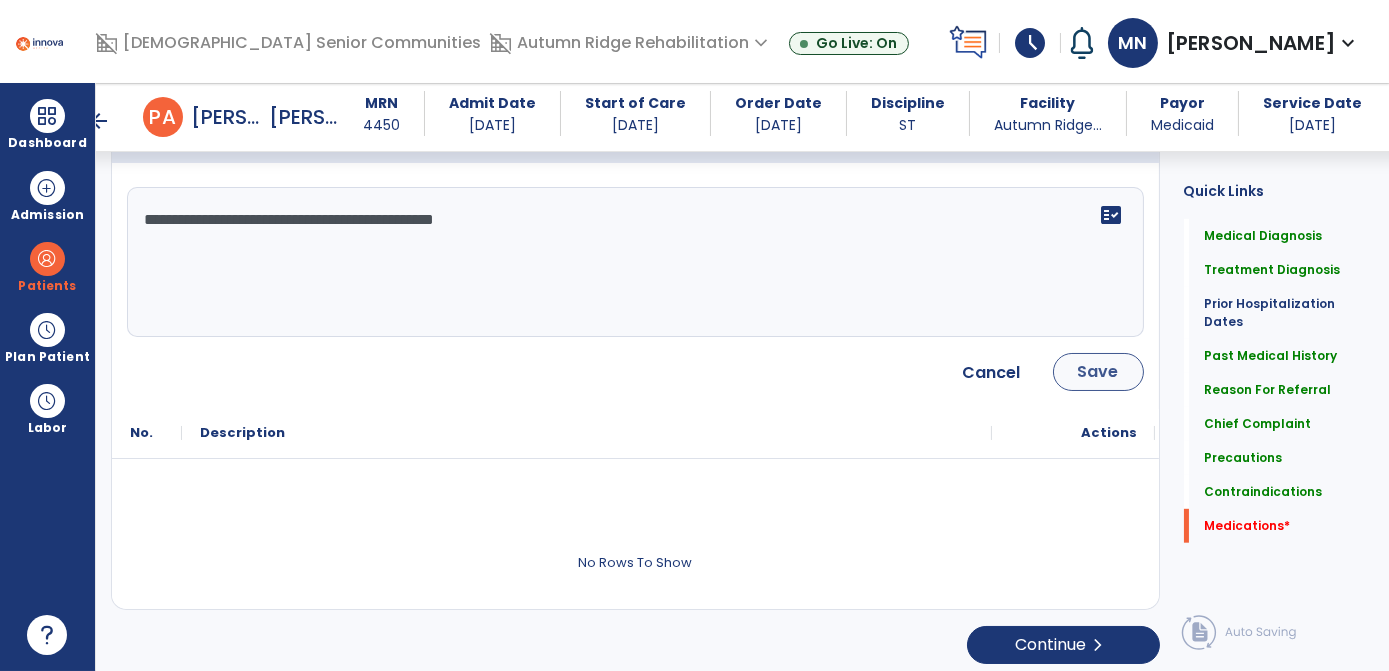 type on "**********" 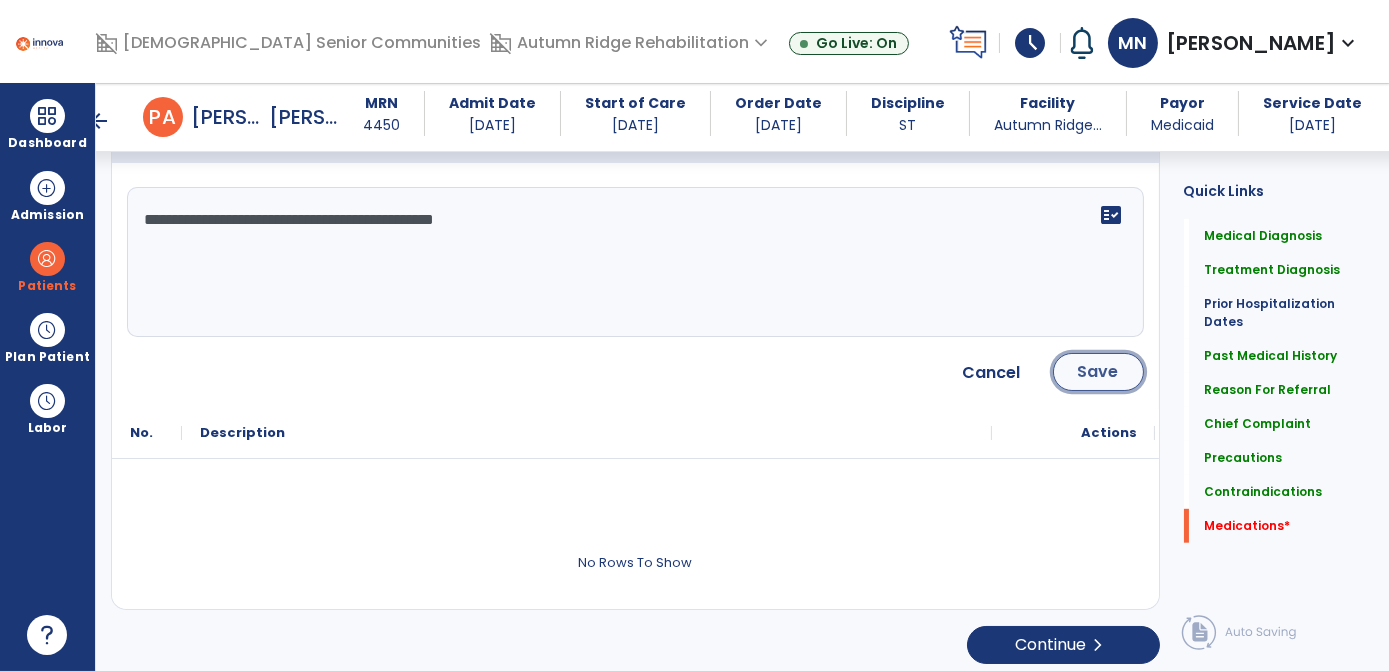 click on "Save" 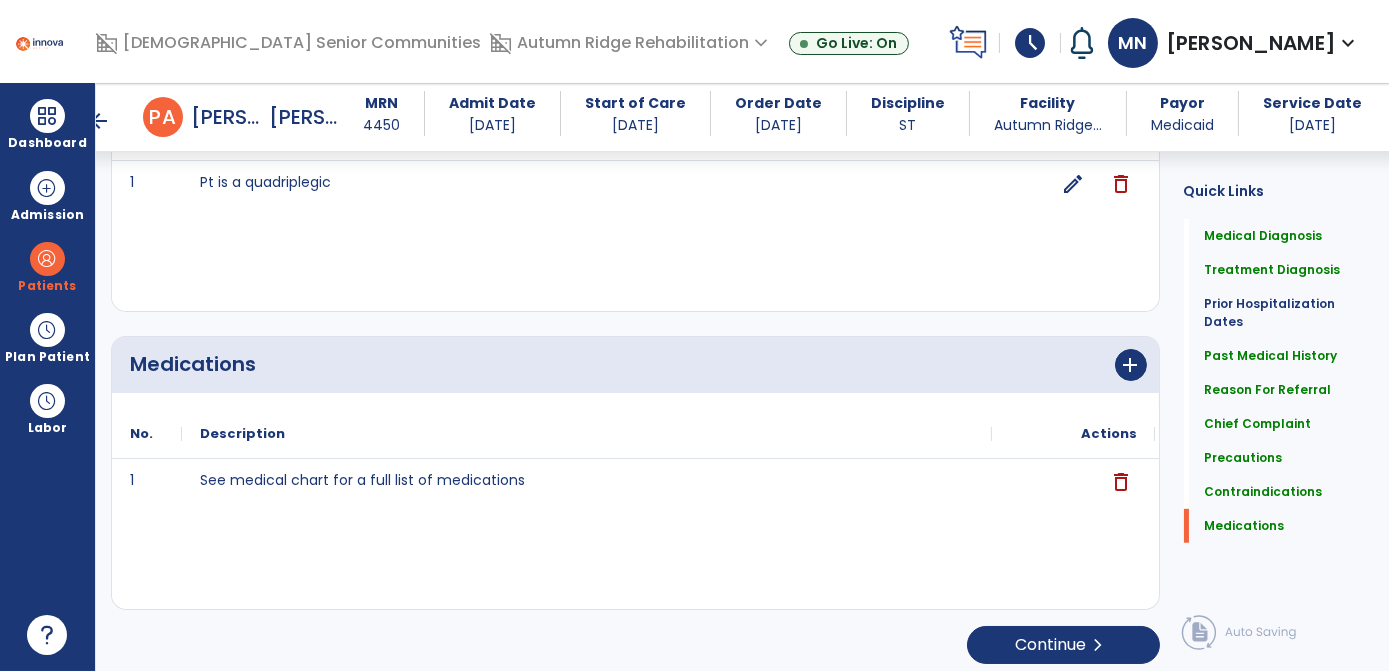 scroll, scrollTop: 2250, scrollLeft: 0, axis: vertical 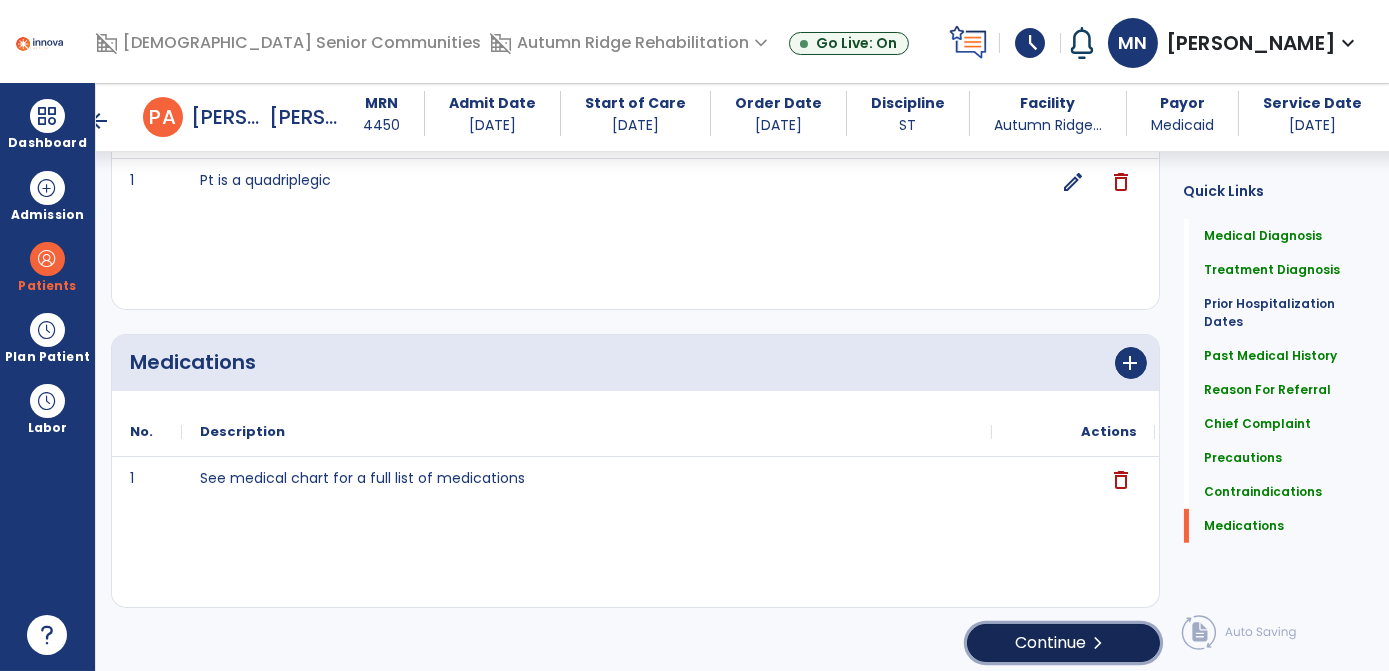drag, startPoint x: 1082, startPoint y: 633, endPoint x: 1094, endPoint y: 612, distance: 24.186773 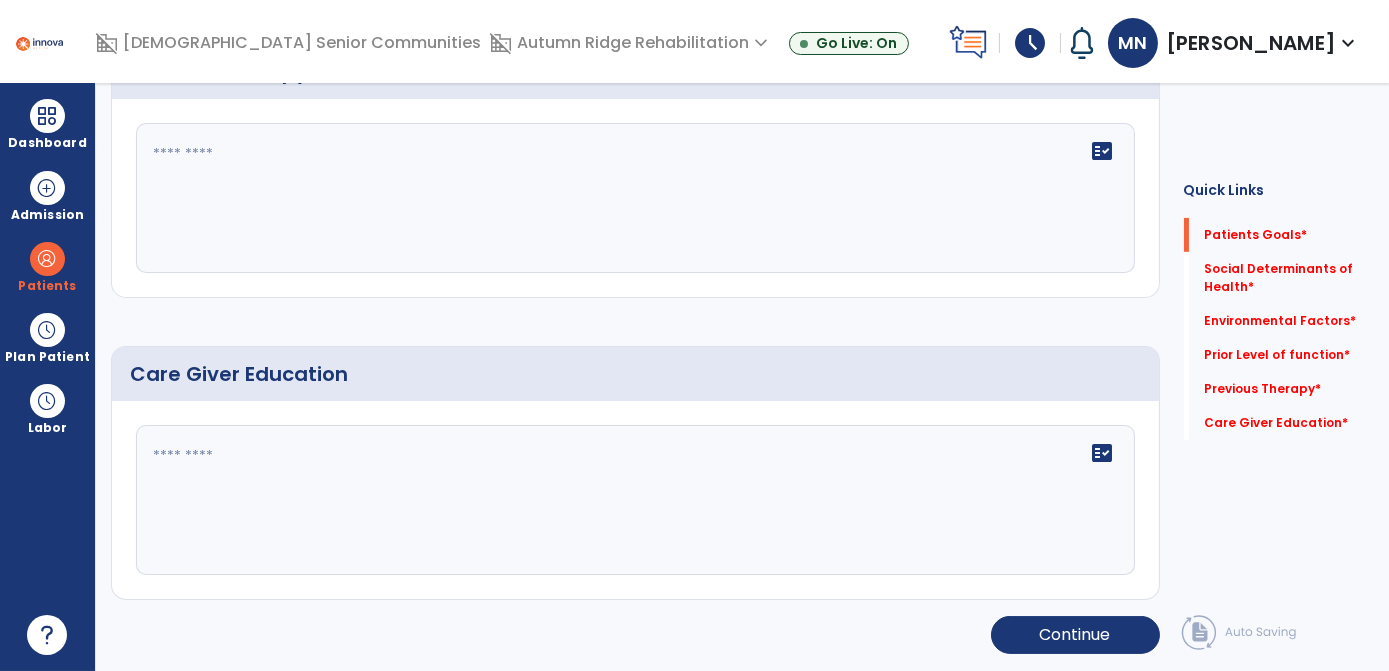 scroll, scrollTop: 34, scrollLeft: 0, axis: vertical 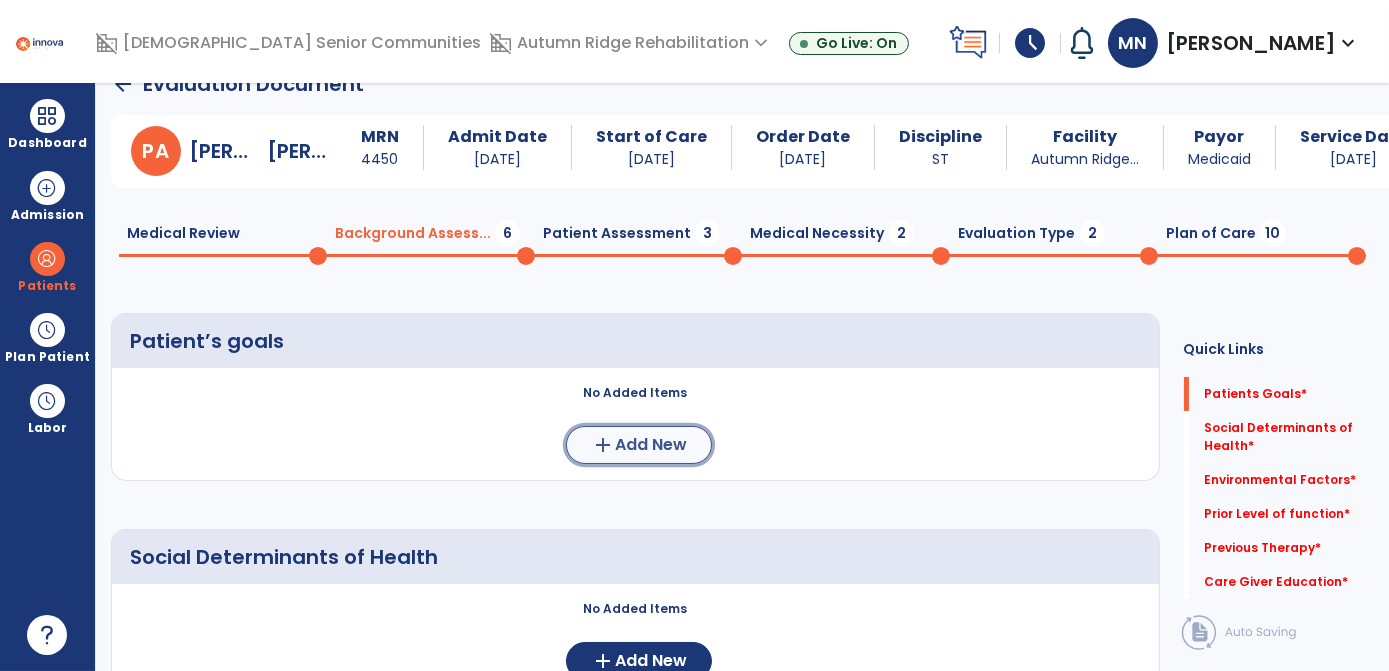 click on "add" 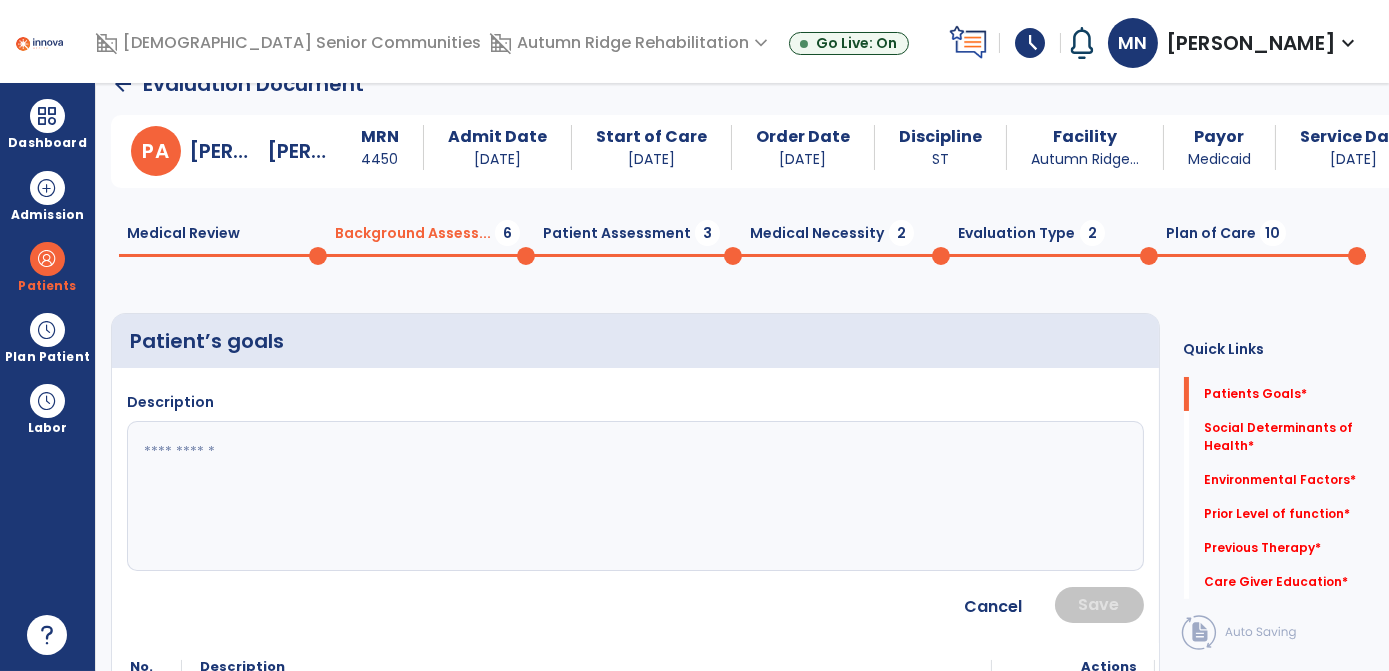 click 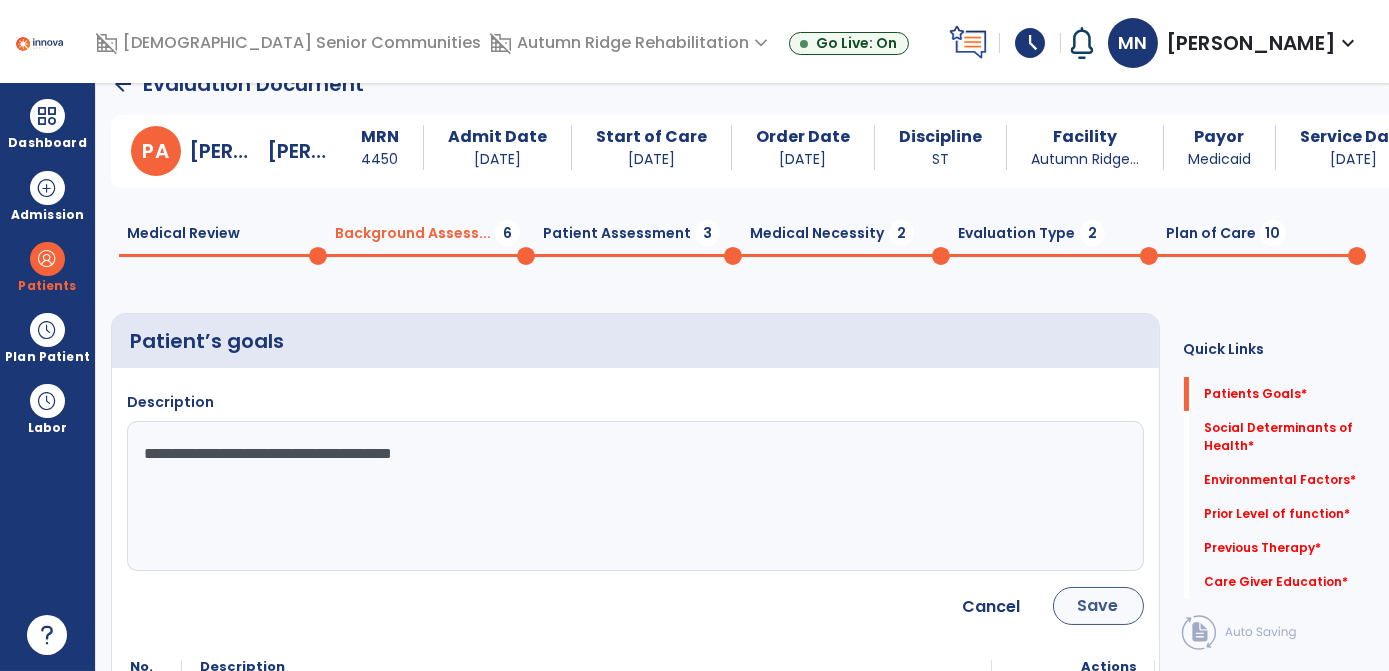 type on "**********" 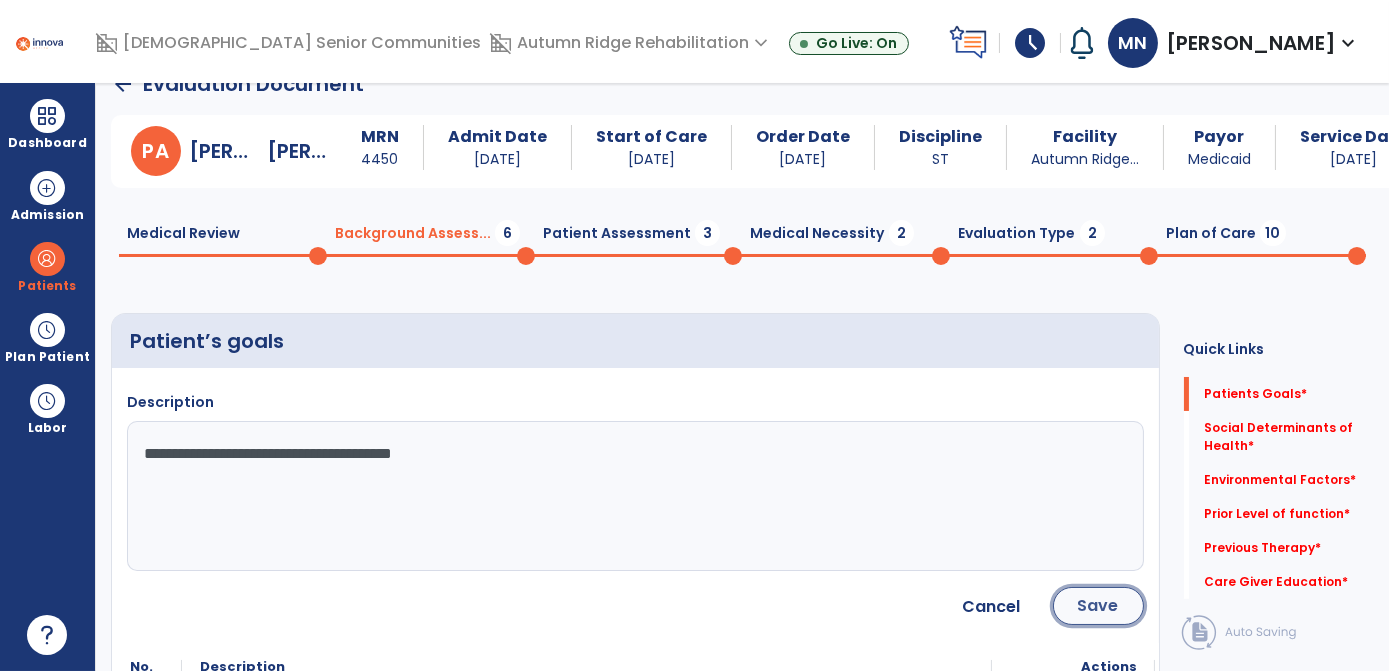 click on "Save" 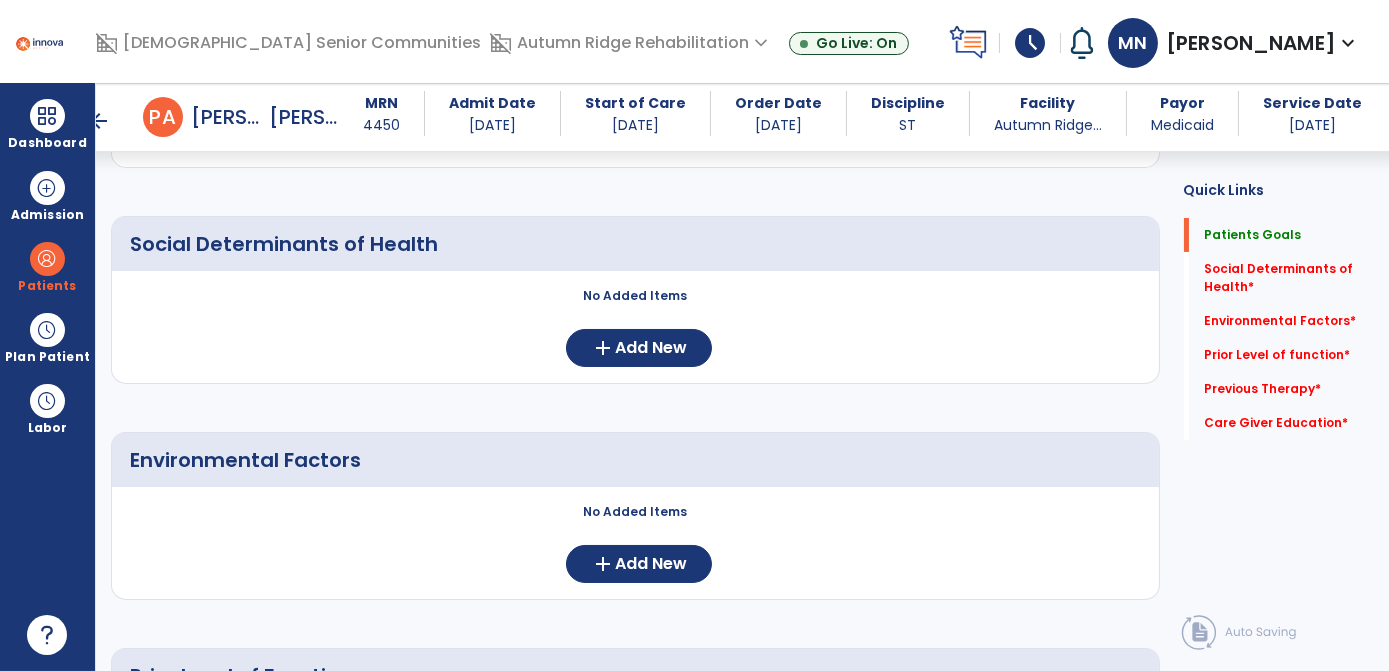 scroll, scrollTop: 470, scrollLeft: 0, axis: vertical 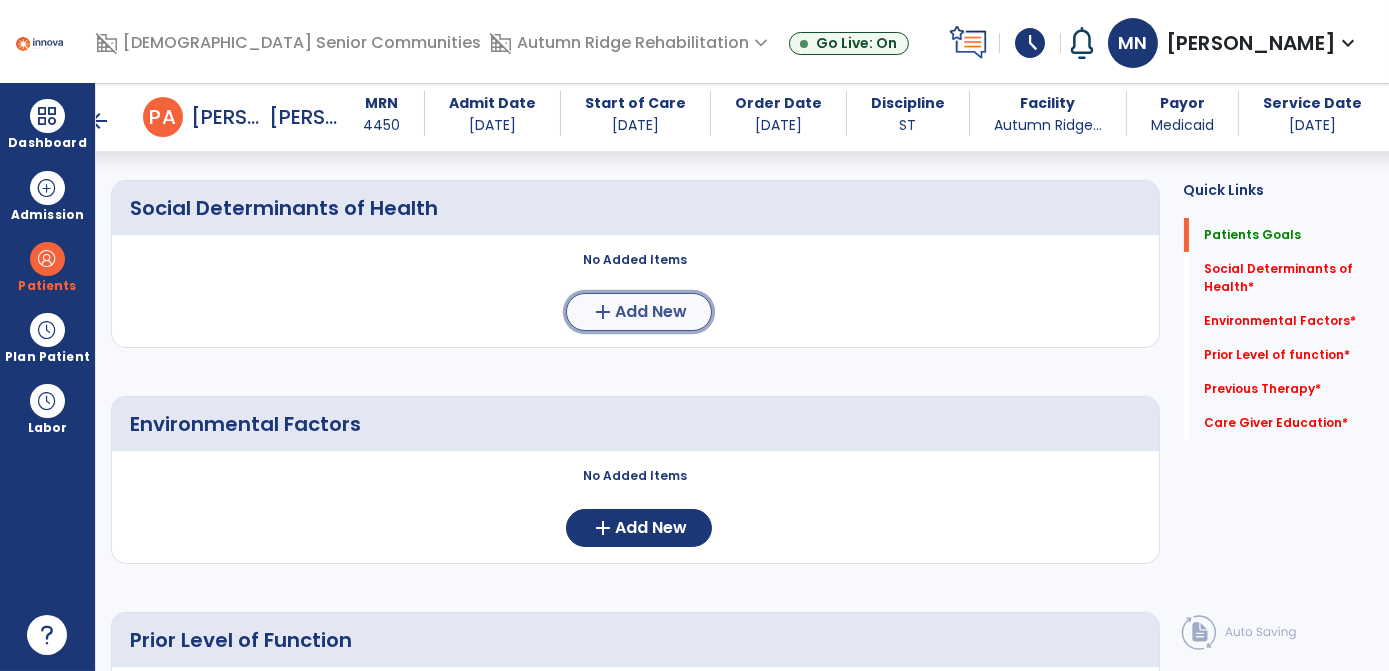 click on "add" 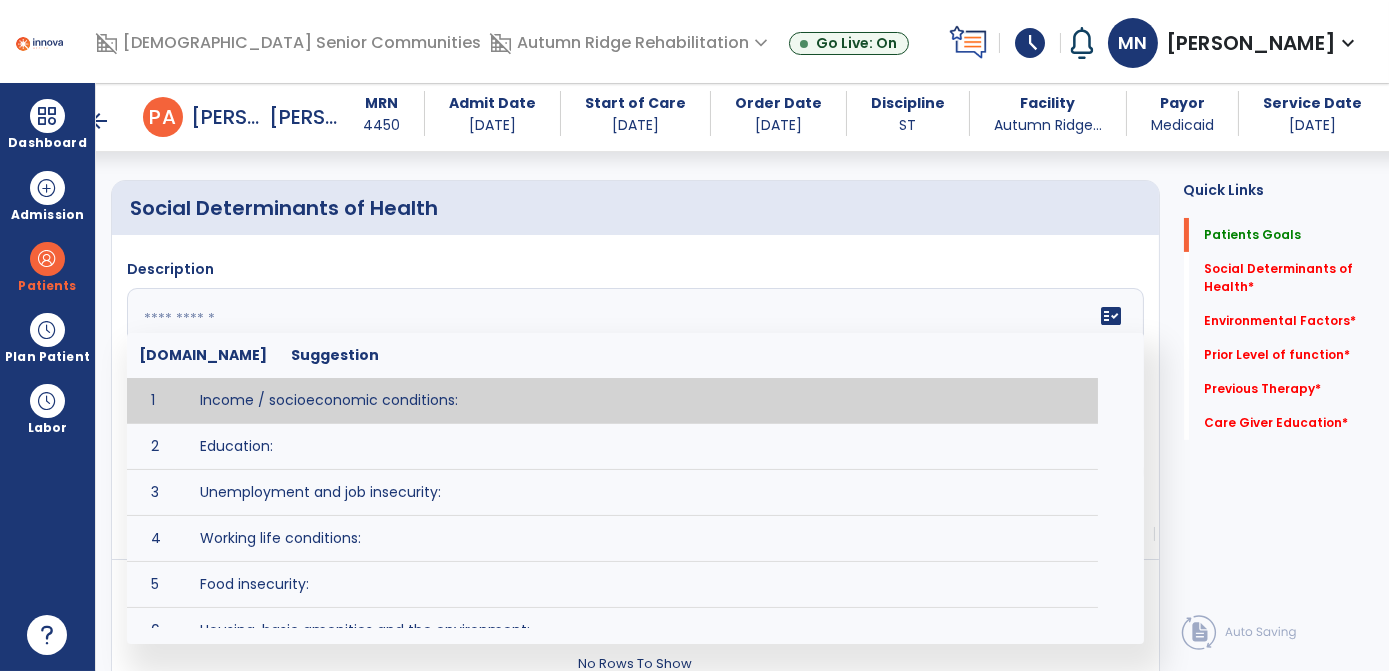 click 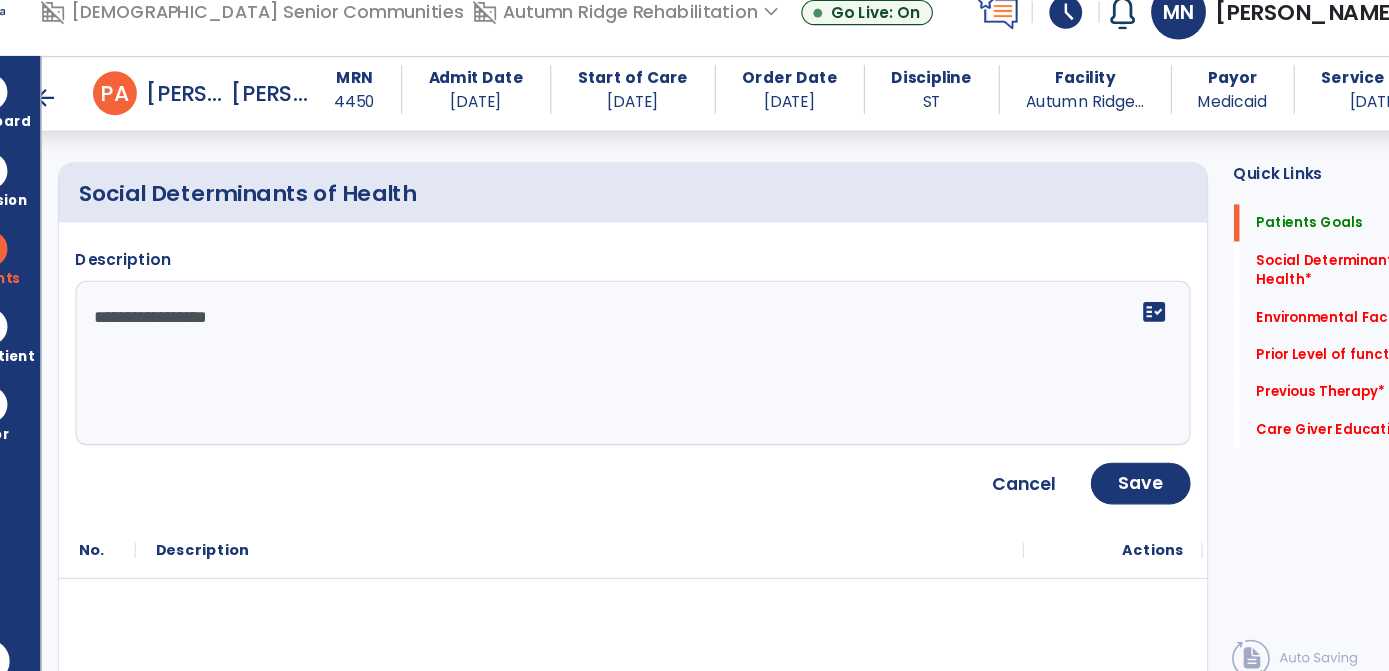 scroll, scrollTop: 469, scrollLeft: 0, axis: vertical 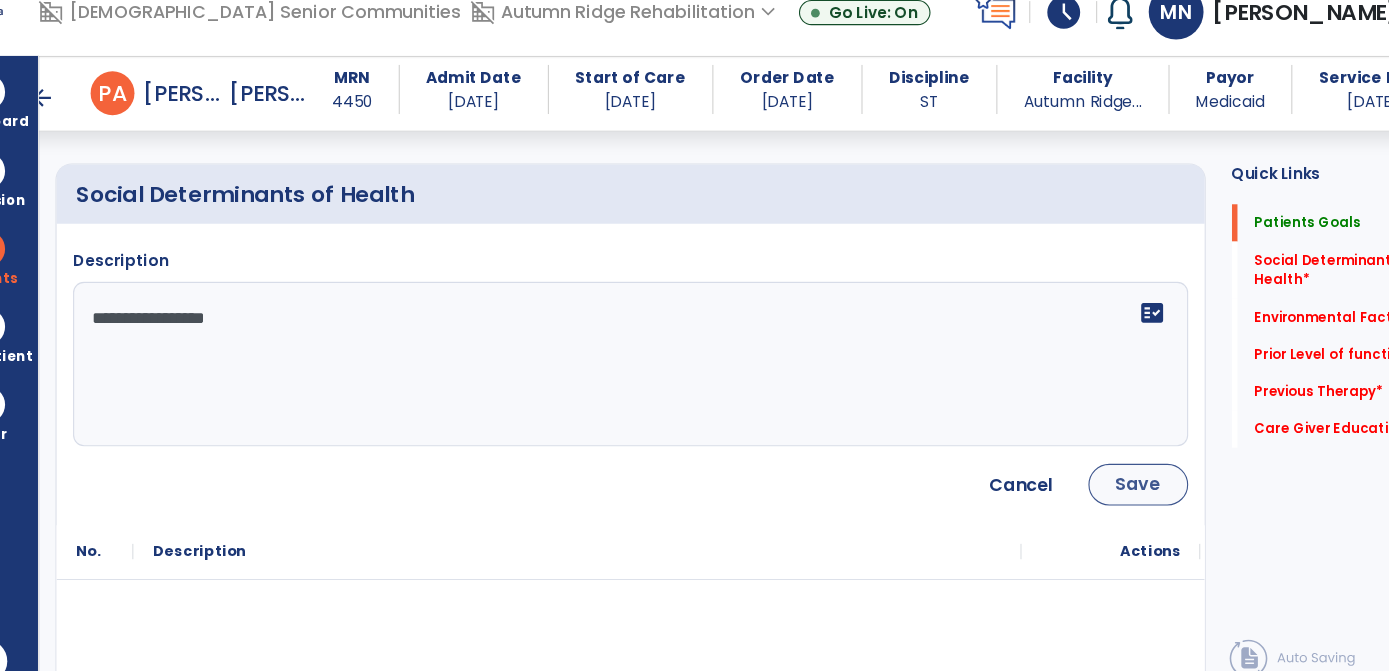 type on "**********" 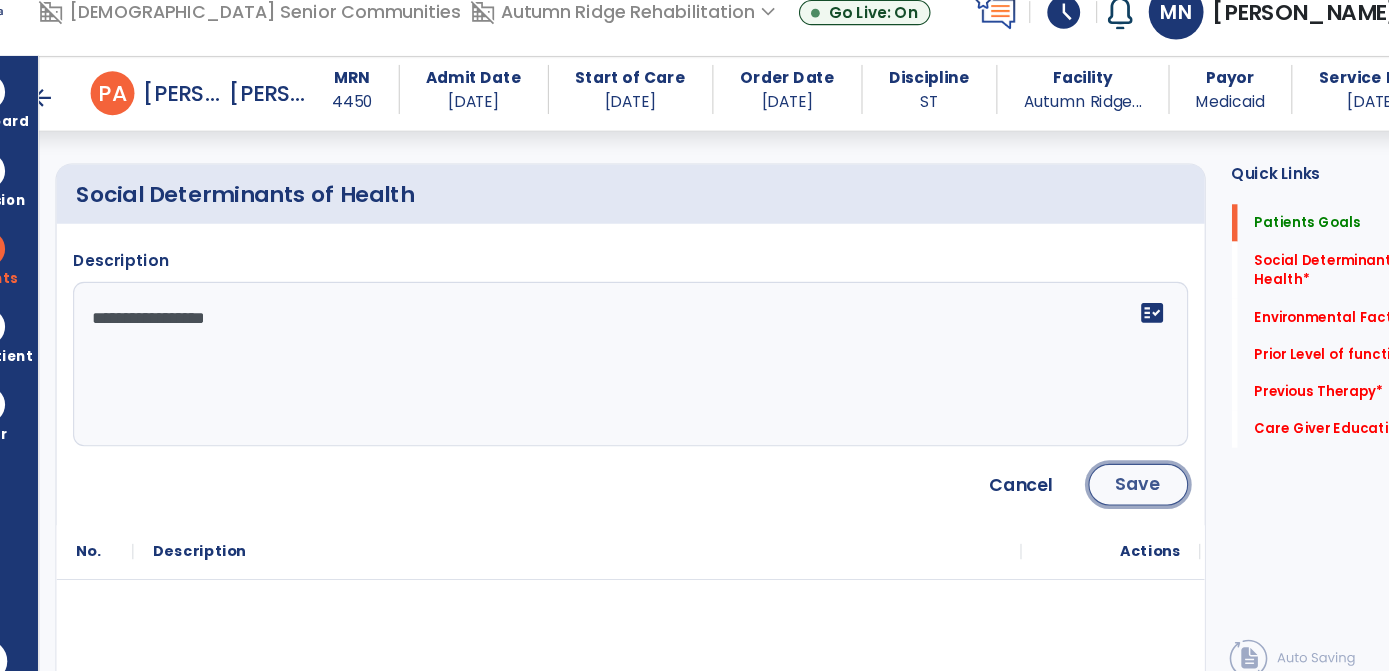 click on "Save" 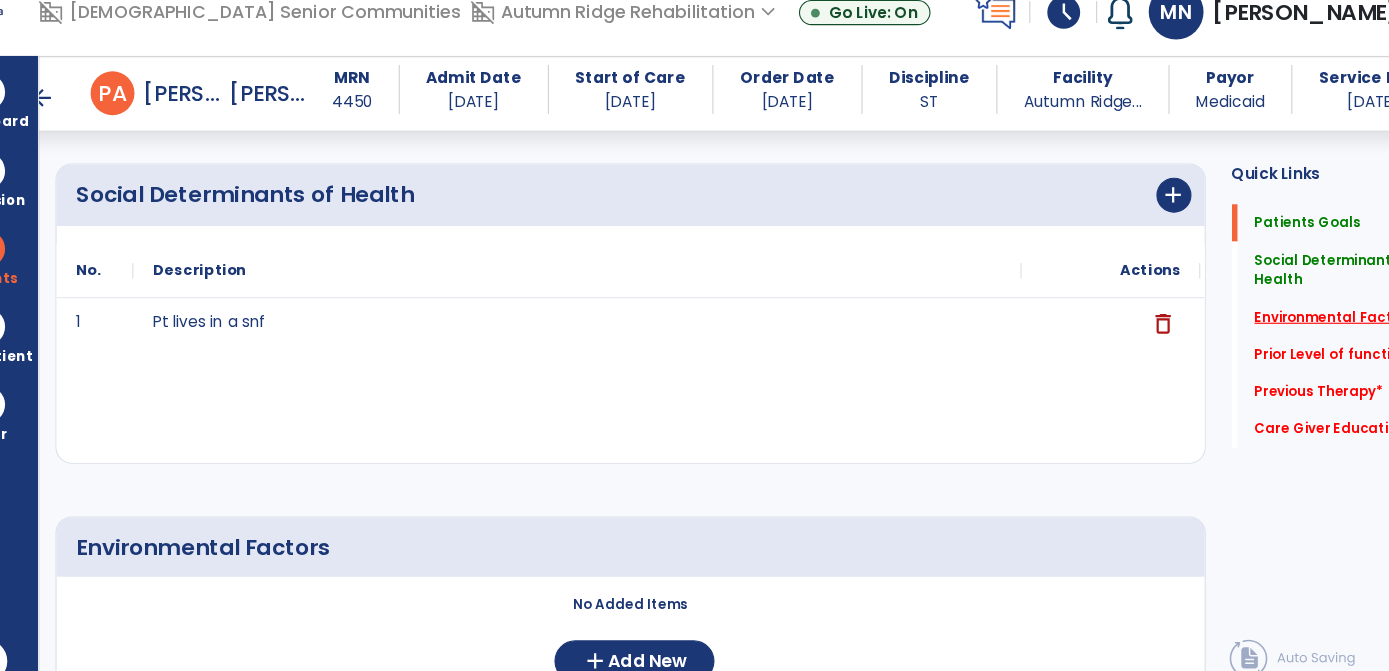 click on "Environmental Factors   *" 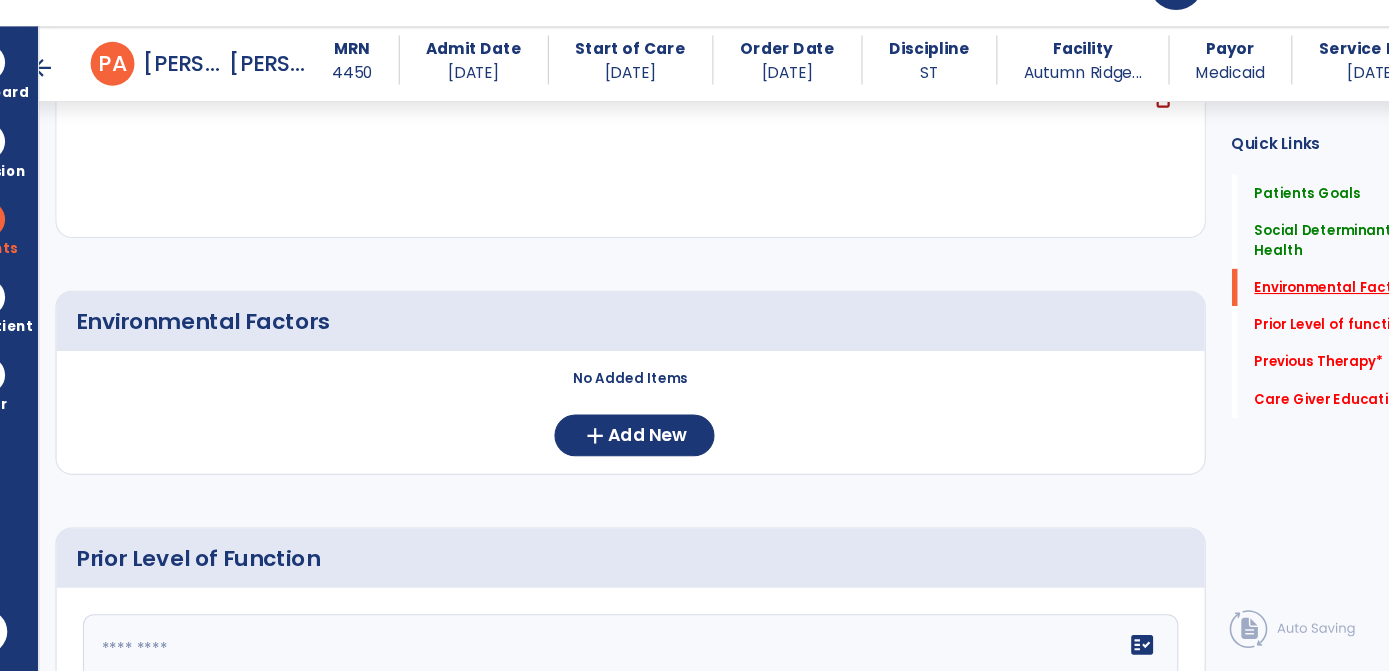 scroll, scrollTop: 653, scrollLeft: 0, axis: vertical 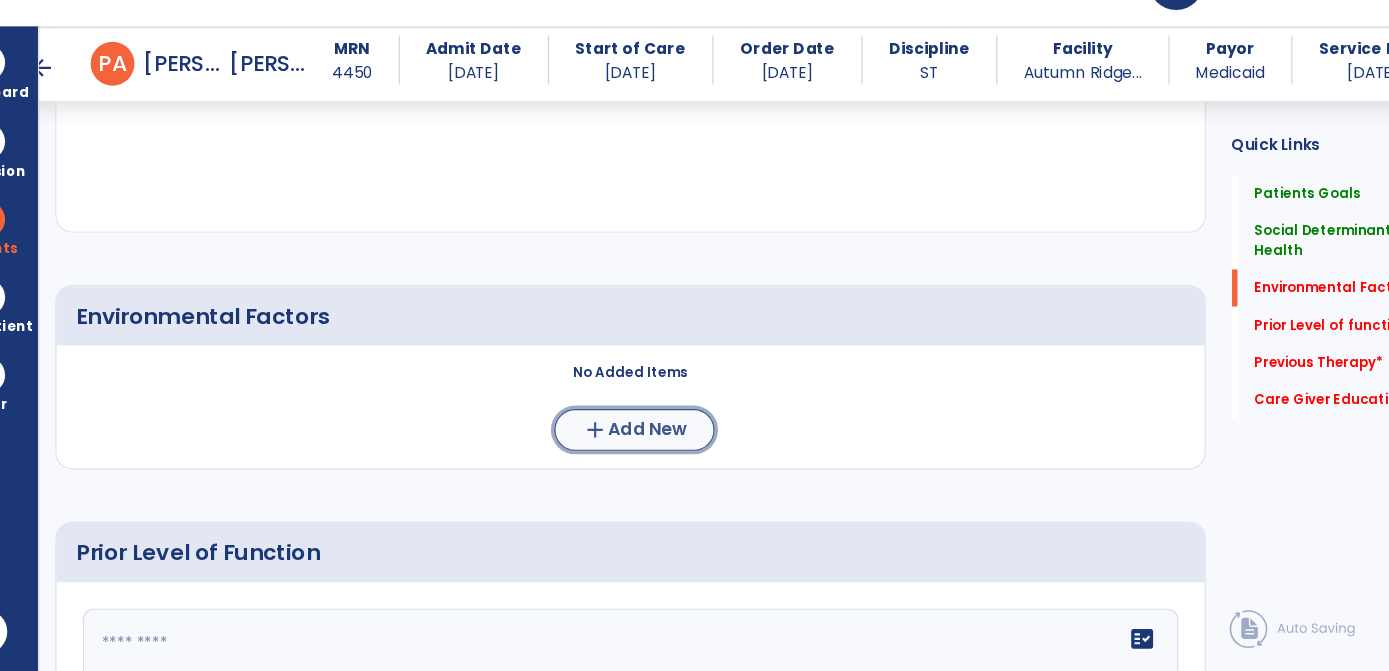 click on "add" 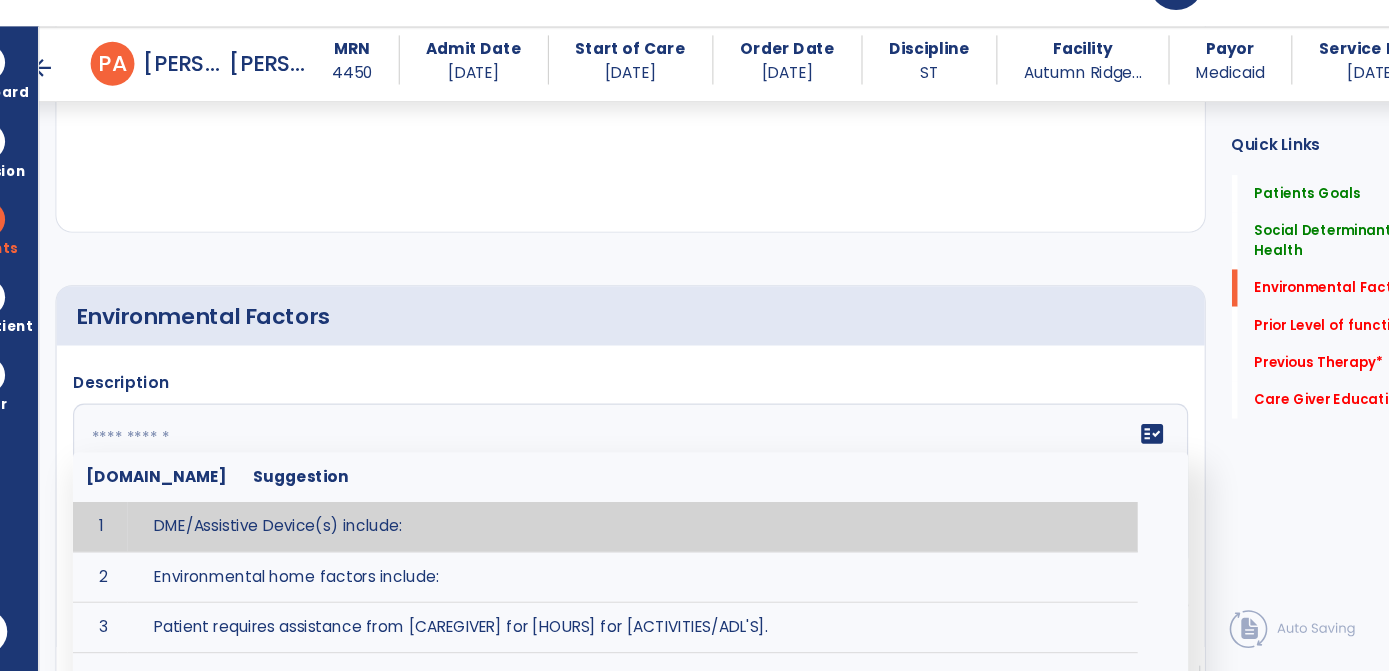 click on "fact_check  Sr.No Suggestion 1 DME/Assistive Device(s) include:  2 Environmental home factors include:  3 Patient requires assistance from [CAREGIVER] for [HOURS] for [ACTIVITIES/ADL'S]. 4 Patient did not use assistive devices or DME at home. 5 Patient had meals on wheels. 6 Patient has caregiver help at home who will be able to provide assistance upon discharge. 7 Patient lived alone at home prior to admission and will [HAVE or HAVE NOT] assistance at home from [CAREGIVER] upon discharge. 8 Patient lives alone. 9 Patient lives with caregiver who provides support/aid for ____________. 10 Patient lives with spouse/significant other. 11 Patient needs to clime [NUMBER] stairs [WITH/WITHOUT] railing in order to reach [ROOM]. 12 Patient uses adaptive equipment at home including [EQUIPMENT] and has the following home modifications __________. 13 Patient was able to complete community activities (driving, shopping, community ambulation, etc.) independently. 14 15 16 17" 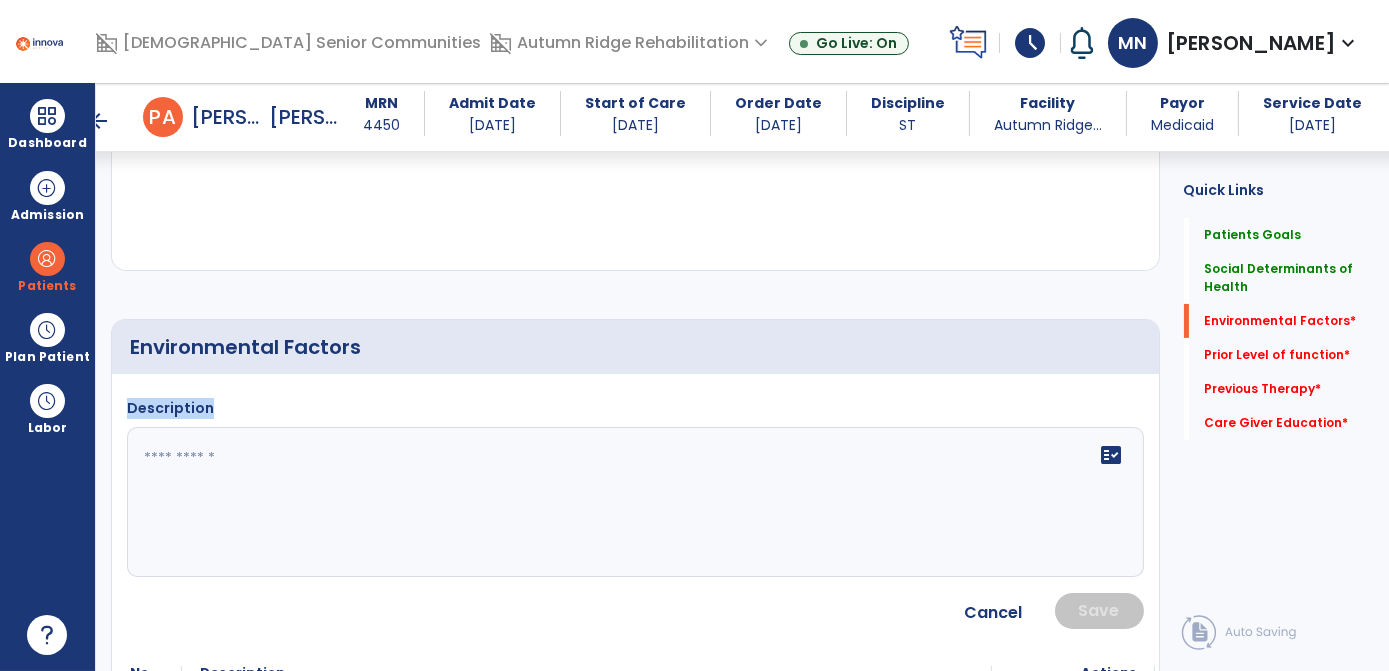 drag, startPoint x: 1037, startPoint y: 278, endPoint x: 656, endPoint y: 517, distance: 449.75772 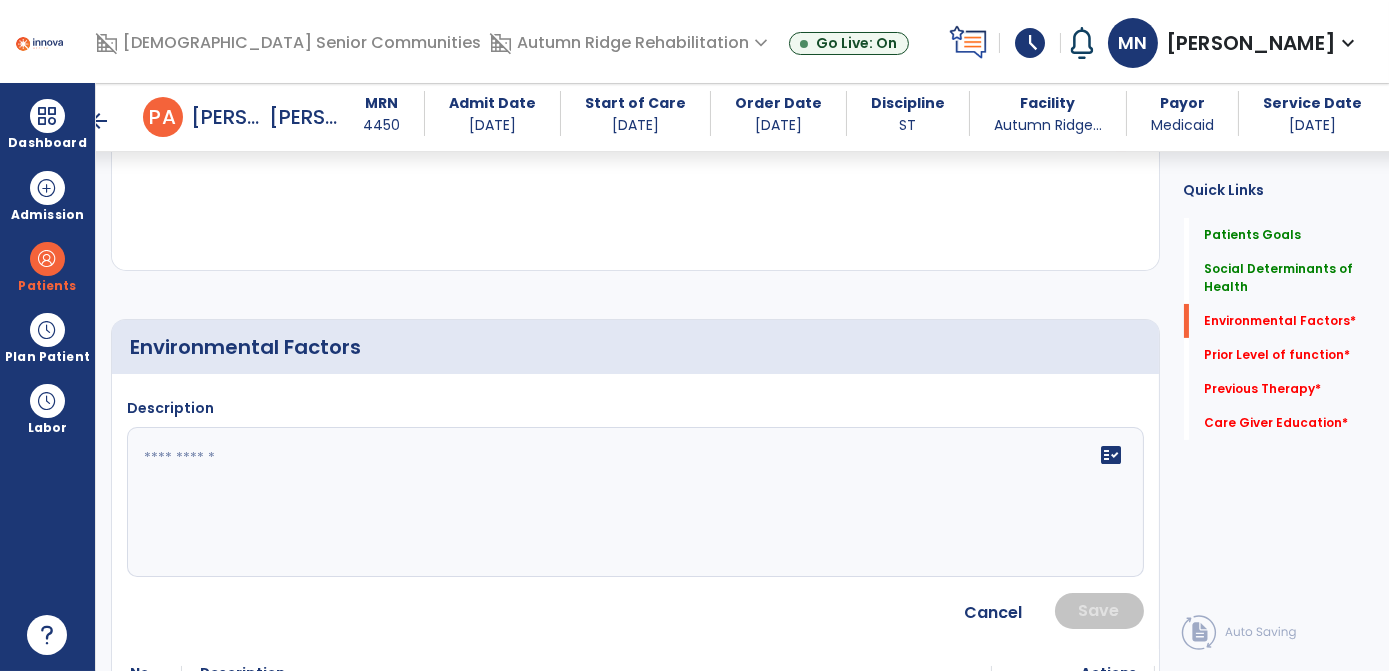 click on "fact_check" 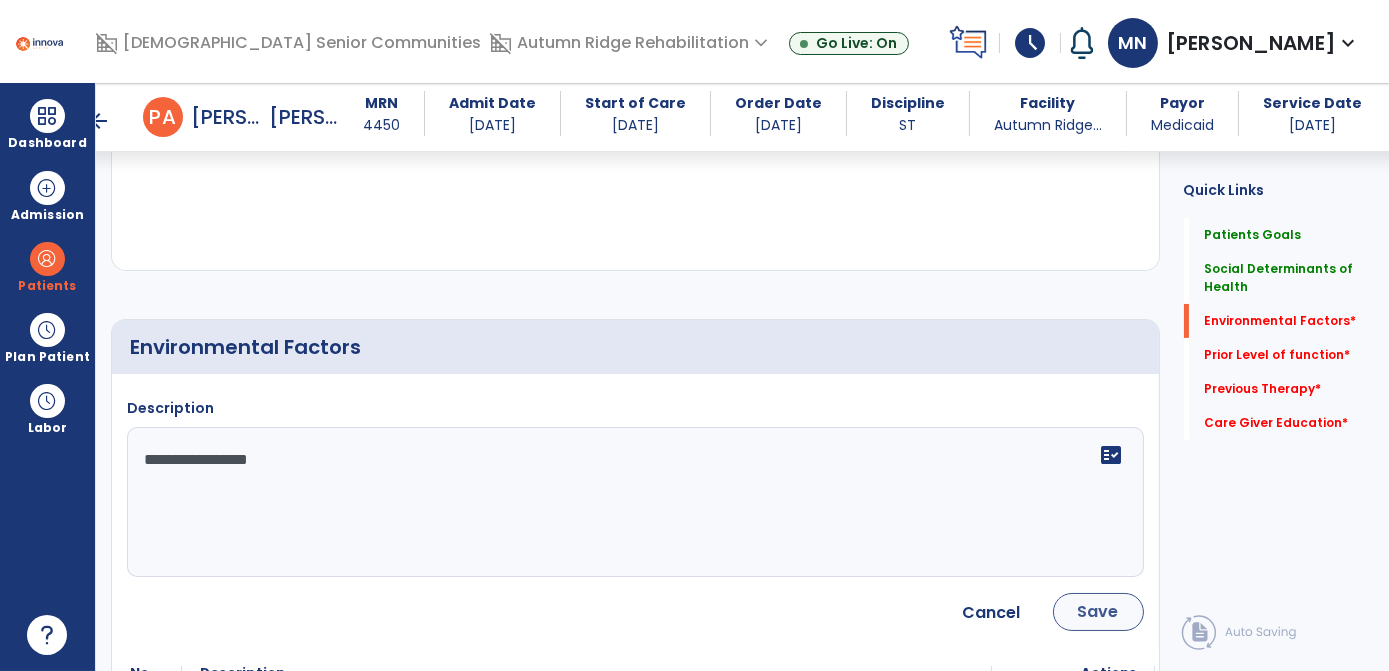 type on "**********" 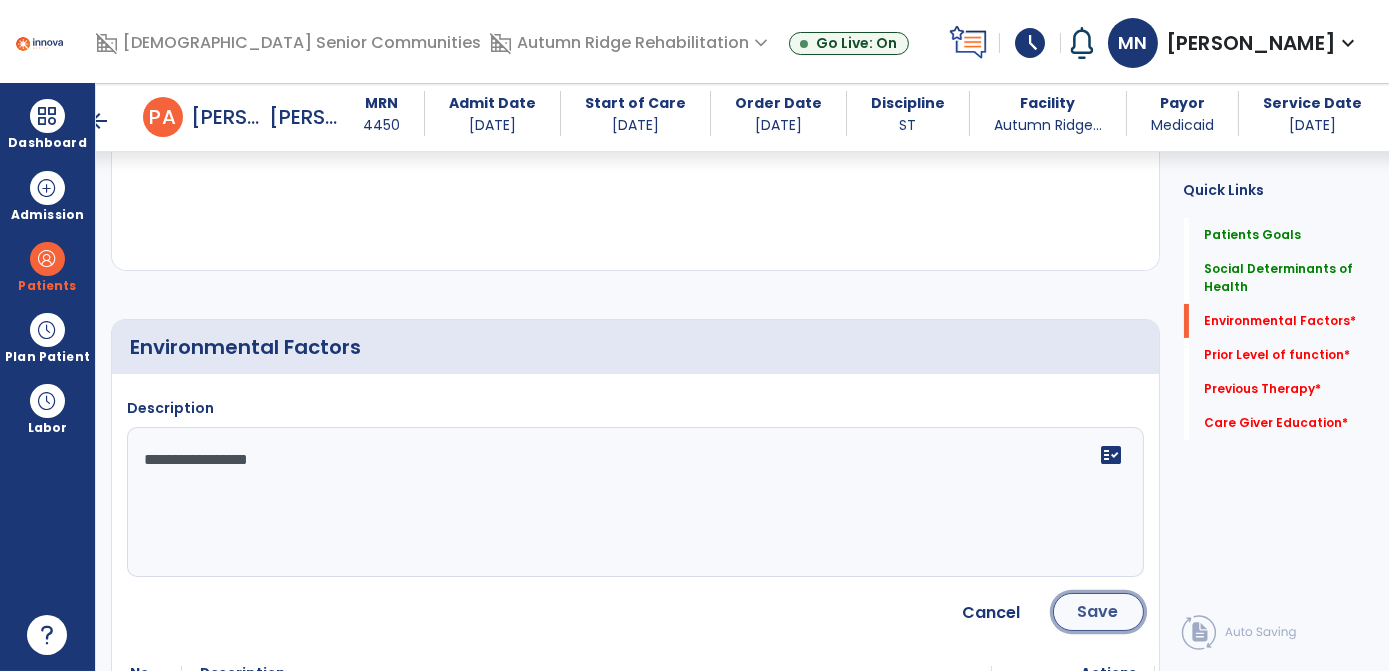 click on "Save" 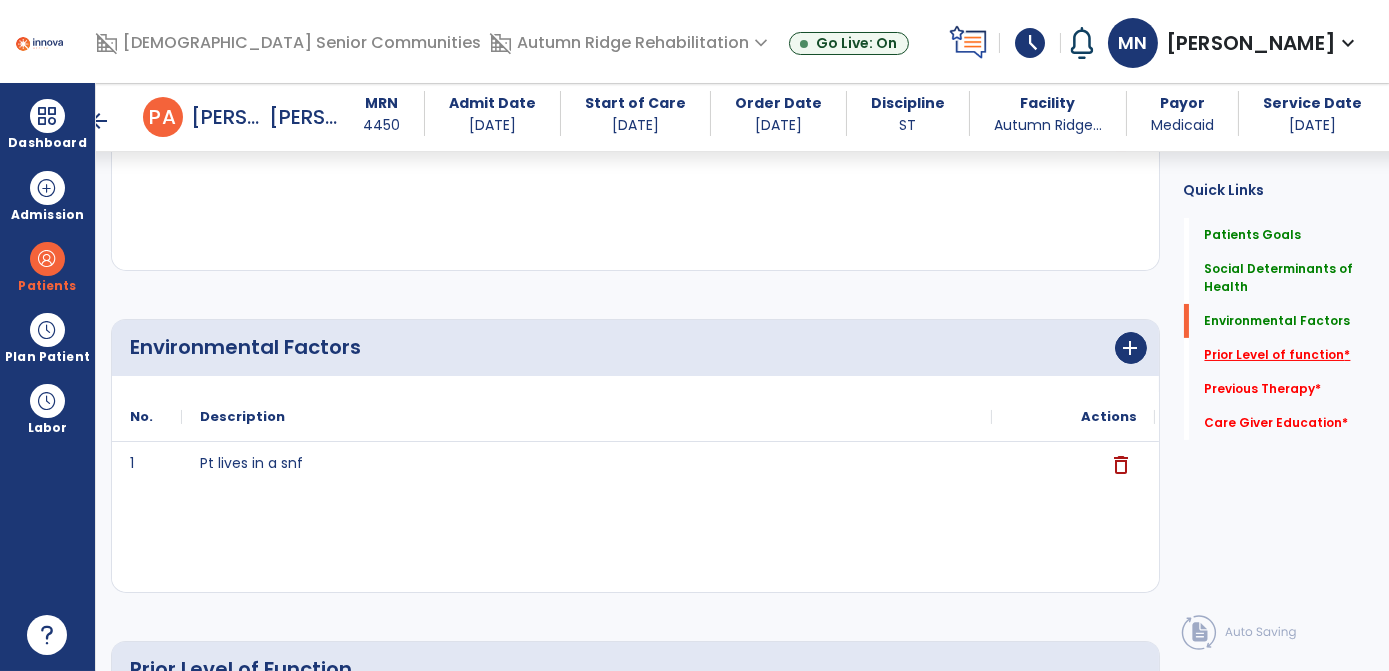 click on "Prior Level of function   *" 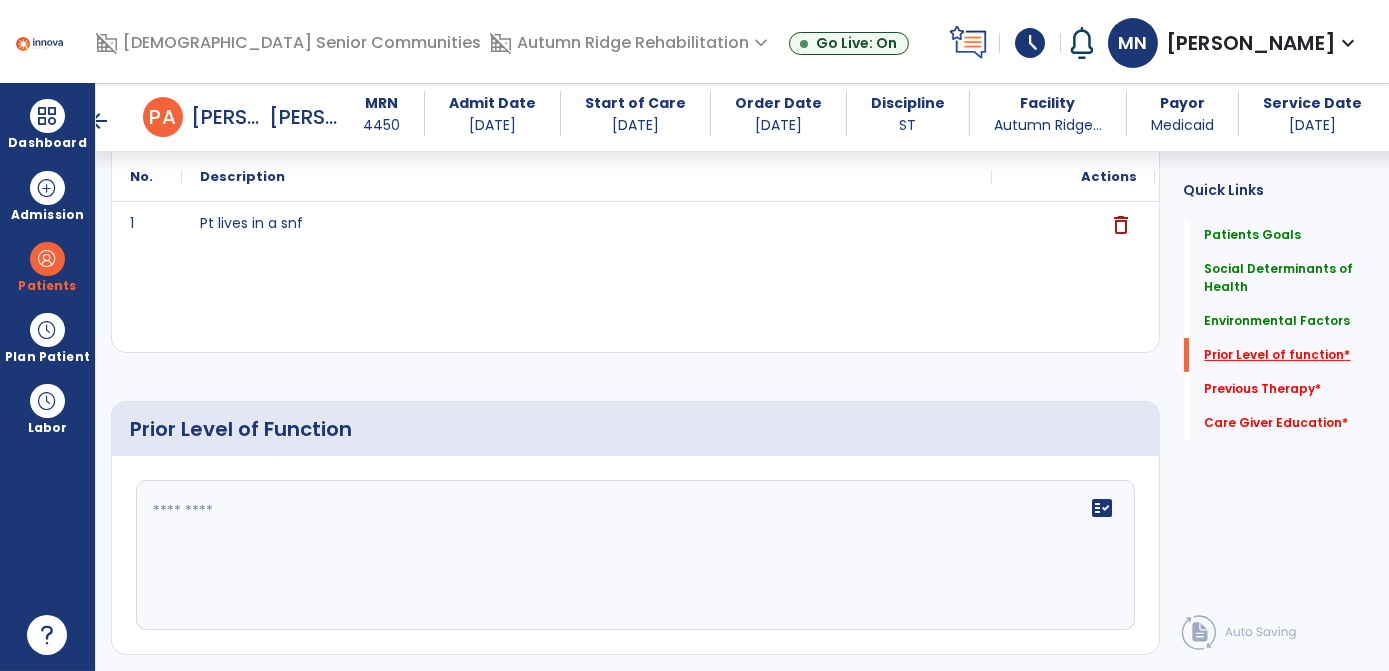 scroll, scrollTop: 1069, scrollLeft: 0, axis: vertical 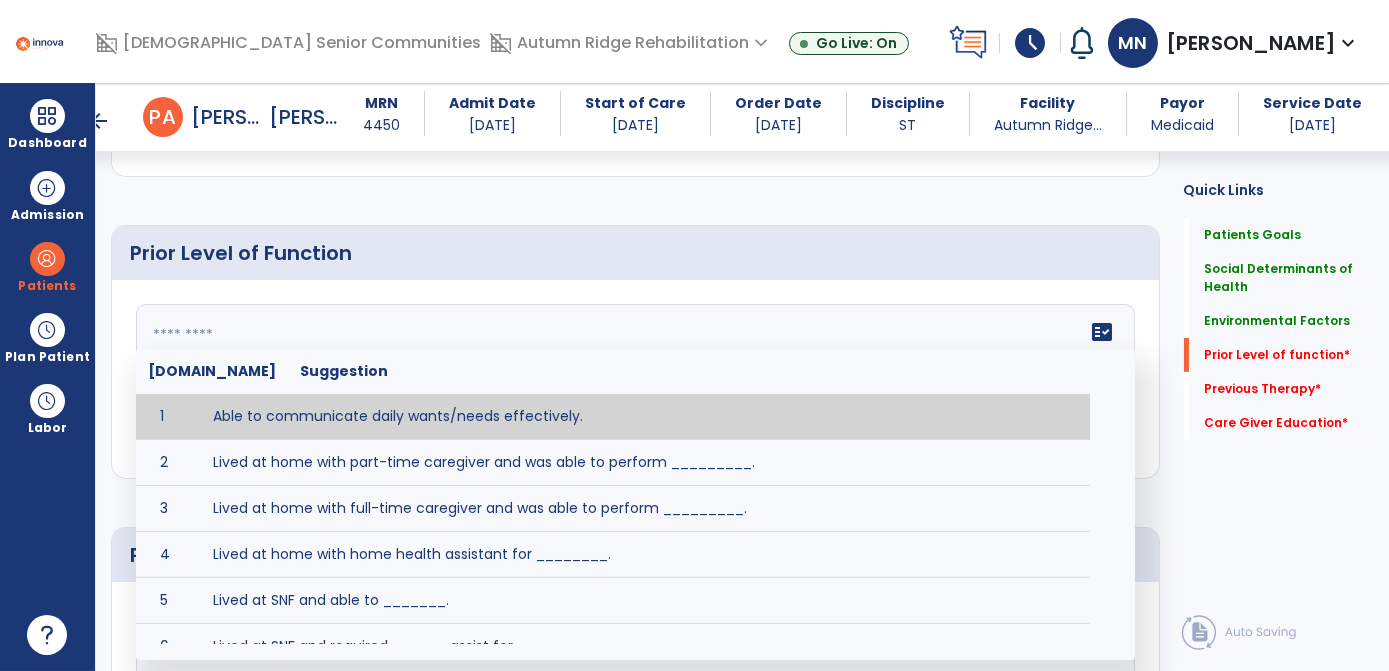click on "fact_check  Sr.No Suggestion 1 Able to communicate daily wants/needs effectively. 2 Lived at home with part-time caregiver and was able to perform _________. 3 Lived at home with full-time caregiver and was able to perform _________. 4 Lived at home with home health assistant for ________. 5 Lived at SNF and able to _______. 6 Lived at SNF and required ______ assist for ________. 7 Lived in assisted living facility and able to _______. 8 Lived in SNF and began to develop increase in risk for ______. 9 Lived in SNF and required modified diet of _______ for safety. 10 Lived in SNF with no difficulties expressing wants/medical needs to familiar listeners. 11 Lived in SNF with no difficulties expressing wants/medical needs to unfamiliar listeners. 12 Lived in SNF without any diet restrictions/diet modifications. 13 Mental awareness and functional communication WFLs. 14 Mild dementia not affecting daily routine or safety. 15 No history of receptive or expressive deficits. 16 No history of swallowing problems. 17" 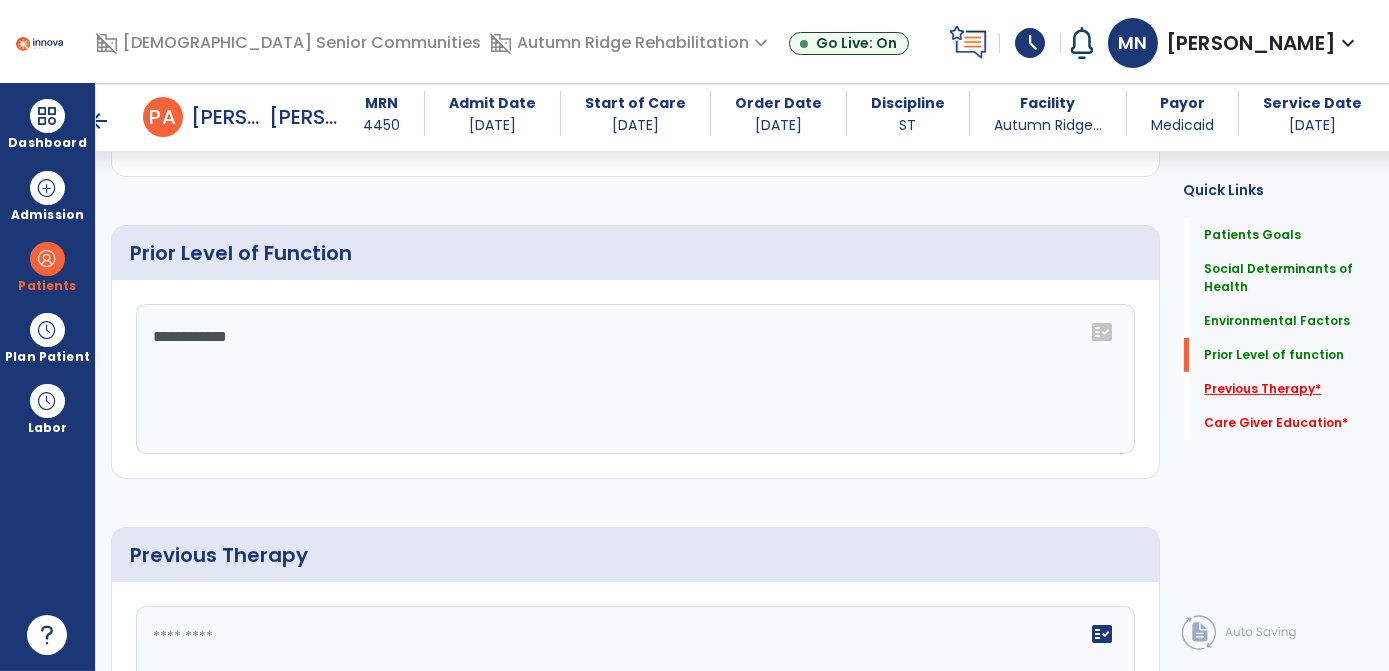 type on "**********" 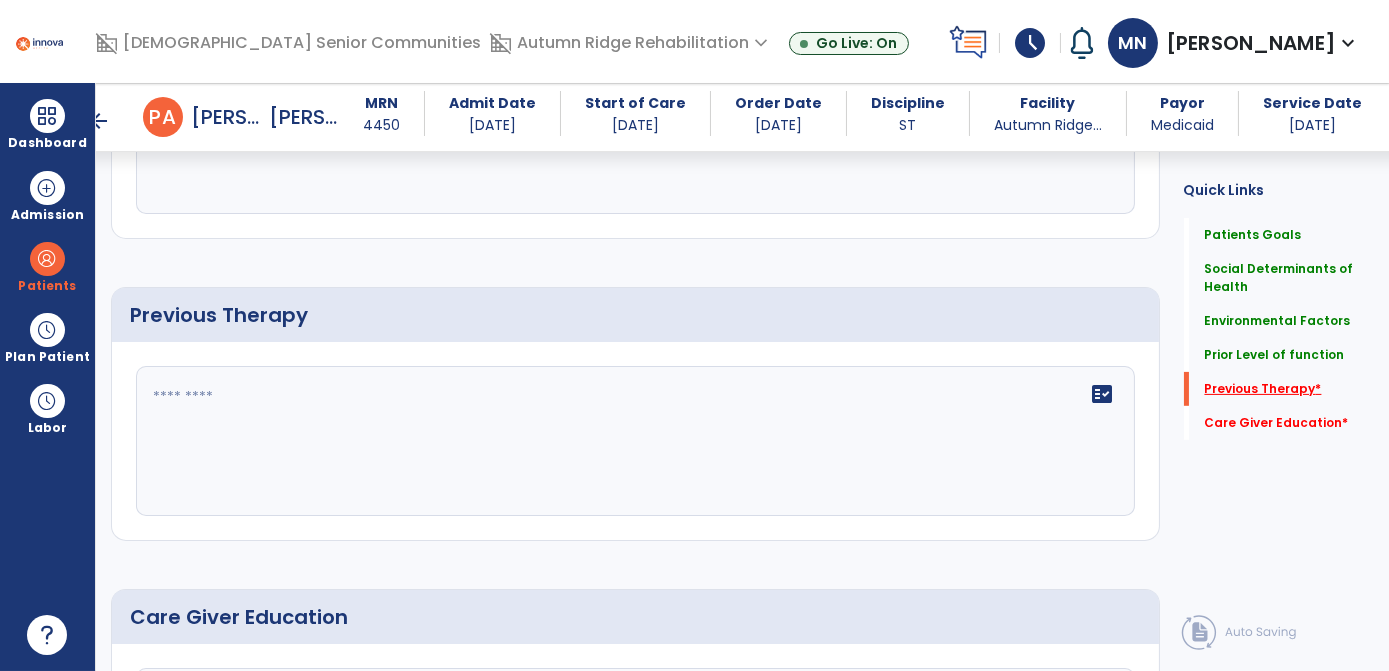 scroll, scrollTop: 1370, scrollLeft: 0, axis: vertical 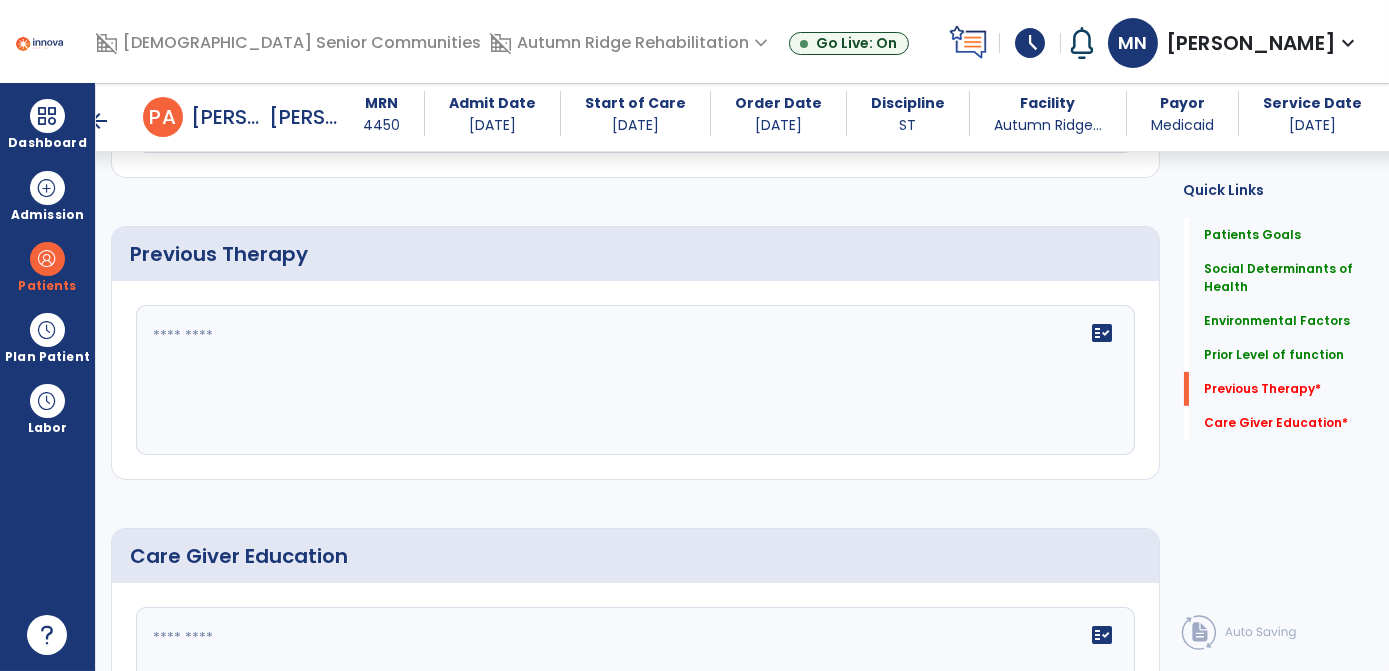 click 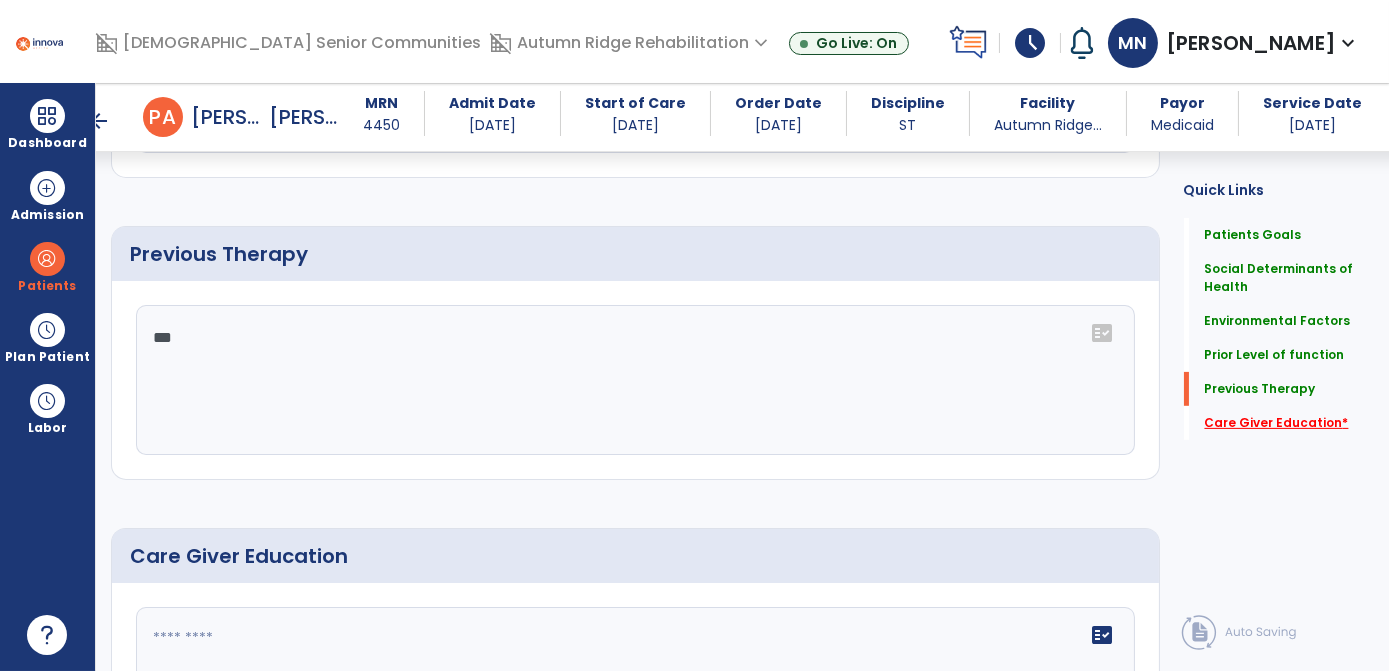 click on "Care Giver Education   *" 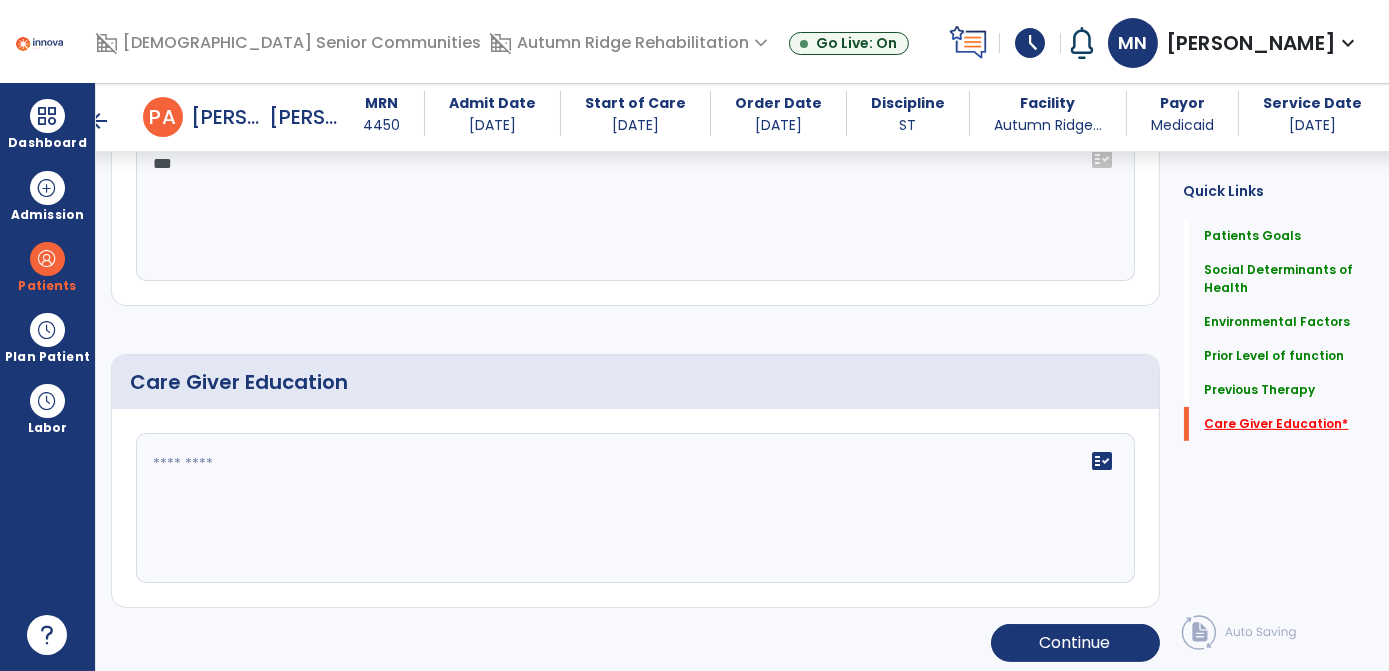 scroll, scrollTop: 1545, scrollLeft: 0, axis: vertical 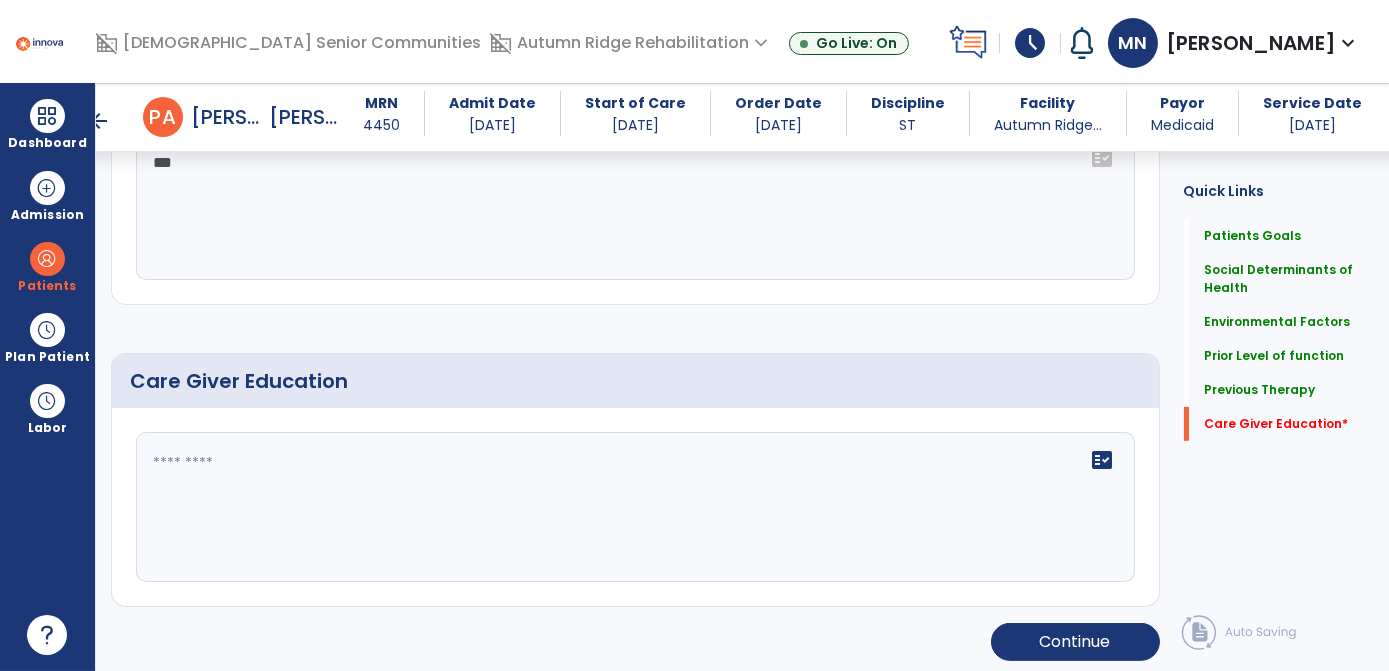 click on "***" 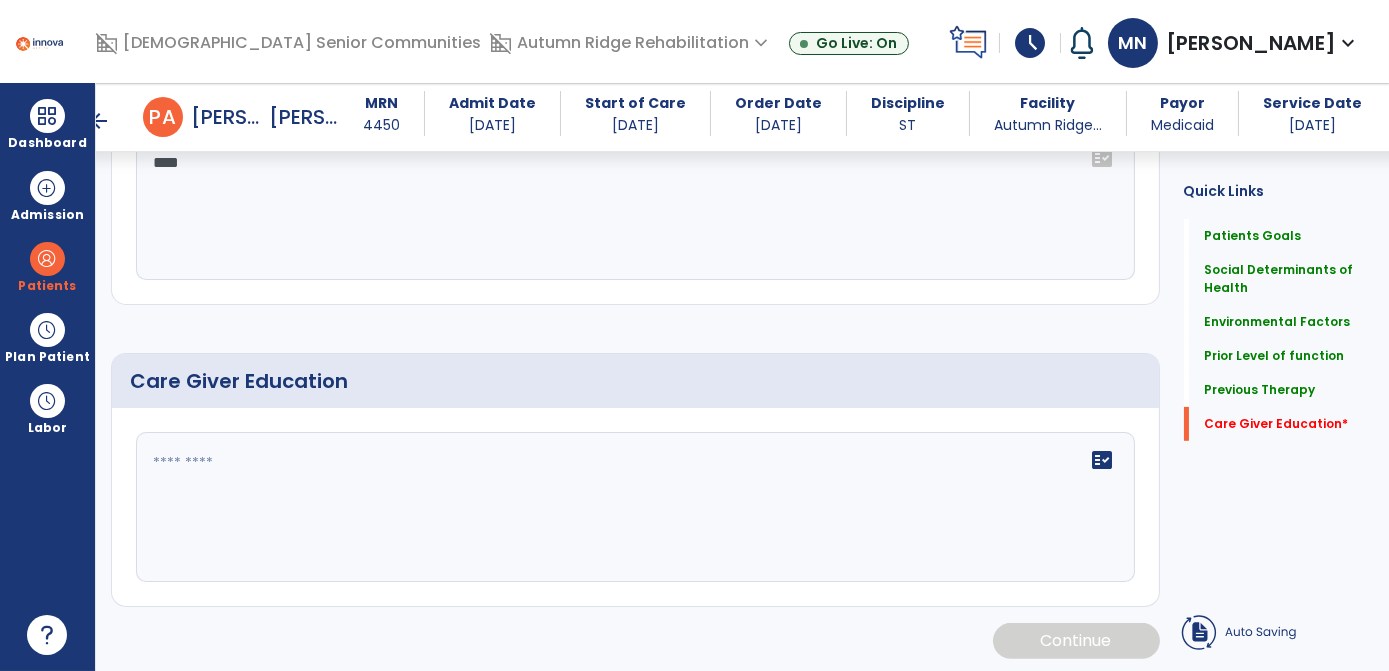 scroll, scrollTop: 1545, scrollLeft: 0, axis: vertical 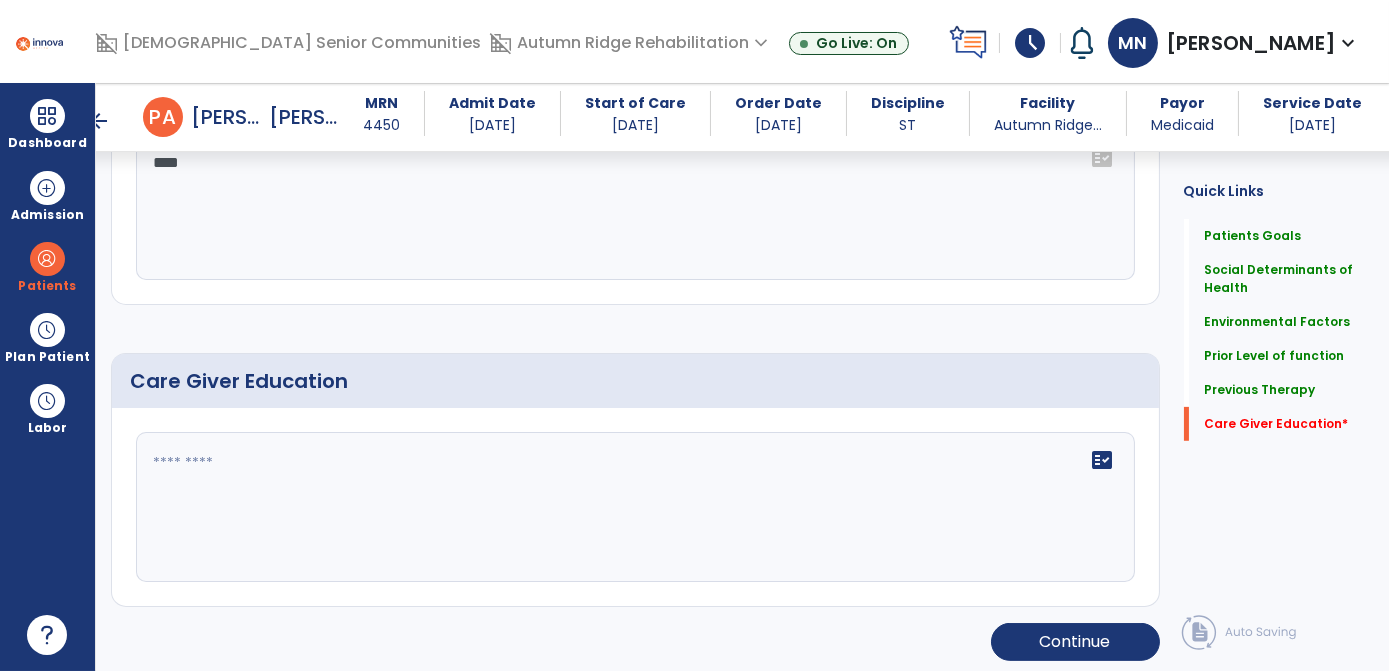 type on "****" 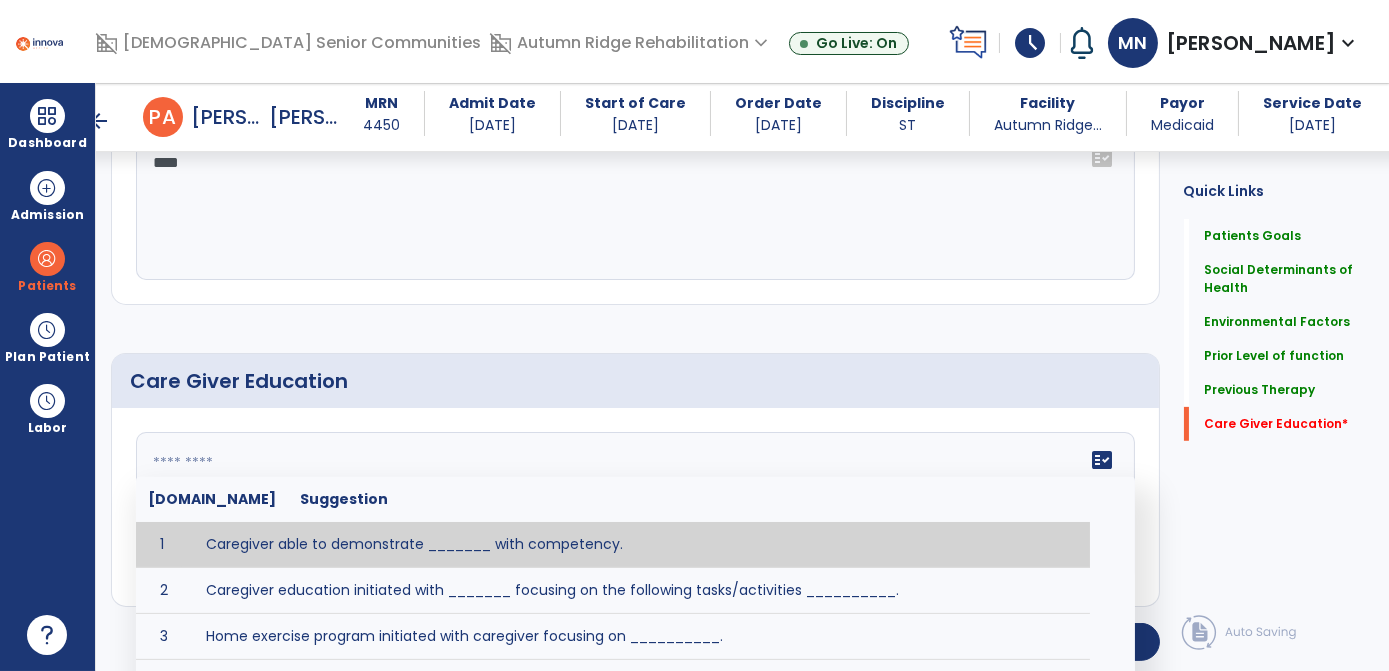click on "fact_check  Sr.No Suggestion 1 Caregiver able to demonstrate _______ with competency. 2 Caregiver education initiated with _______ focusing on the following tasks/activities __________. 3 Home exercise program initiated with caregiver focusing on __________. 4 Patient educated in precautions and is able to recount information with [VALUE]% accuracy." 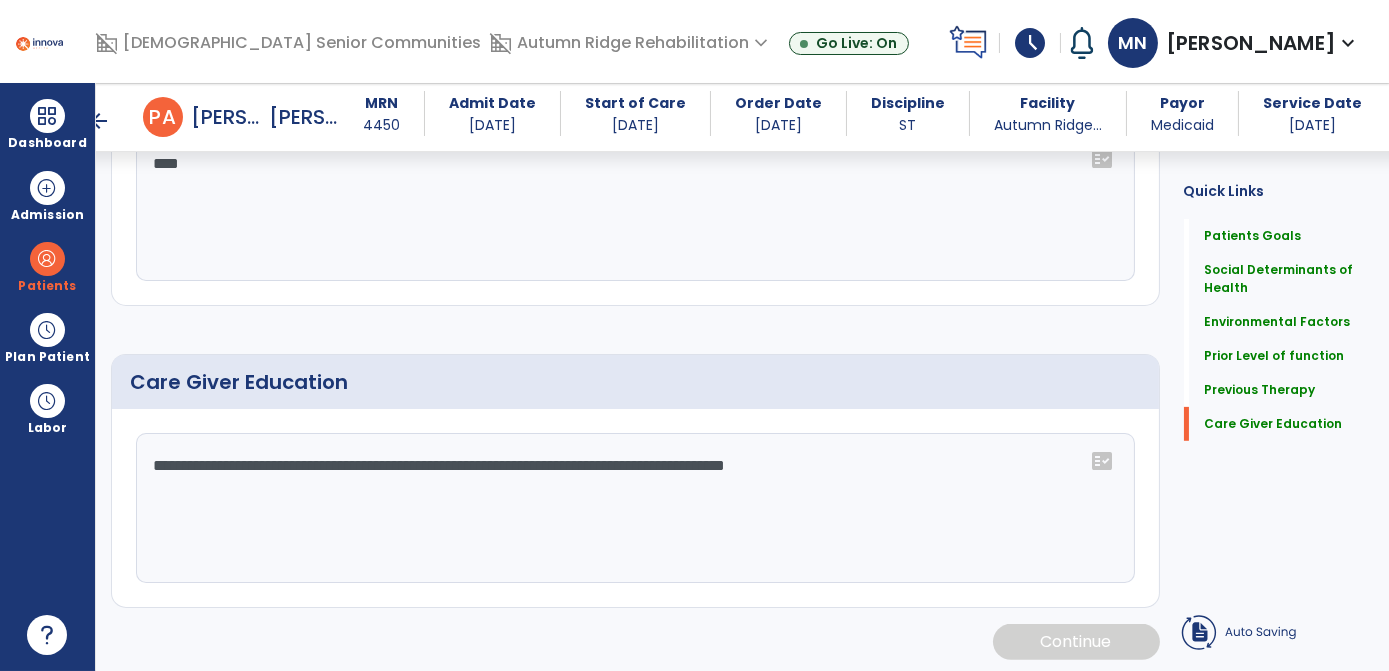 scroll, scrollTop: 1545, scrollLeft: 0, axis: vertical 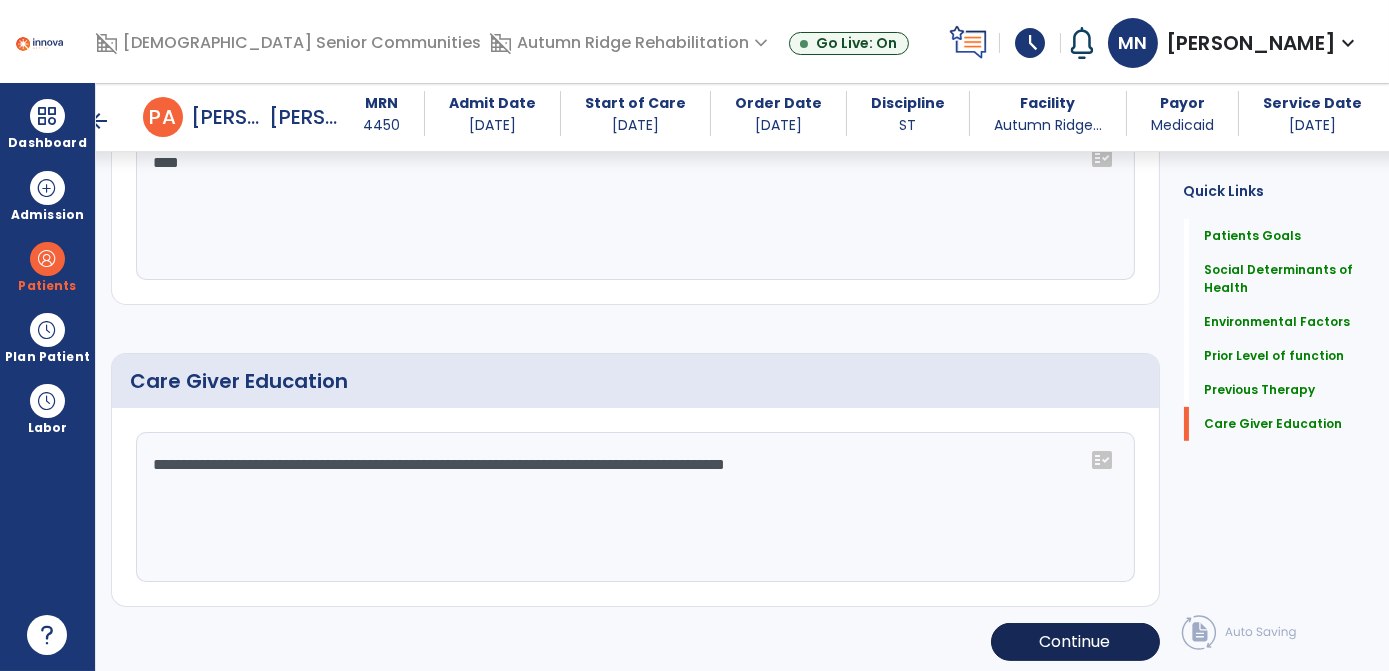 type on "**********" 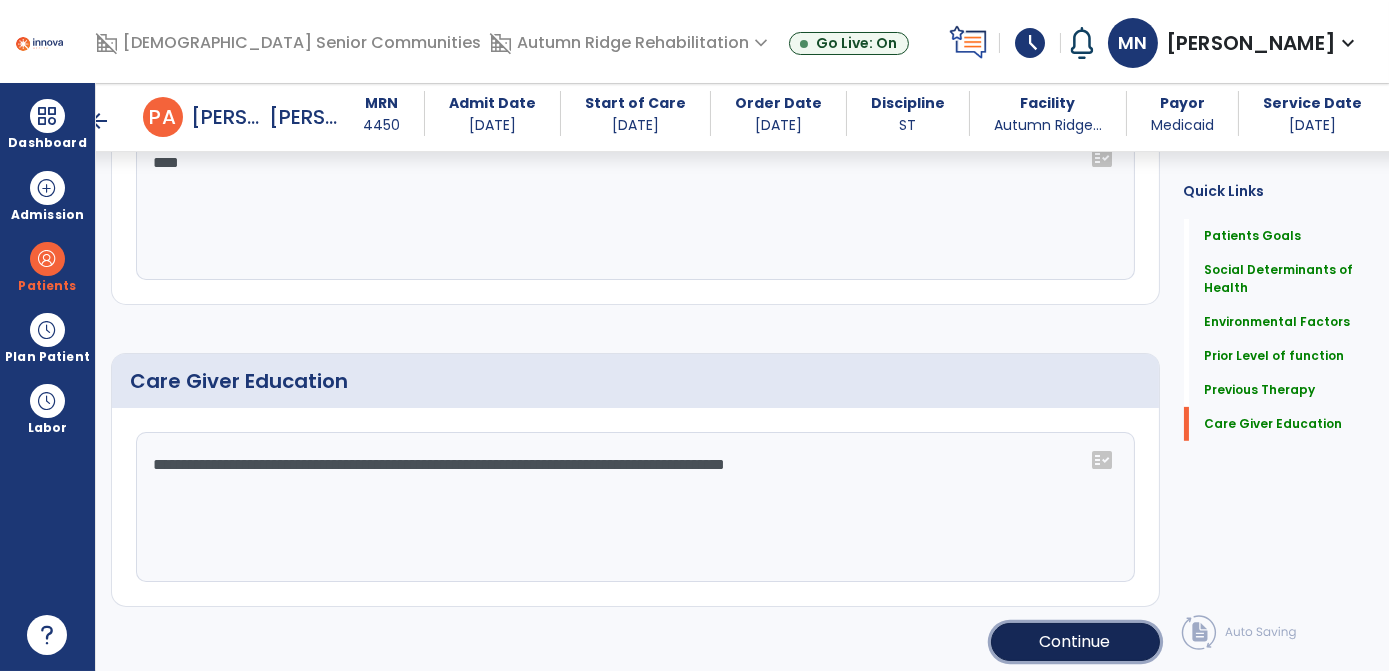 click on "Continue" 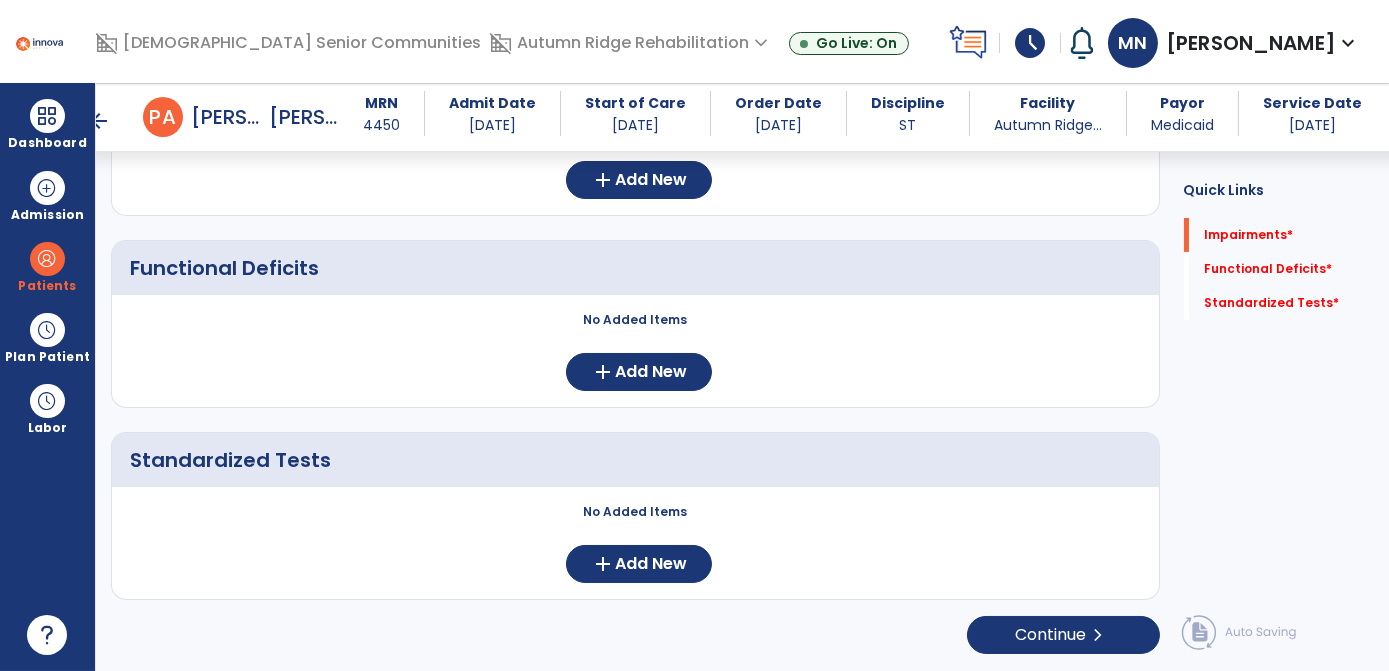 scroll, scrollTop: 275, scrollLeft: 0, axis: vertical 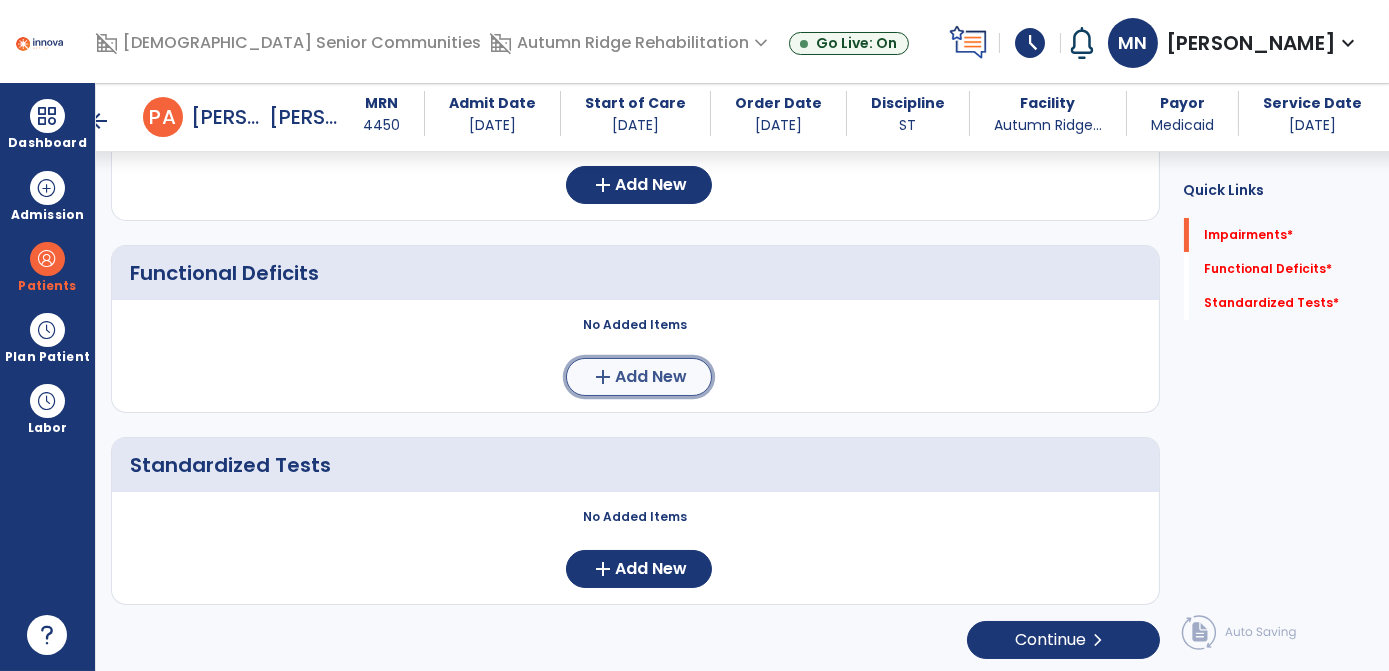 click on "add" 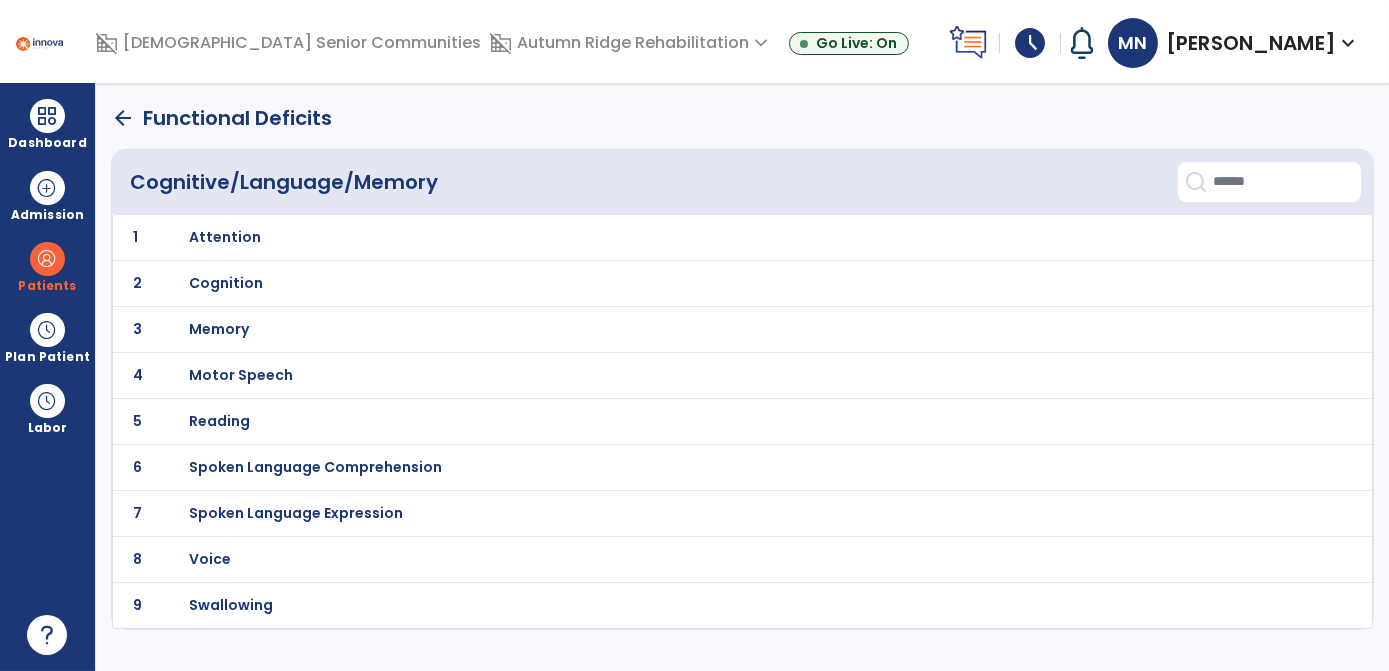 scroll, scrollTop: 0, scrollLeft: 0, axis: both 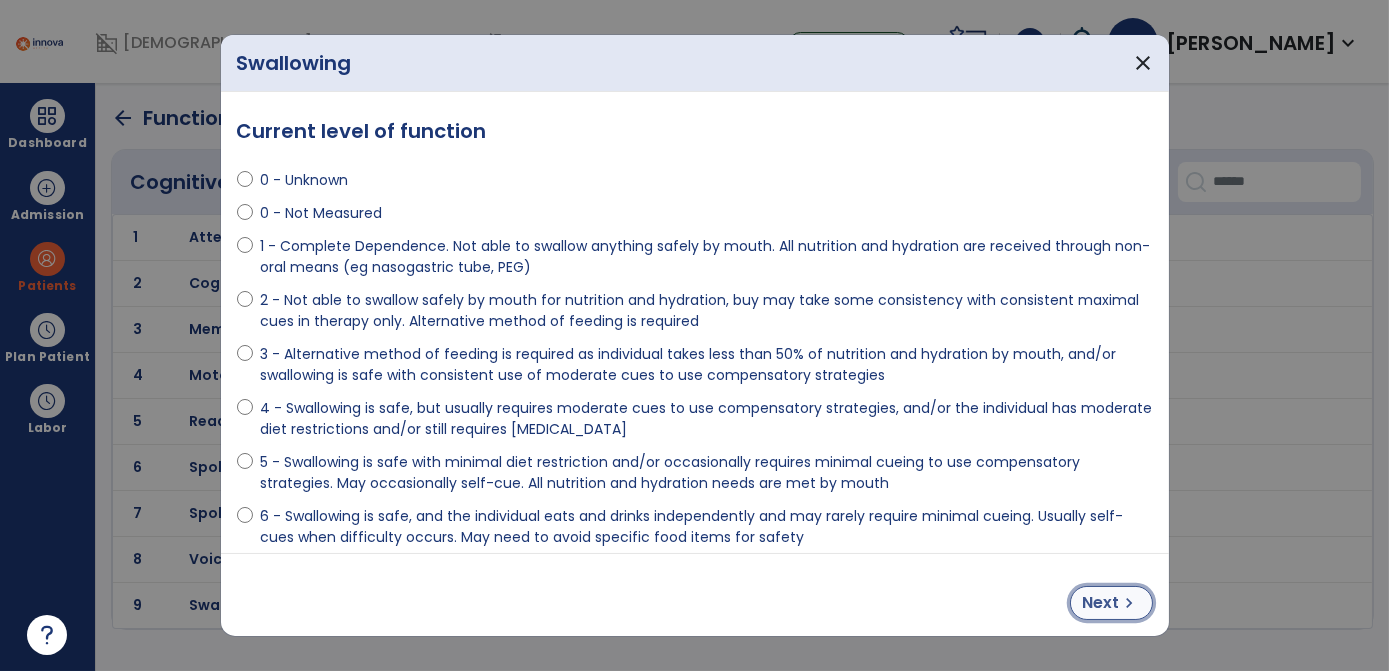 click on "Next" at bounding box center (1101, 603) 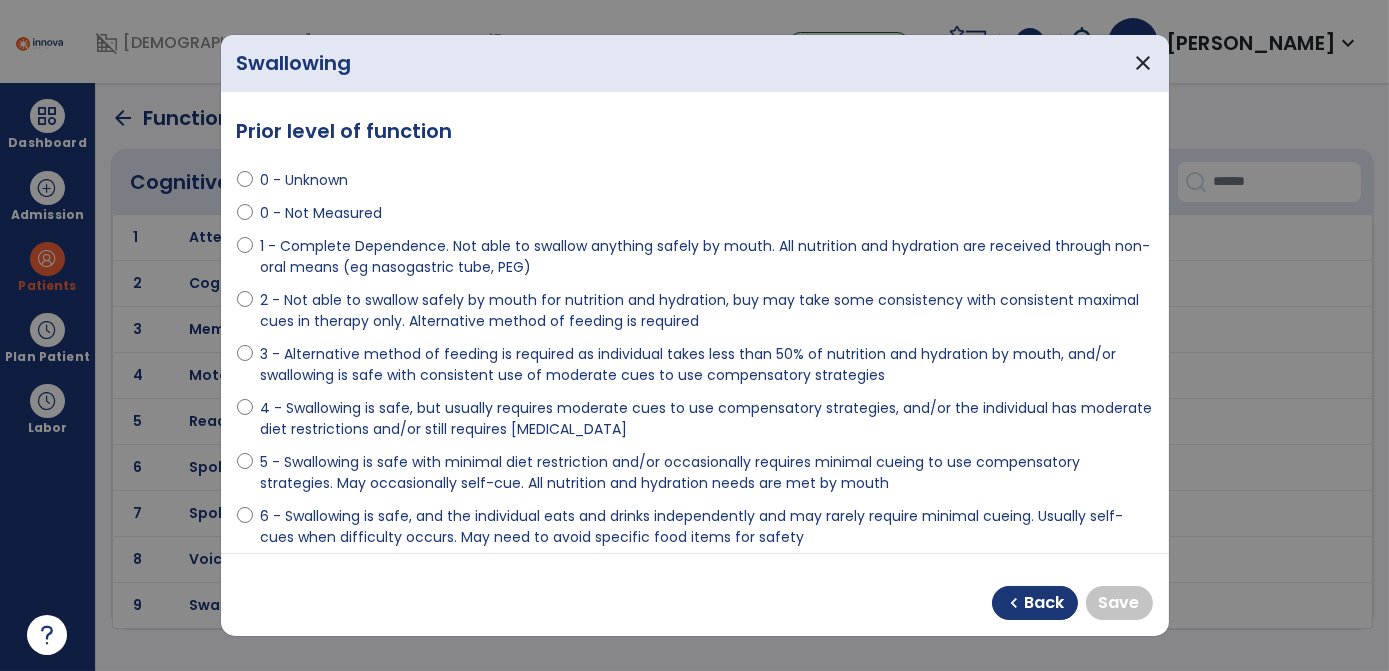 click at bounding box center [694, 335] 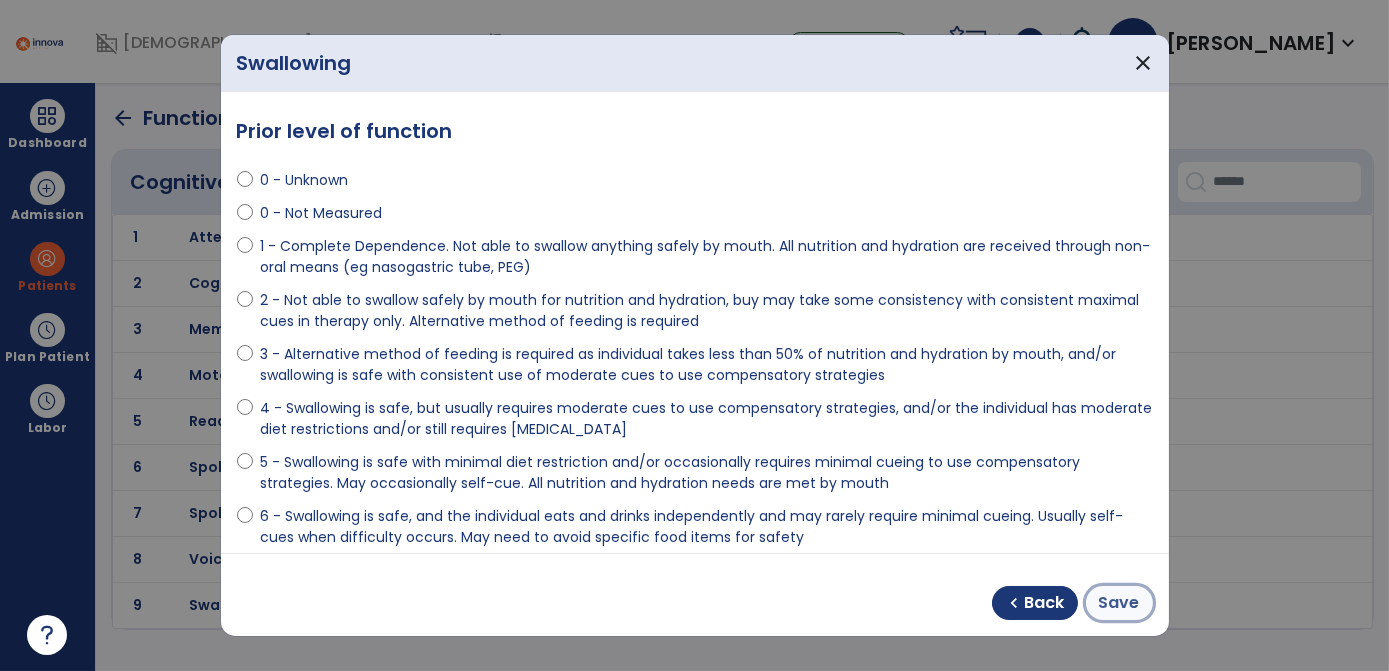 click on "Save" at bounding box center [1119, 603] 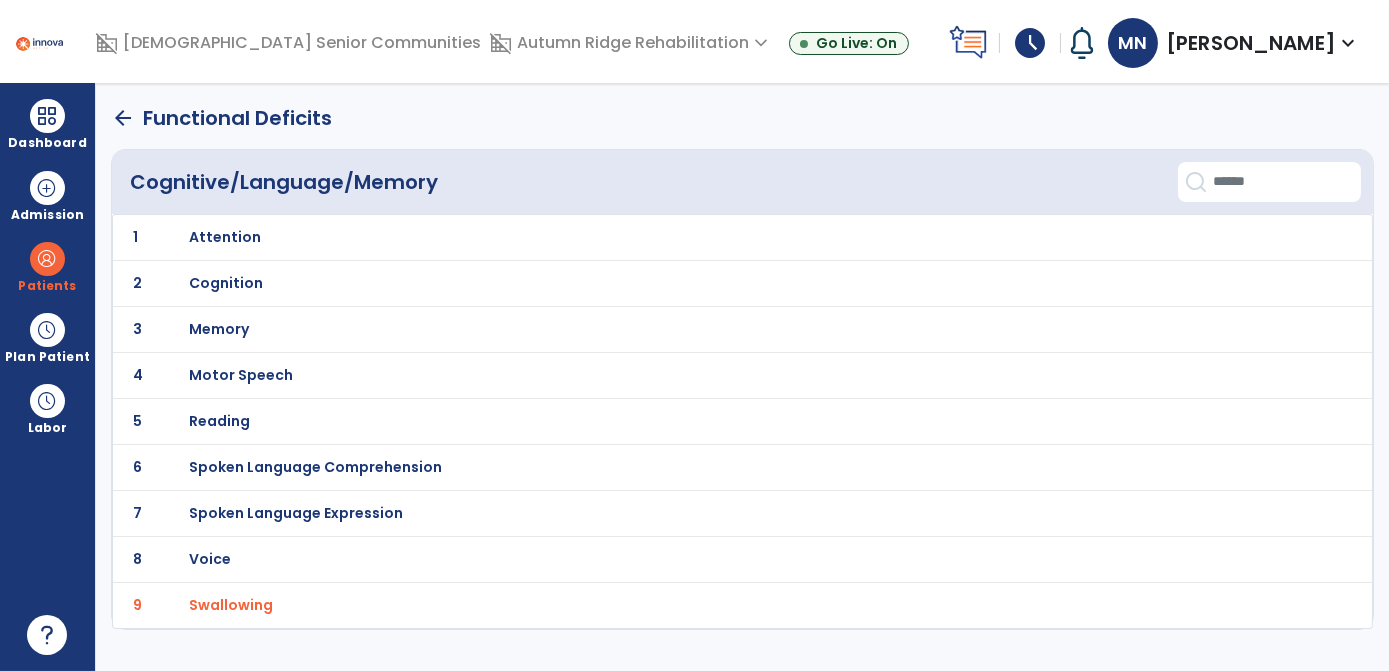 click on "arrow_back" 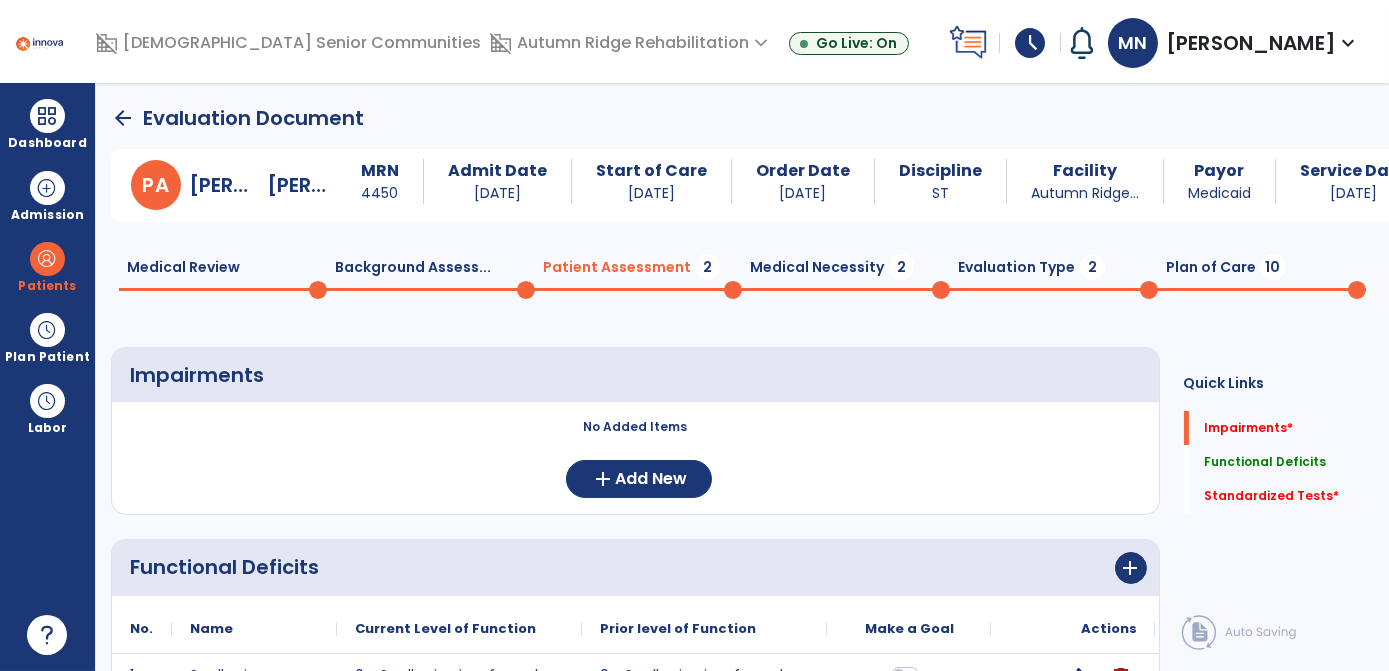 click on "arrow_back" 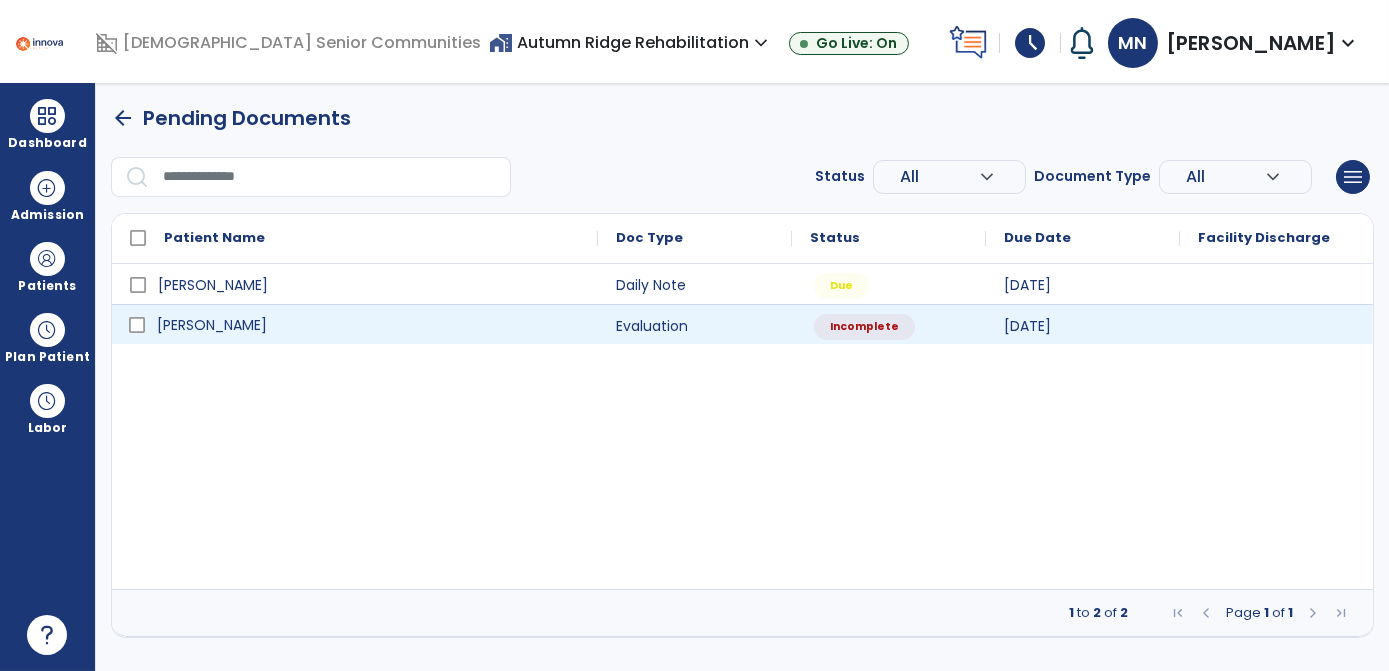 click on "[PERSON_NAME]" at bounding box center (369, 325) 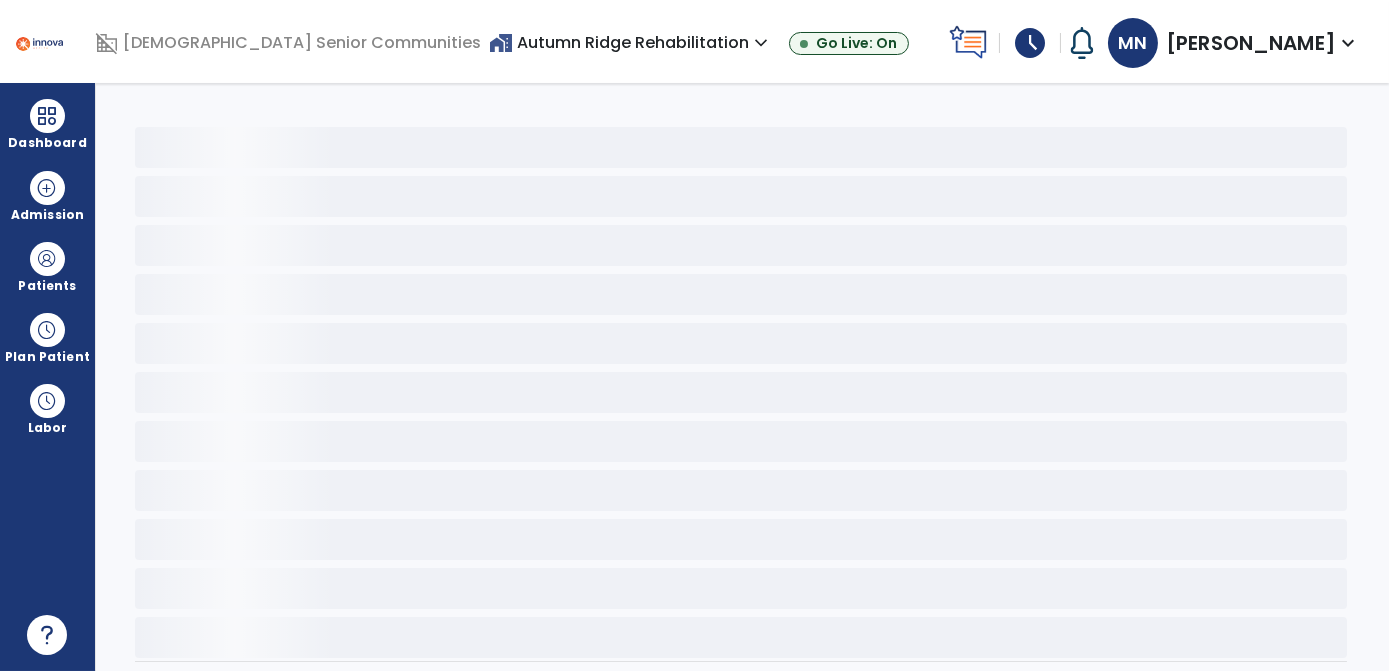 click 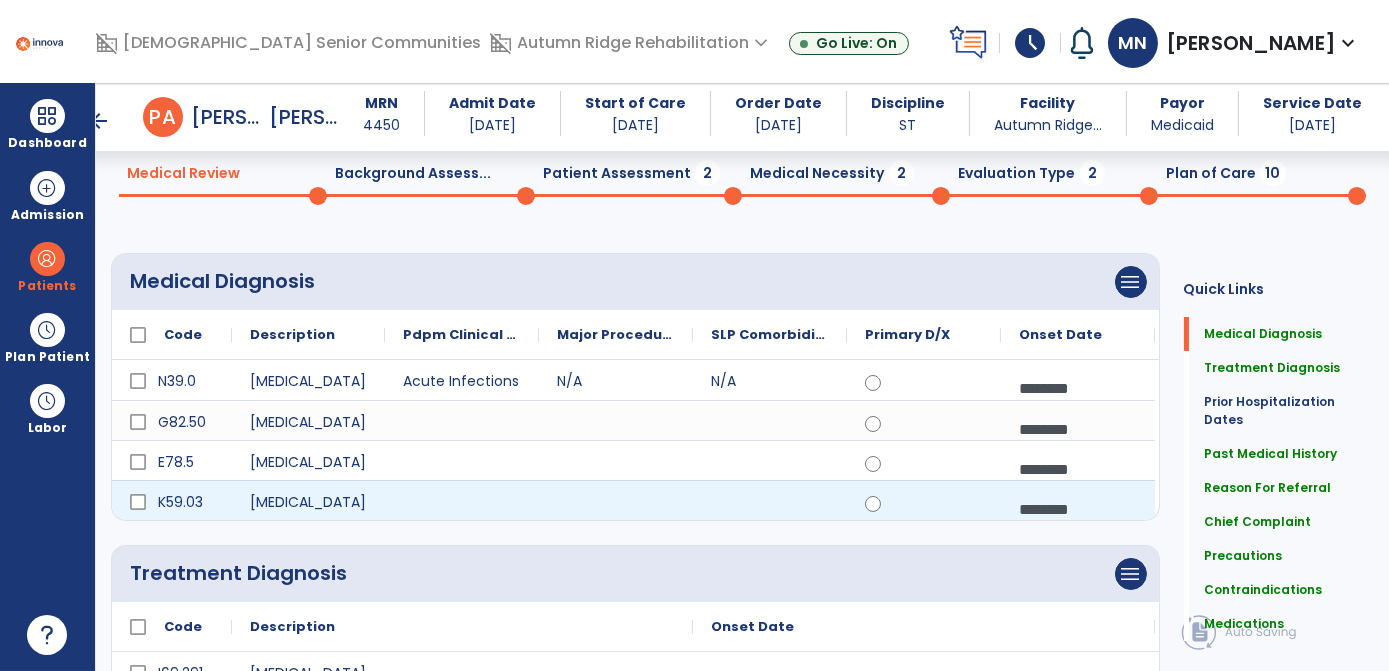 scroll, scrollTop: 0, scrollLeft: 0, axis: both 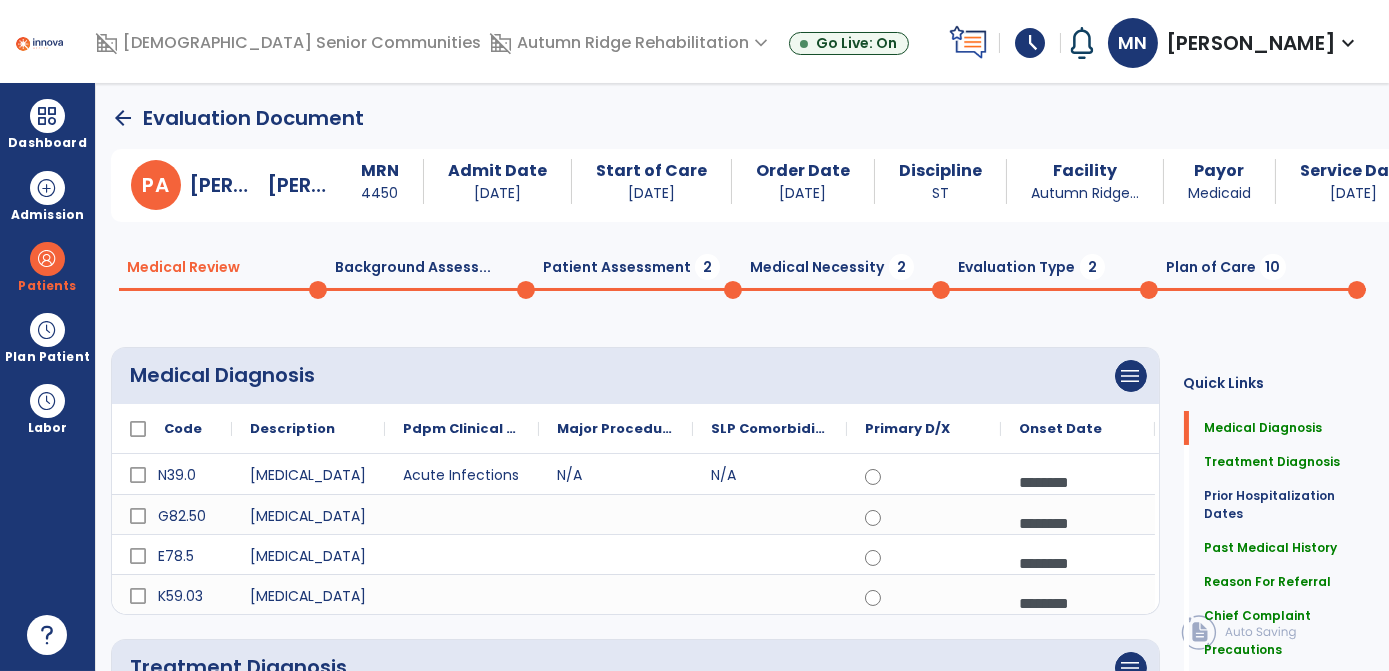 click on "Plan of Care  10" 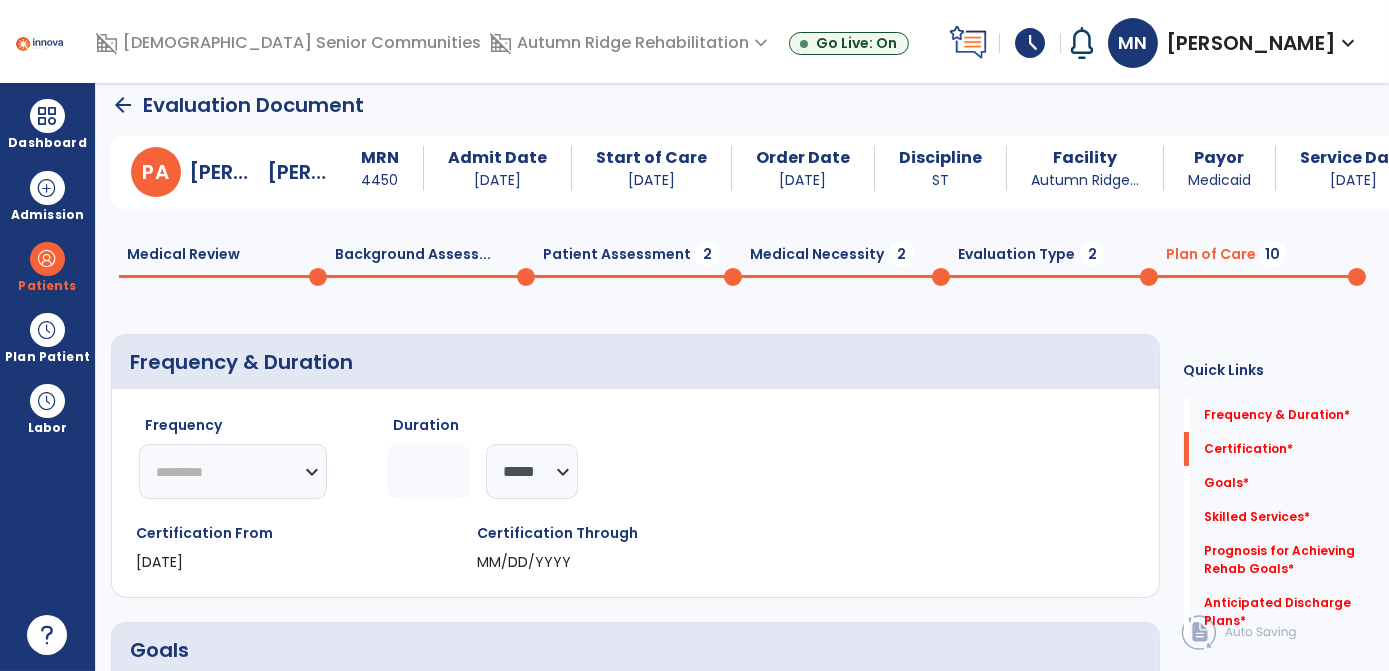 scroll, scrollTop: 0, scrollLeft: 0, axis: both 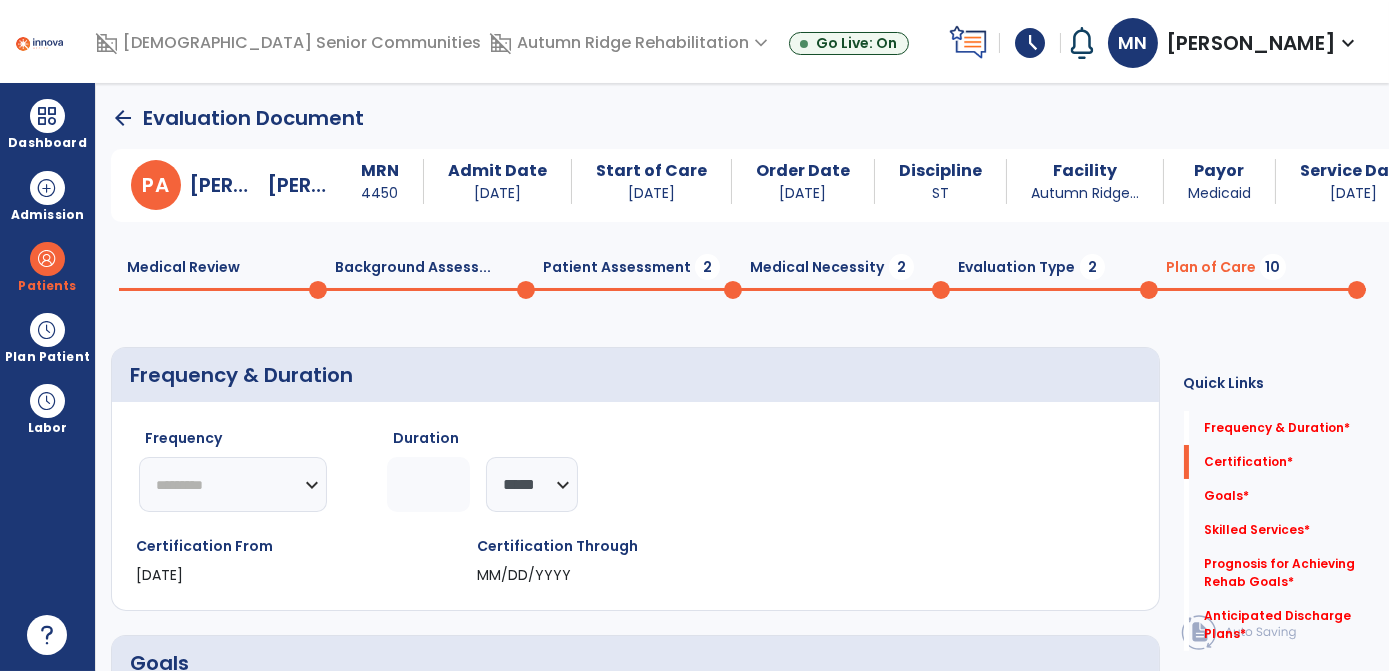 click on "Evaluation Type  2" 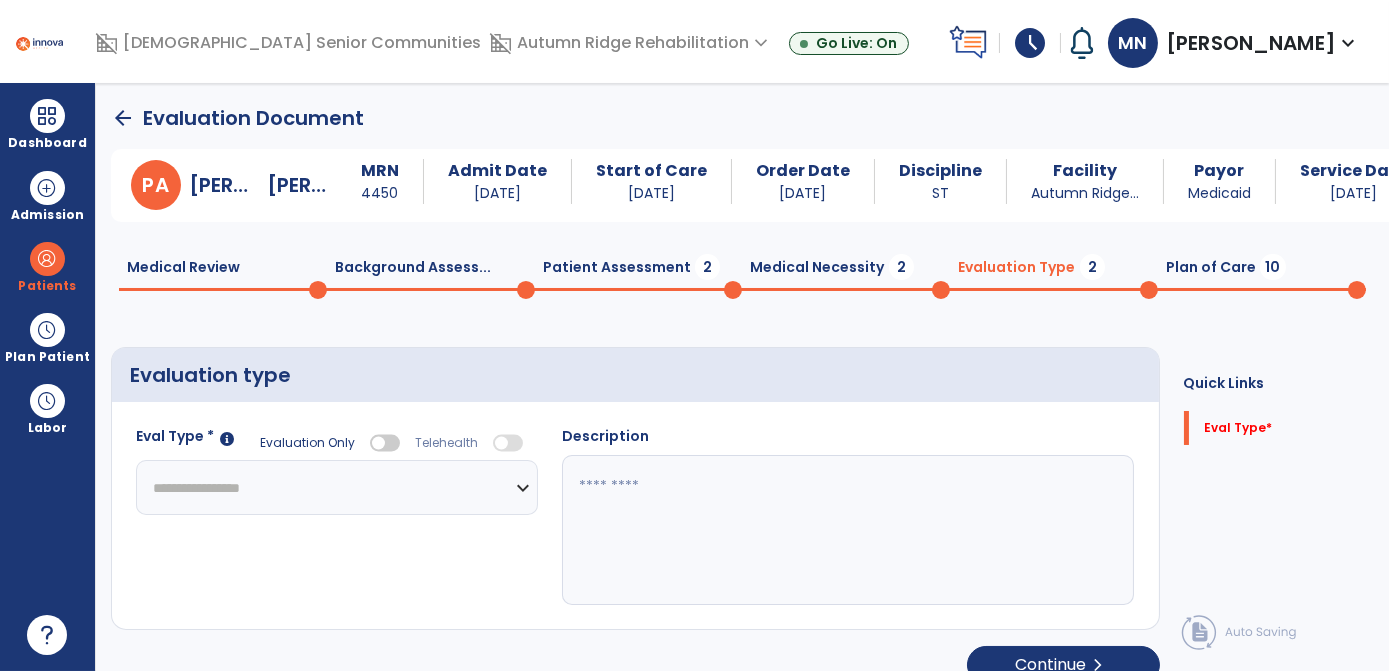 select 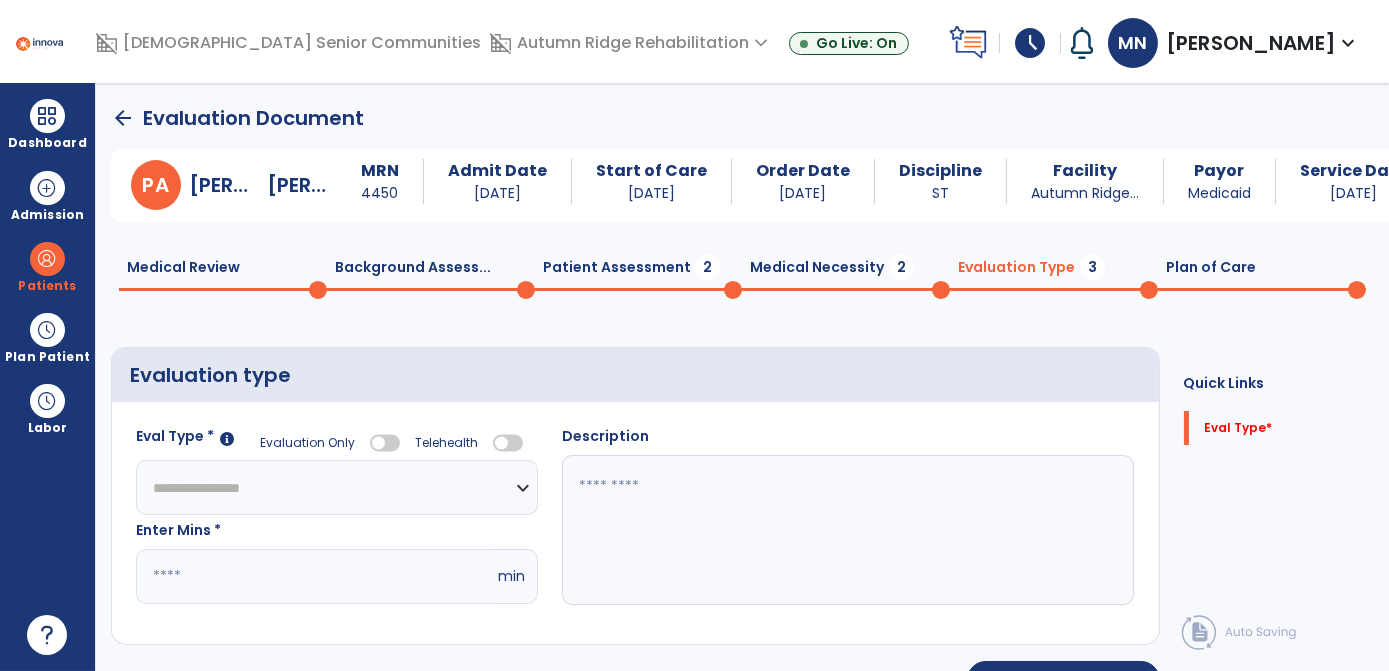 click on "*" 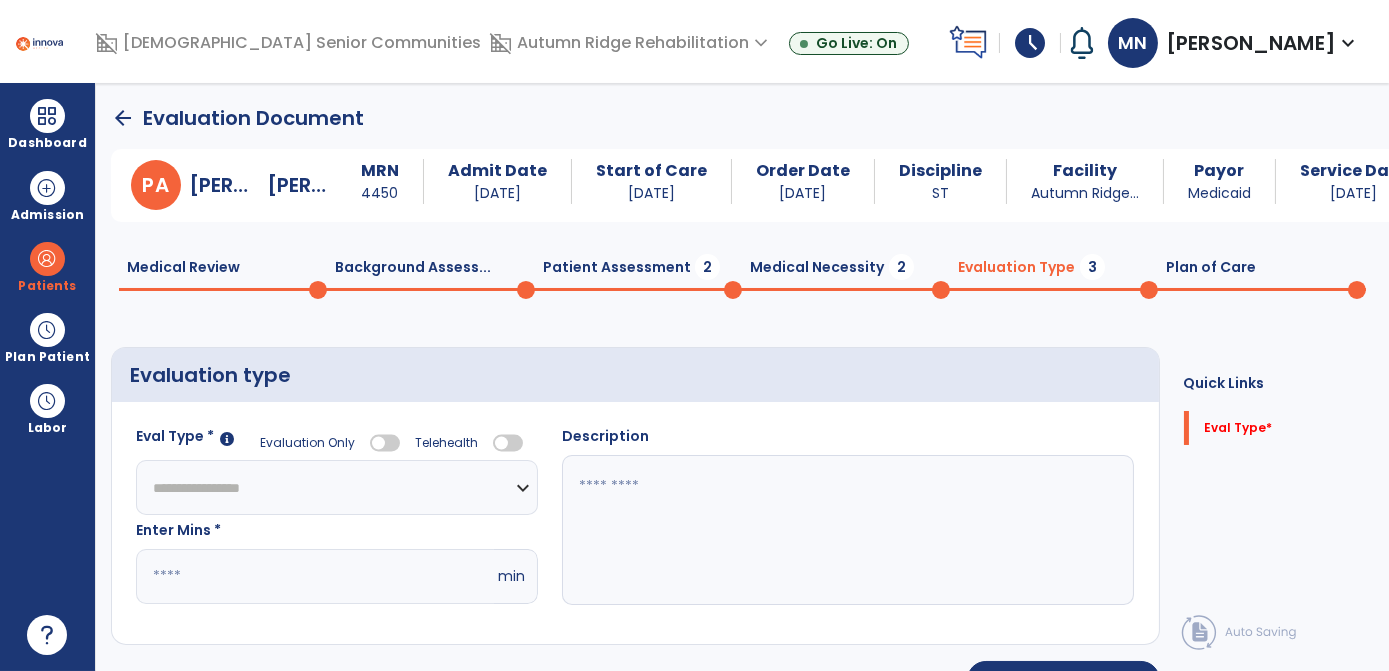 type on "**" 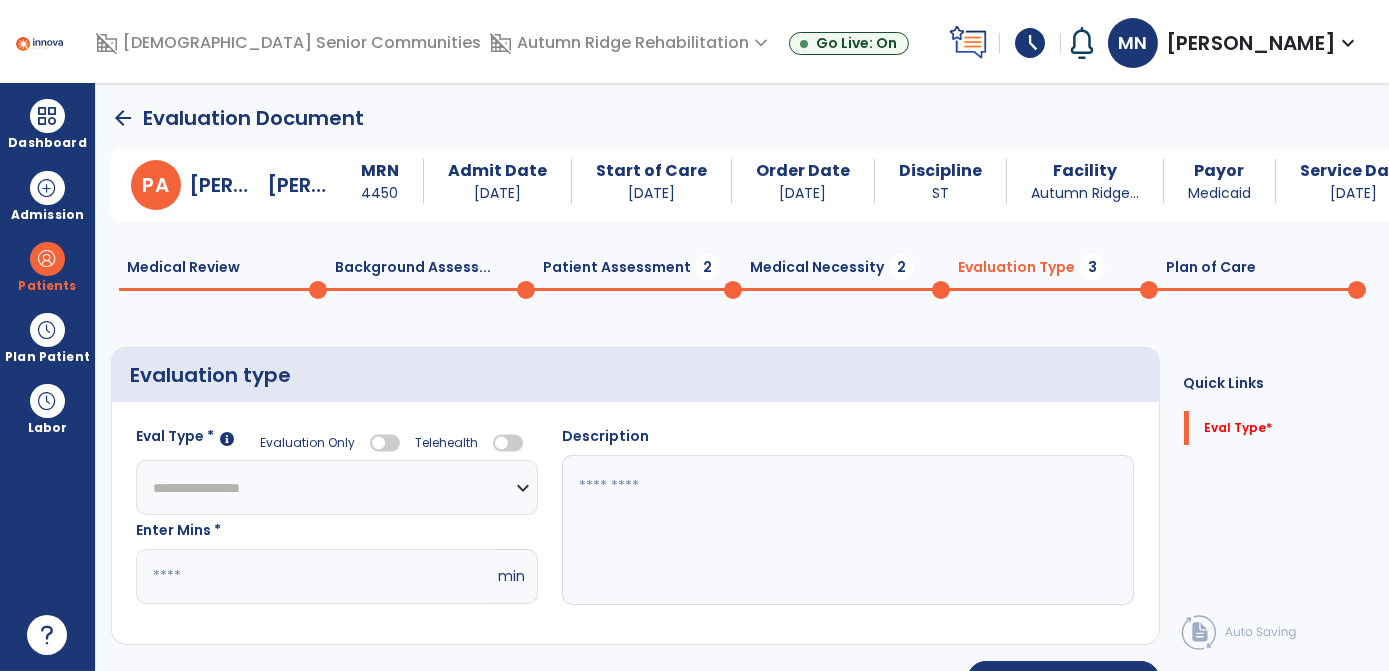 click 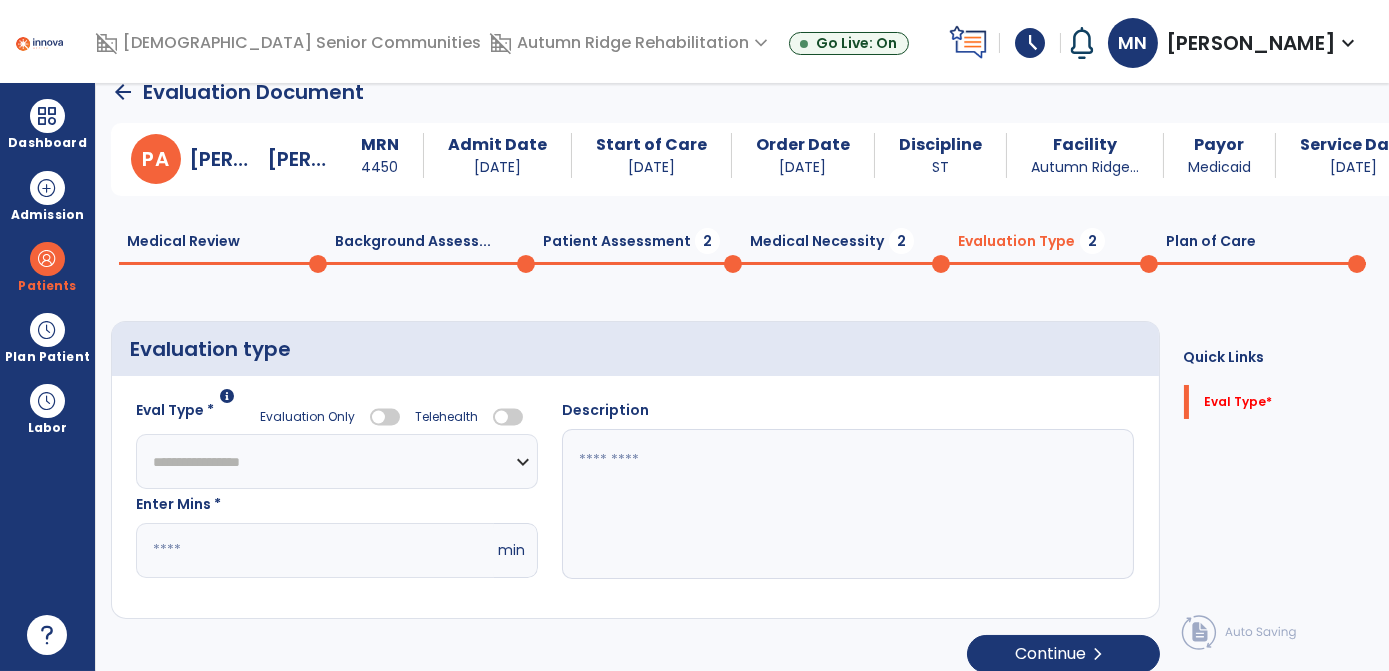 scroll, scrollTop: 42, scrollLeft: 0, axis: vertical 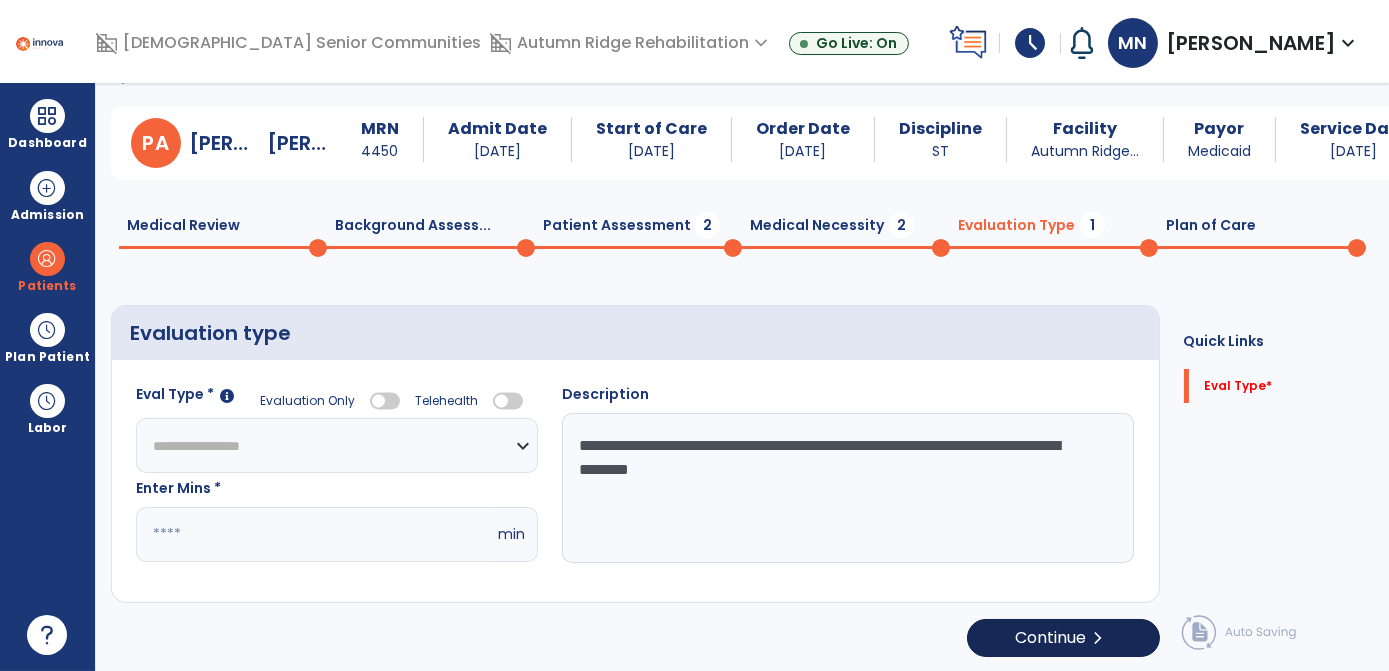 type on "**********" 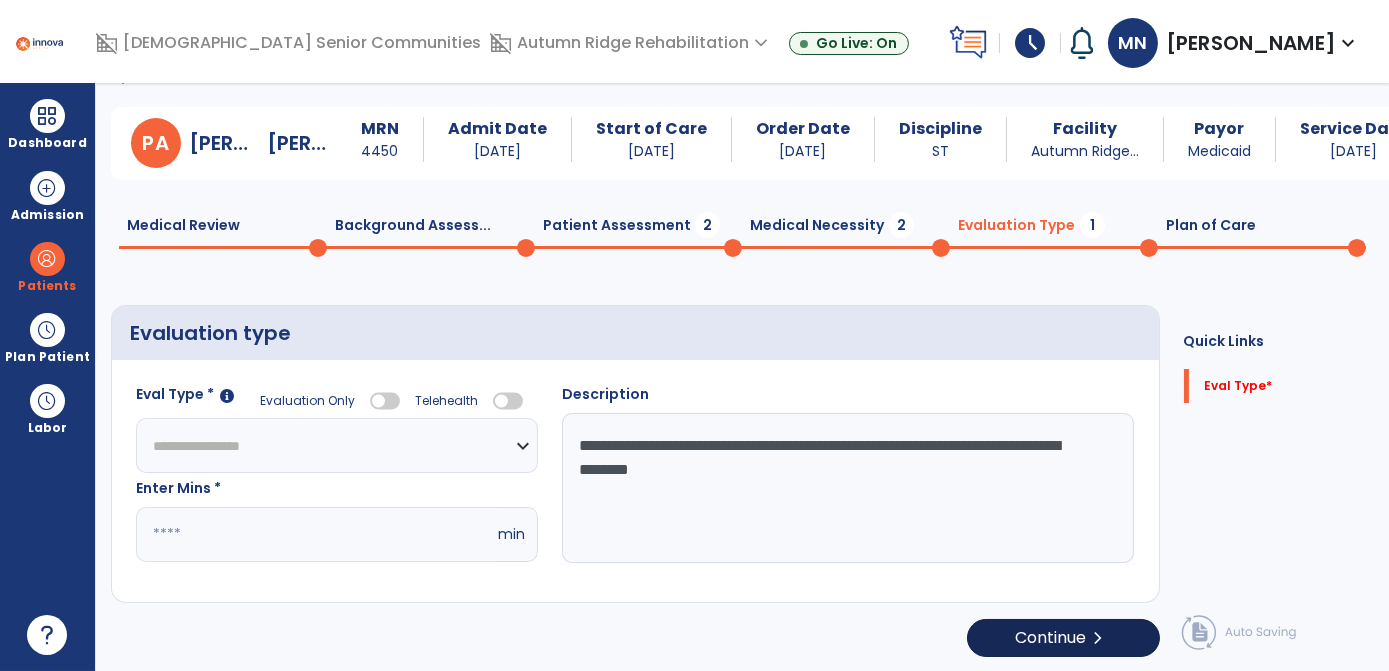 scroll, scrollTop: 41, scrollLeft: 0, axis: vertical 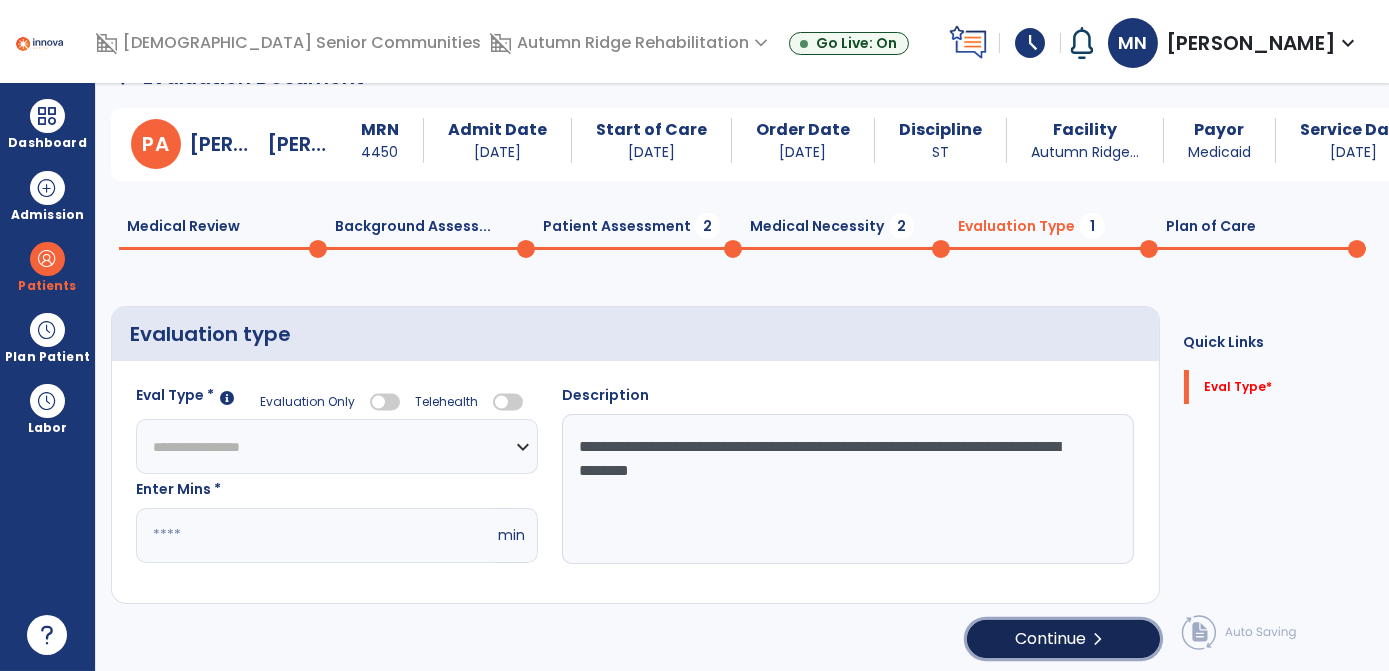 click on "Continue  chevron_right" 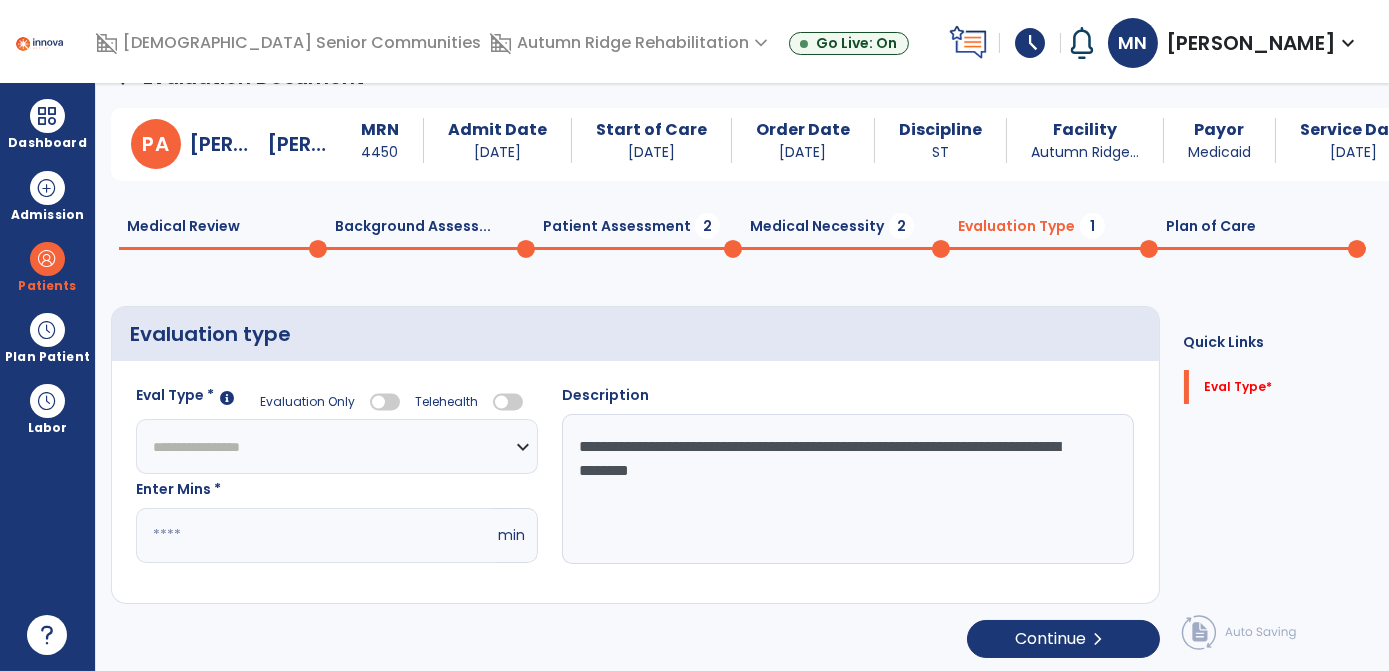 click on "Quick Links  Eval Type   *  Eval Type   *" 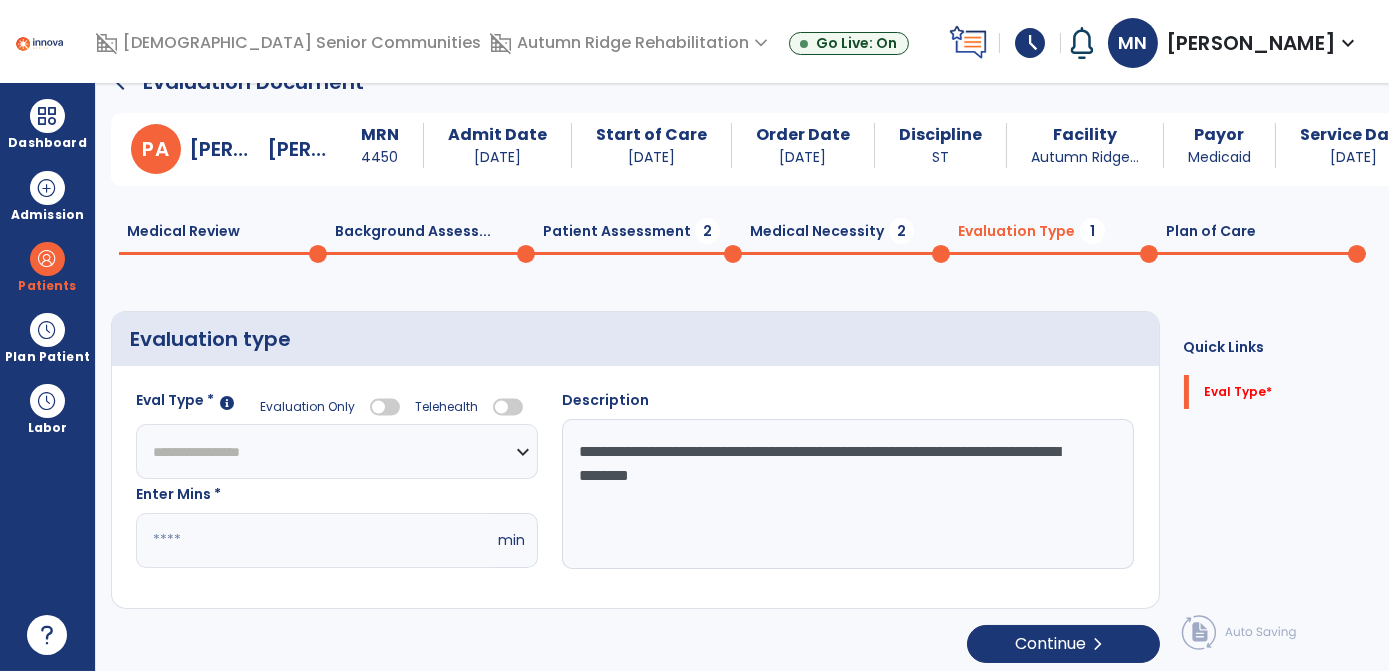 scroll, scrollTop: 42, scrollLeft: 0, axis: vertical 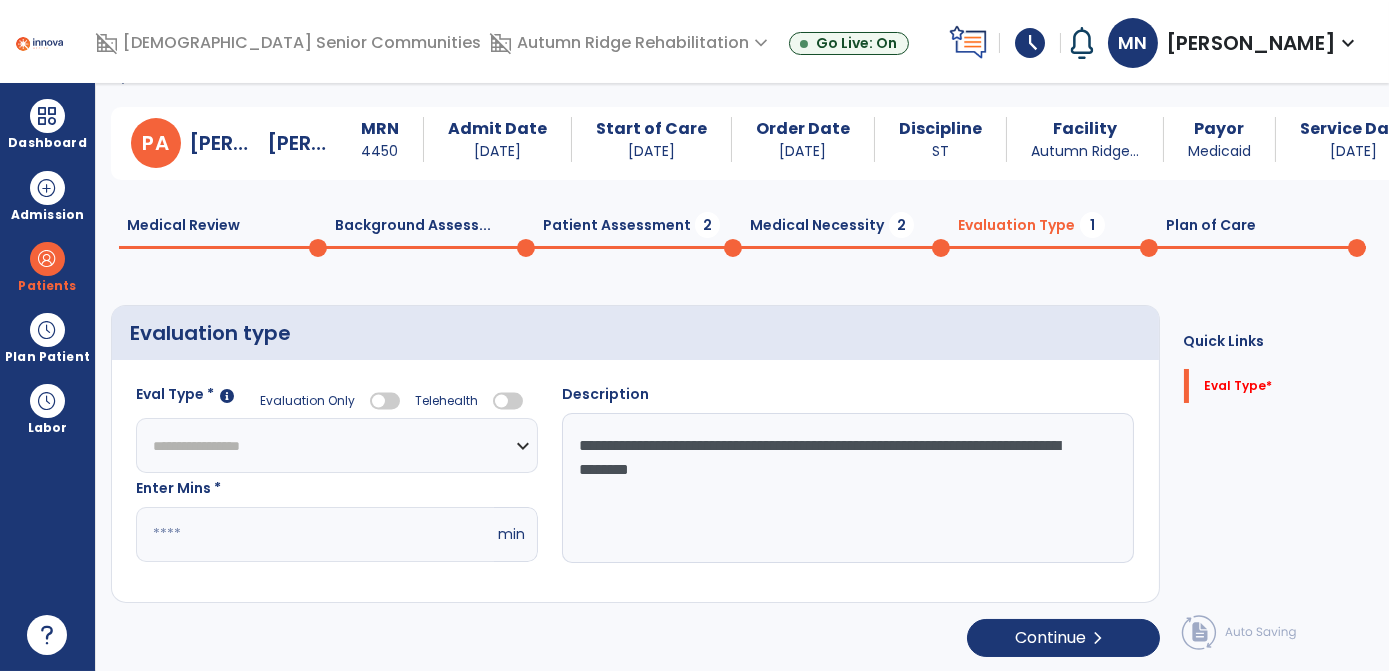 click on "**" 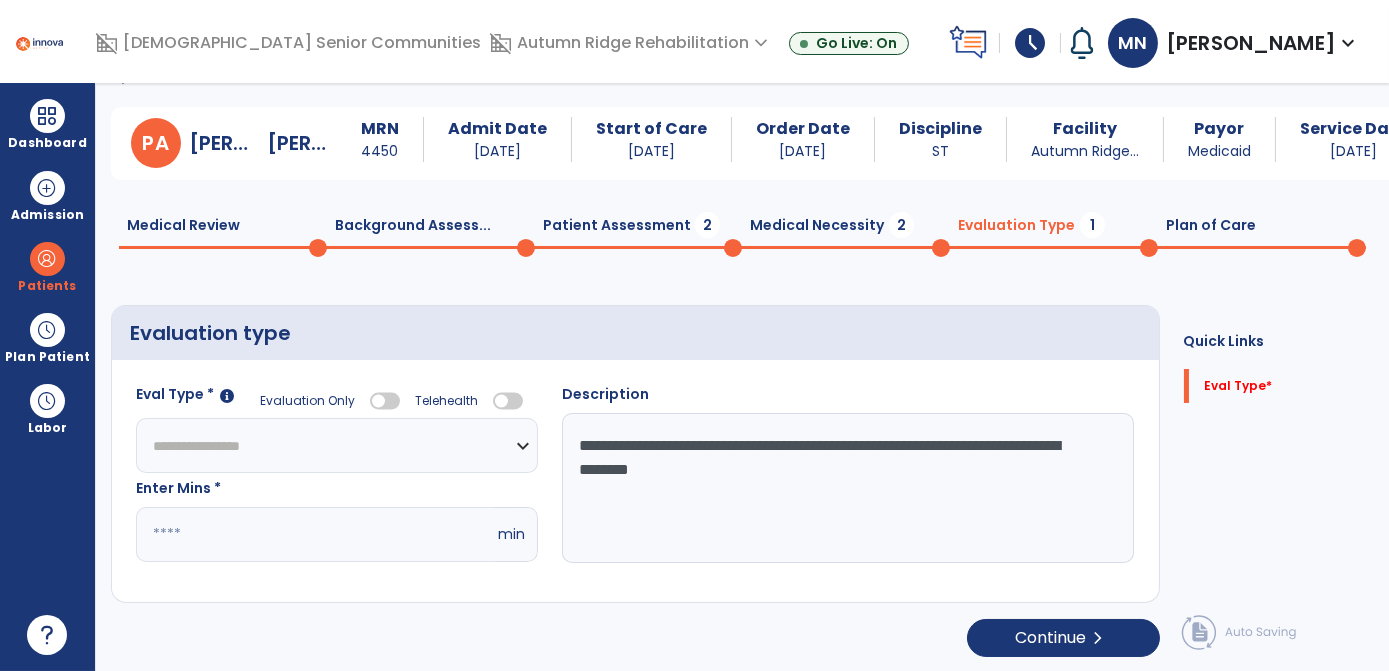 click on "**********" 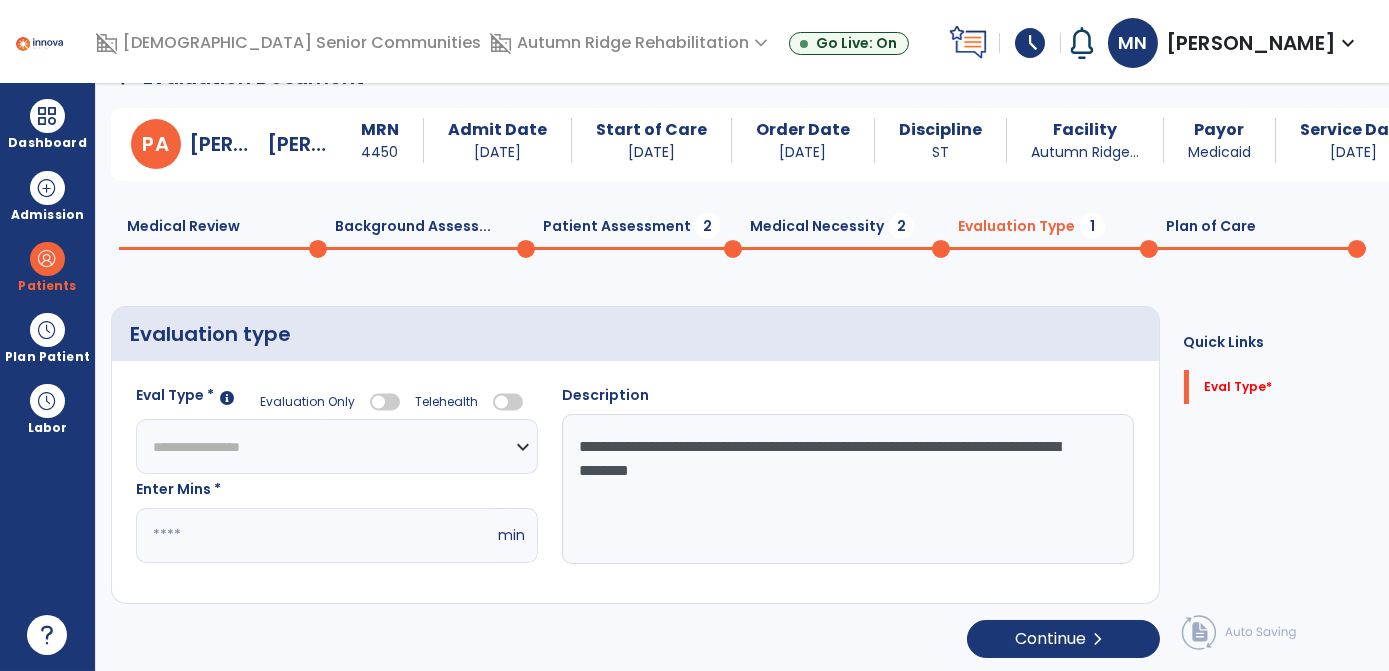 click on "**********" 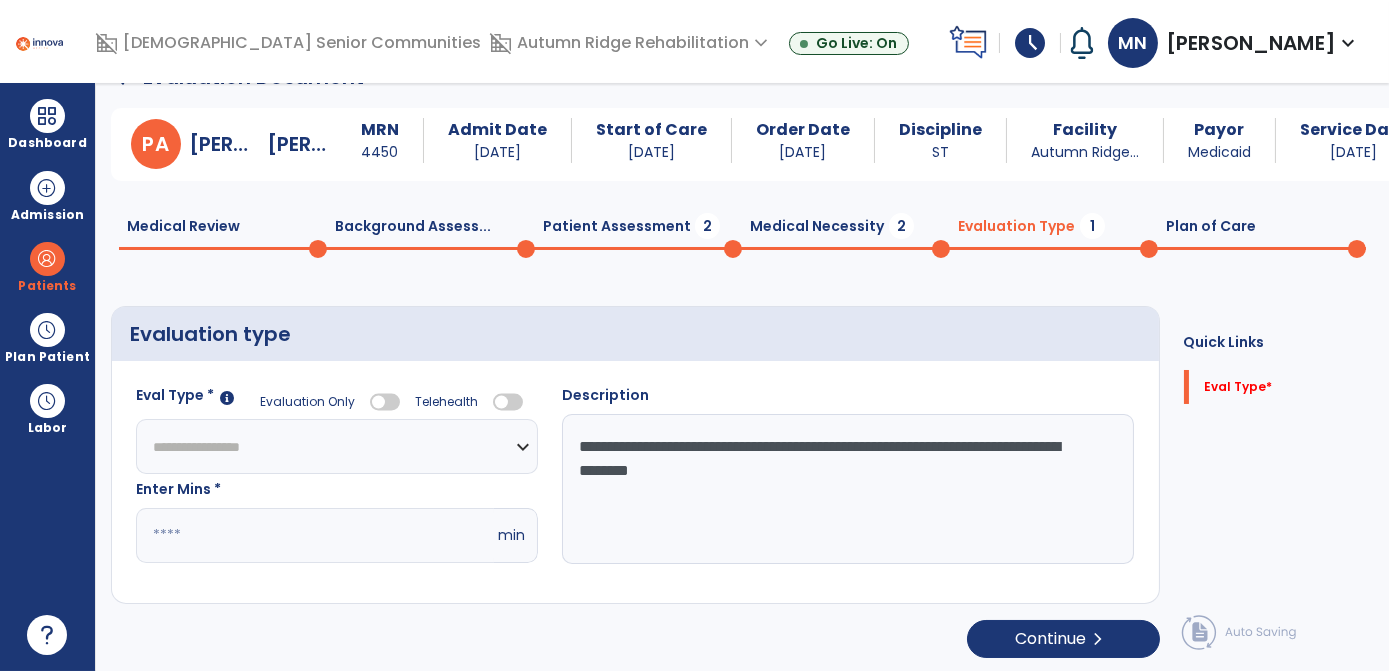 select on "**********" 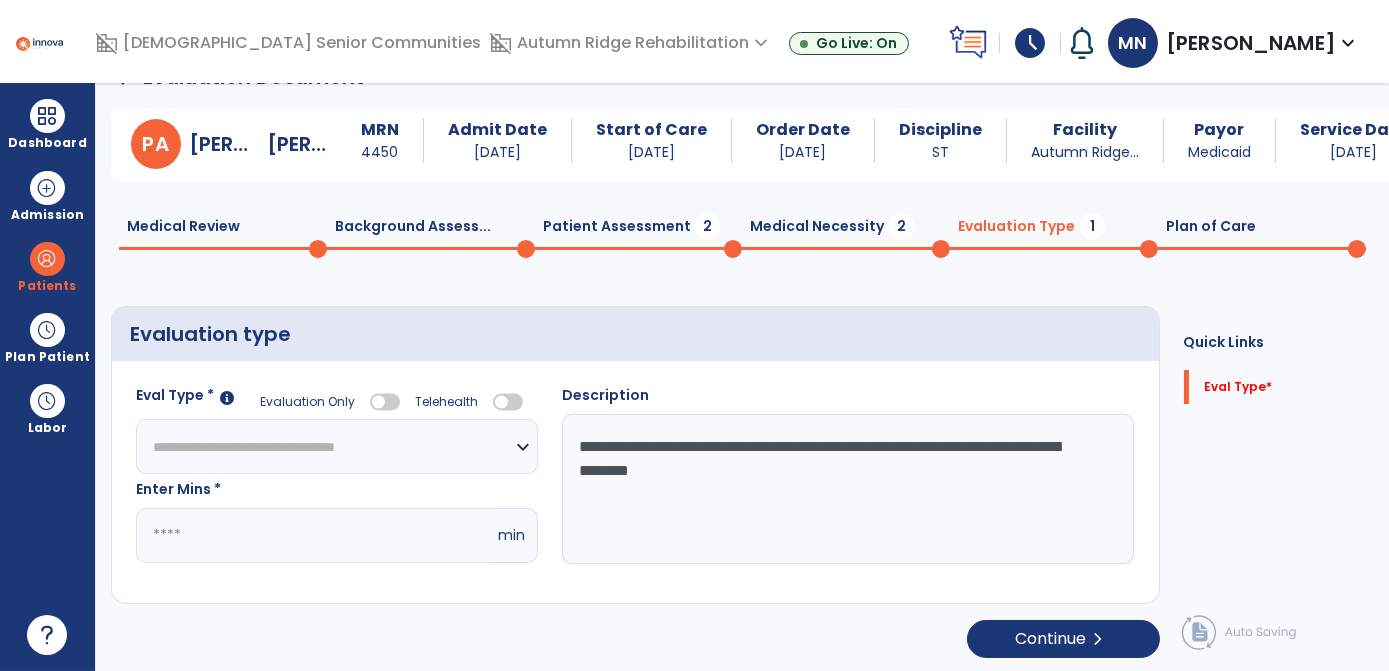 click on "**********" 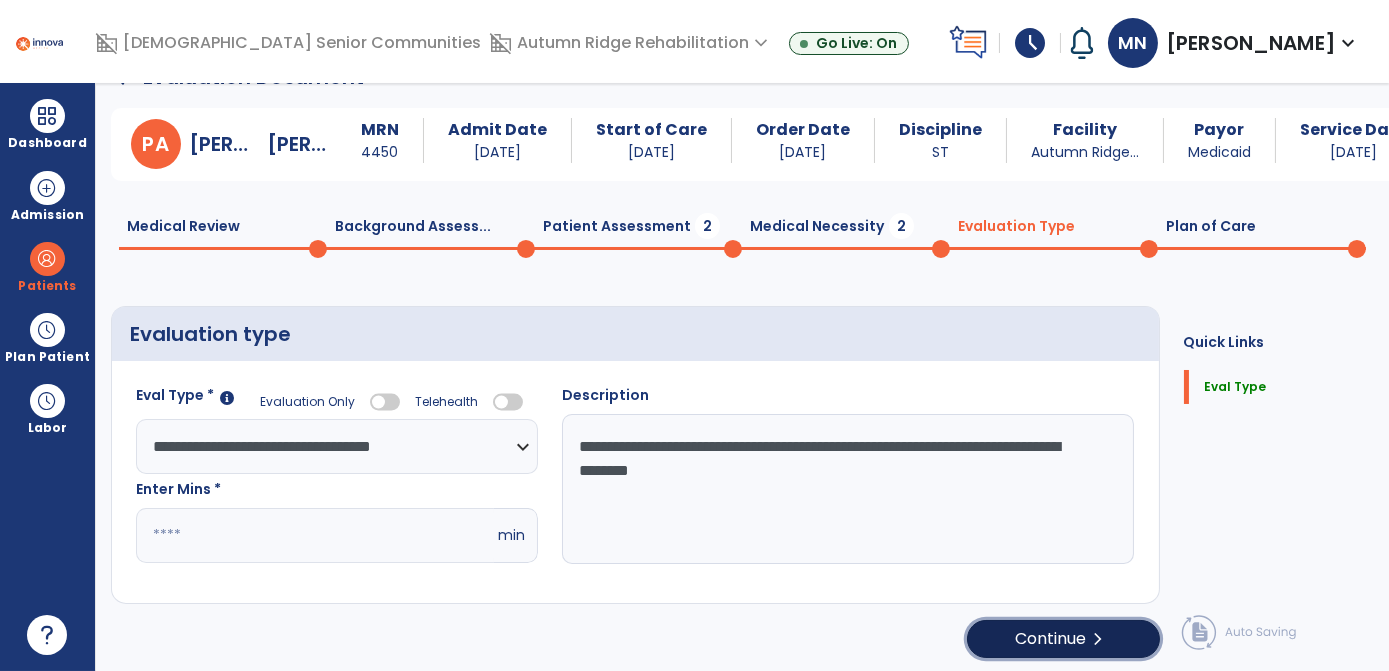 click on "Continue  chevron_right" 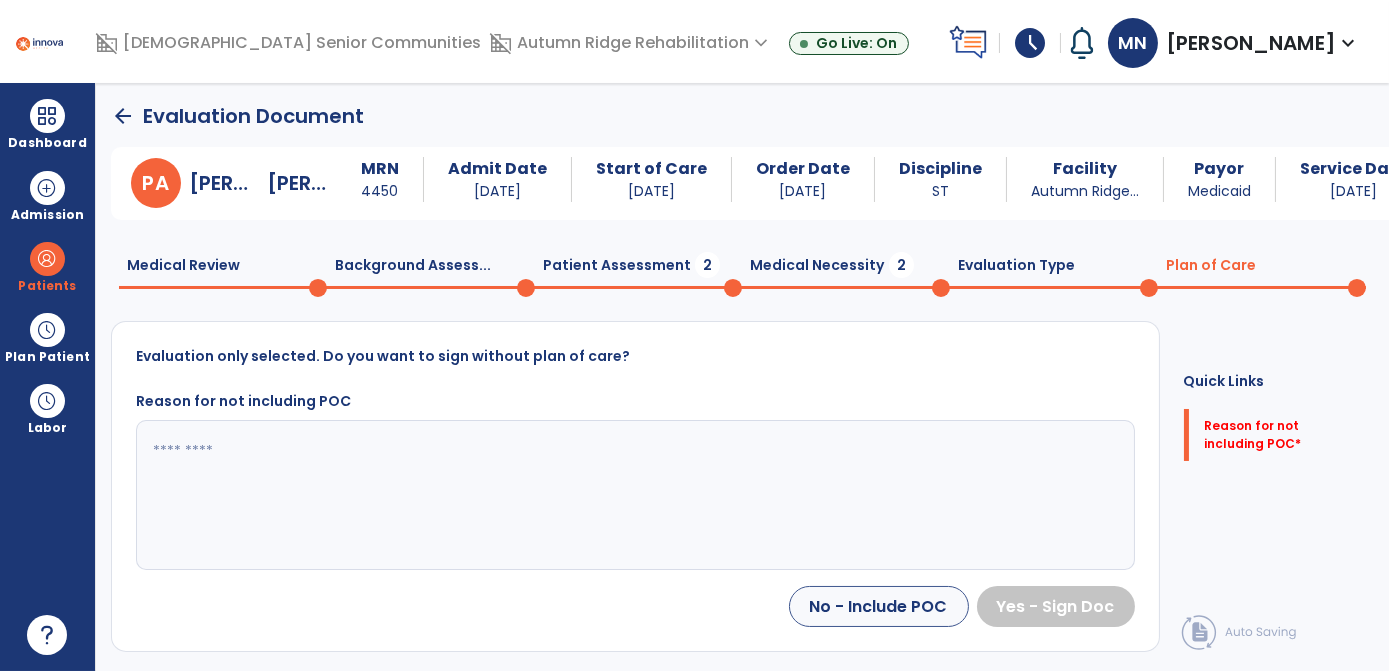 scroll, scrollTop: 1, scrollLeft: 0, axis: vertical 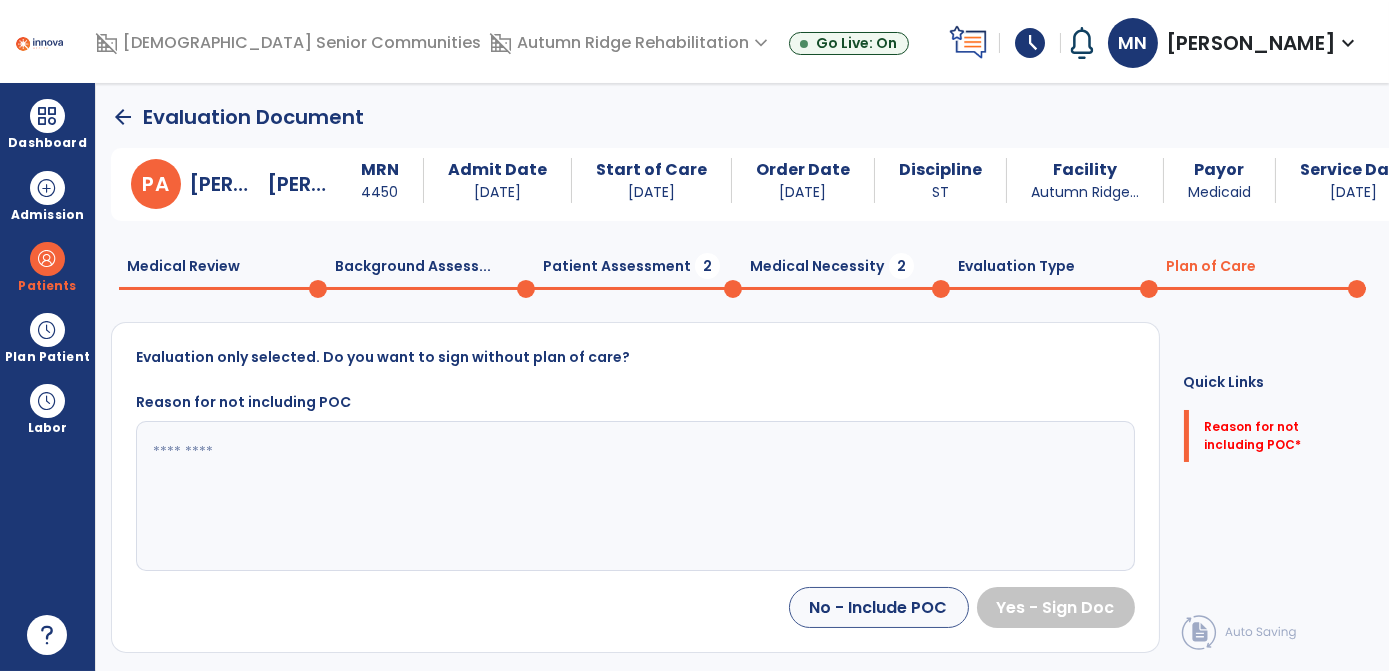click 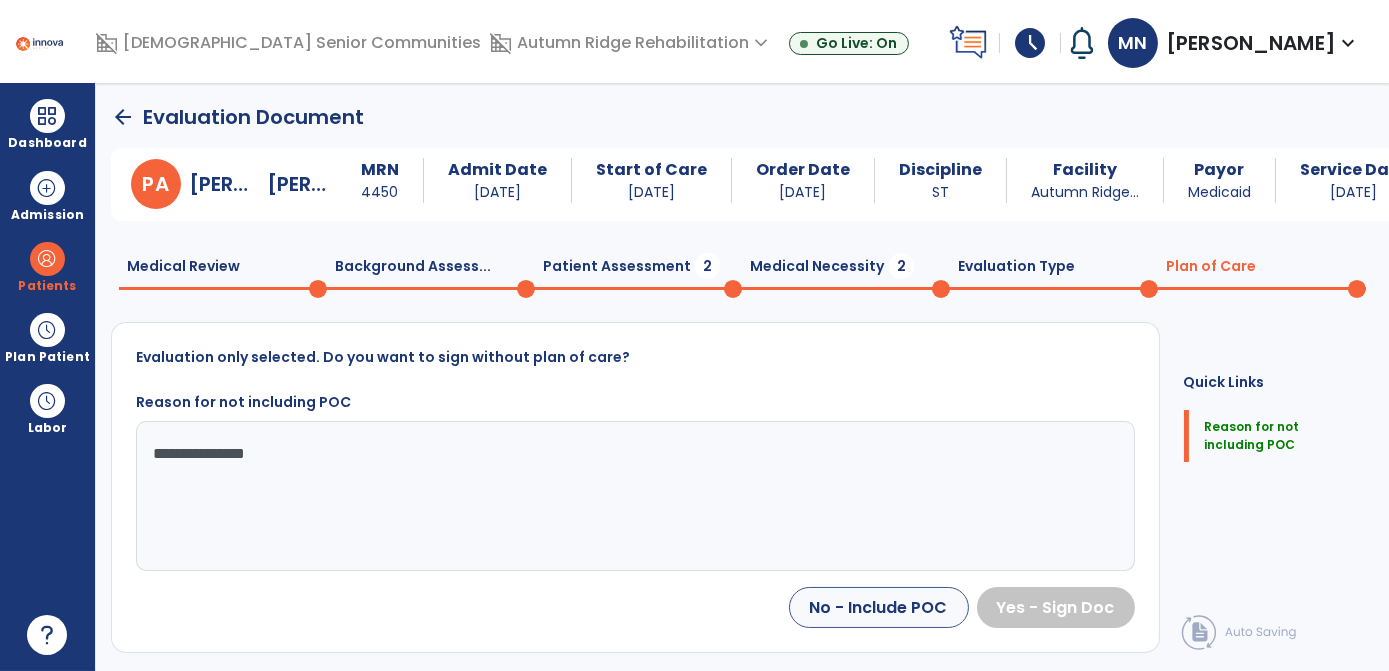 type on "**********" 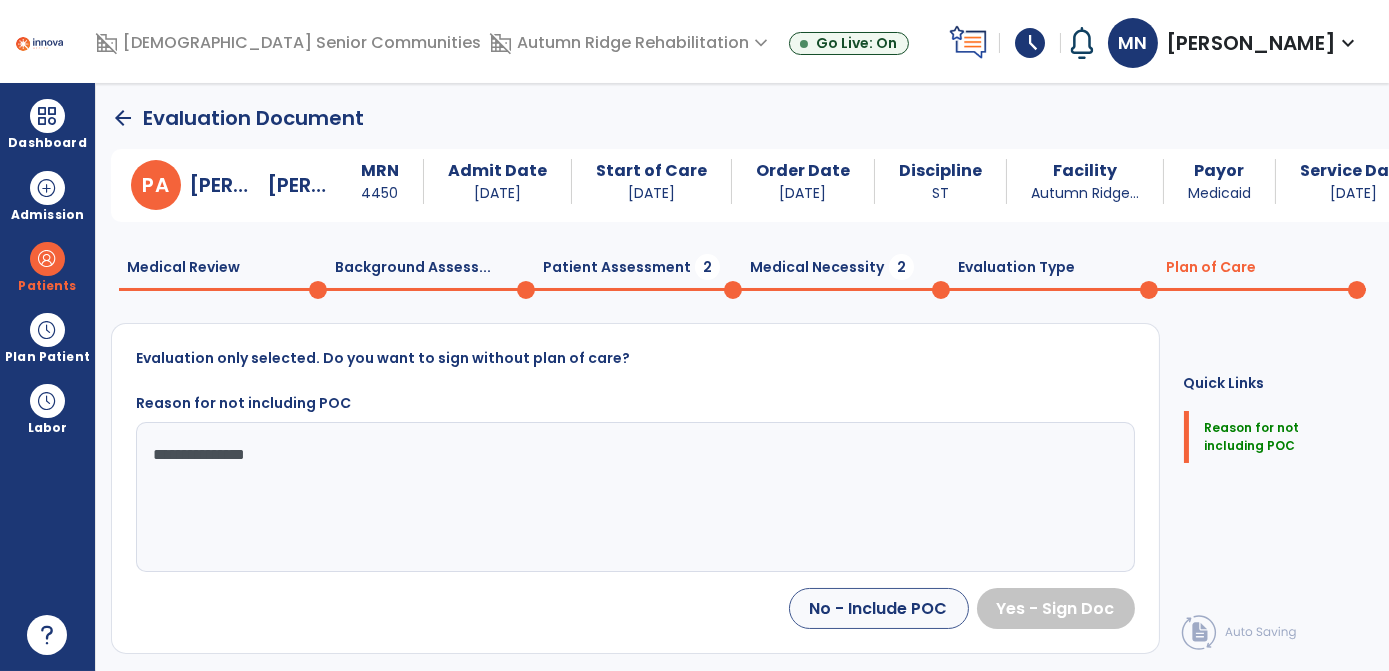 click on "Plan of Care  0" 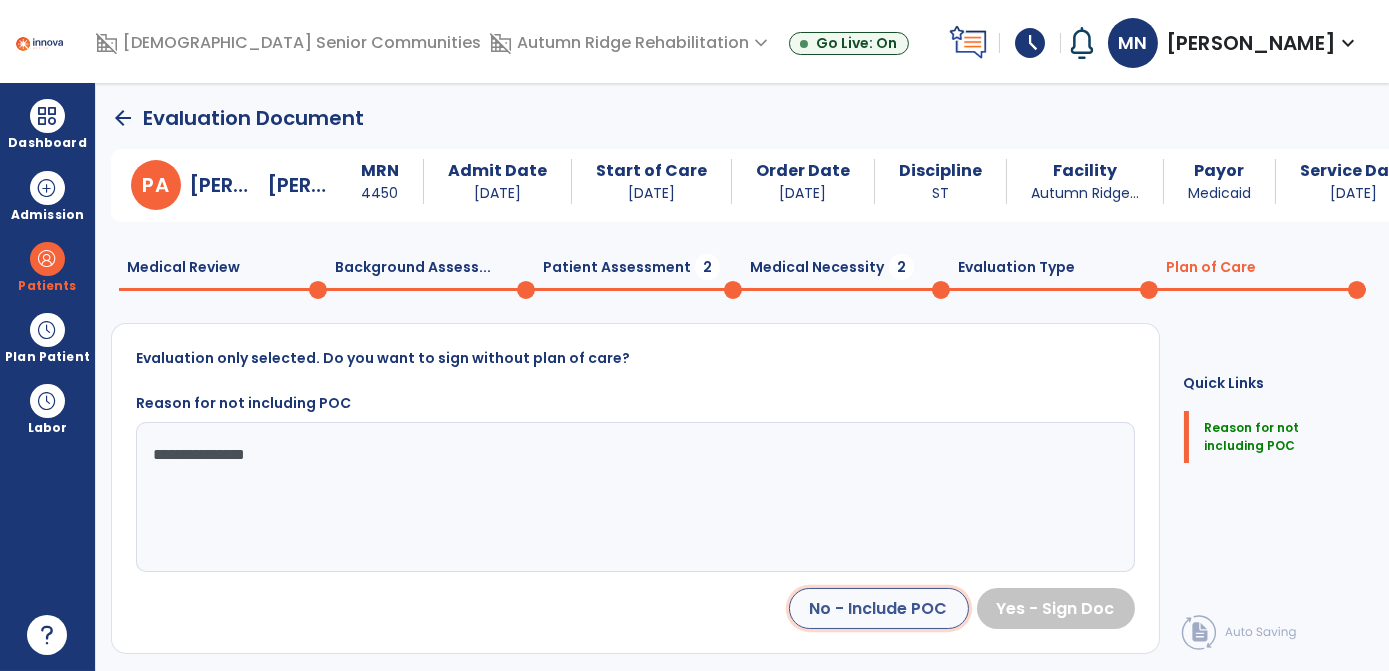 click on "No - Include POC" 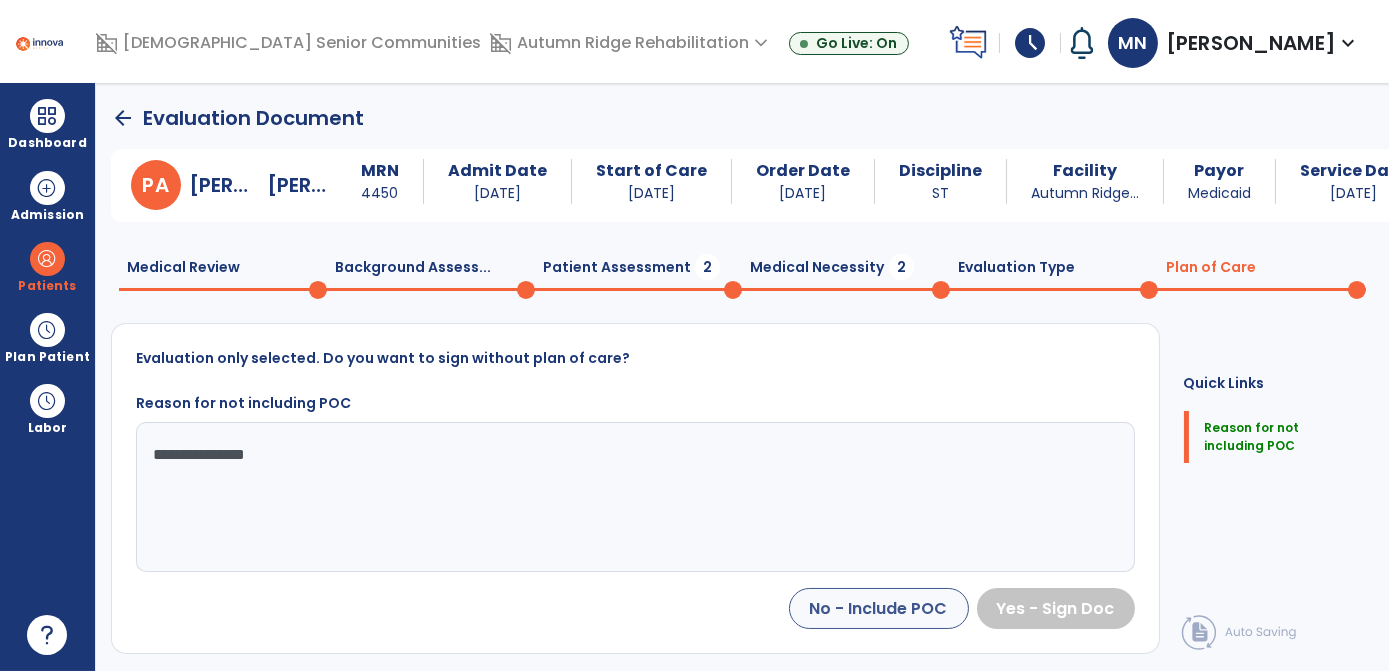 select on "*****" 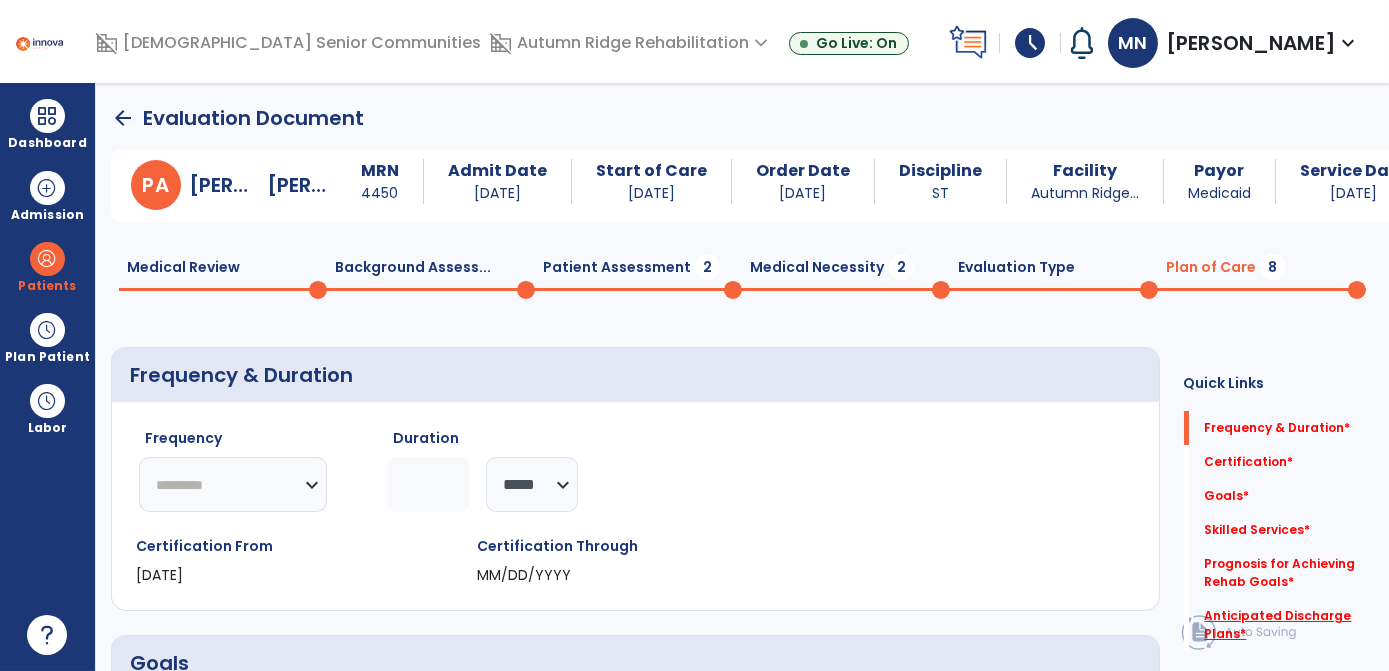 click on "Anticipated Discharge Plans   *" 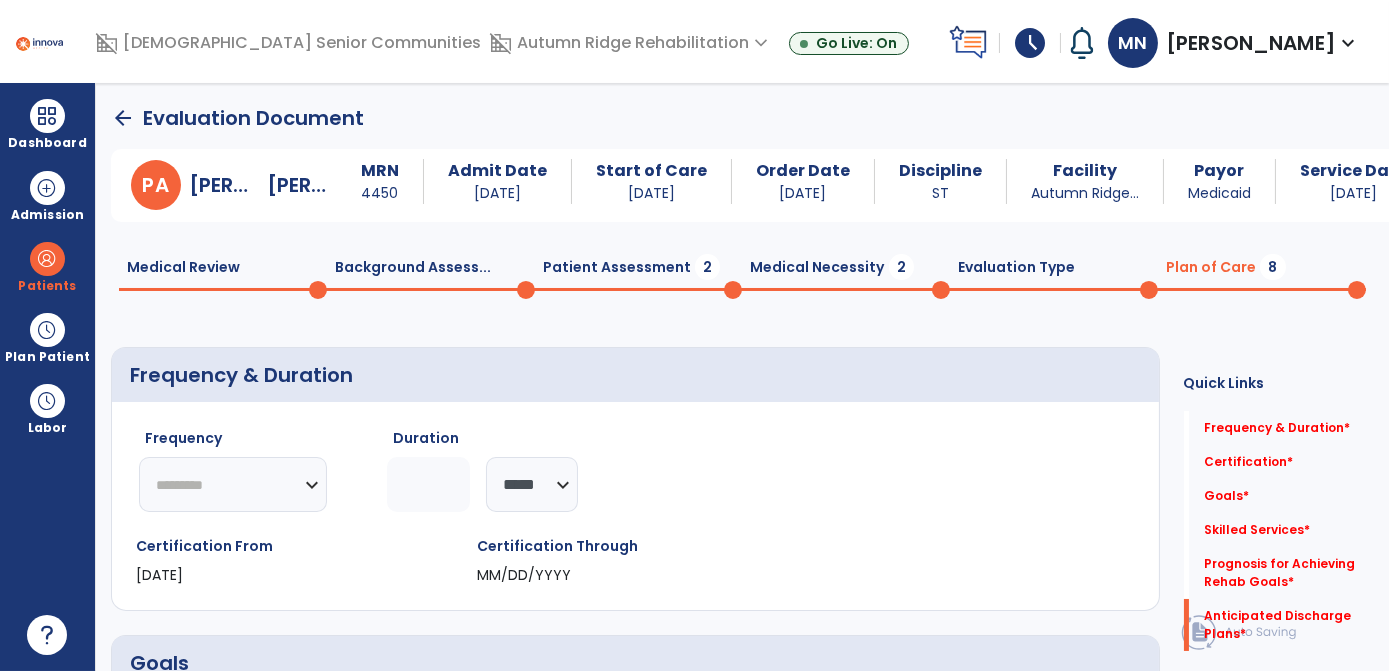 click on "Frequency  ********* ** ** ** ** ** ** **  Duration  ******** *****" 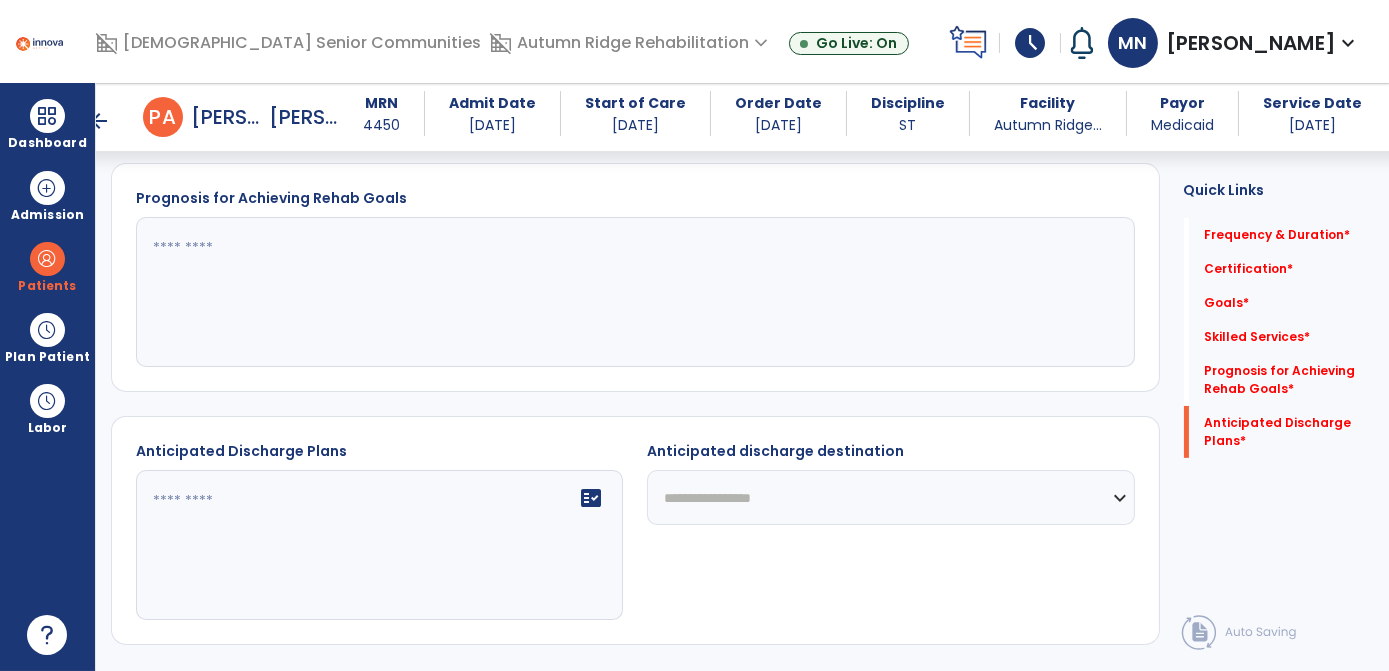 scroll, scrollTop: 994, scrollLeft: 0, axis: vertical 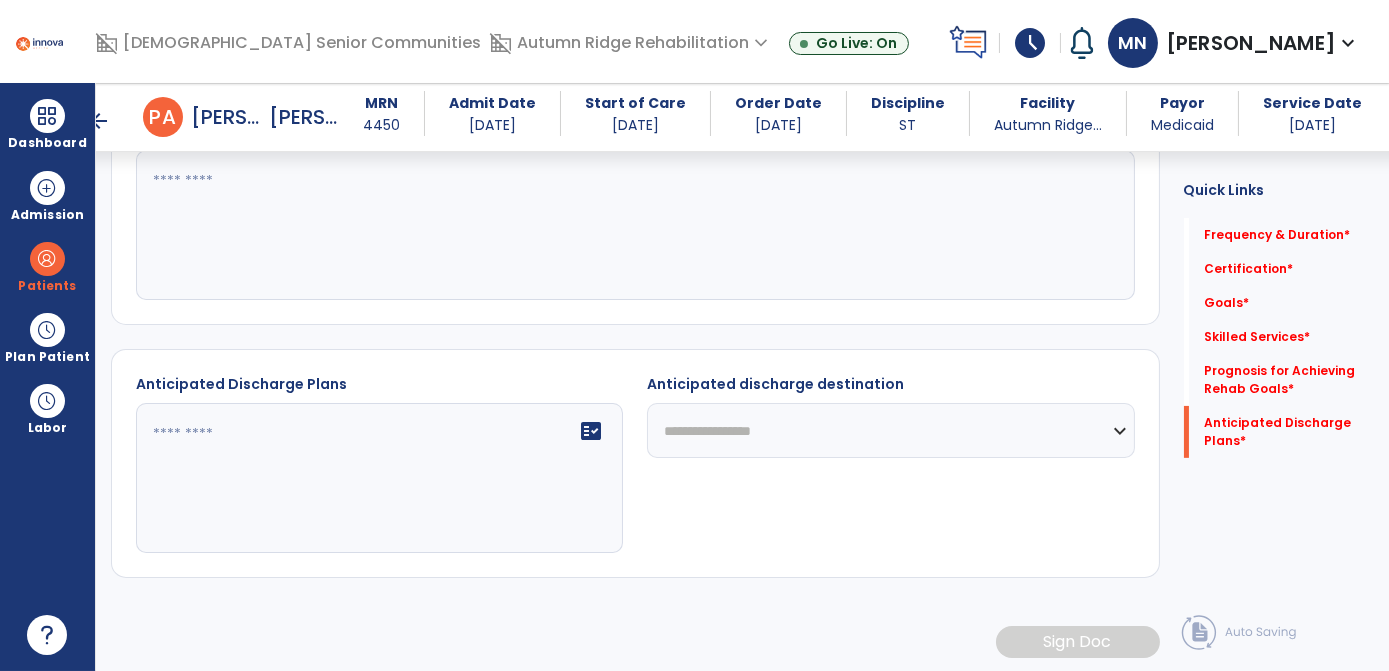 click on "**********" 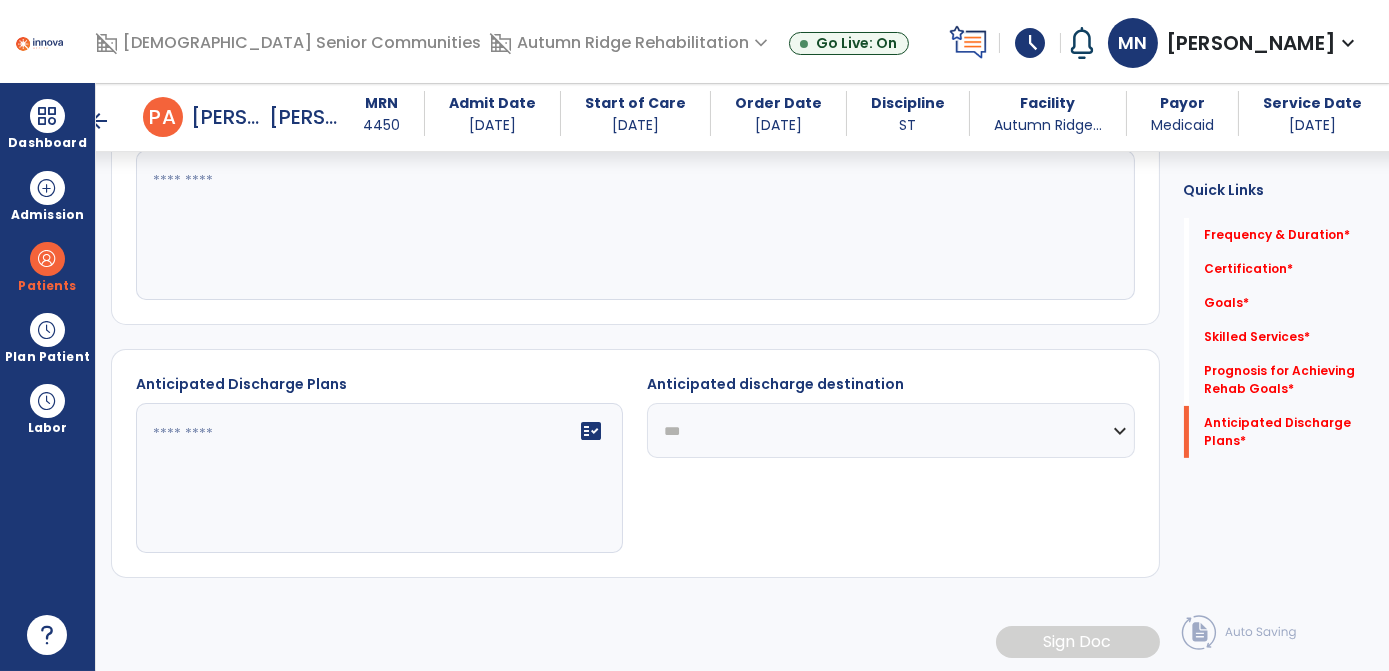 click on "**********" 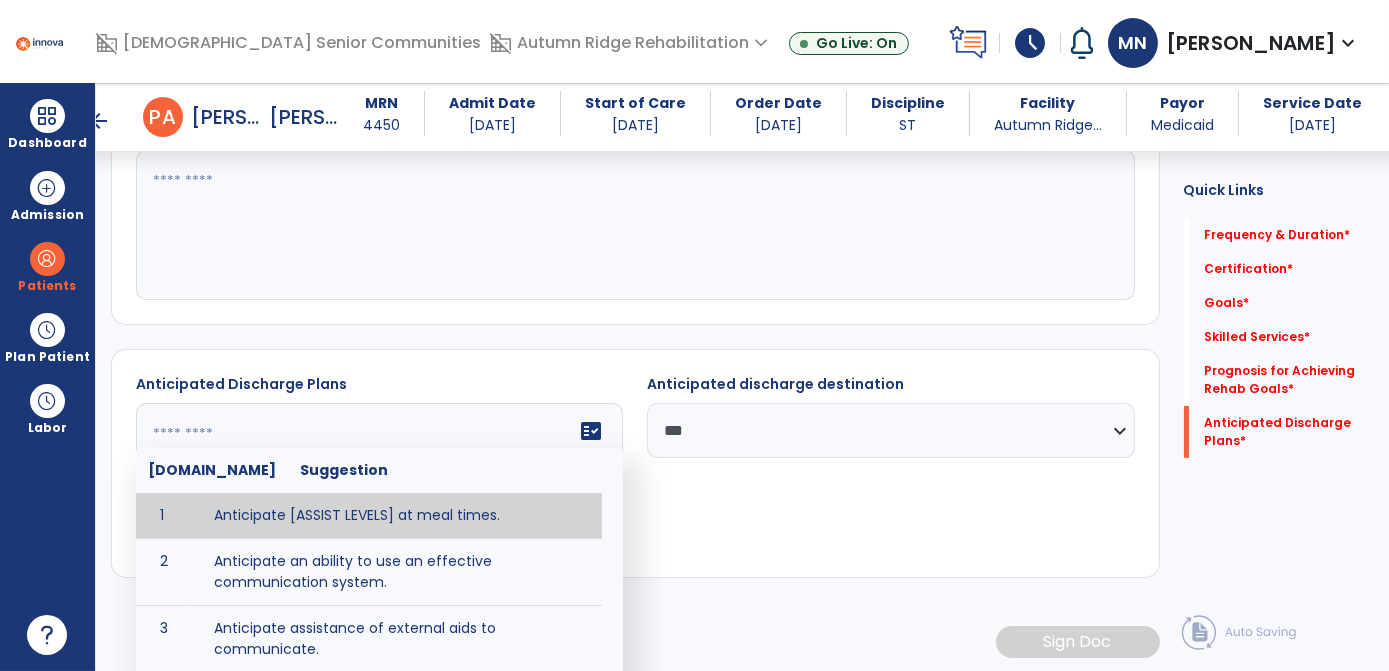 click on "fact_check  Sr.No Suggestion 1 Anticipate [ASSIST LEVELS] at meal times. 2 Anticipate an ability to use an effective communication system. 3 Anticipate assistance of external aids to communicate. 4 Anticipate diet restrictions which may include ___________. 5 Anticipate discharge to an Assisted Living Facility. 6 Anticipate discharge to another SNF. 7 Anticipate discharge to home. 8 Anticipate discharge to hospice care. 9 Anticipate discharge to this SNF. 10 Anticipate independent dining. 11 Anticipate no diet restrictions. 12 Anticipate no signs or symptoms of aspiration with least restrictive diet level. 13 Anticipate patient will need [FULL/PART TIME] caregiver assistance. 14 Anticipate patient will need [ASSISTANCE LEVEL] assistance from [CAREGIVER]. 15 Anticipate patient will need 24-hour caregiver assistance. 16 Anticipate patient will need no caregiver assistance. 17 Discharge home and independent with caregiver. 18 Discharge home and independent without caregiver. 19 20 21 22 23 24 25 26 27 28 29 30" 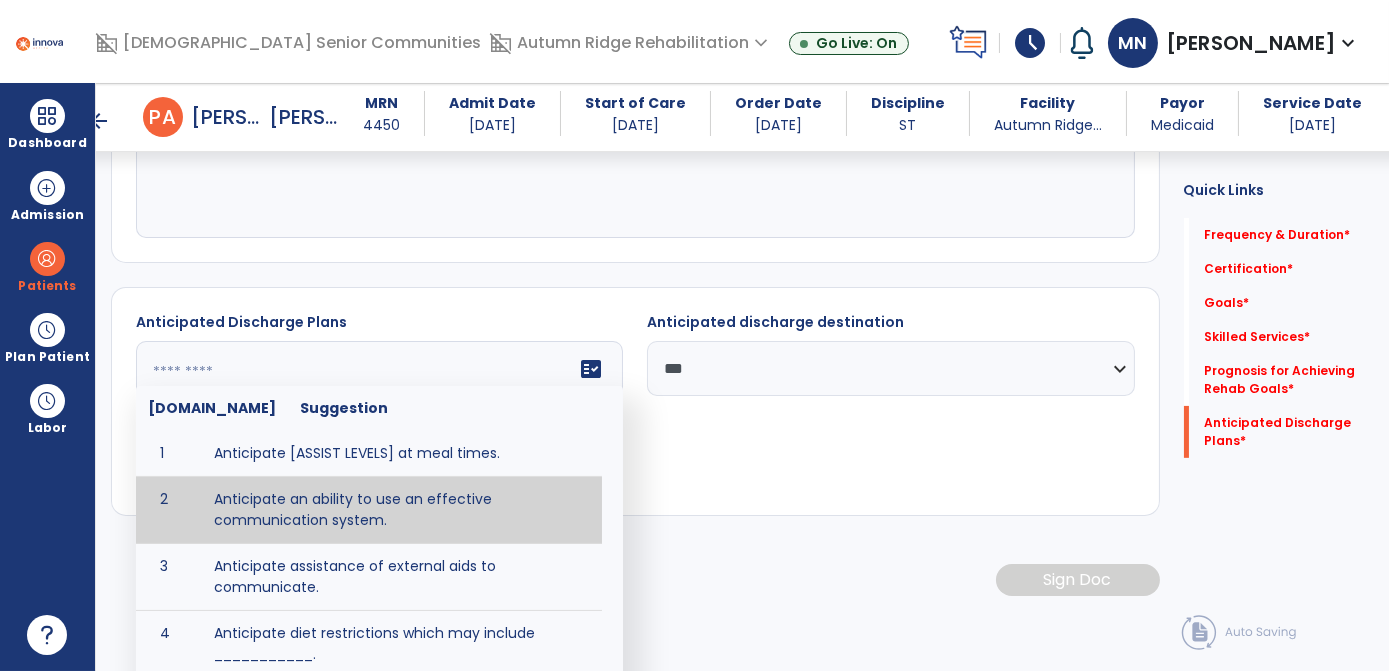 scroll, scrollTop: 1059, scrollLeft: 0, axis: vertical 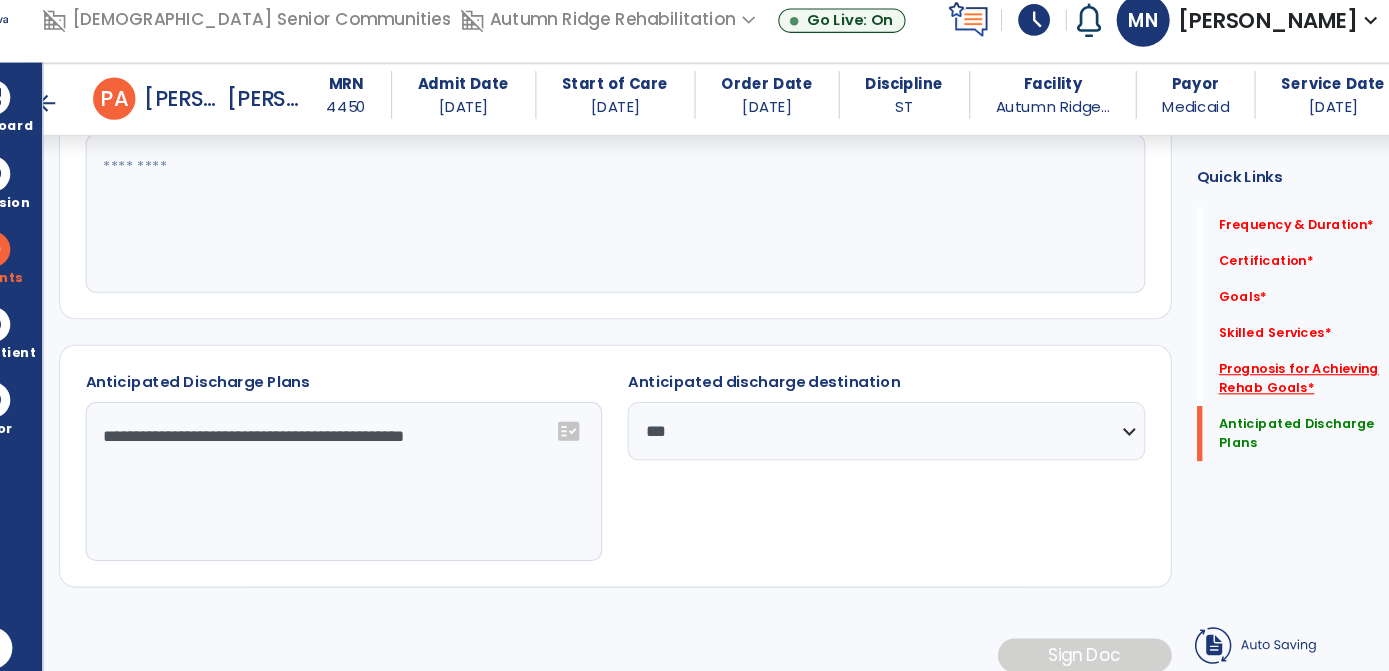 type on "**********" 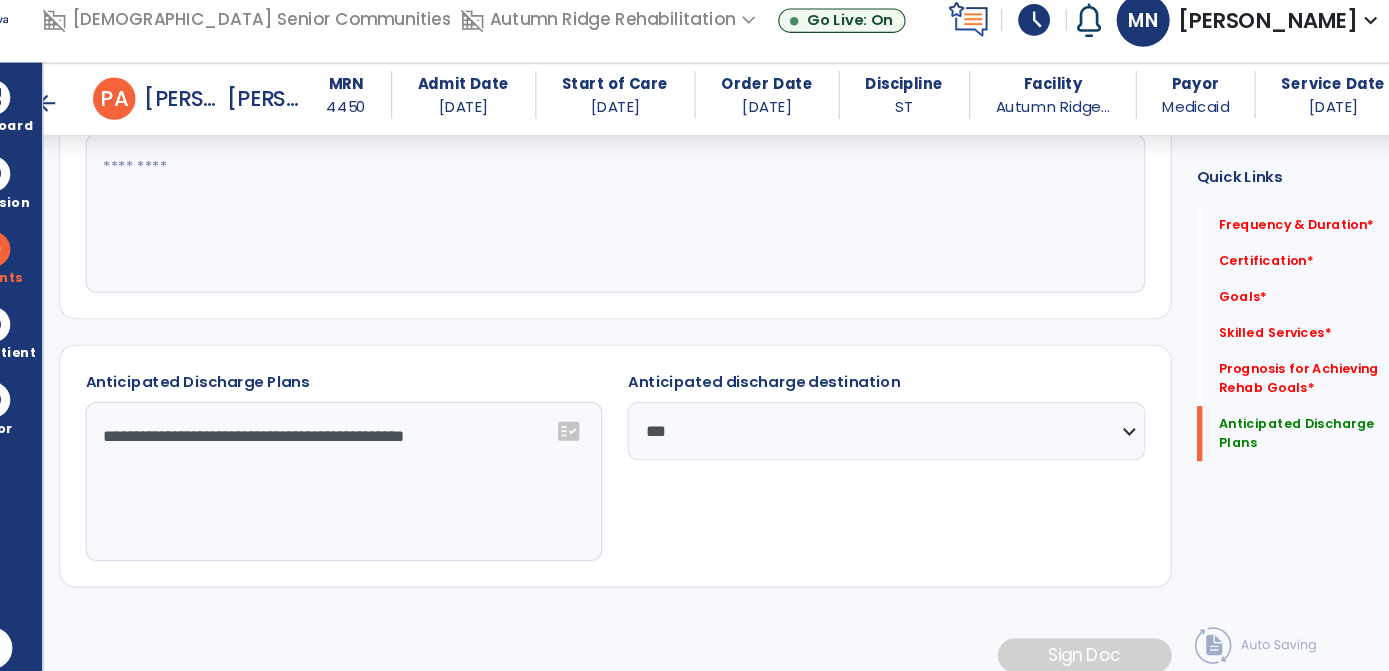 click on "Prognosis for Achieving Rehab Goals   *" 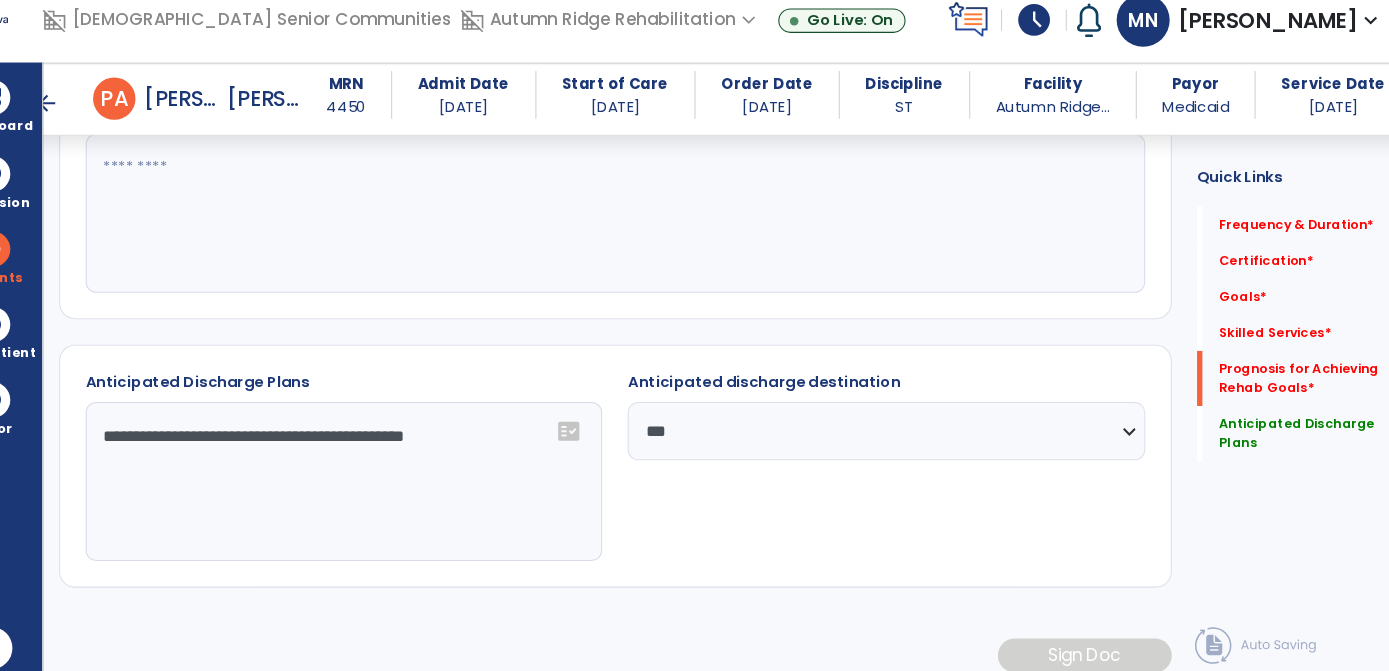 scroll, scrollTop: 0, scrollLeft: 0, axis: both 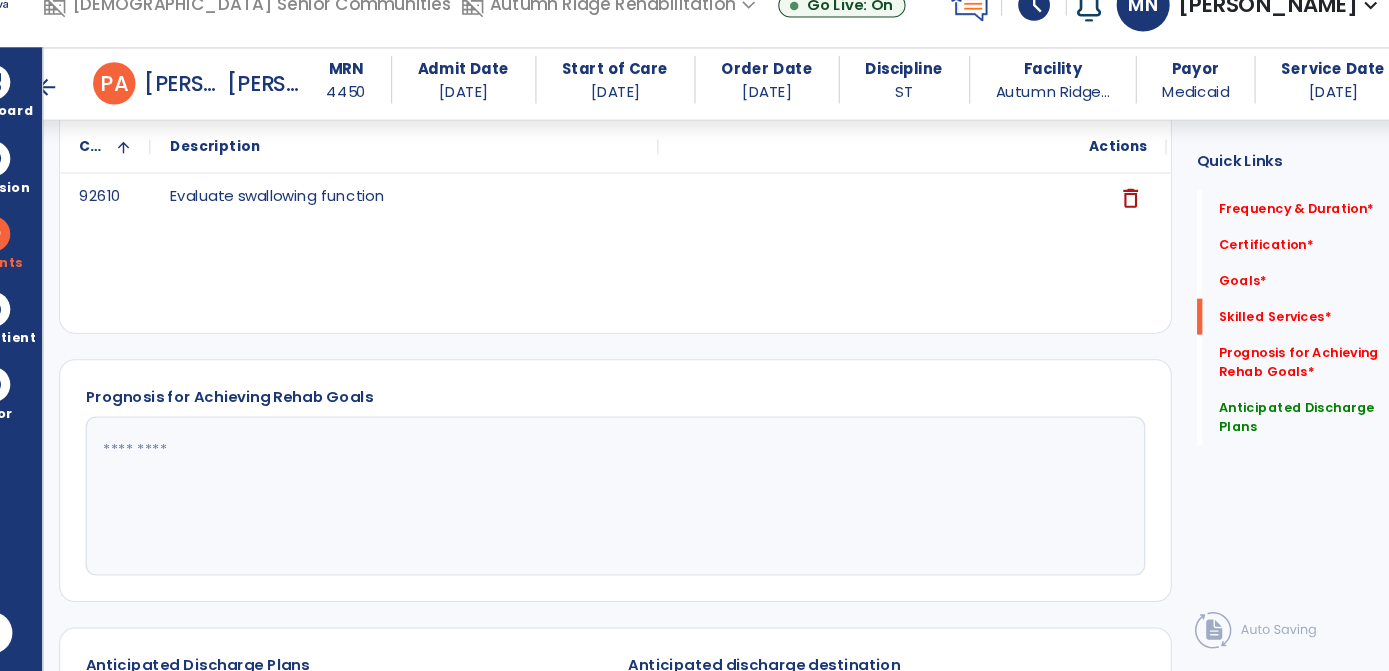 click 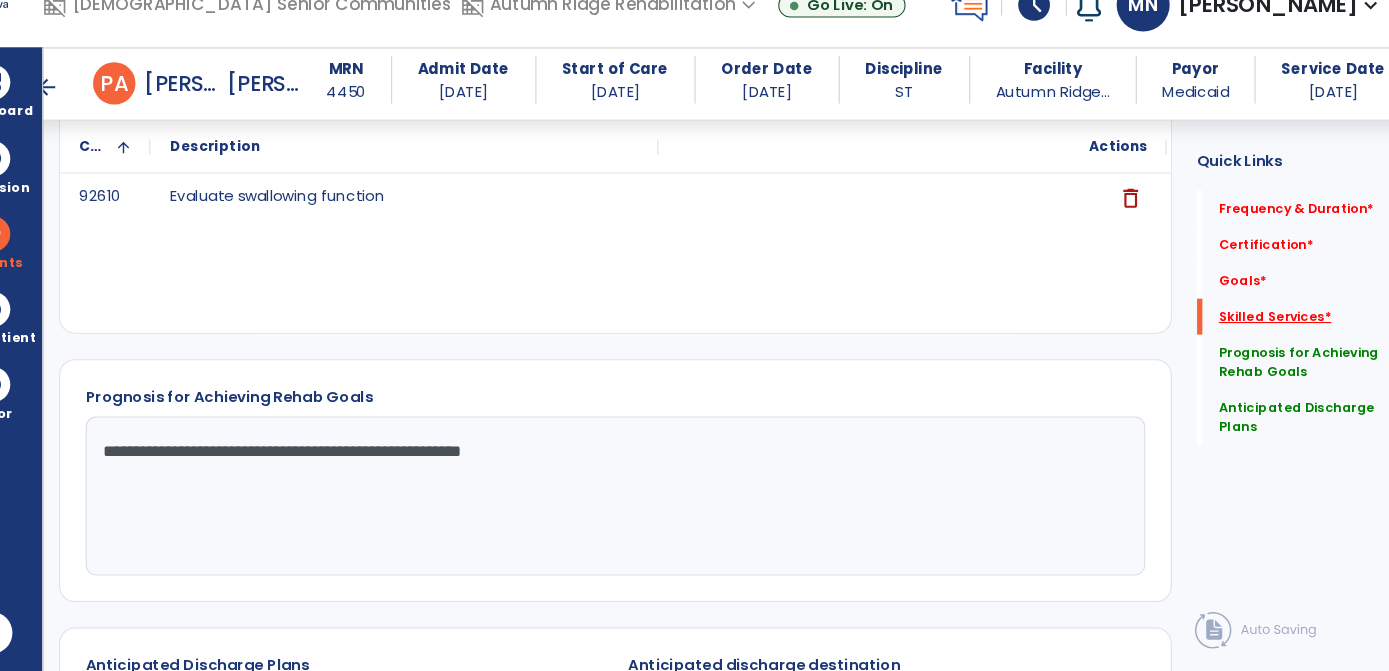 type on "**********" 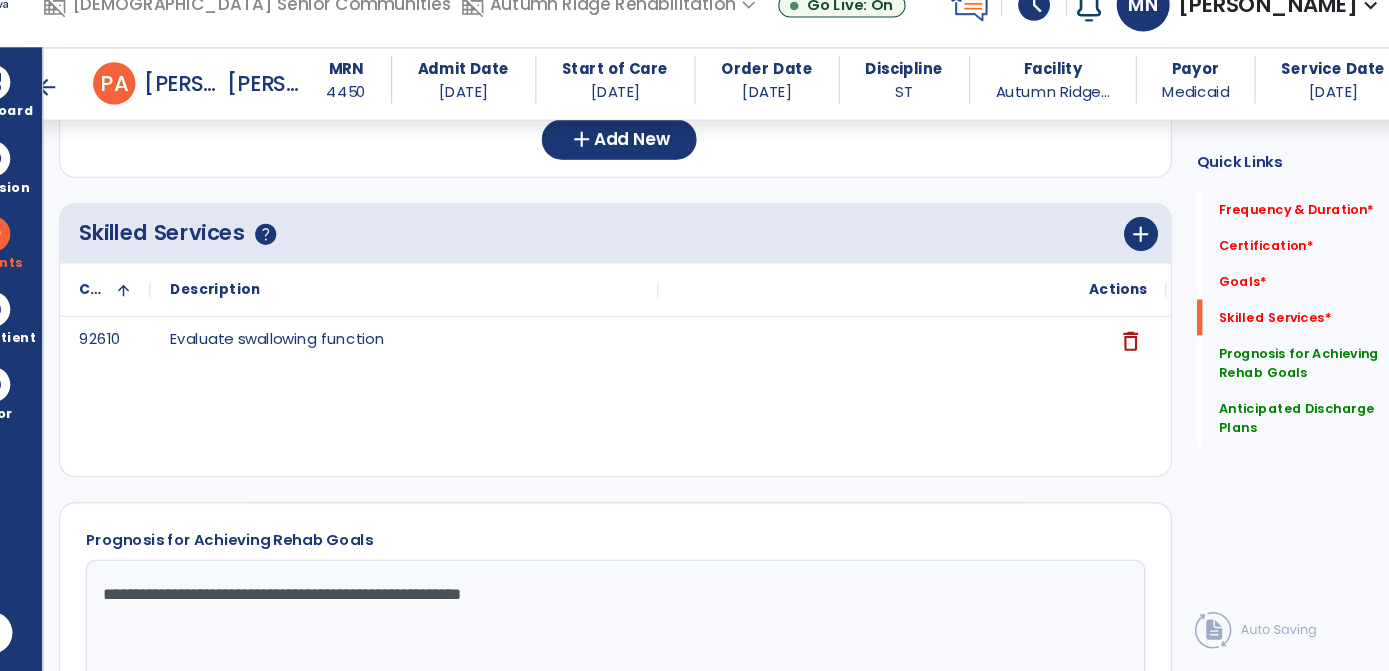 scroll, scrollTop: 560, scrollLeft: 0, axis: vertical 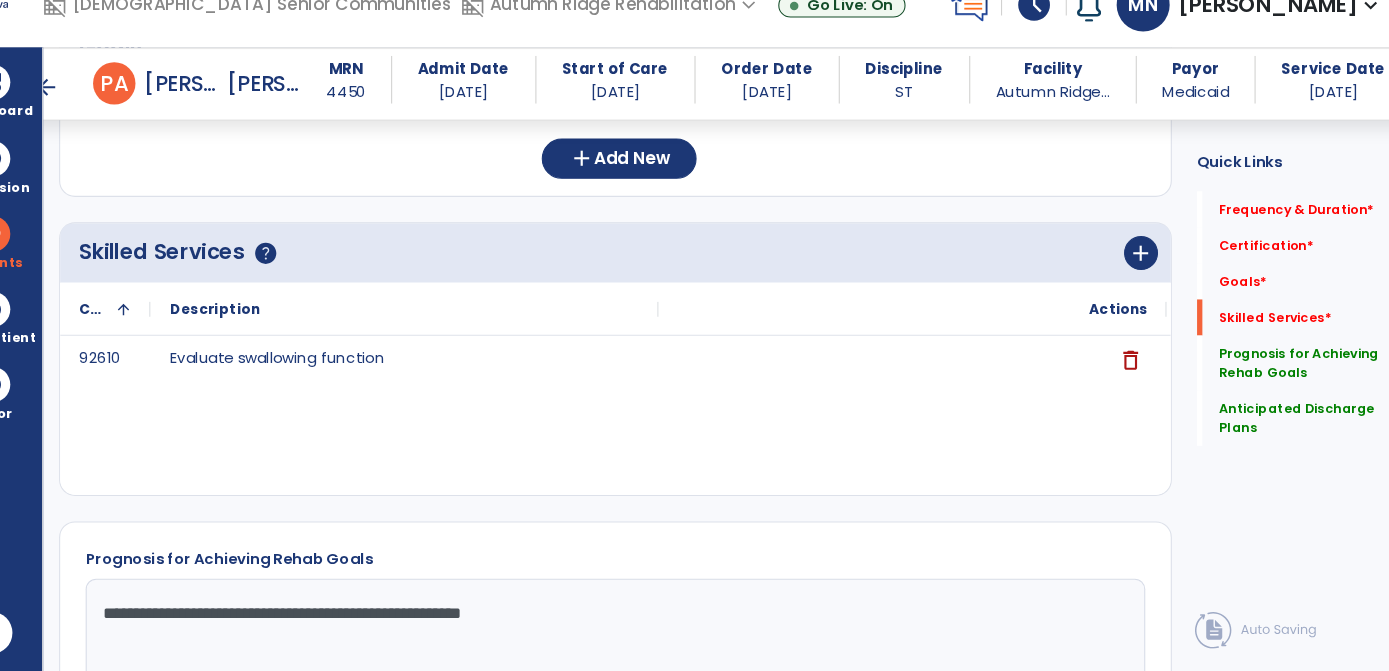 click on "92610 Evaluate swallowing function delete" 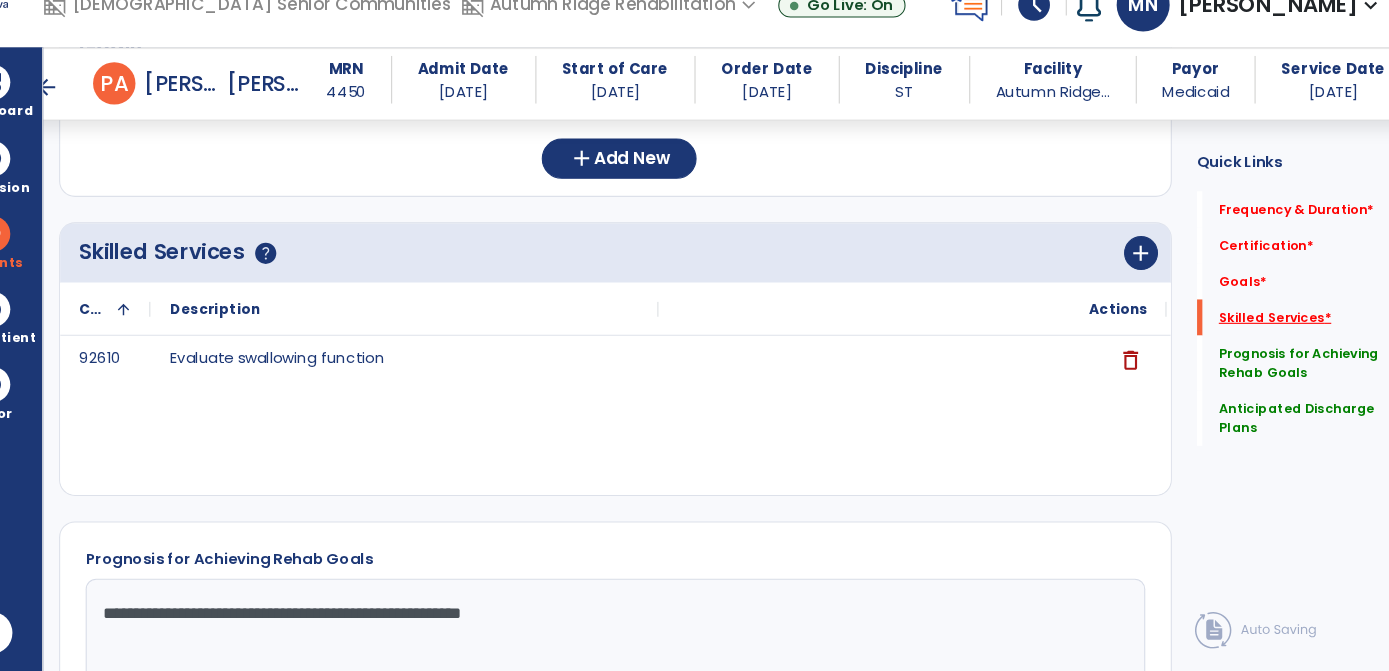 click on "Skilled Services   *" 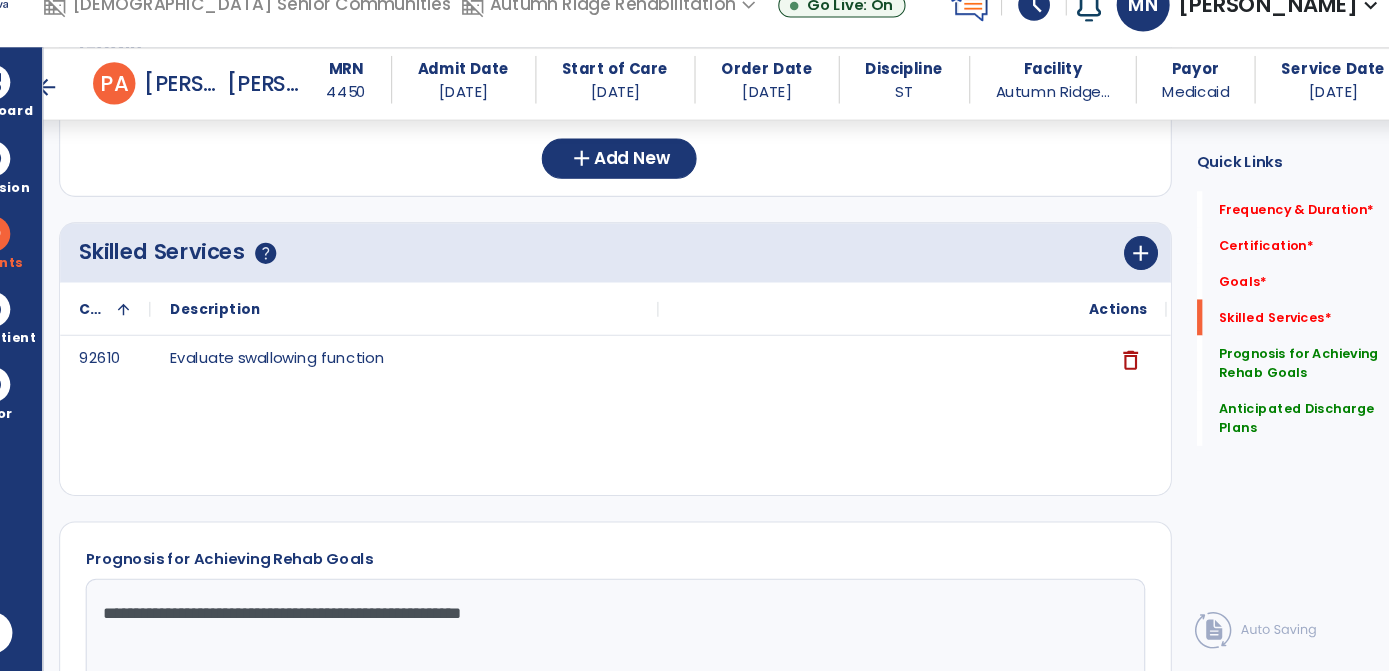 click on "92610 Evaluate swallowing function delete" 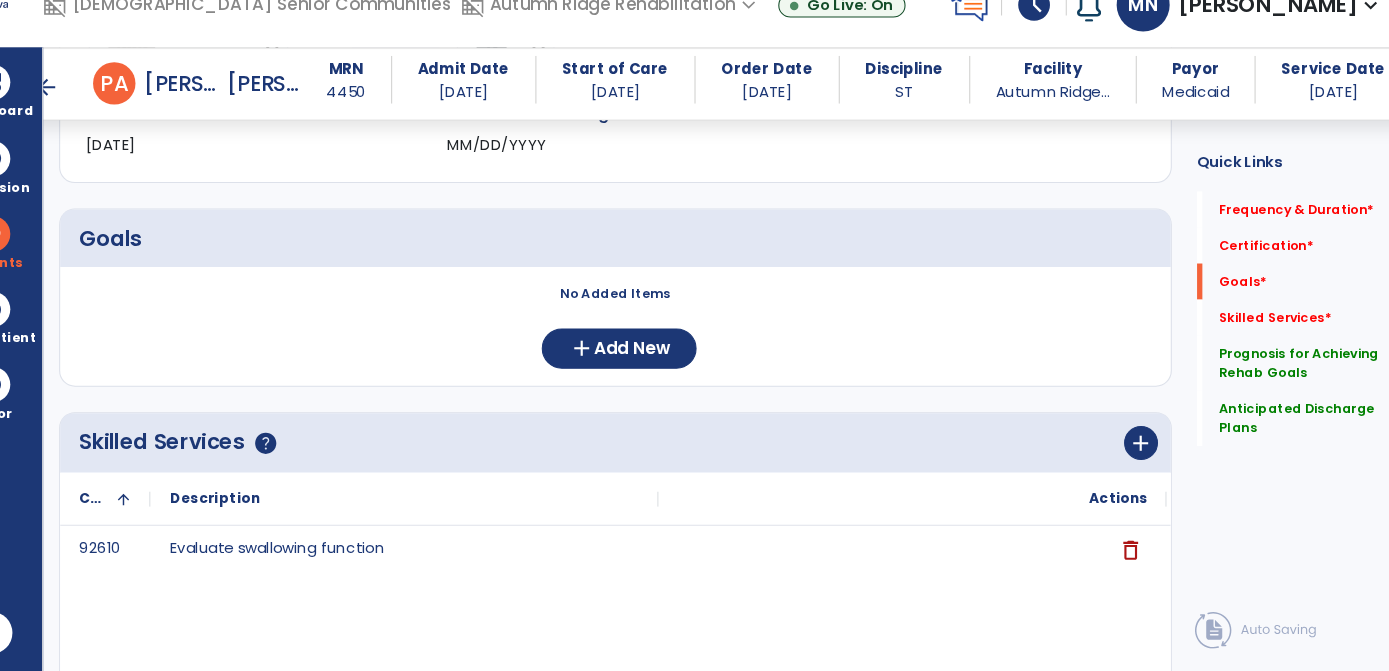scroll, scrollTop: 378, scrollLeft: 0, axis: vertical 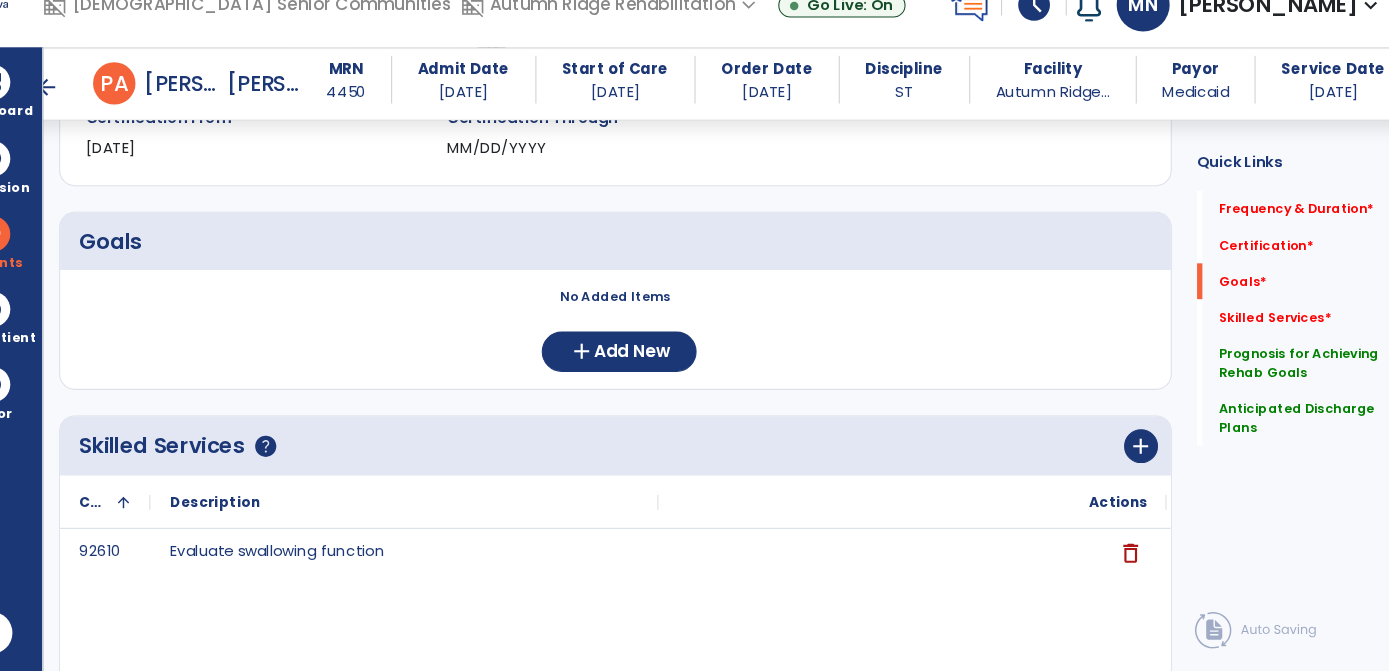 click on "Frequency & Duration  Frequency  ********* ** ** ** ** ** ** **  Duration  ******** ***** Certification From 07/10/2025 Certification Through MM/DD/YYYY Goals     No Added Items  add  Add New Skilled Services      help   add
Code
1
Description
to" 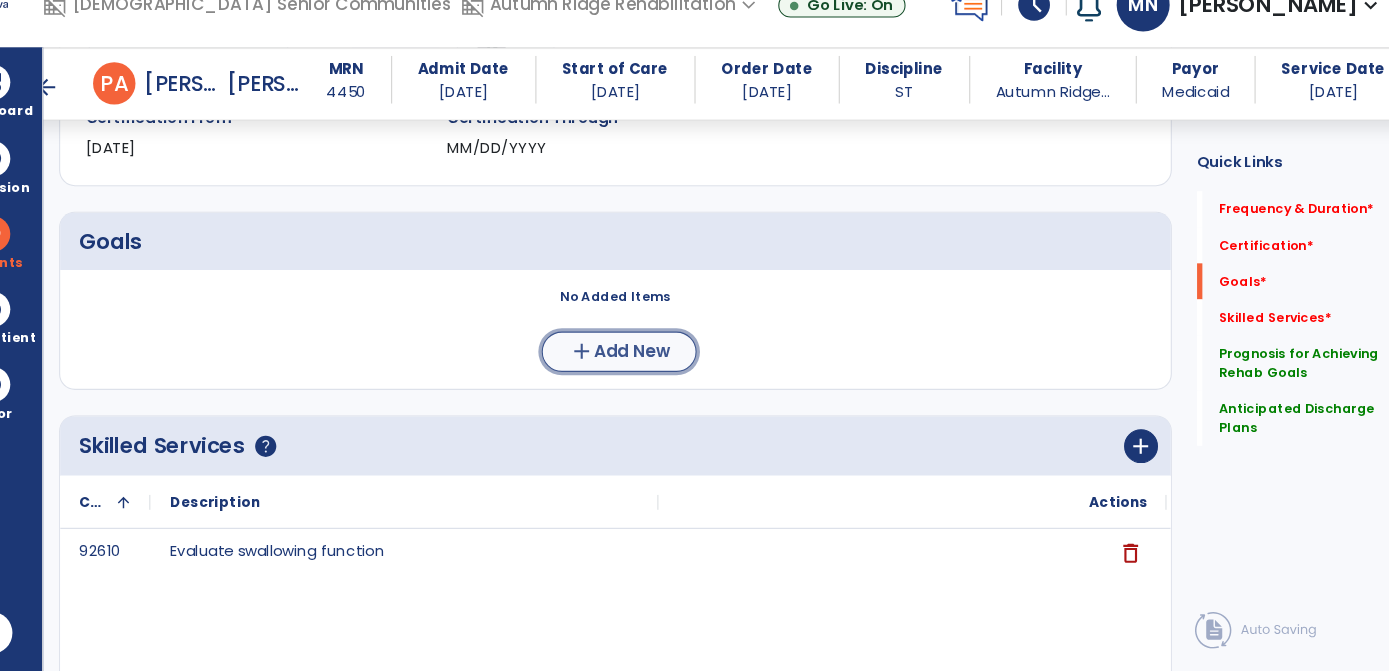click on "add" at bounding box center [603, 370] 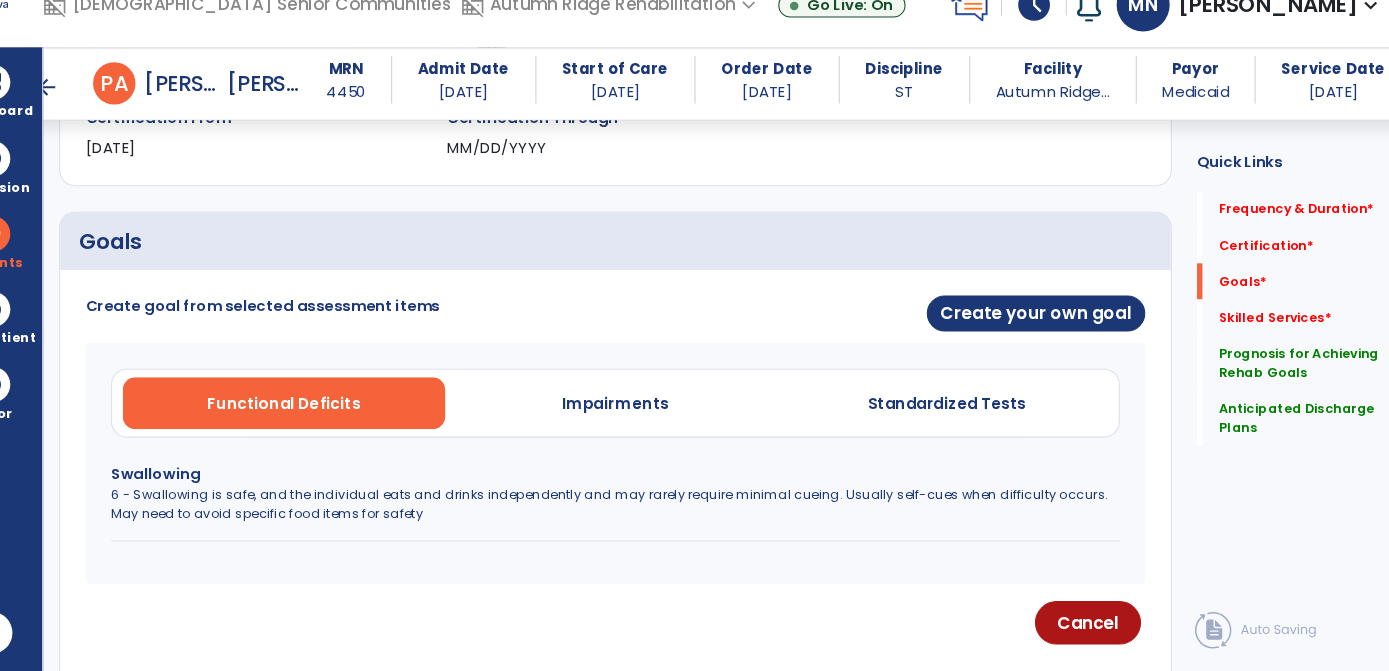 drag, startPoint x: 428, startPoint y: 551, endPoint x: 810, endPoint y: 566, distance: 382.2944 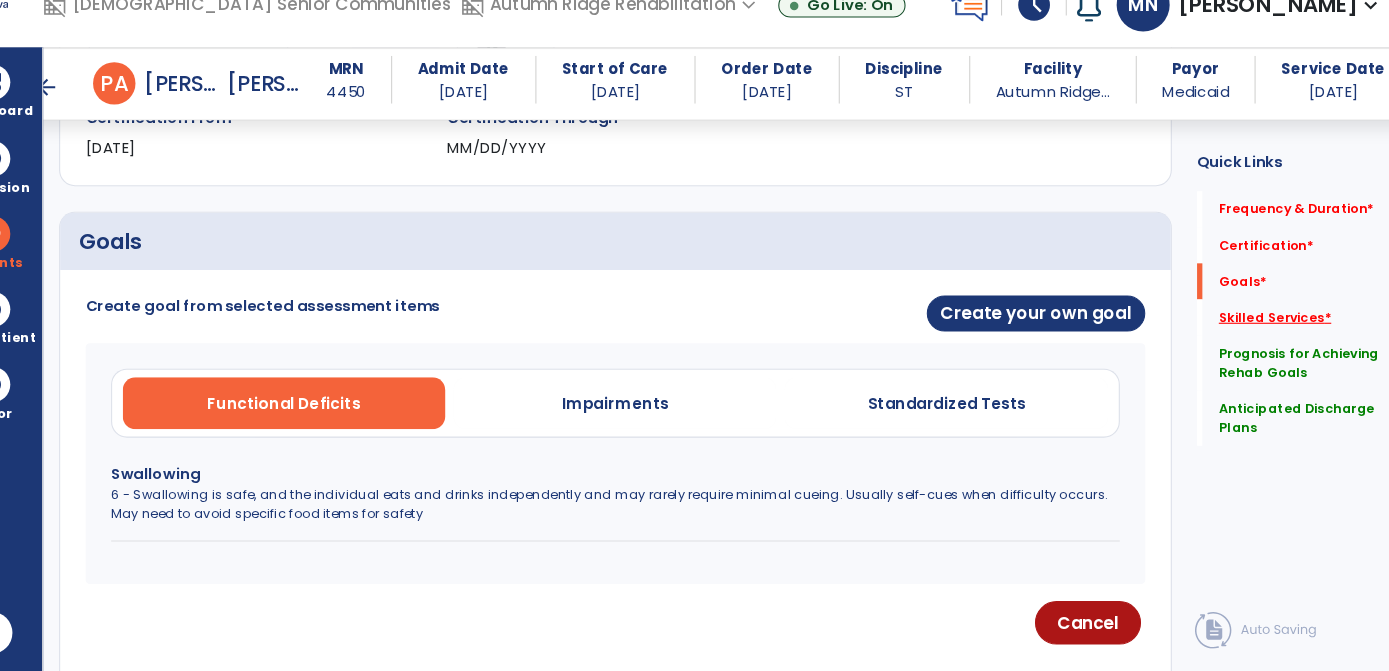 click on "Skilled Services   *" 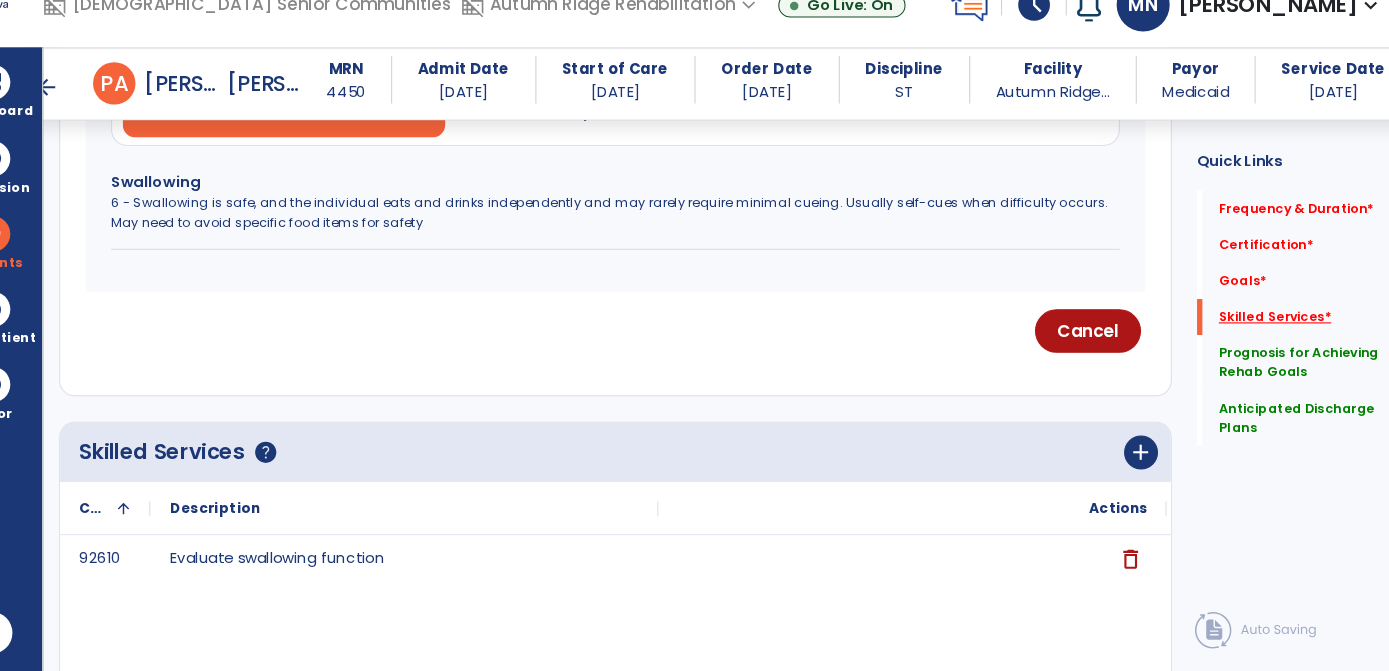 scroll, scrollTop: 841, scrollLeft: 0, axis: vertical 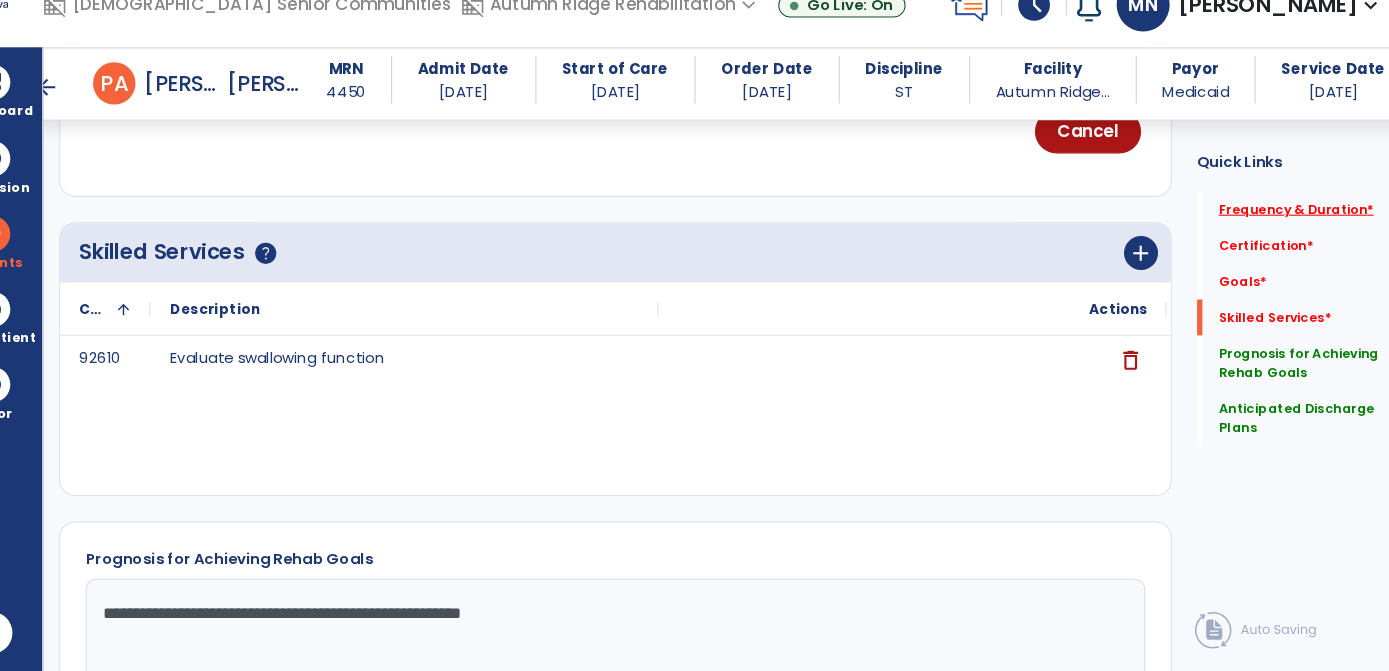 click on "Frequency & Duration   *" 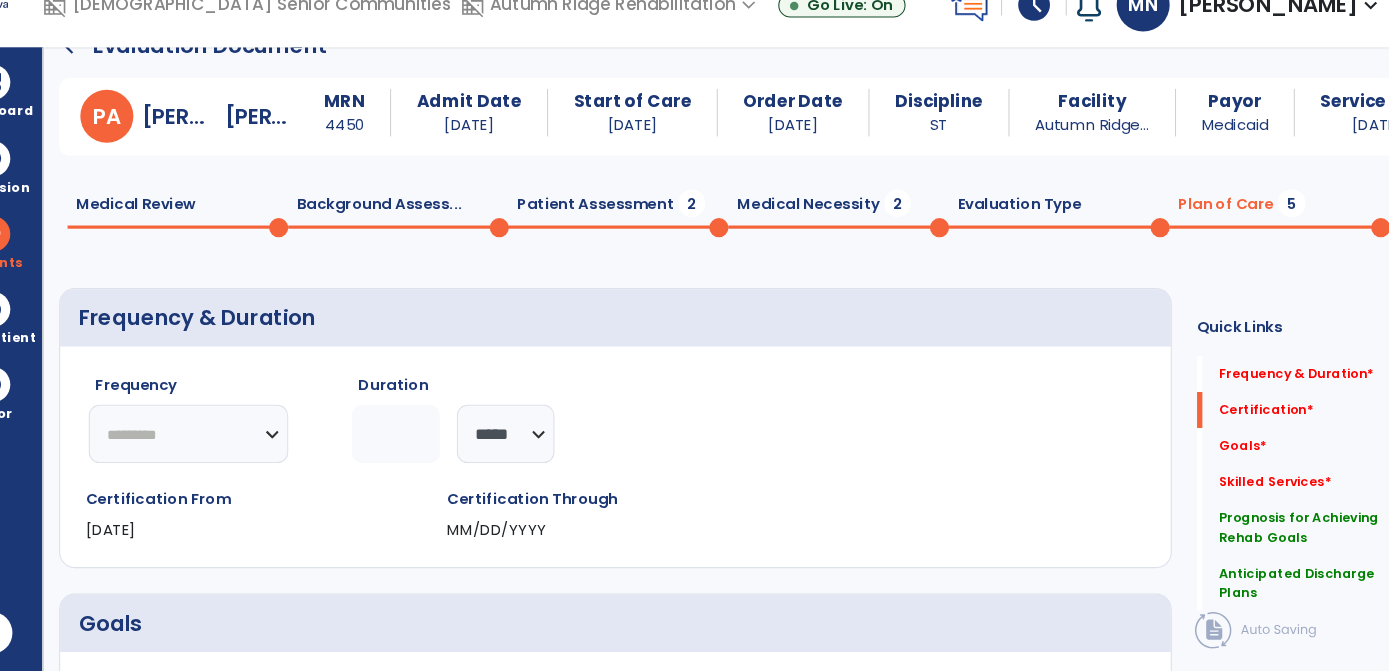 scroll, scrollTop: 0, scrollLeft: 0, axis: both 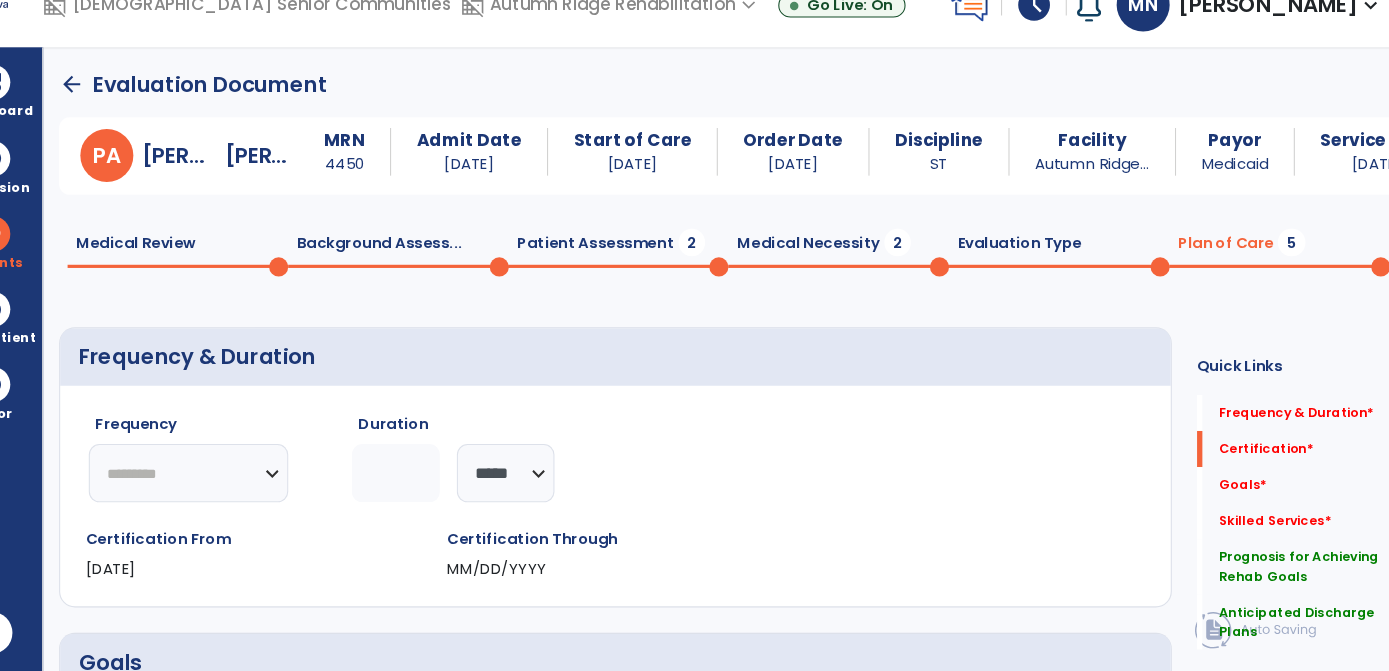 click on "********* ** ** ** ** ** ** **" 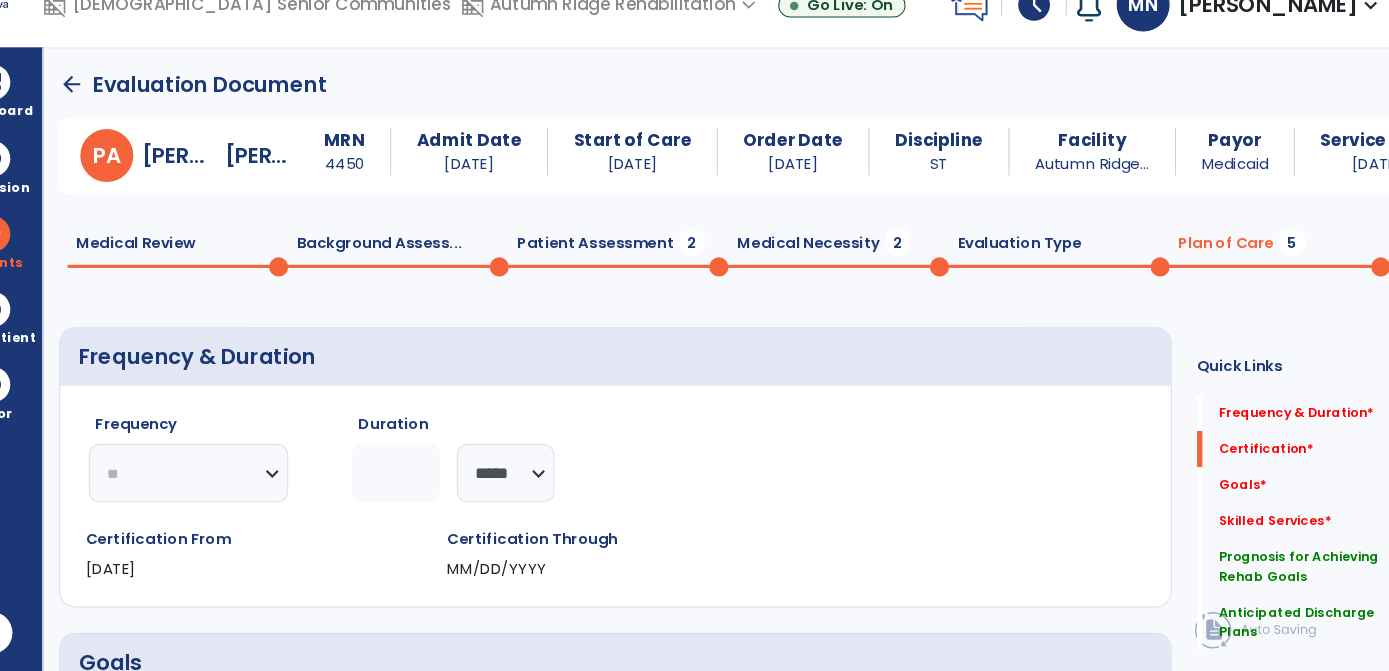click on "********* ** ** ** ** ** ** **" 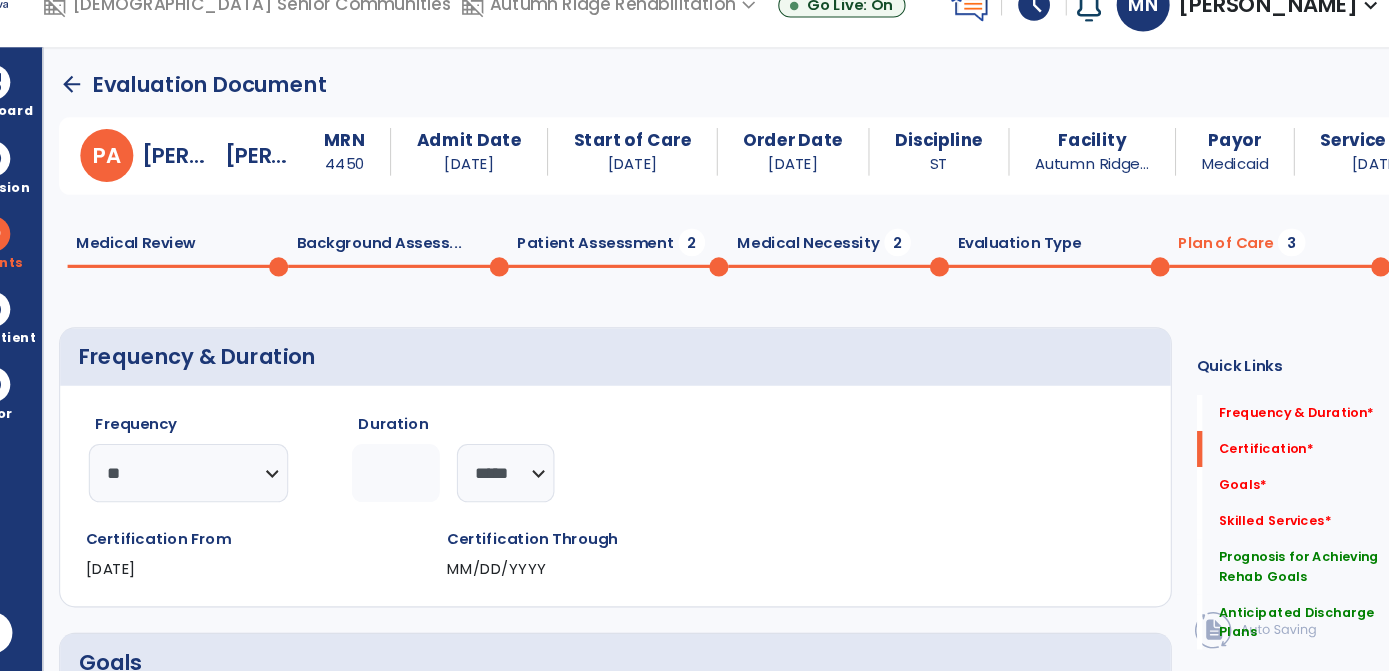 click 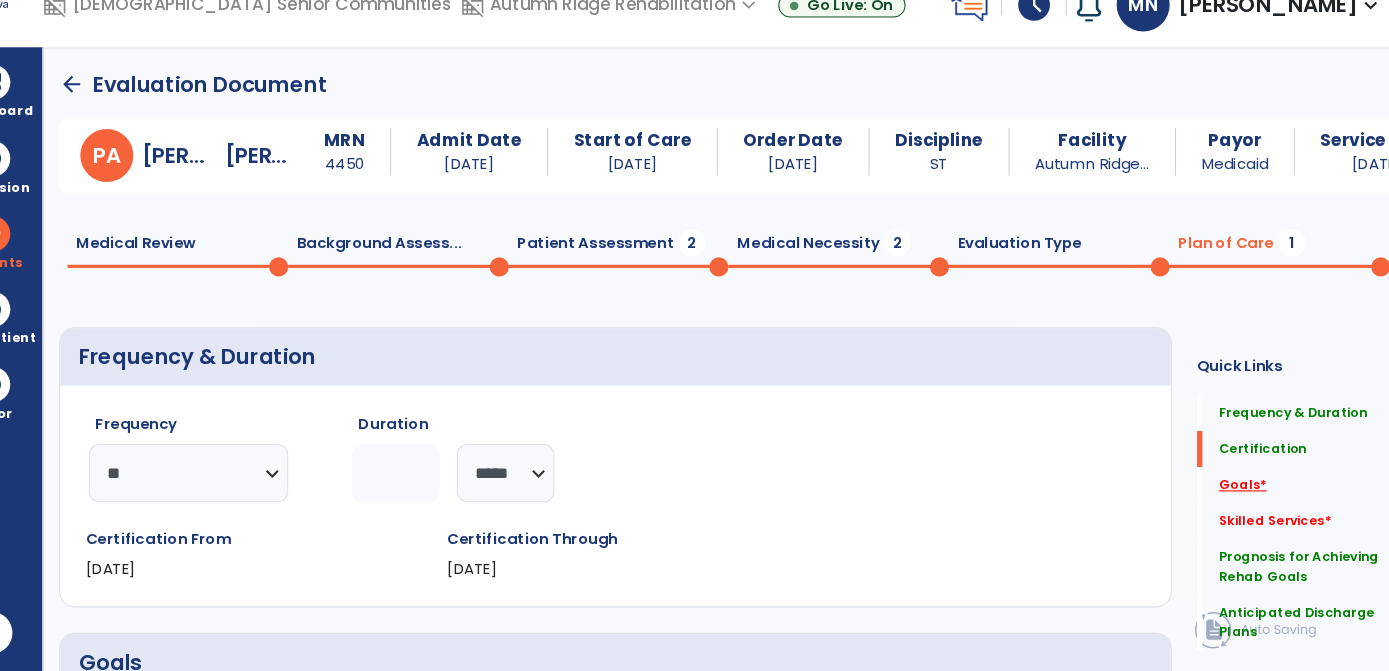 type on "*" 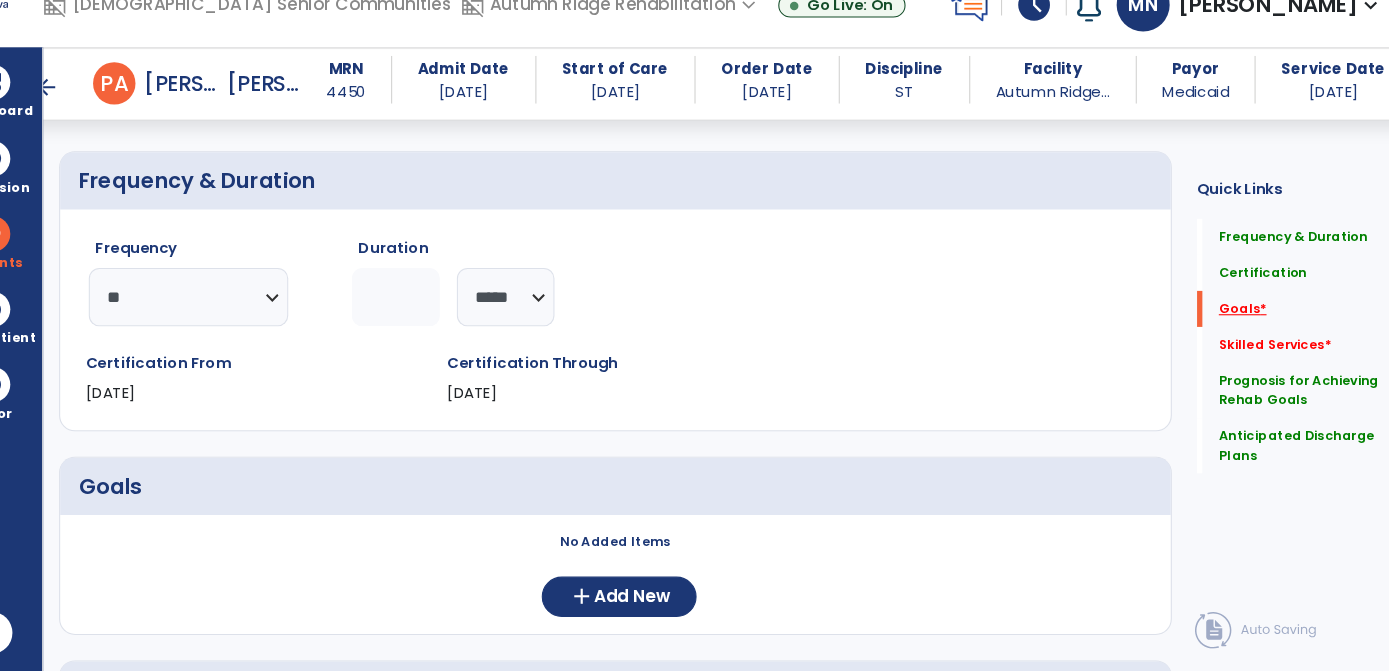 scroll, scrollTop: 342, scrollLeft: 0, axis: vertical 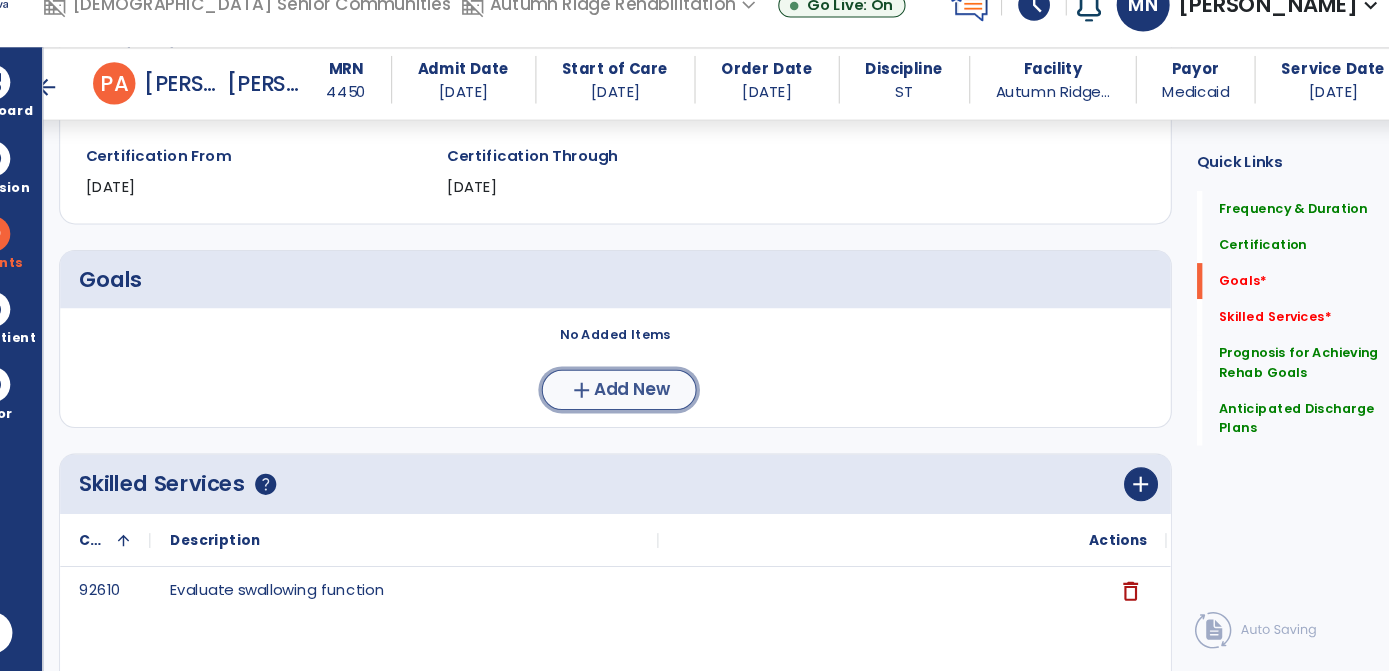 click on "add" at bounding box center [603, 406] 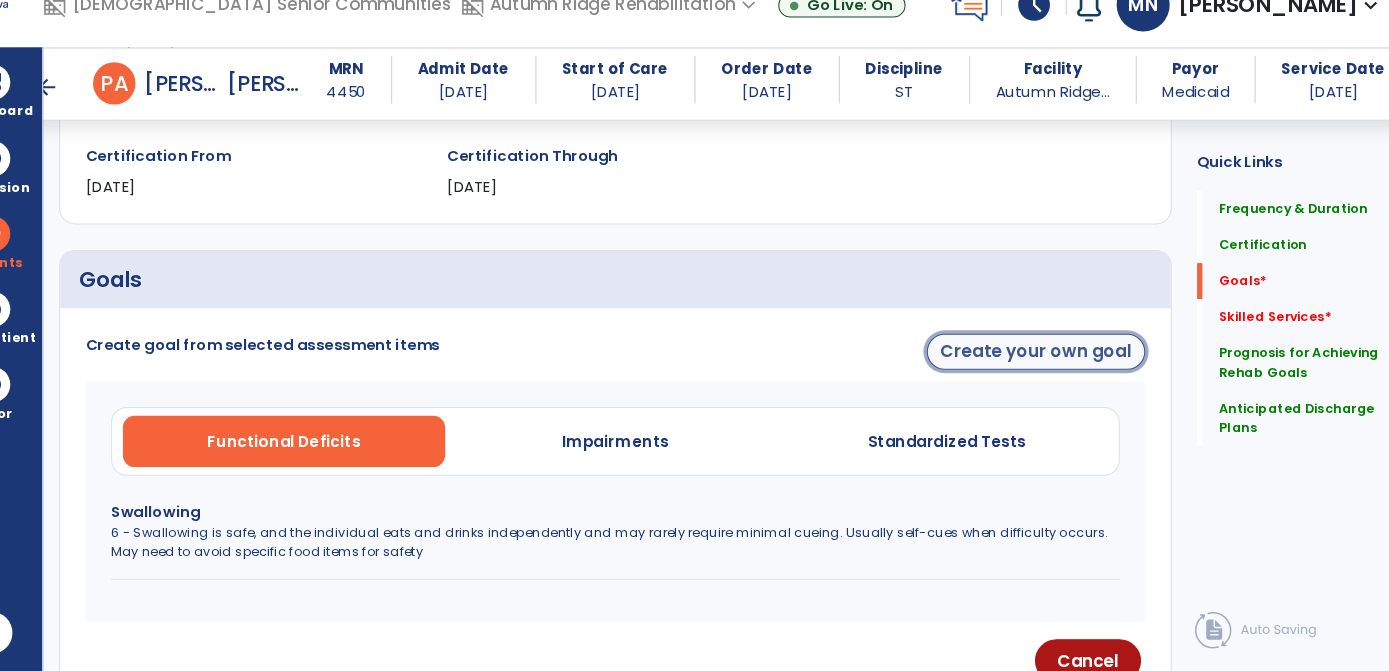click on "Create your own goal" at bounding box center [1032, 370] 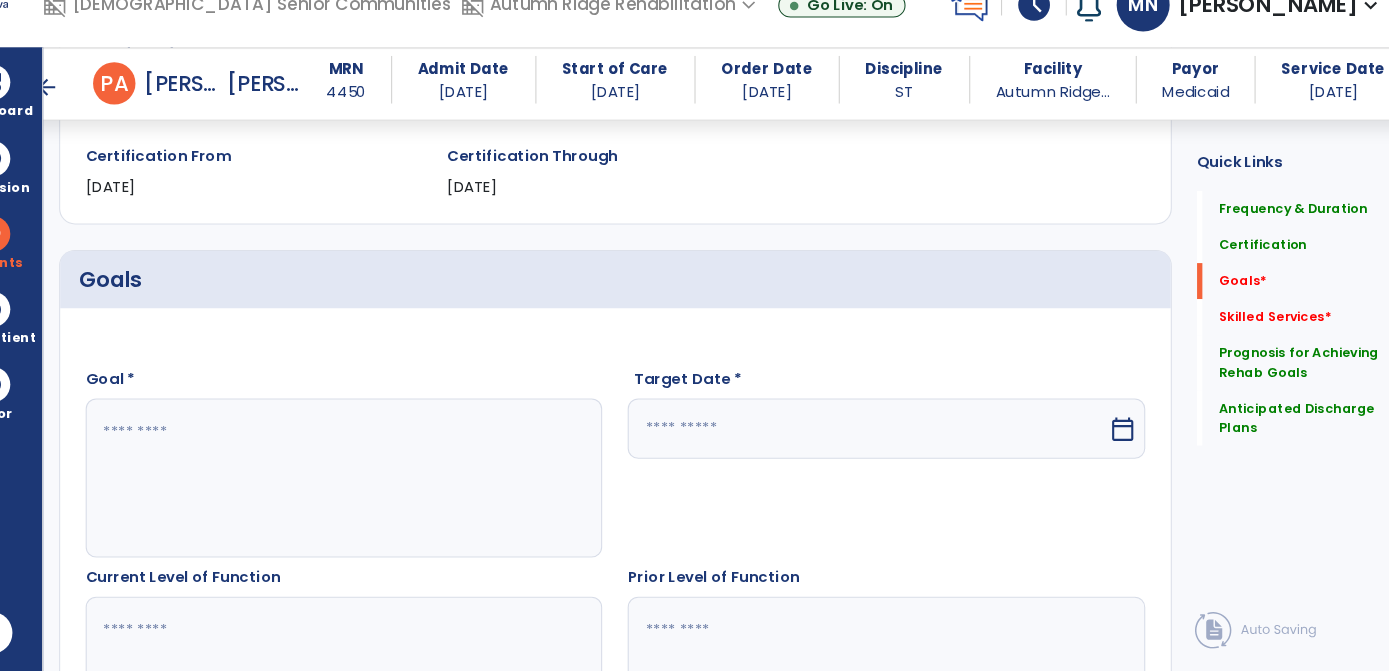 click at bounding box center (379, 489) 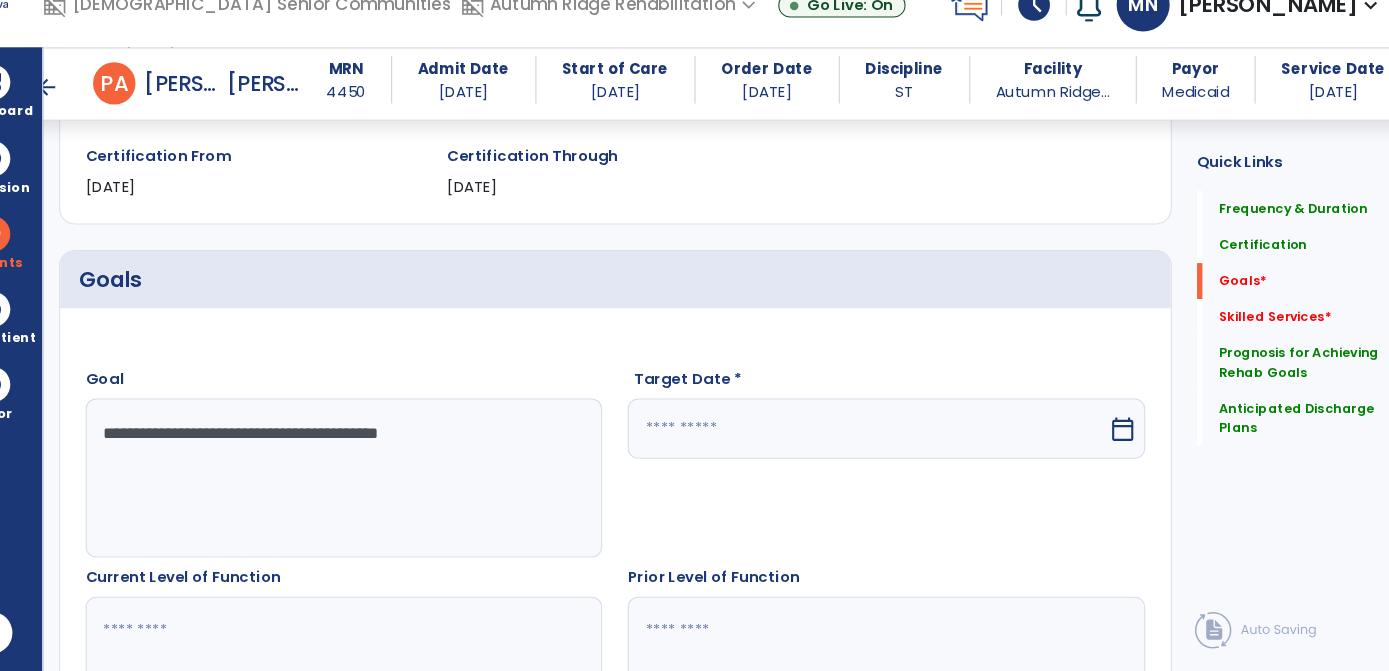 type on "**********" 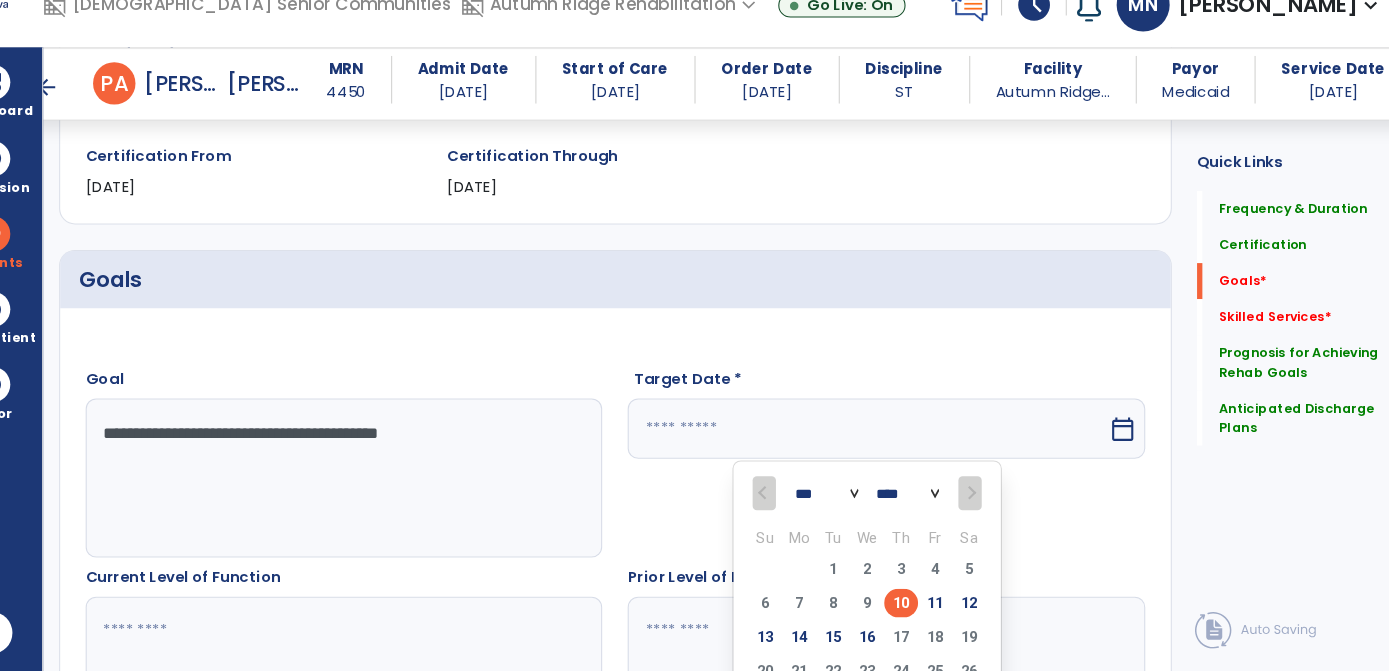 click on "10" at bounding box center [905, 606] 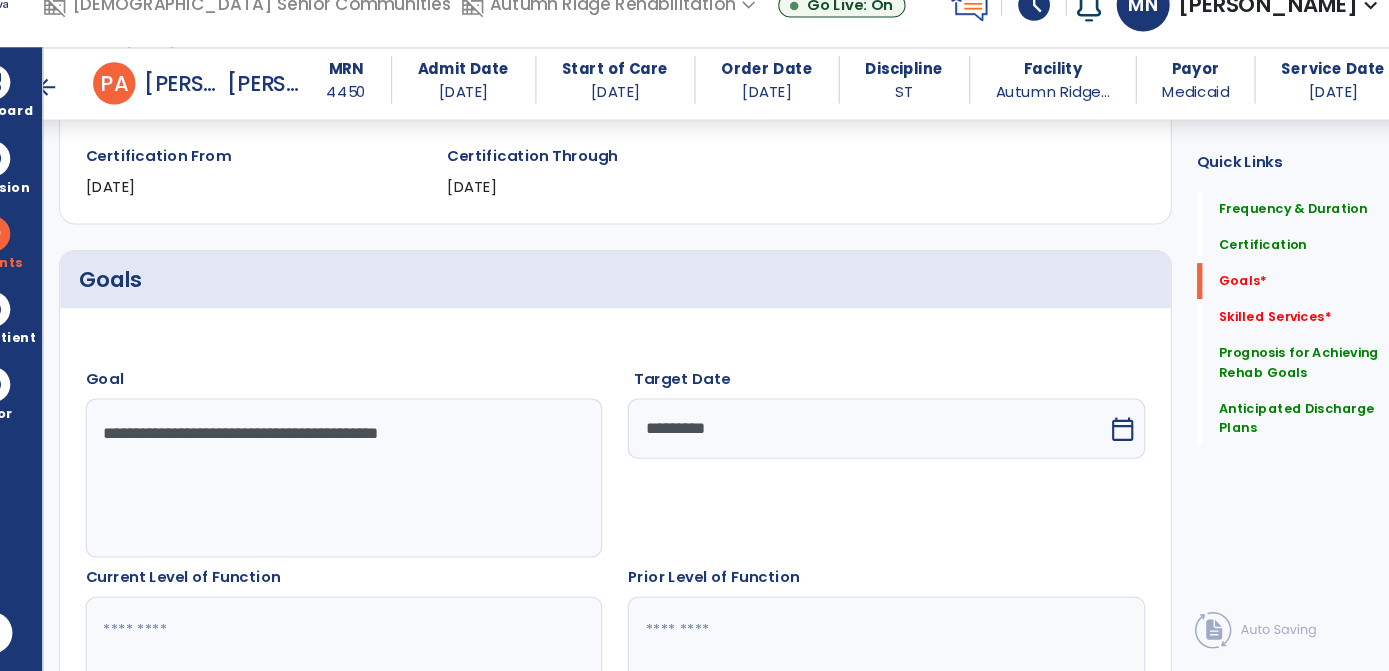 click at bounding box center [379, 676] 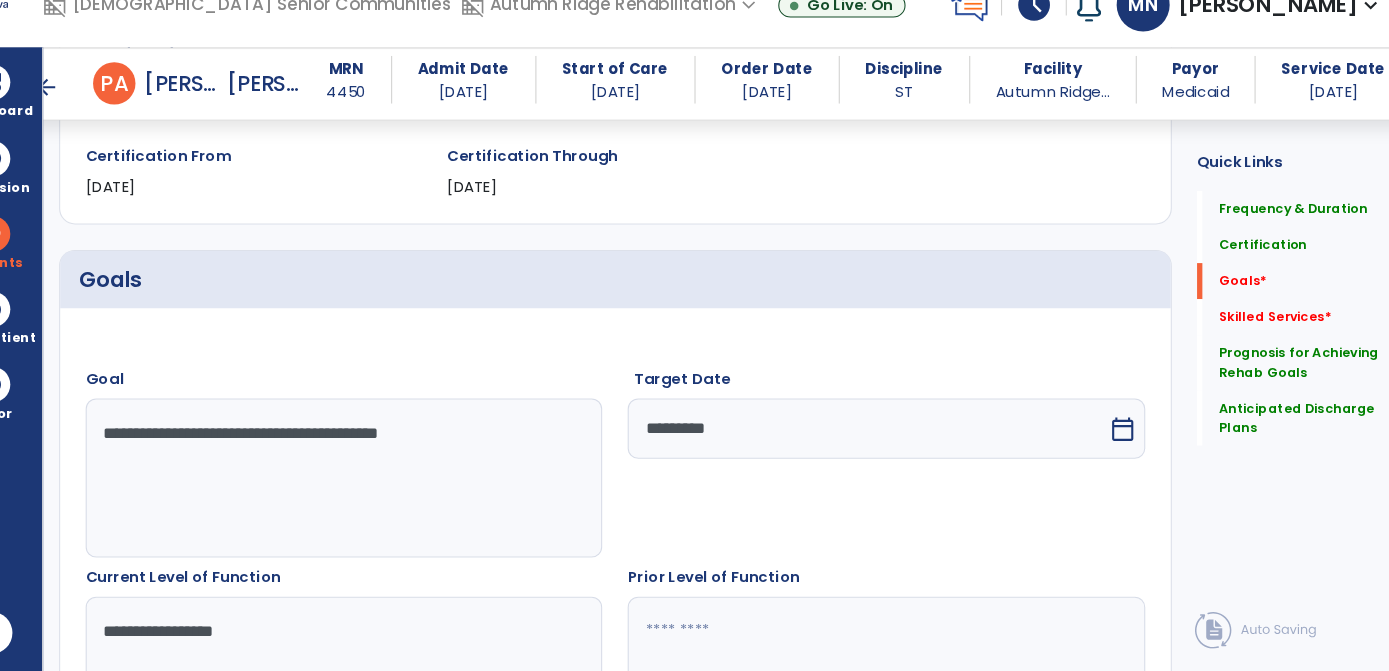 type on "**********" 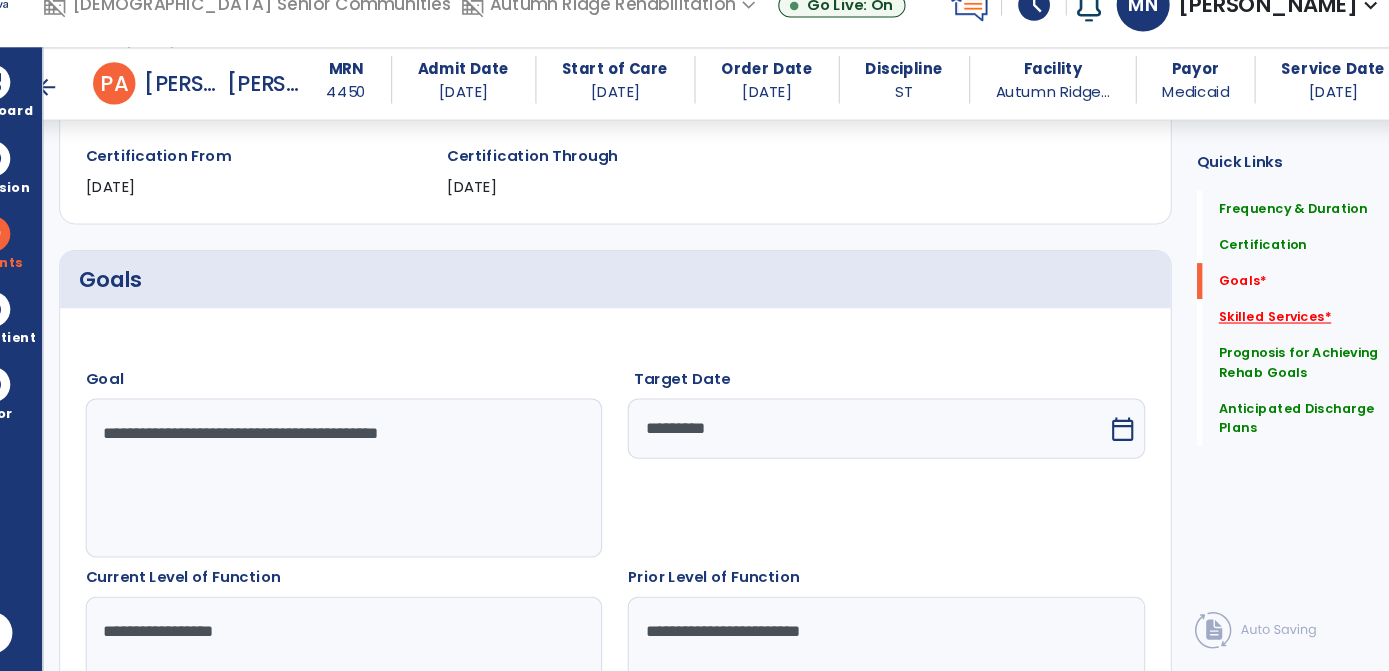 type on "**********" 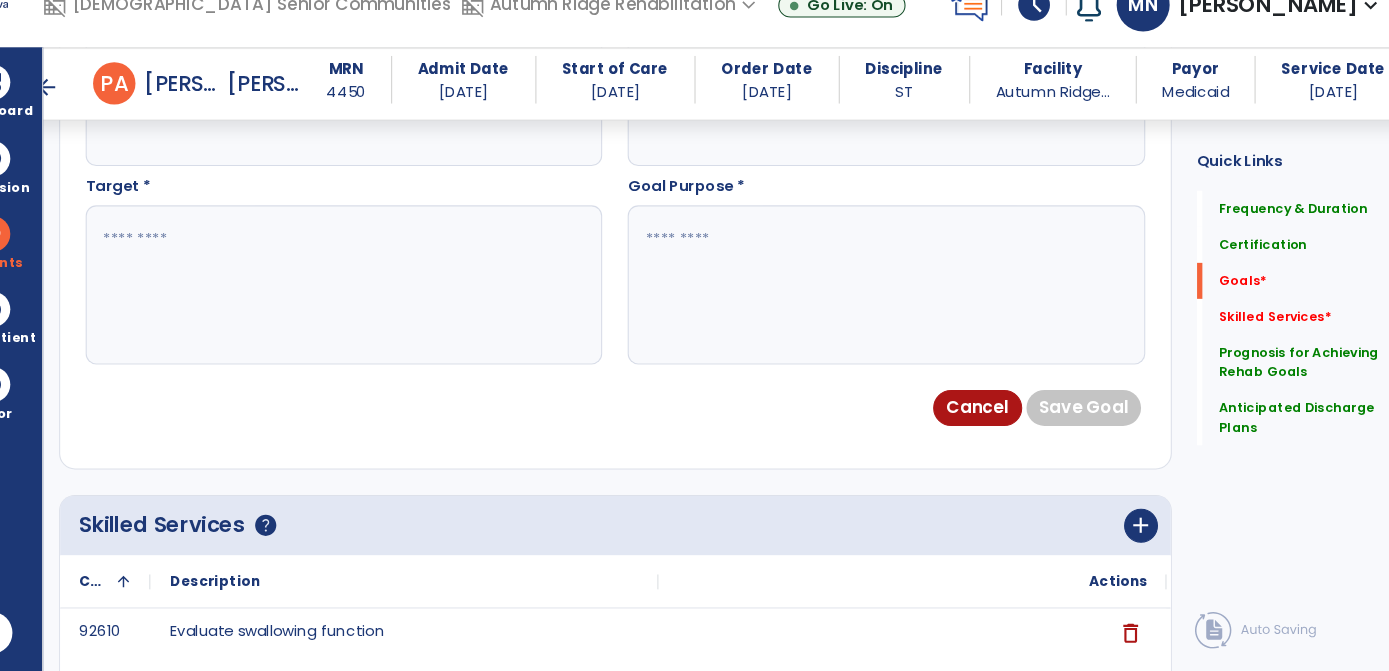 scroll, scrollTop: 717, scrollLeft: 0, axis: vertical 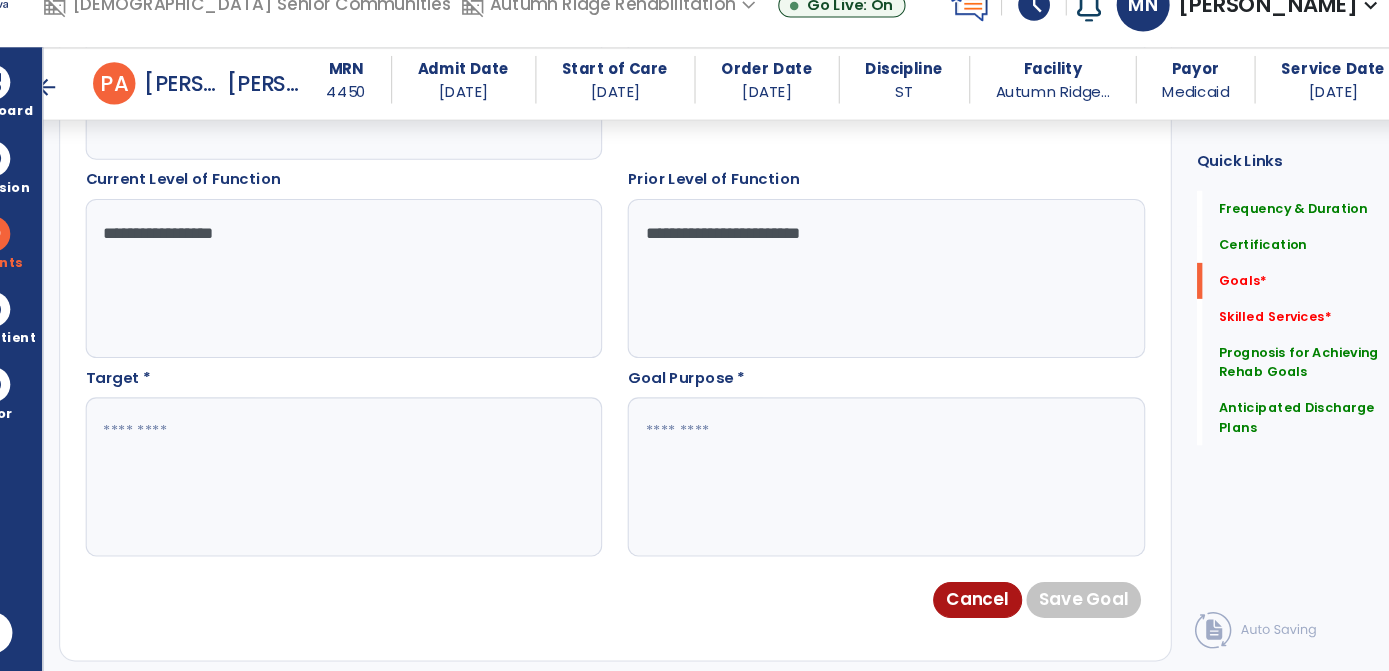 click at bounding box center [379, 488] 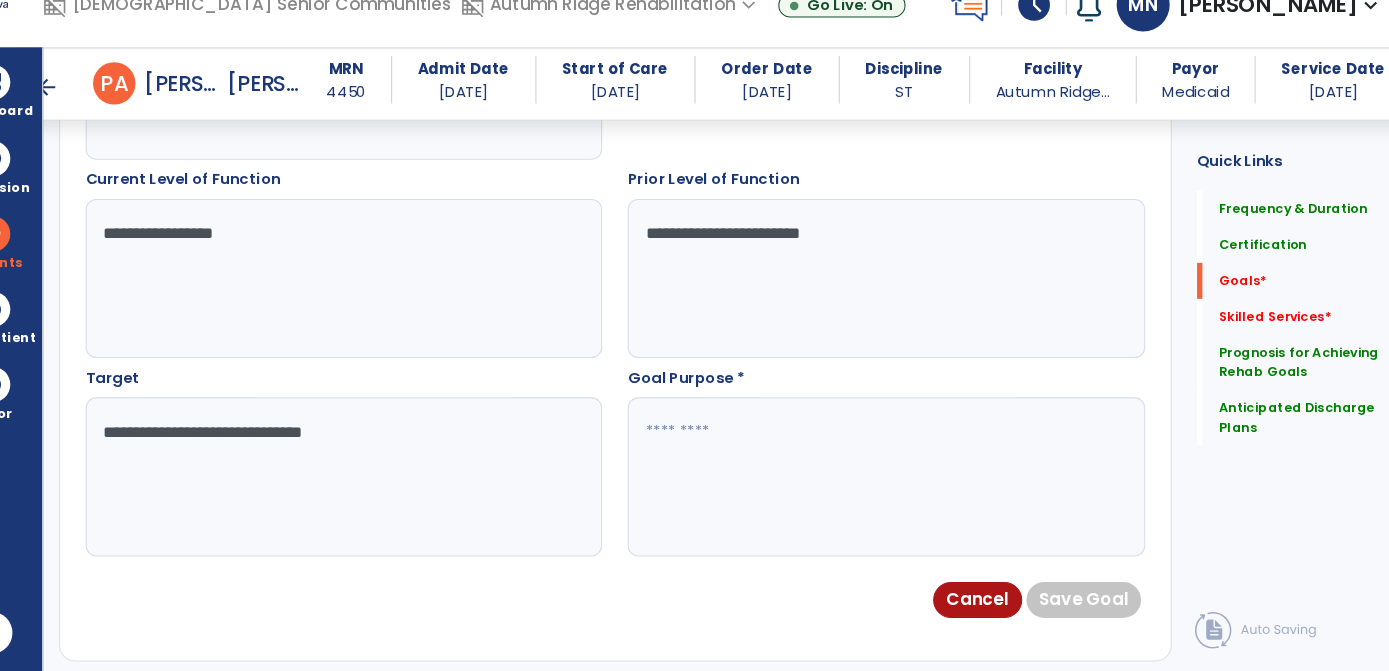 type on "**********" 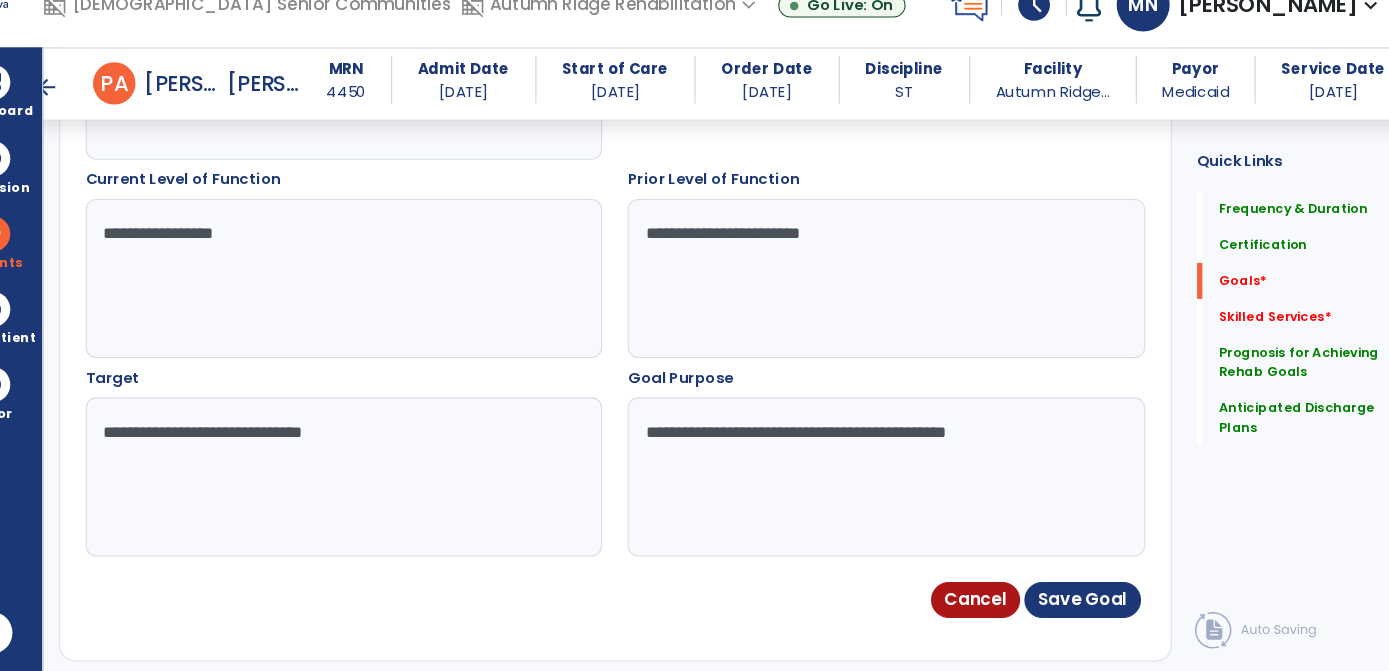 scroll, scrollTop: 0, scrollLeft: 0, axis: both 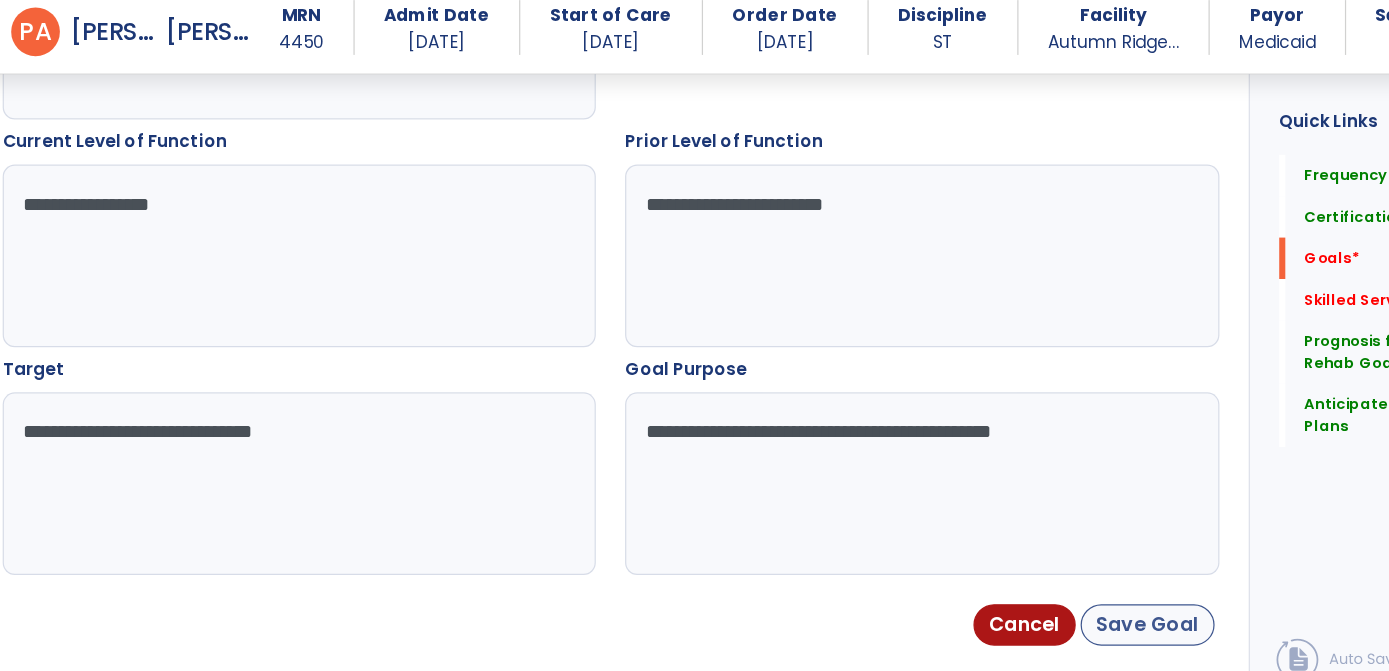type on "**********" 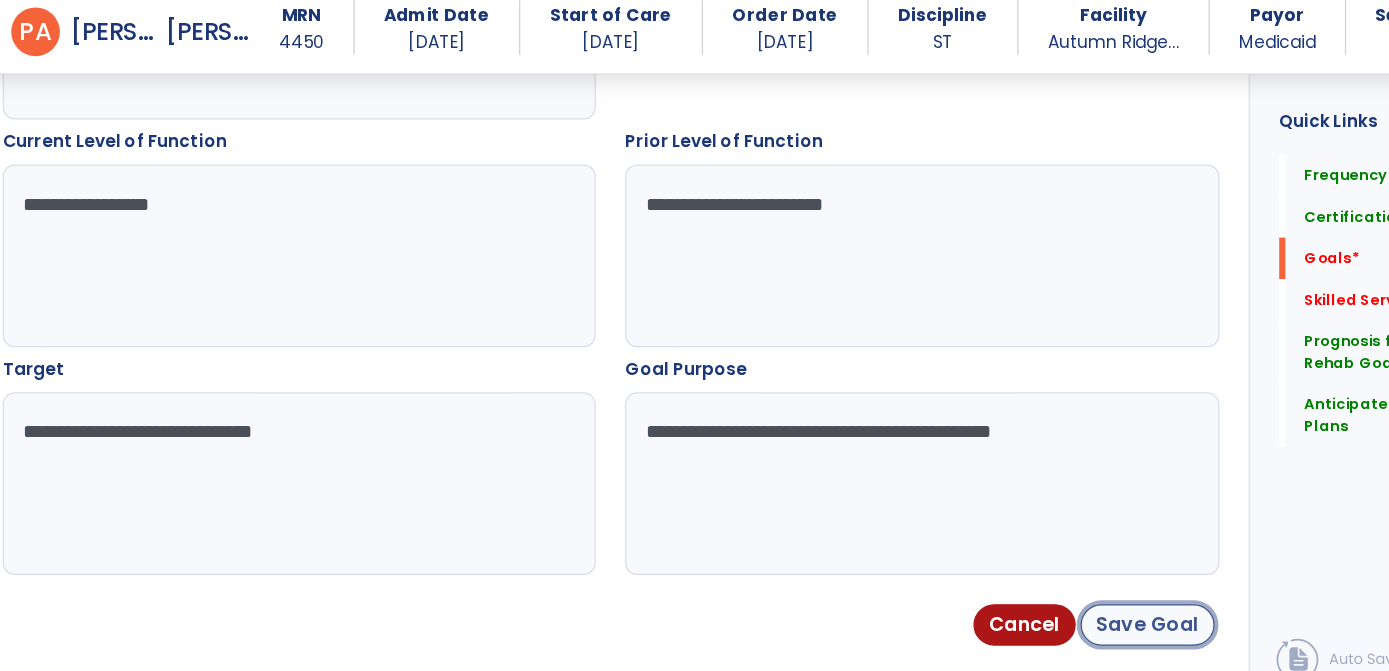 click on "Save Goal" at bounding box center (1076, 604) 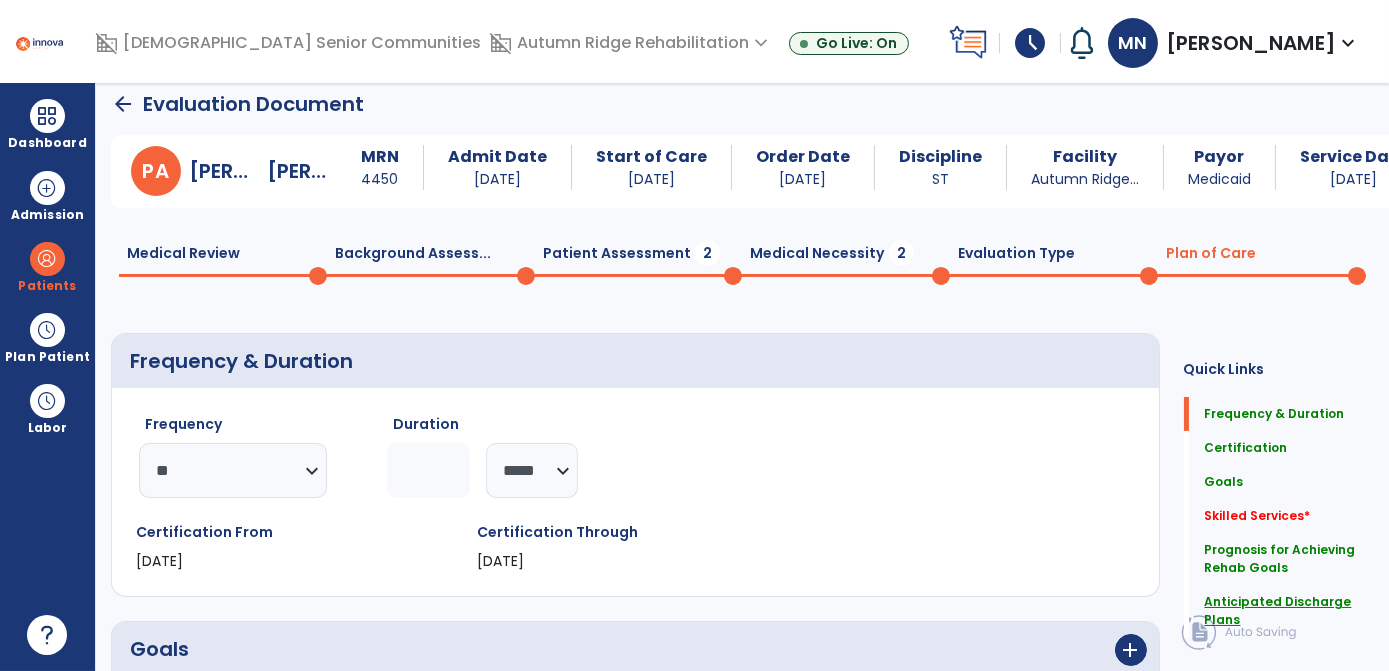 scroll, scrollTop: 31, scrollLeft: 0, axis: vertical 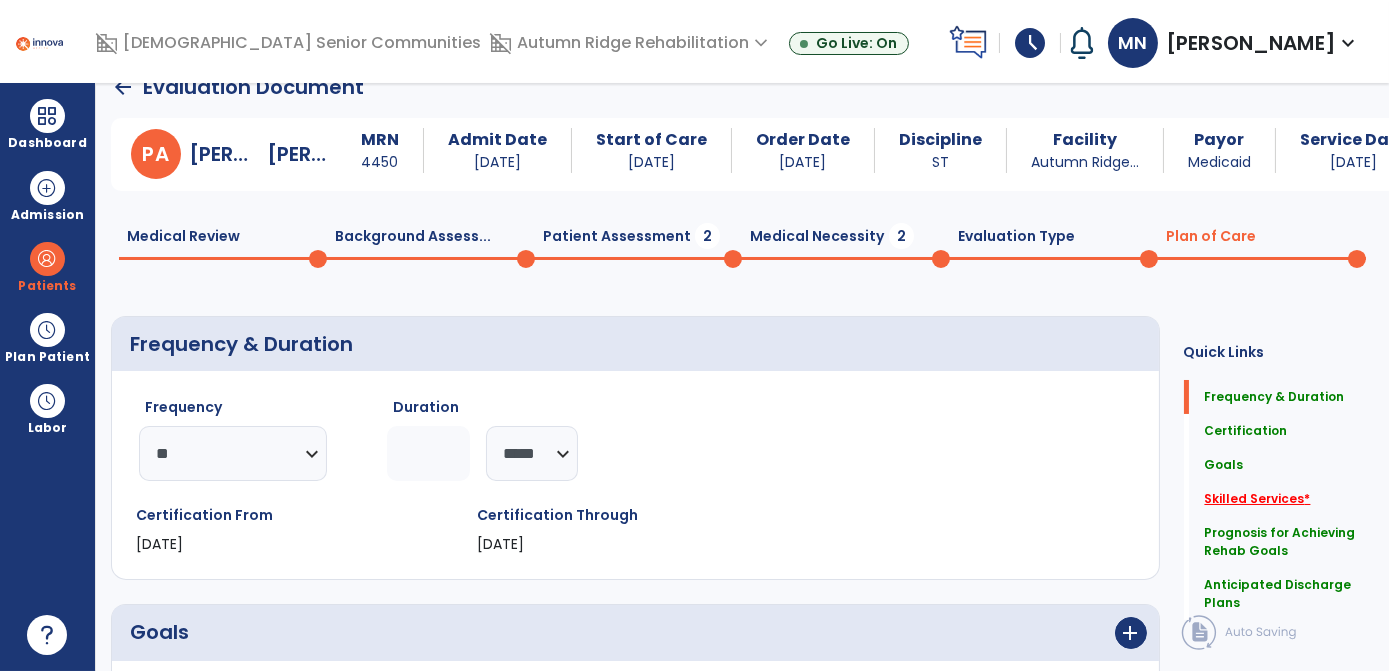 click on "Skilled Services   *" 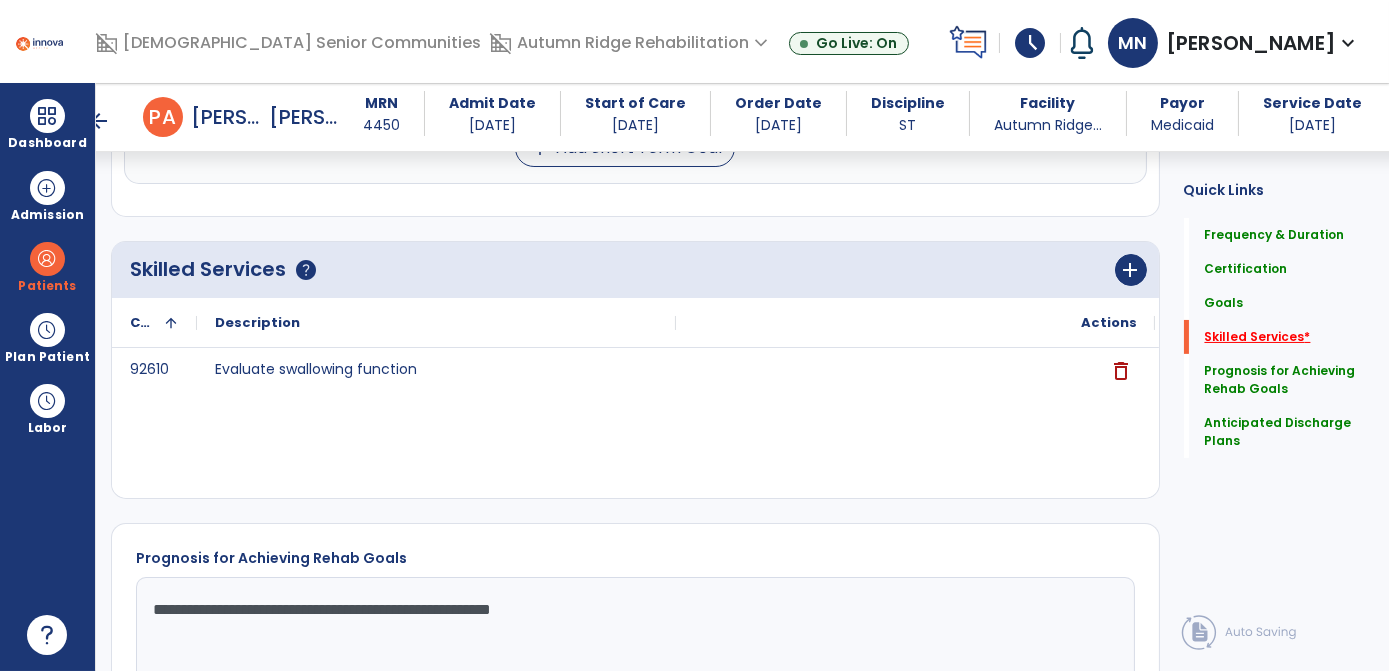 scroll, scrollTop: 720, scrollLeft: 0, axis: vertical 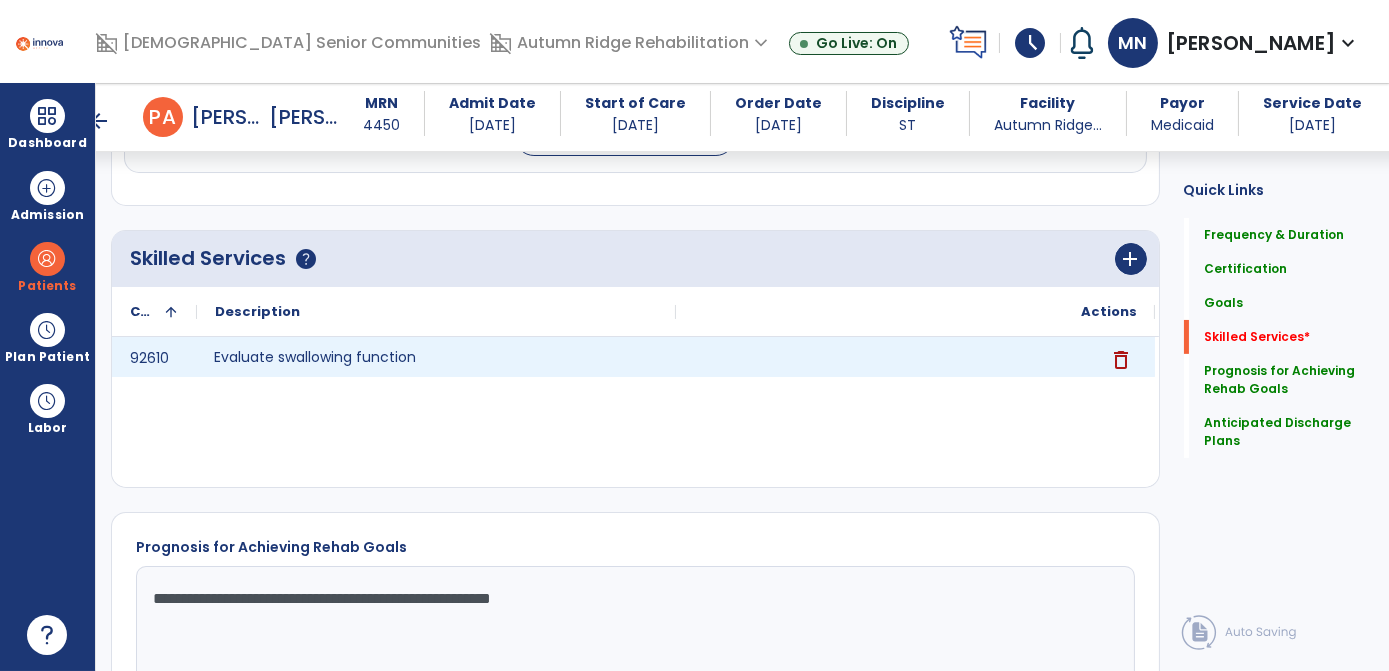 click on "Evaluate swallowing function" 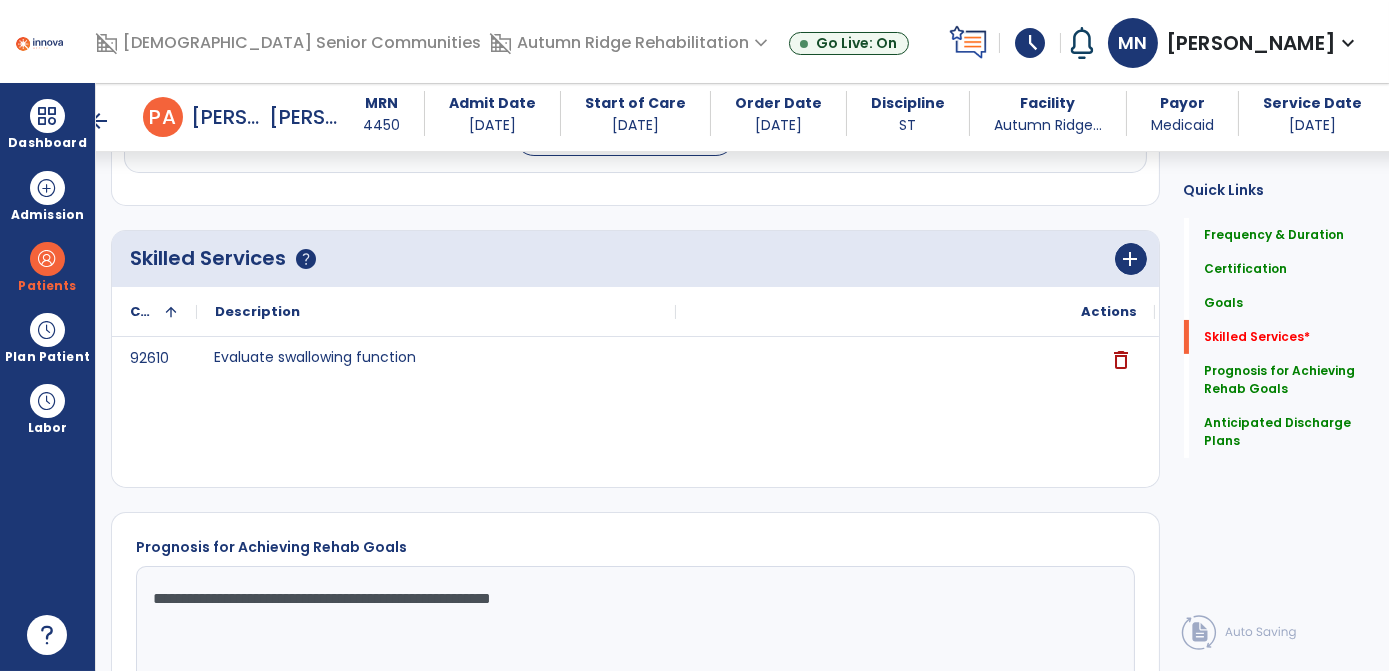 drag, startPoint x: 427, startPoint y: 409, endPoint x: 322, endPoint y: 320, distance: 137.64447 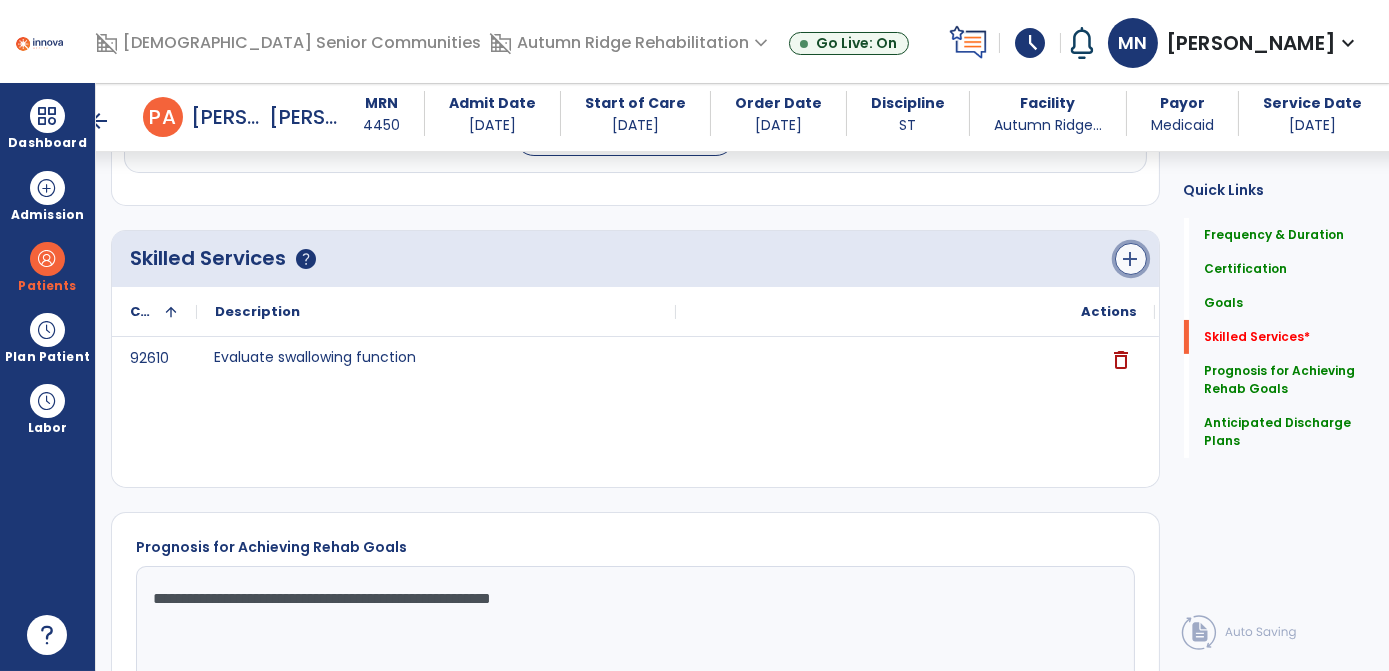 click on "add" 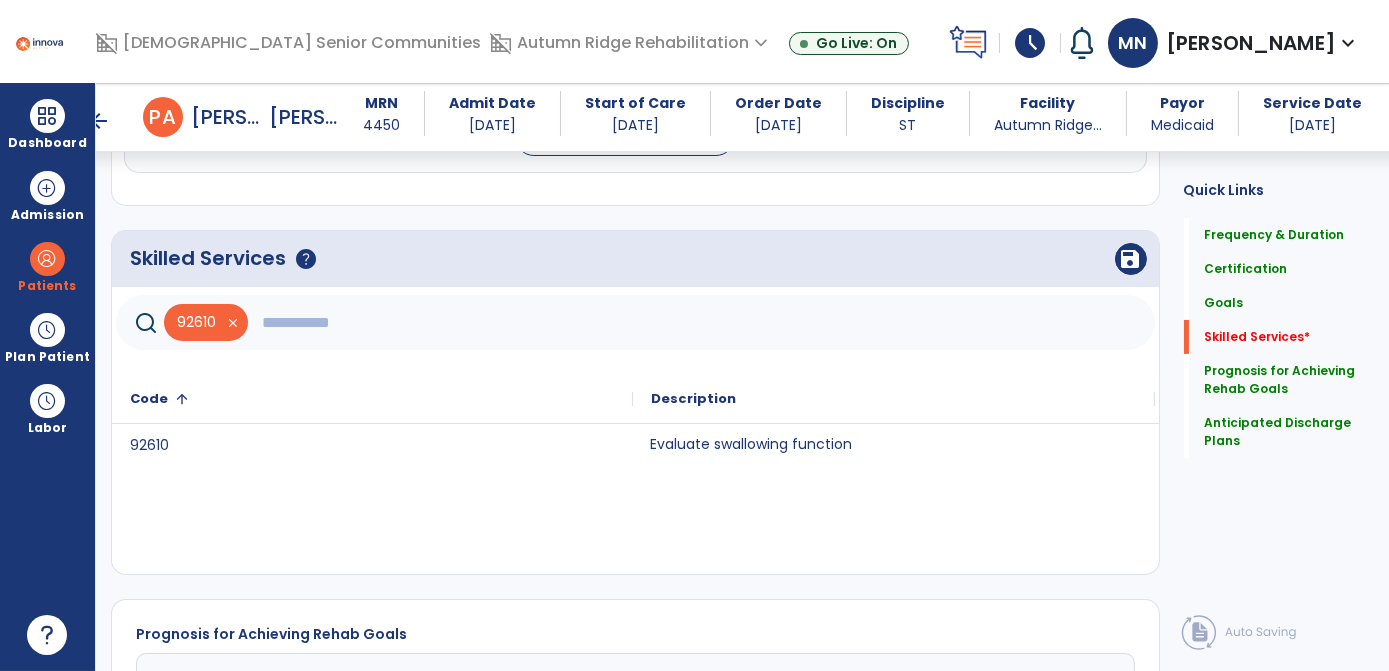 click 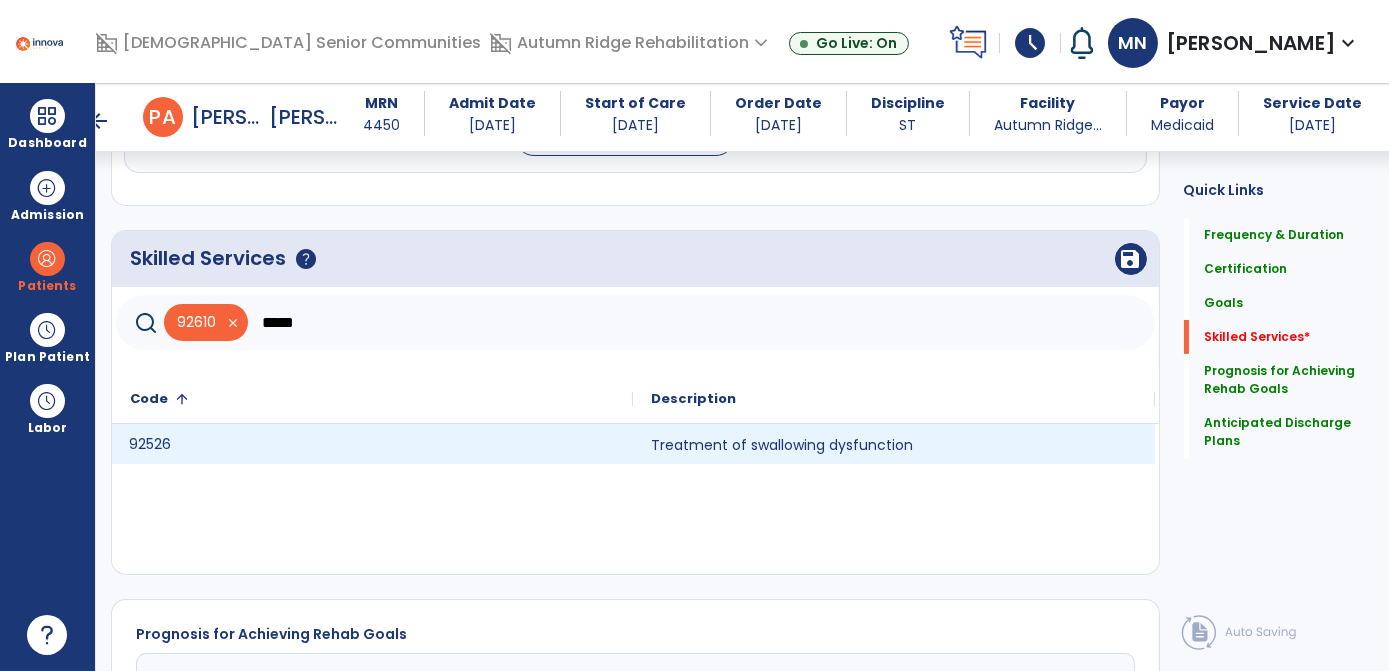 click on "92526" 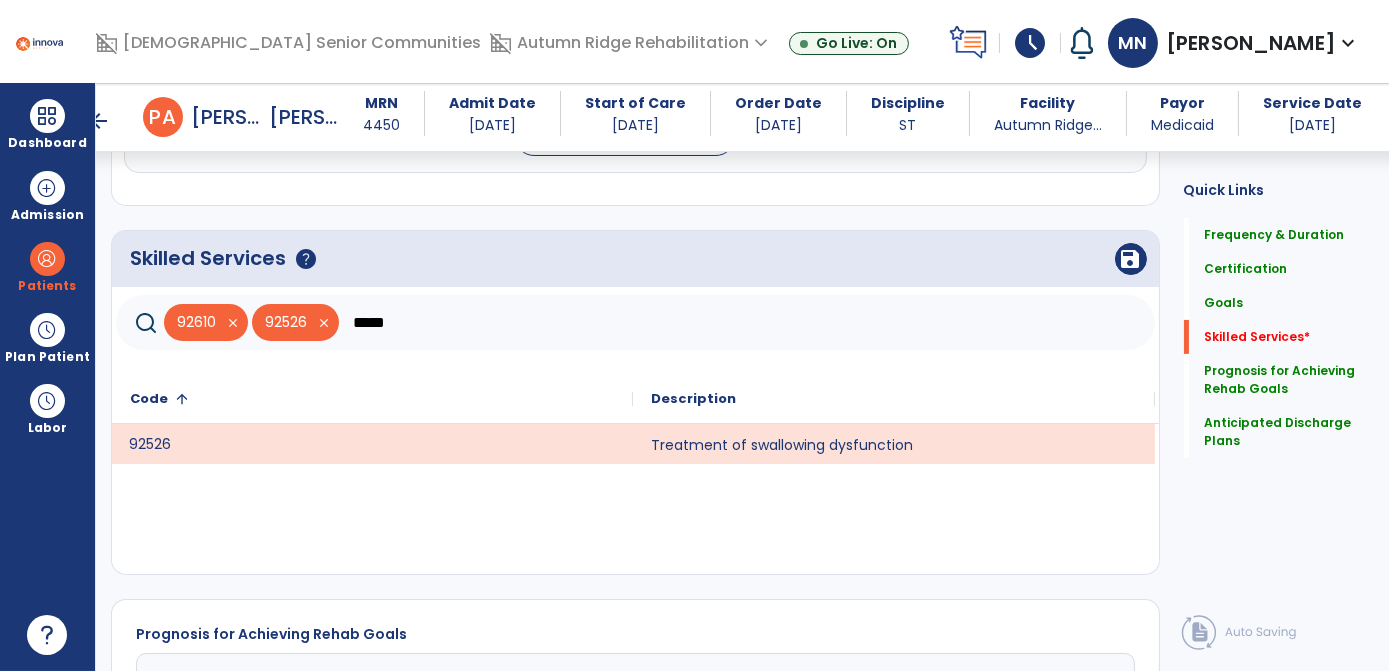 click on "close" 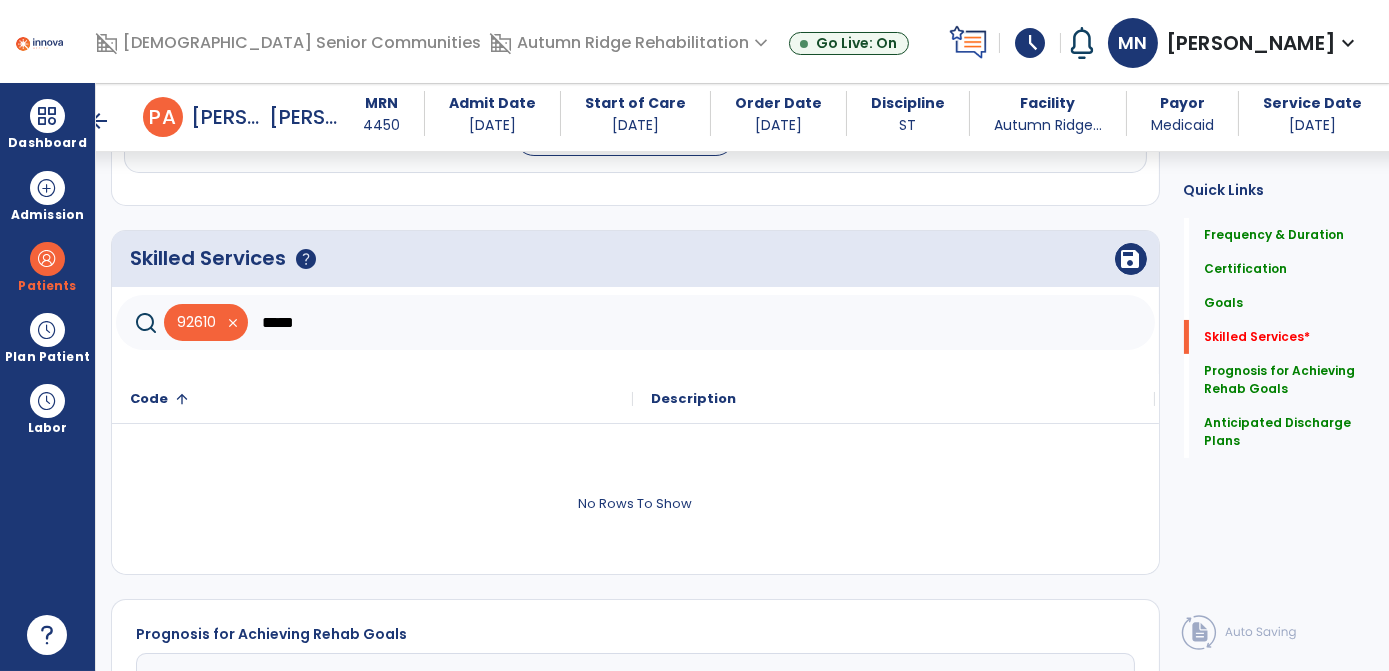 click on "92610" 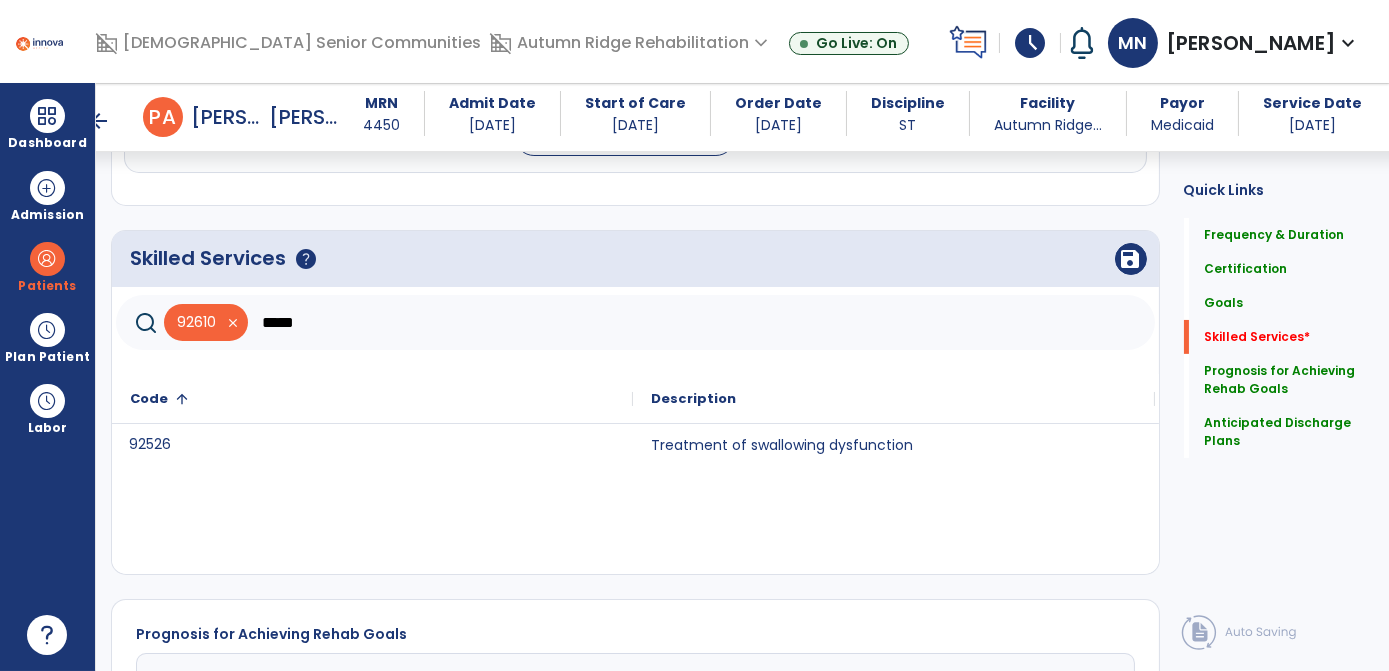 click on "*****" 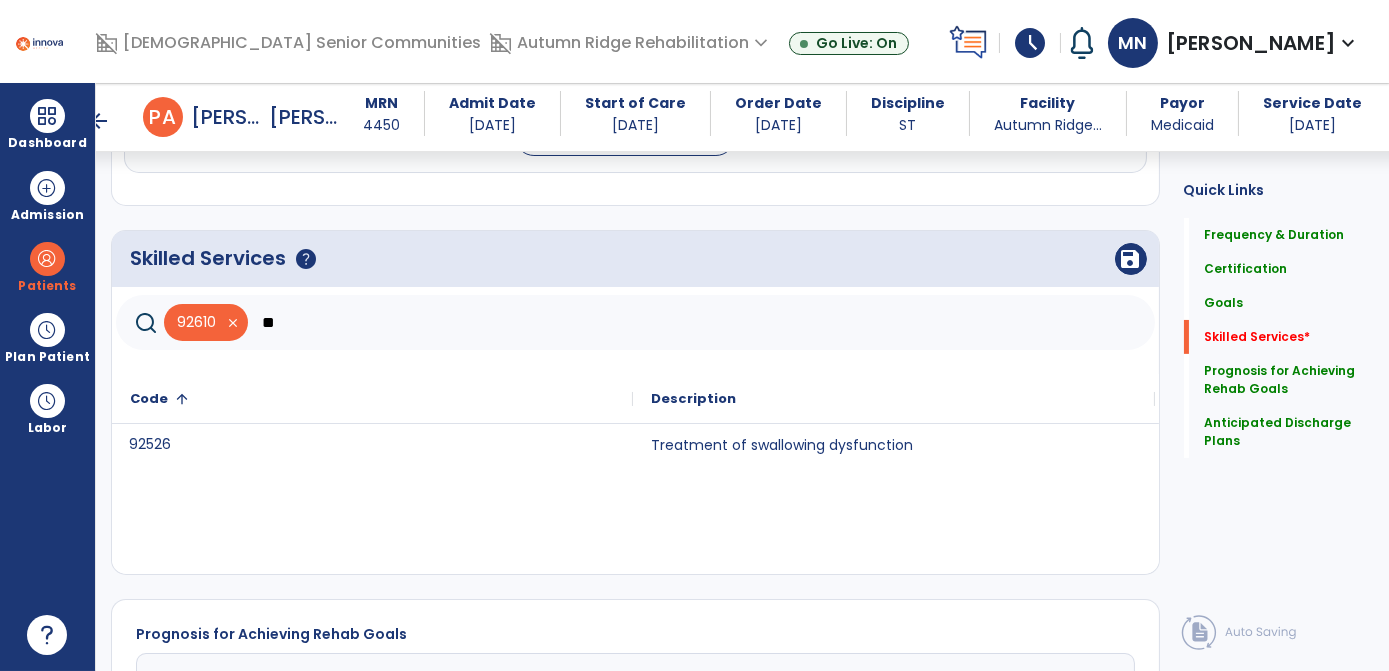 type on "*" 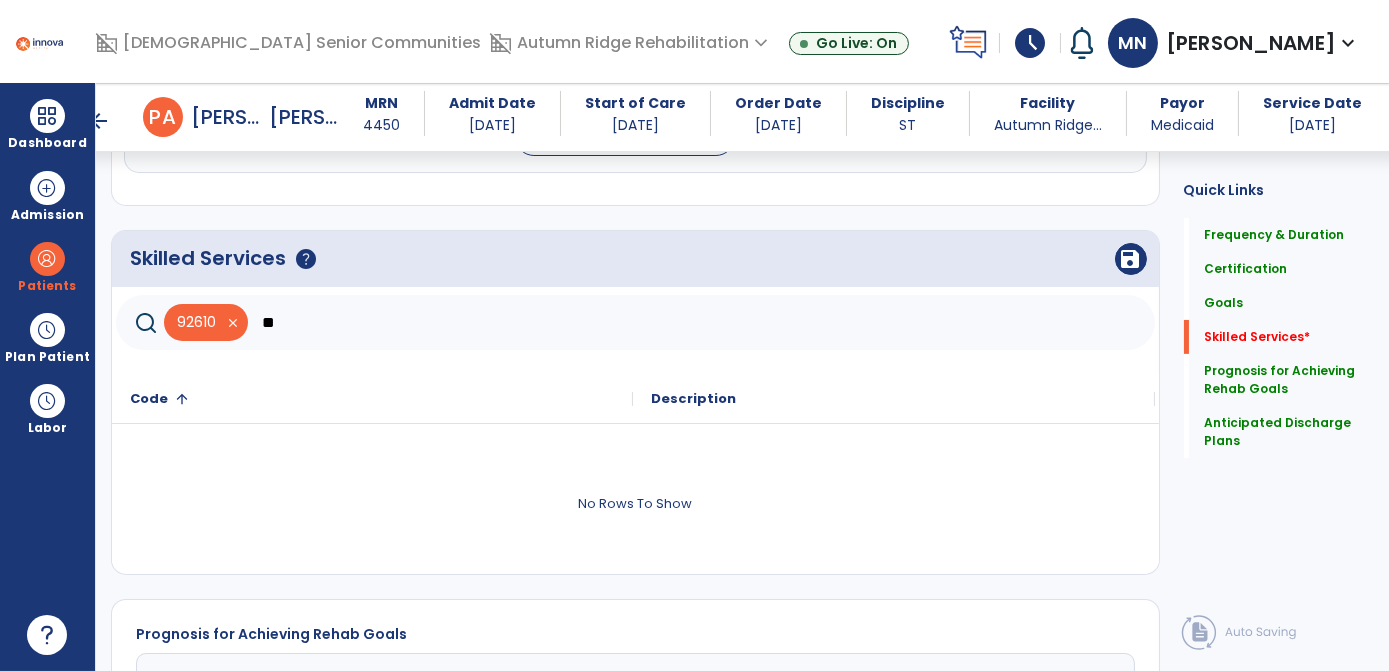 type on "*" 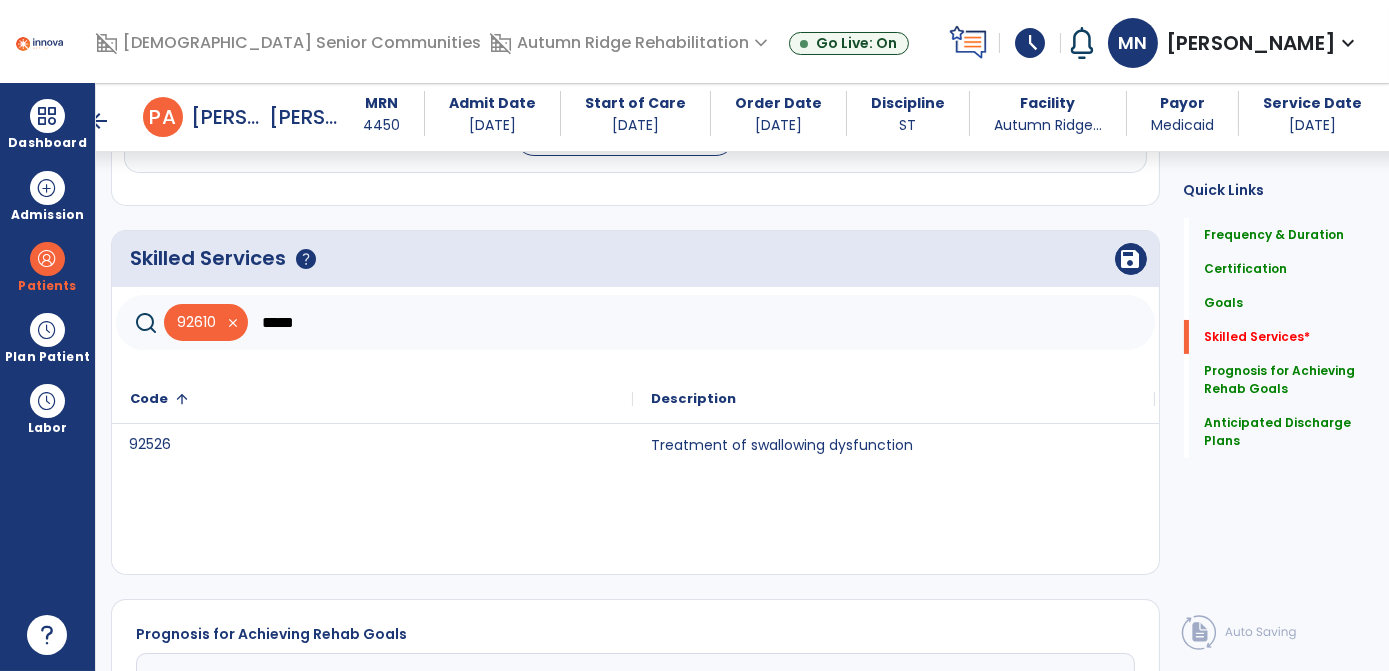 type on "*****" 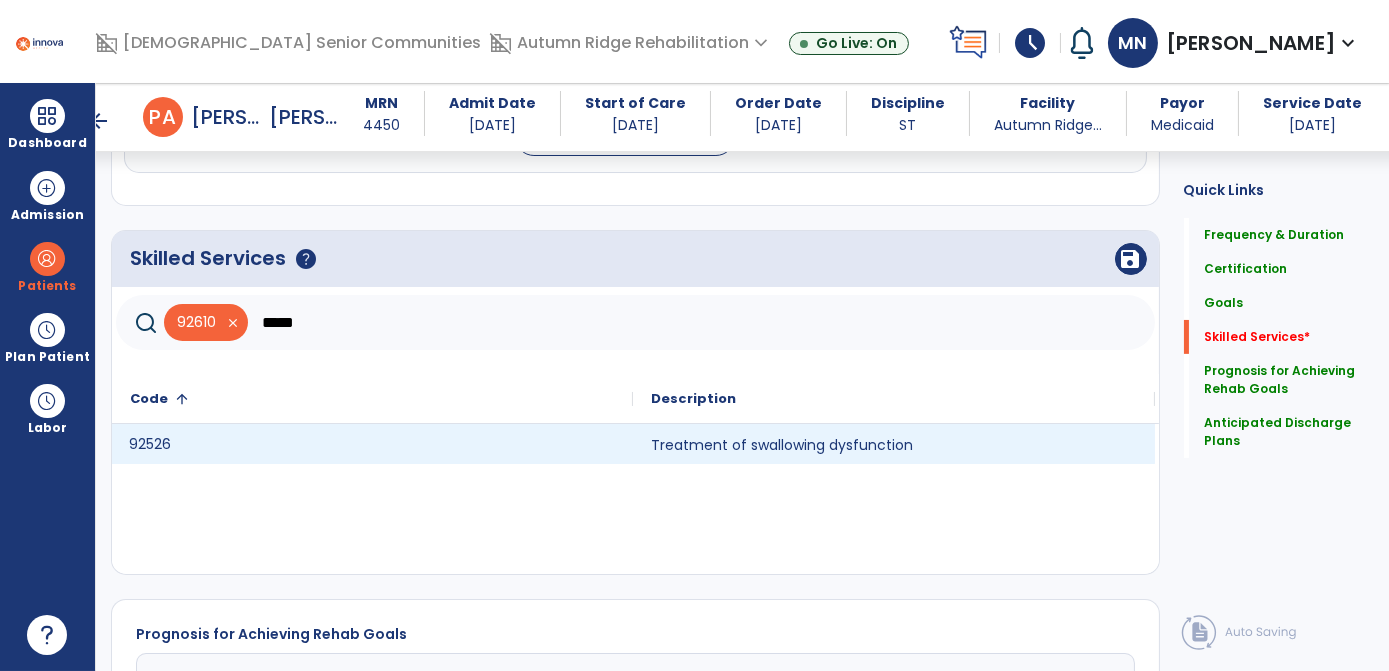 click on "92526" 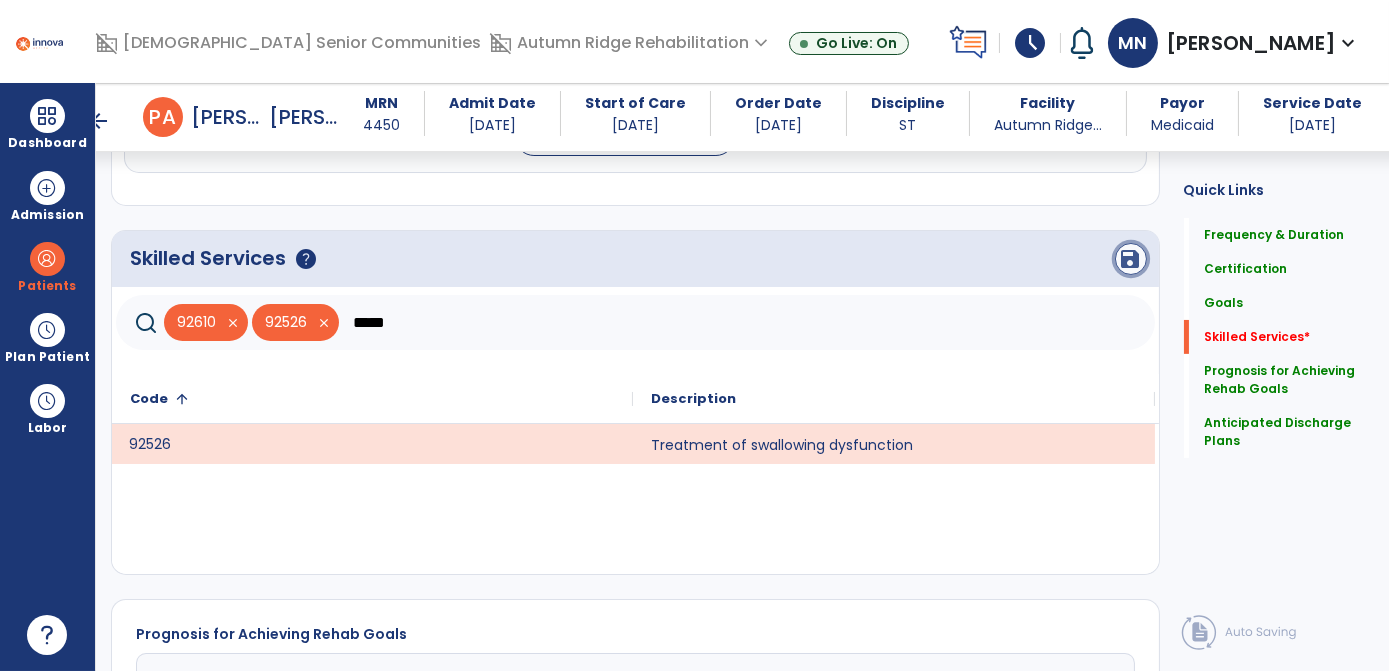 click on "save" 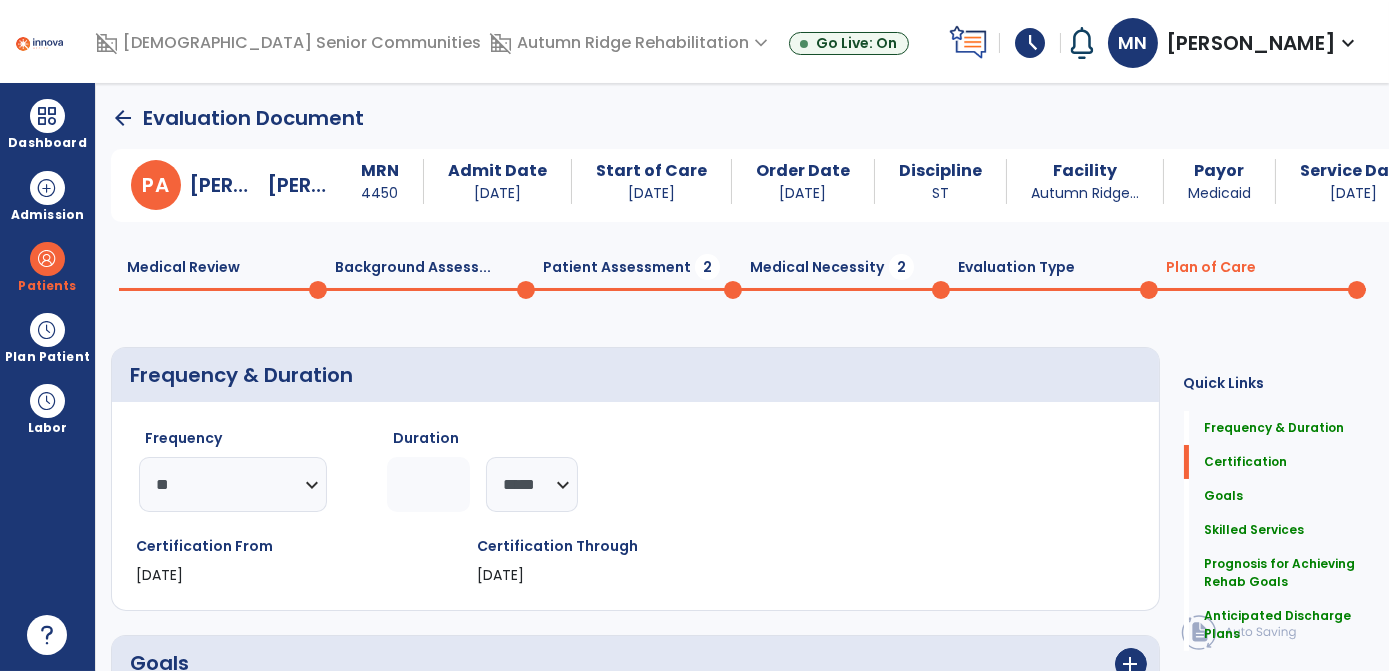 scroll, scrollTop: 0, scrollLeft: 0, axis: both 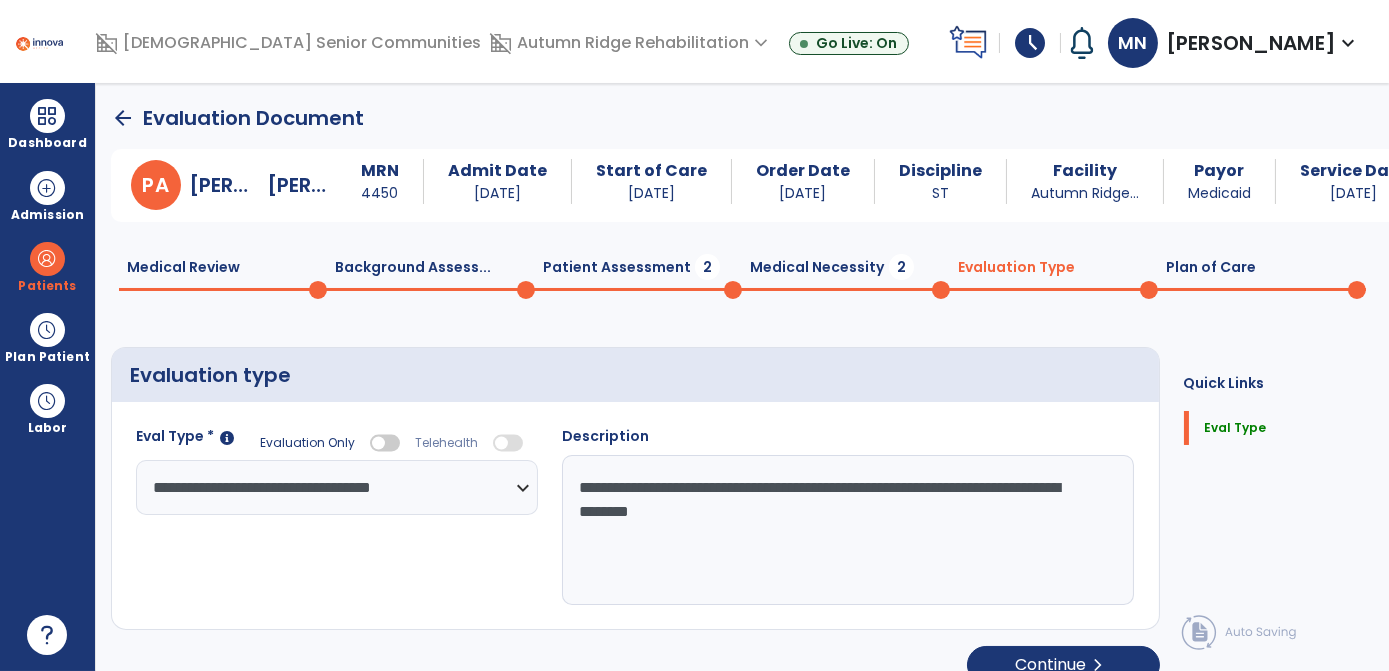 click 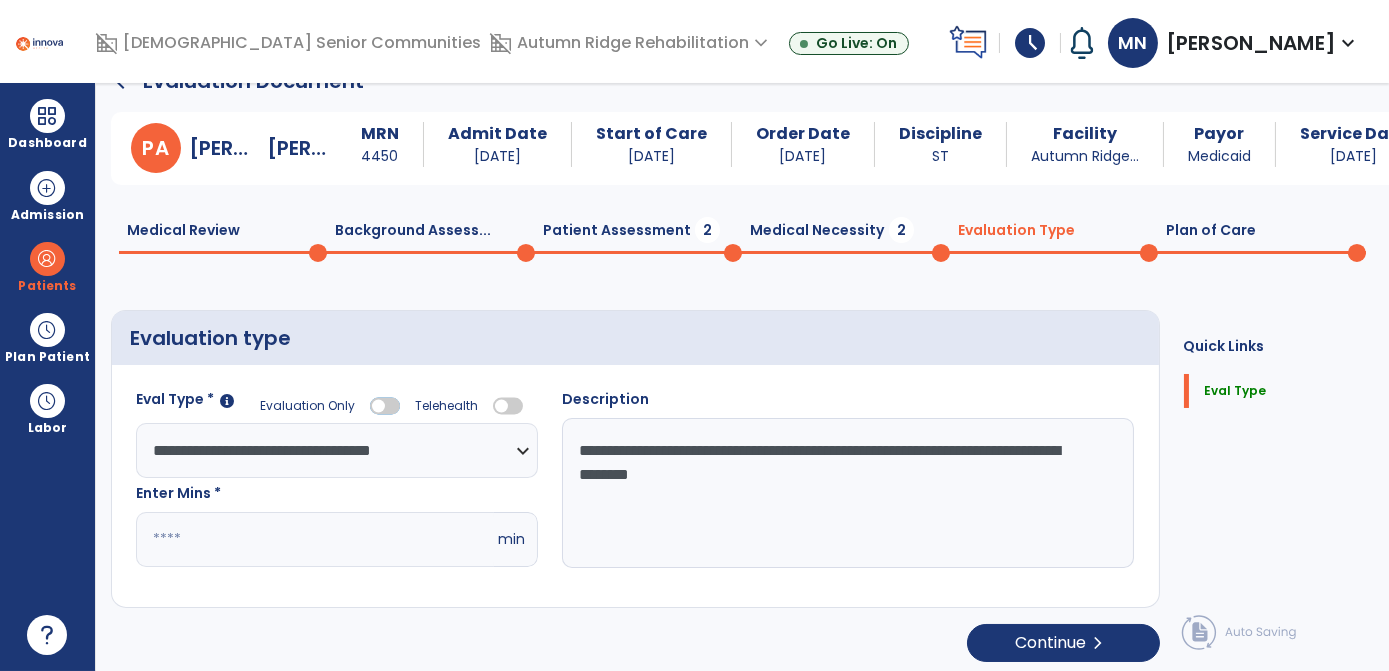scroll, scrollTop: 42, scrollLeft: 0, axis: vertical 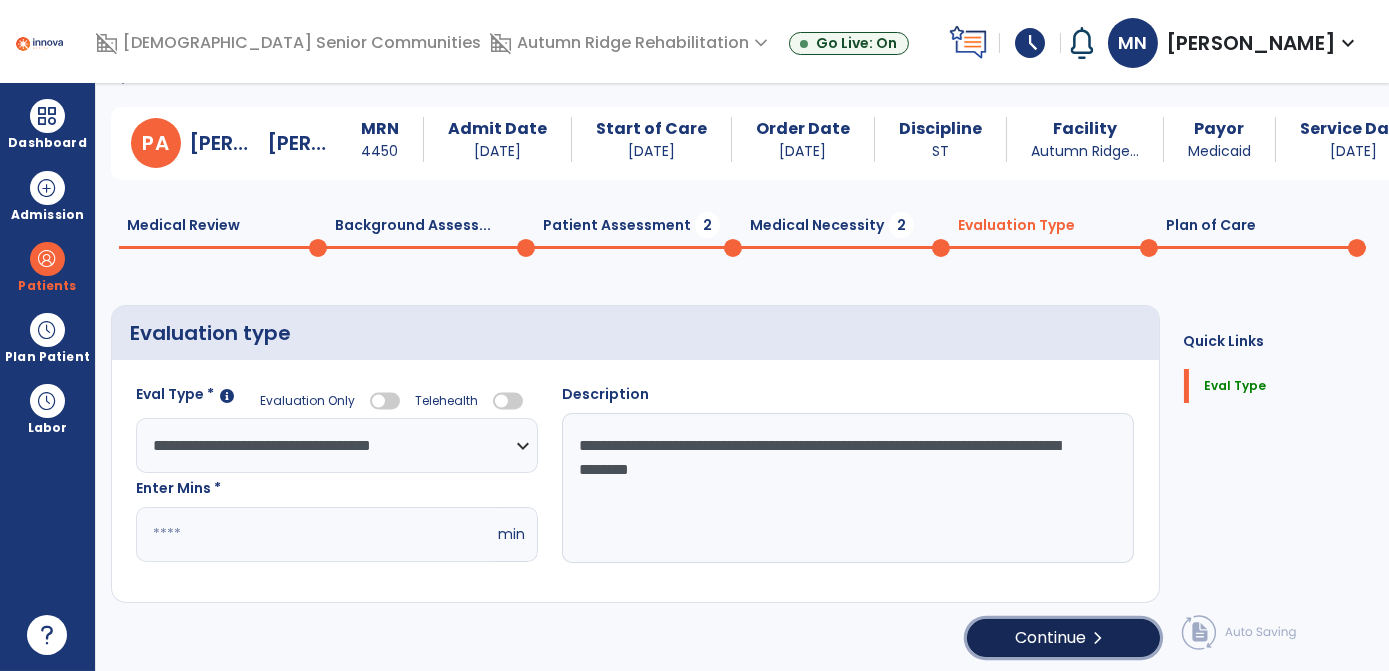 click on "Continue  chevron_right" 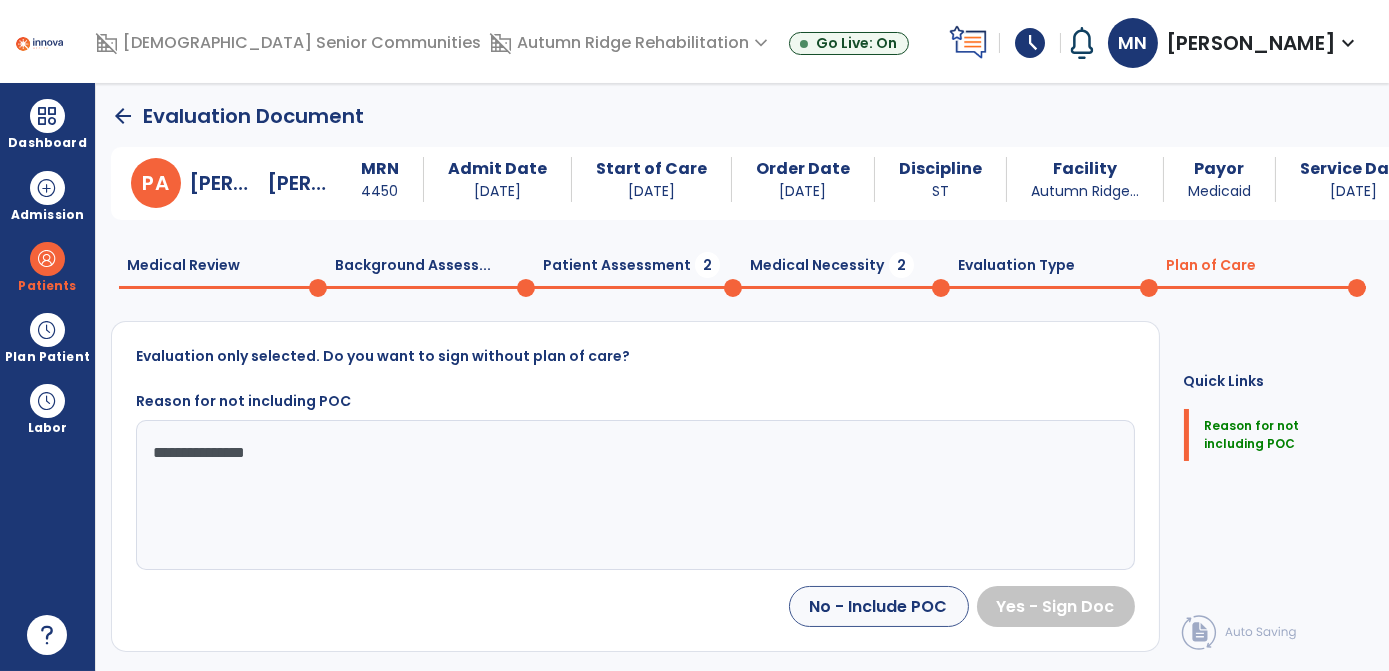 scroll, scrollTop: 1, scrollLeft: 0, axis: vertical 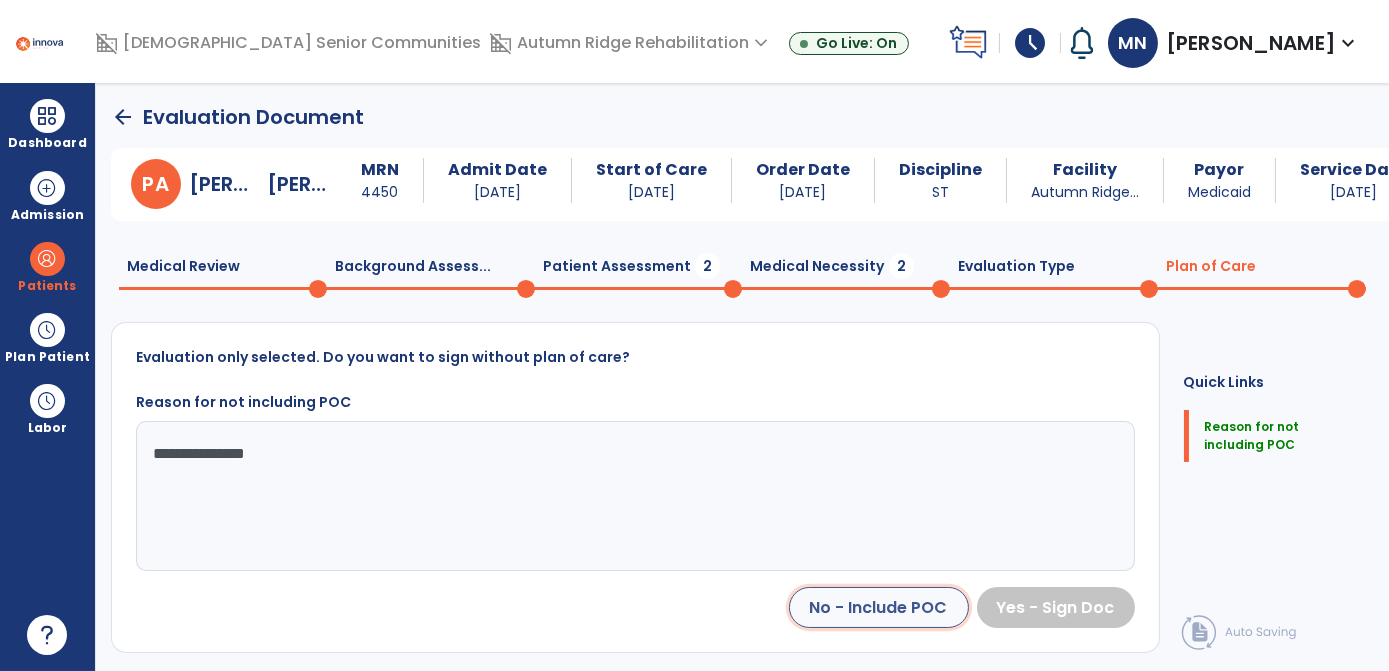 click on "No - Include POC" 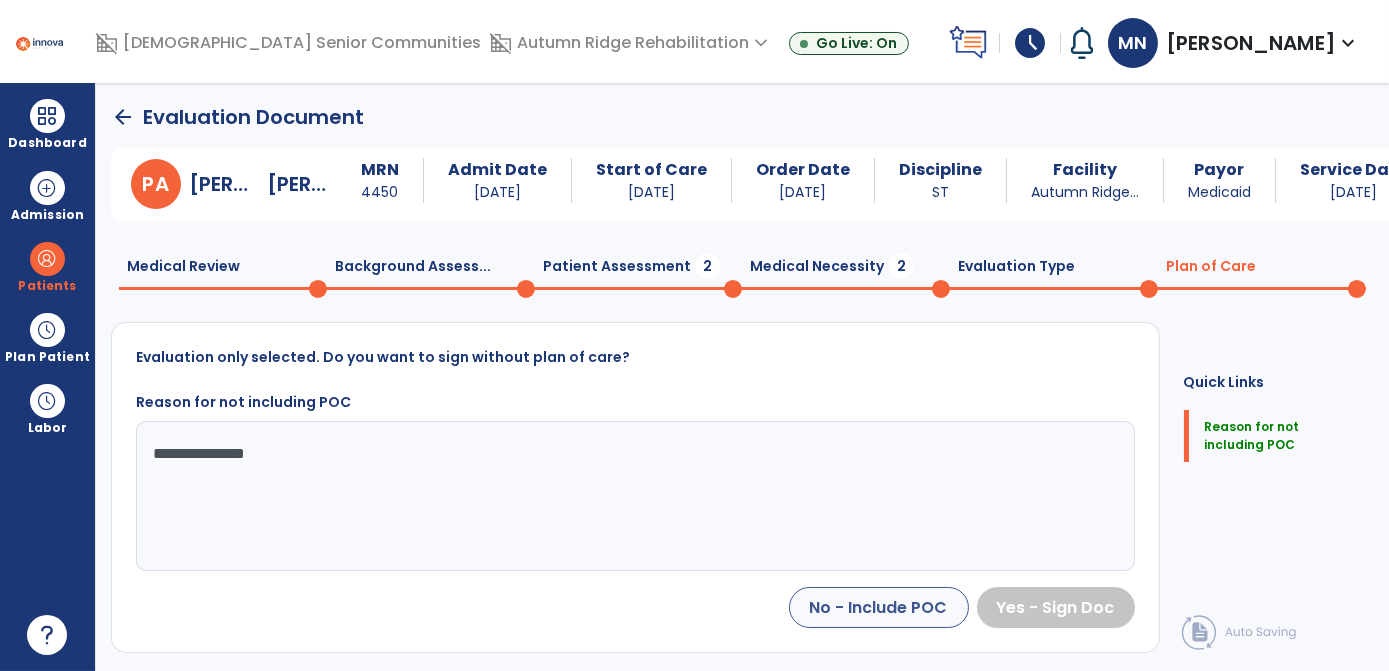 select on "**" 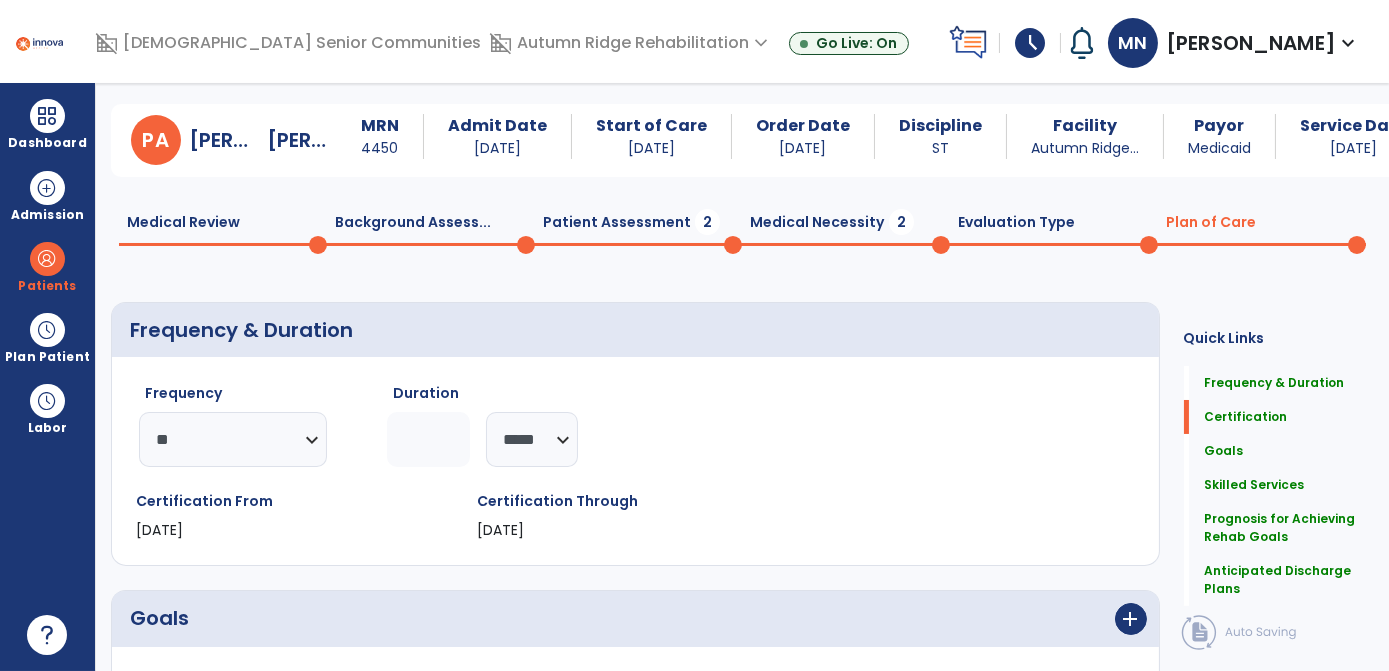 scroll, scrollTop: 0, scrollLeft: 0, axis: both 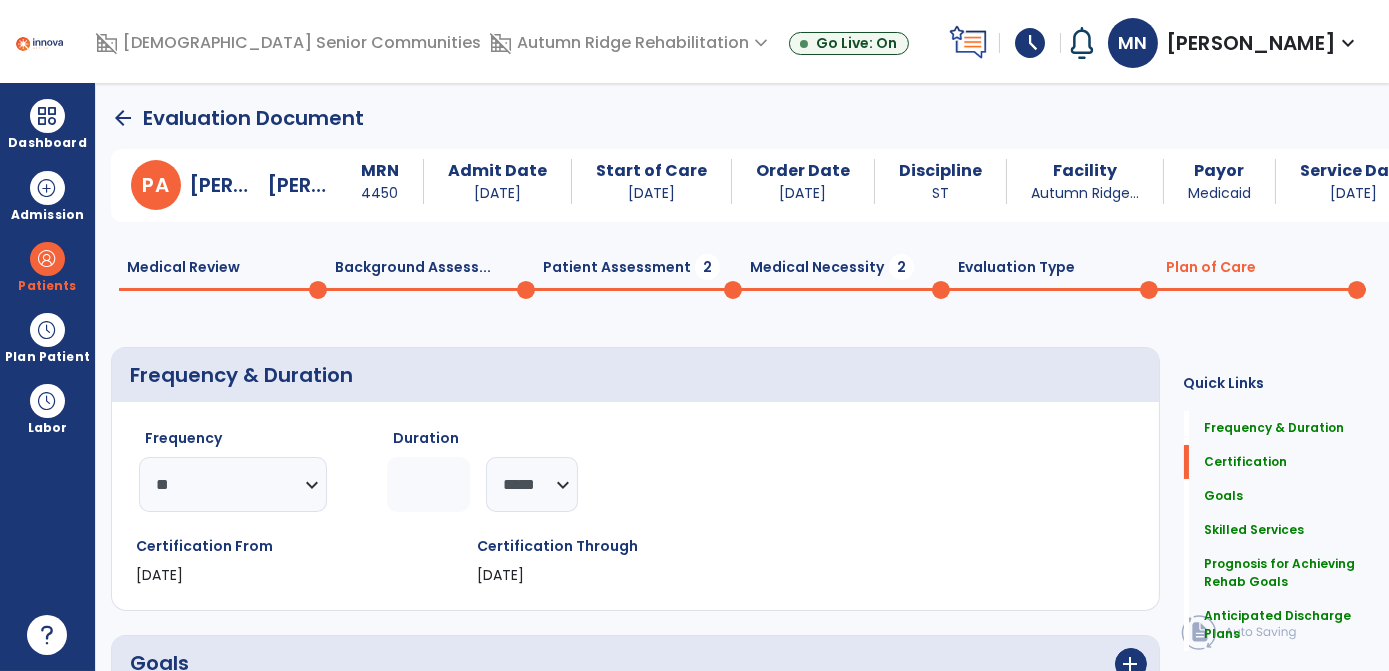click on "Plan of Care  0" 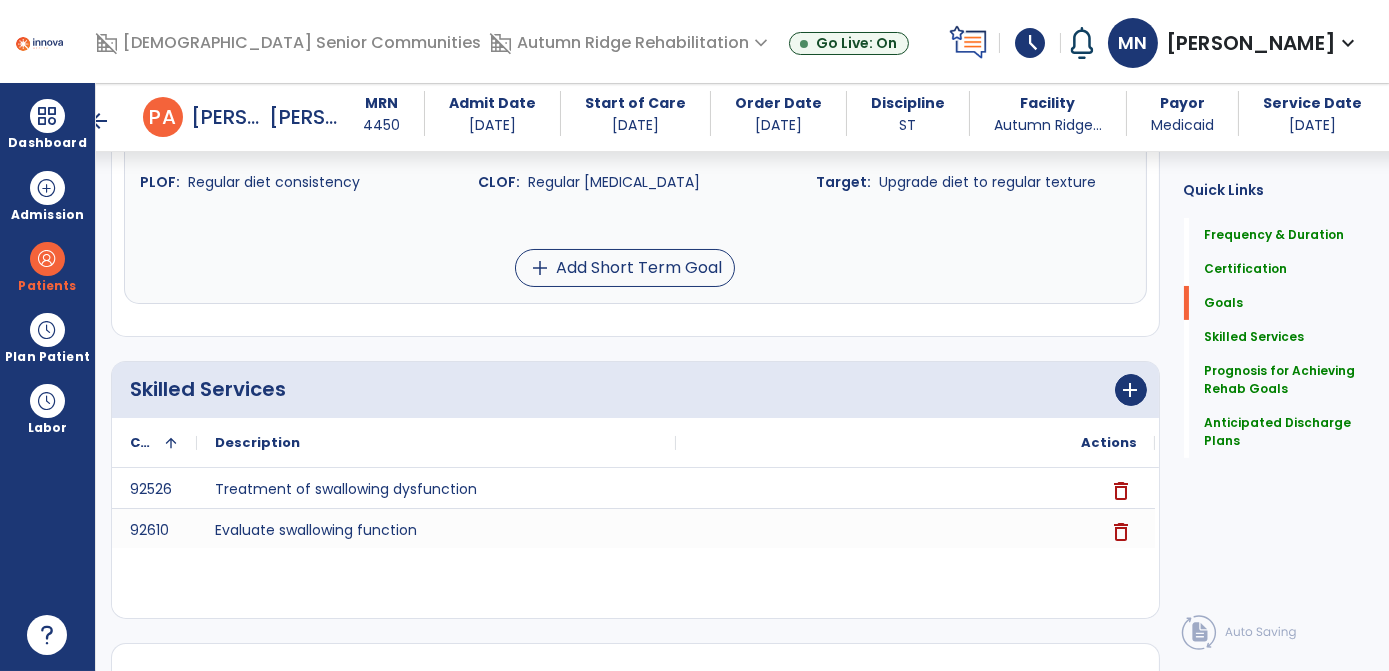 scroll, scrollTop: 554, scrollLeft: 0, axis: vertical 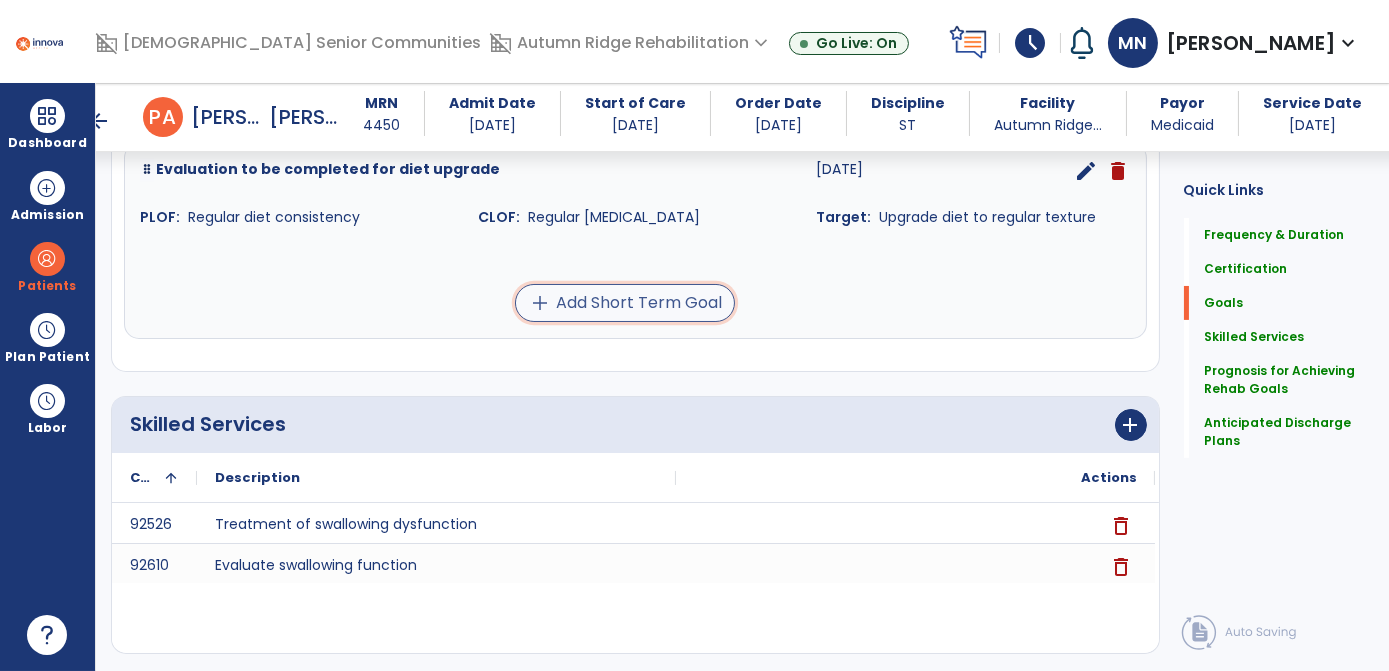 click on "add  Add Short Term Goal" at bounding box center (625, 303) 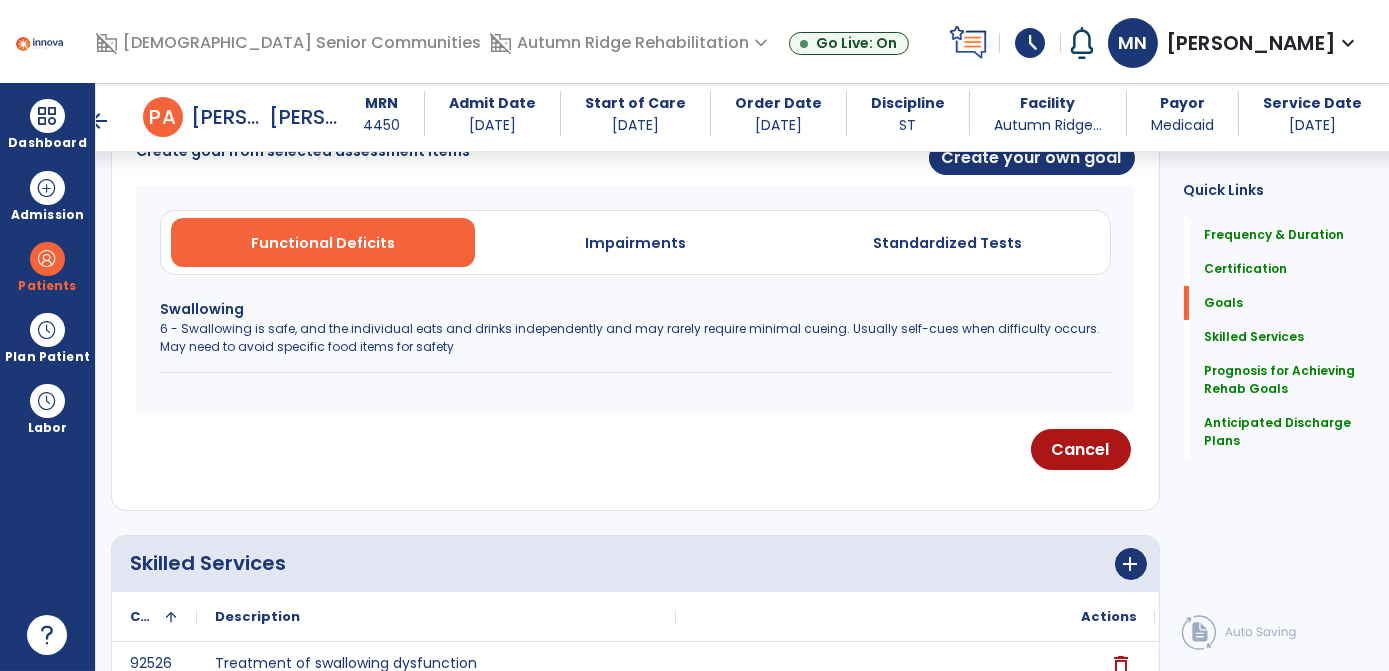 click on "Cancel" at bounding box center [635, 449] 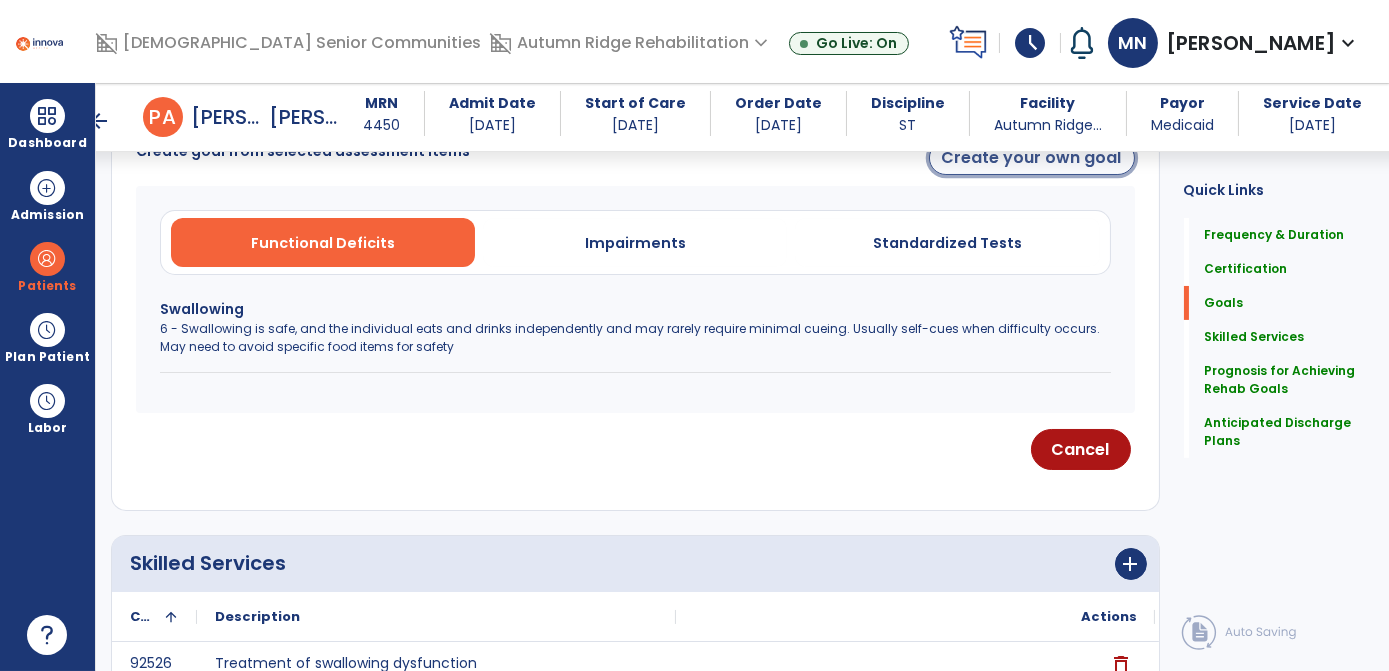 click on "Create your own goal" at bounding box center (1032, 158) 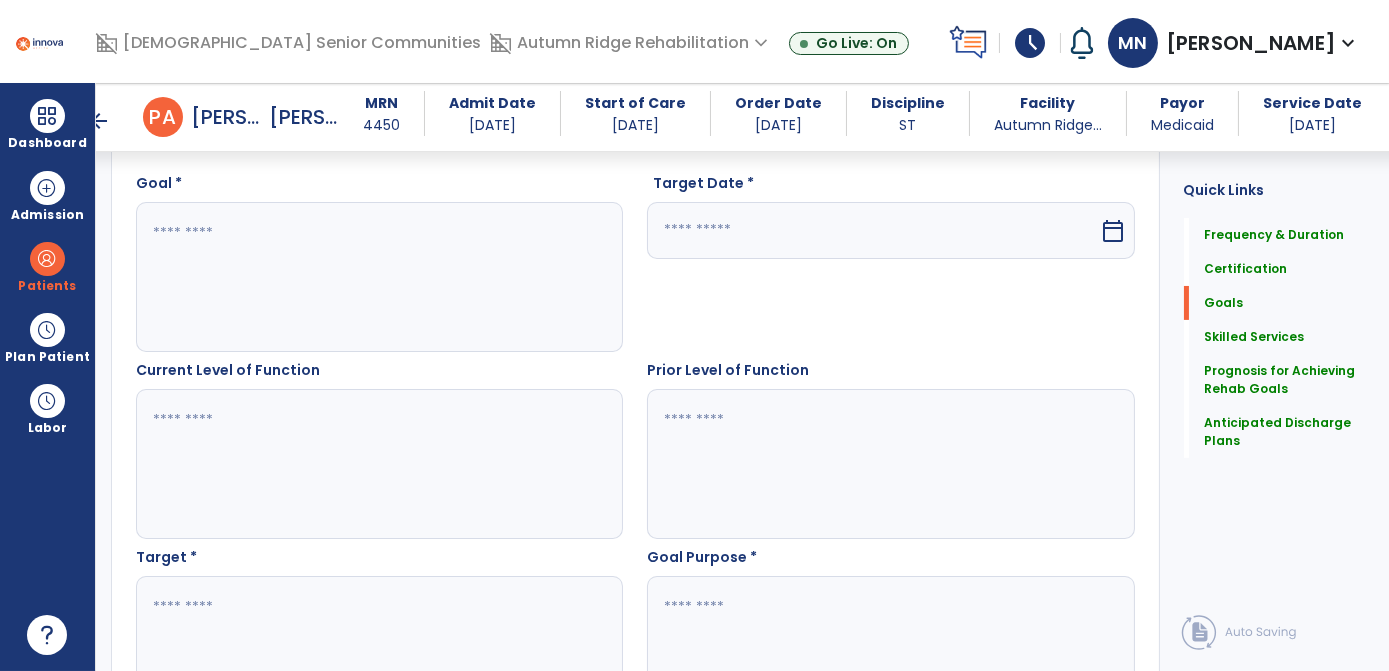 click at bounding box center (379, 277) 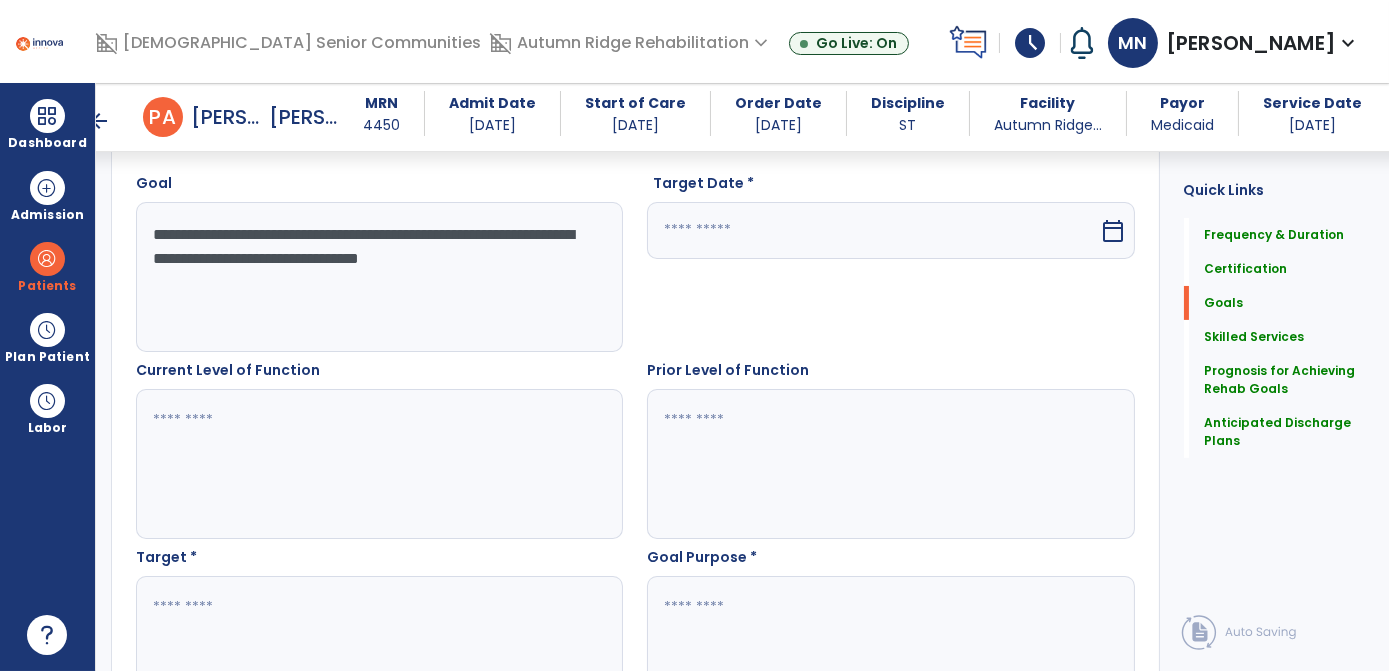 type on "**********" 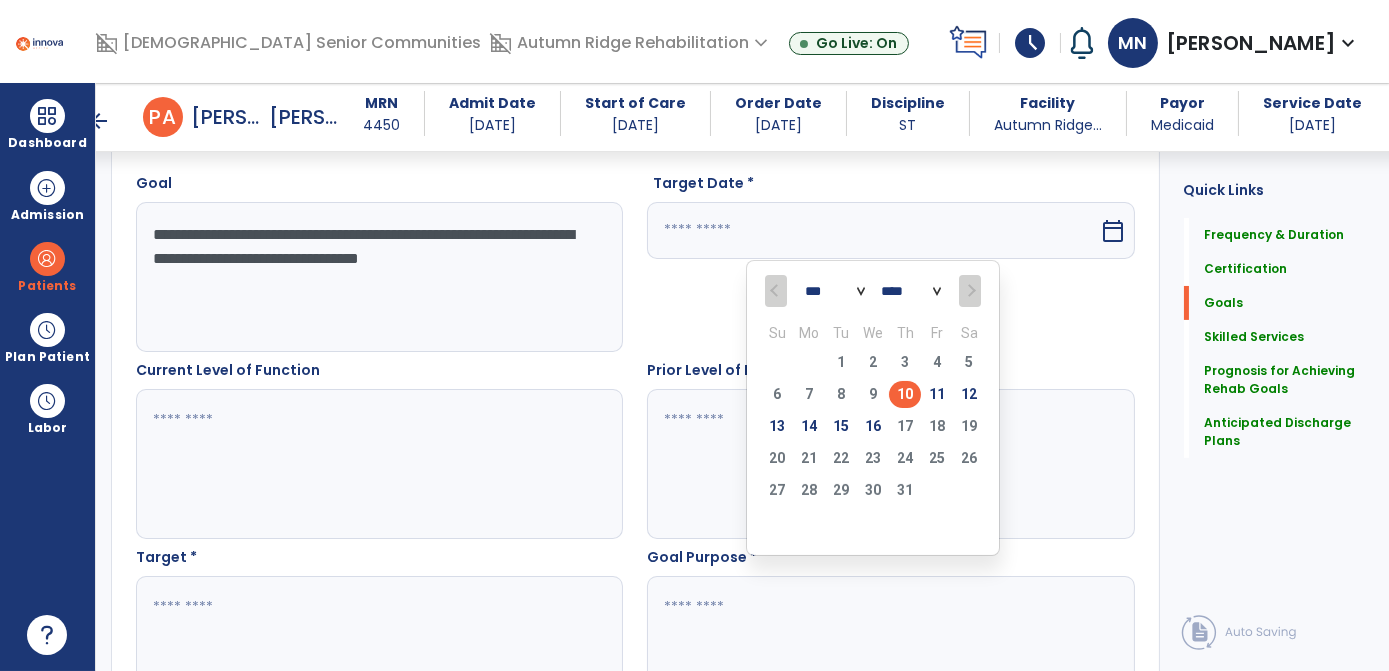 click on "10" at bounding box center [905, 394] 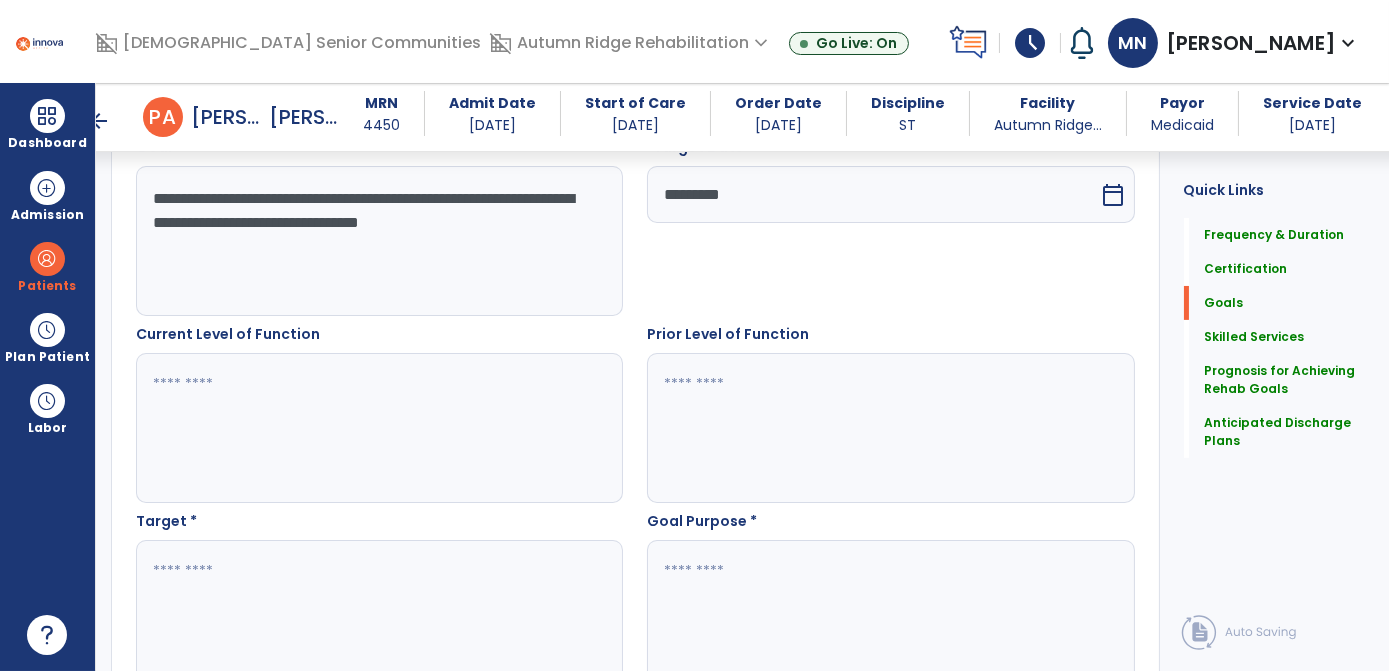scroll, scrollTop: 554, scrollLeft: 0, axis: vertical 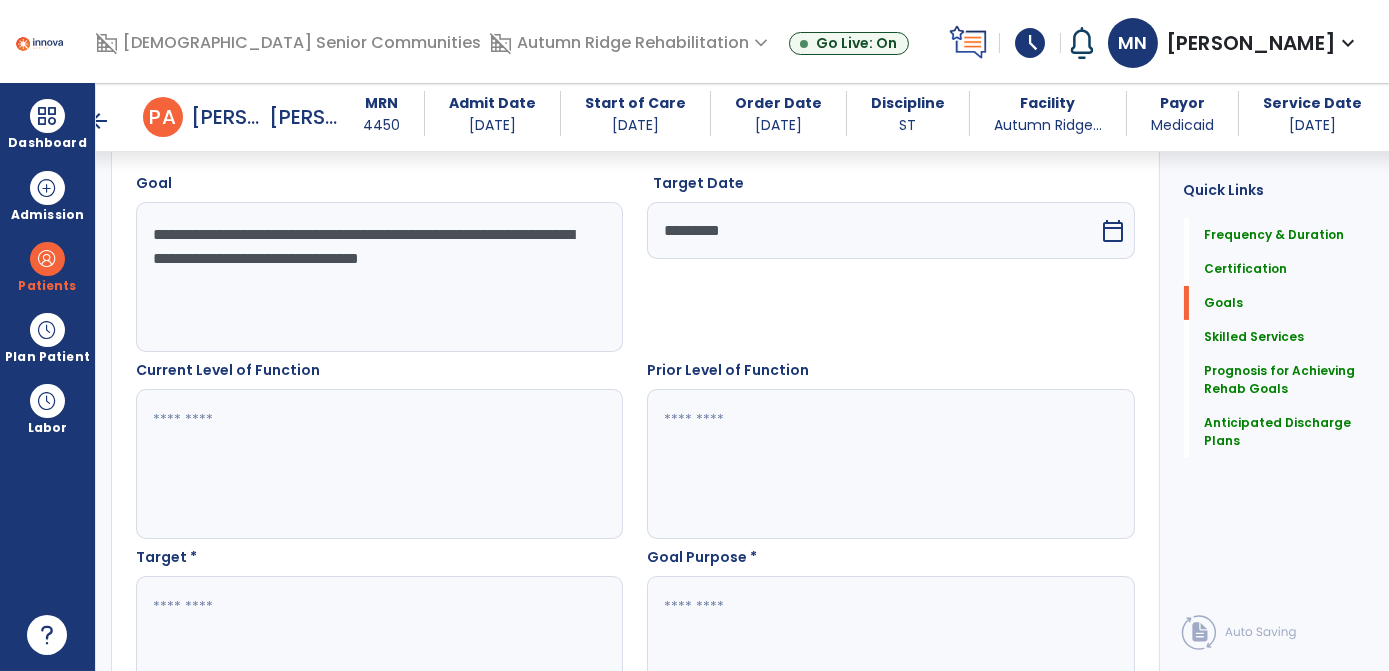 click at bounding box center (379, 464) 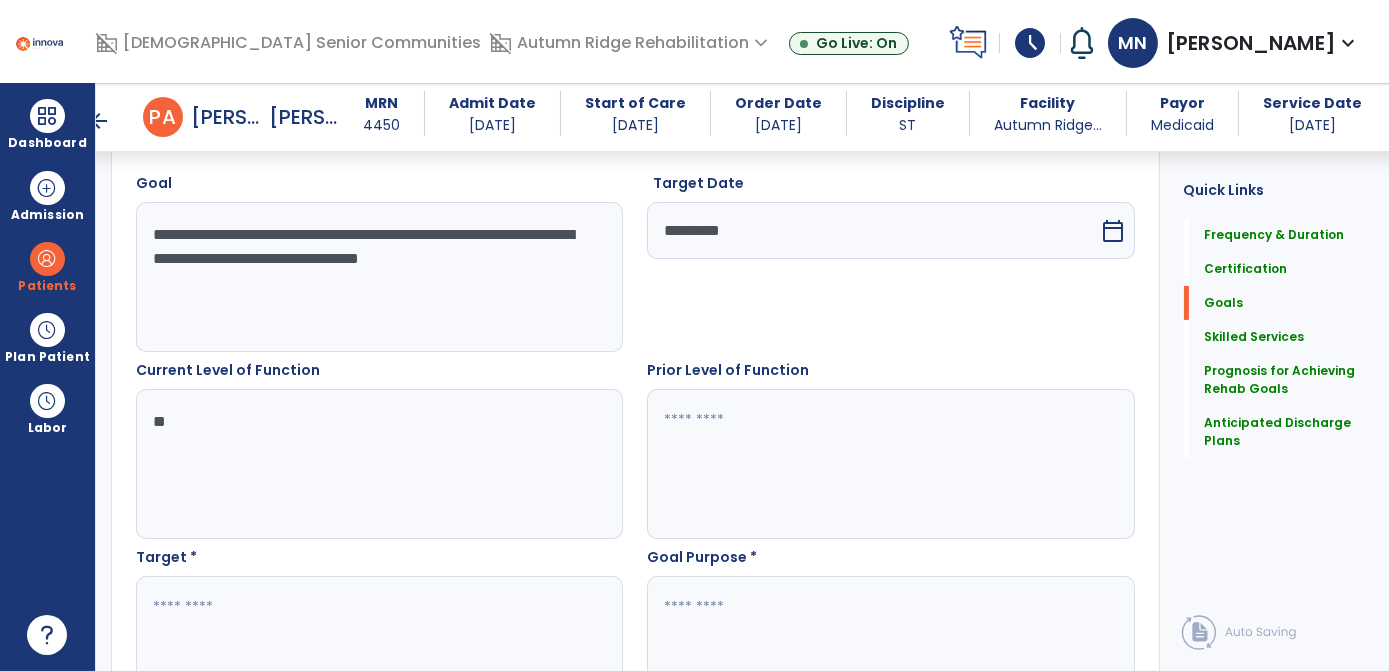 type on "*" 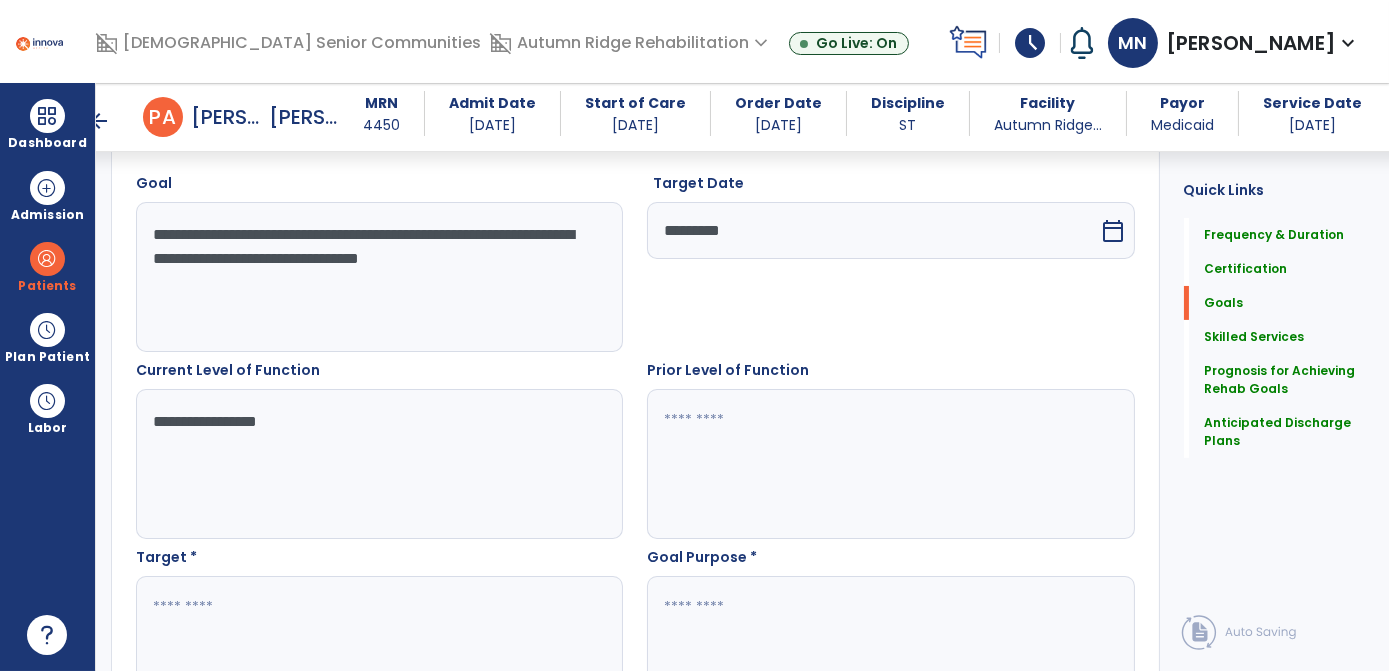 type on "**********" 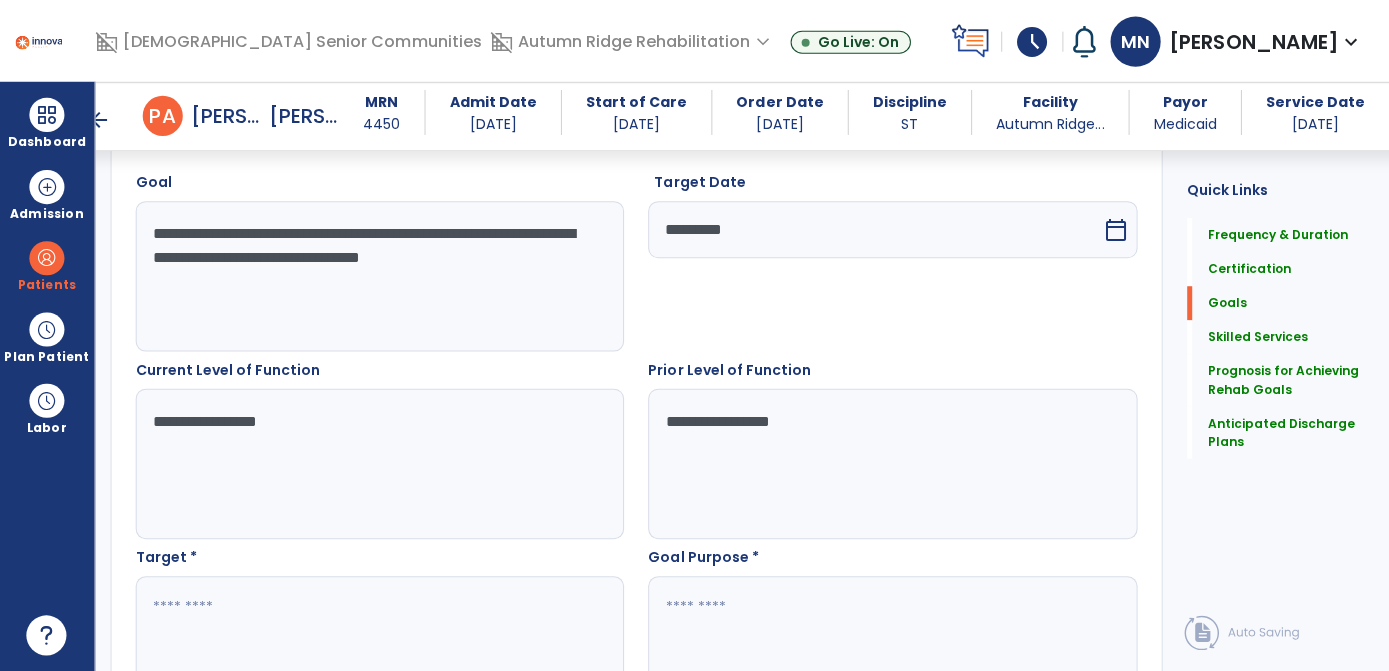 scroll, scrollTop: 0, scrollLeft: 0, axis: both 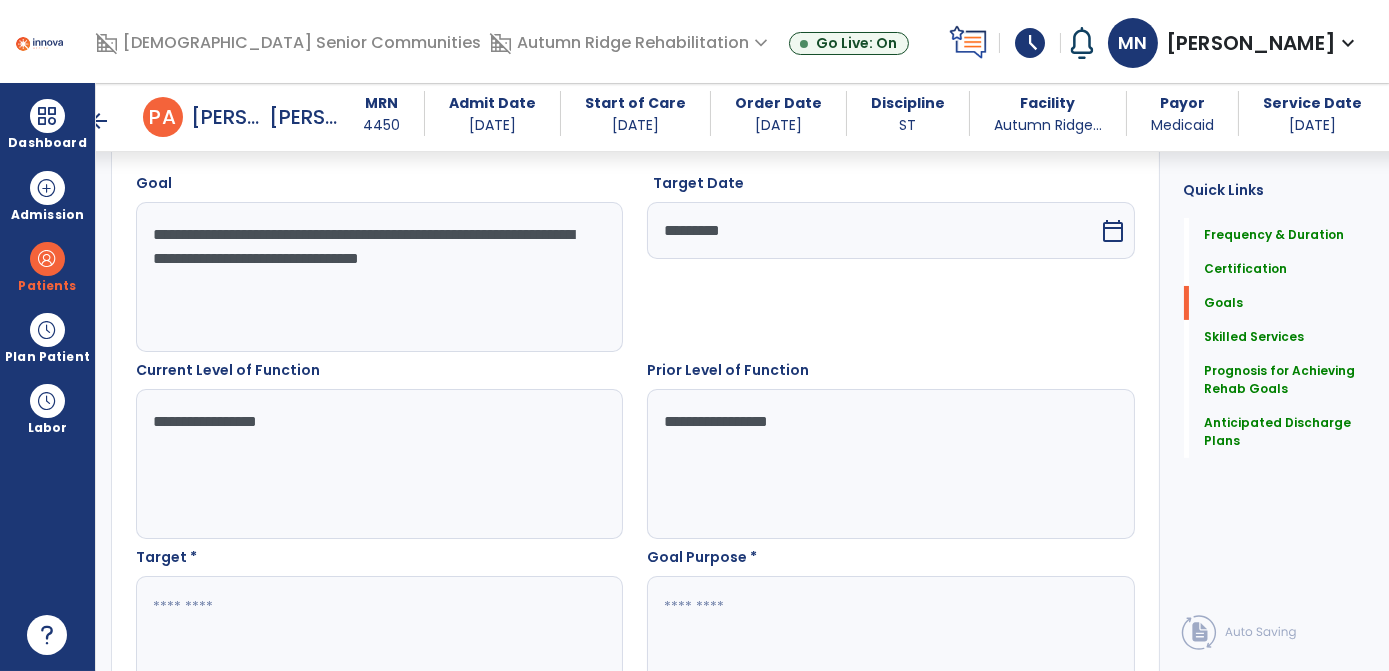 type on "**********" 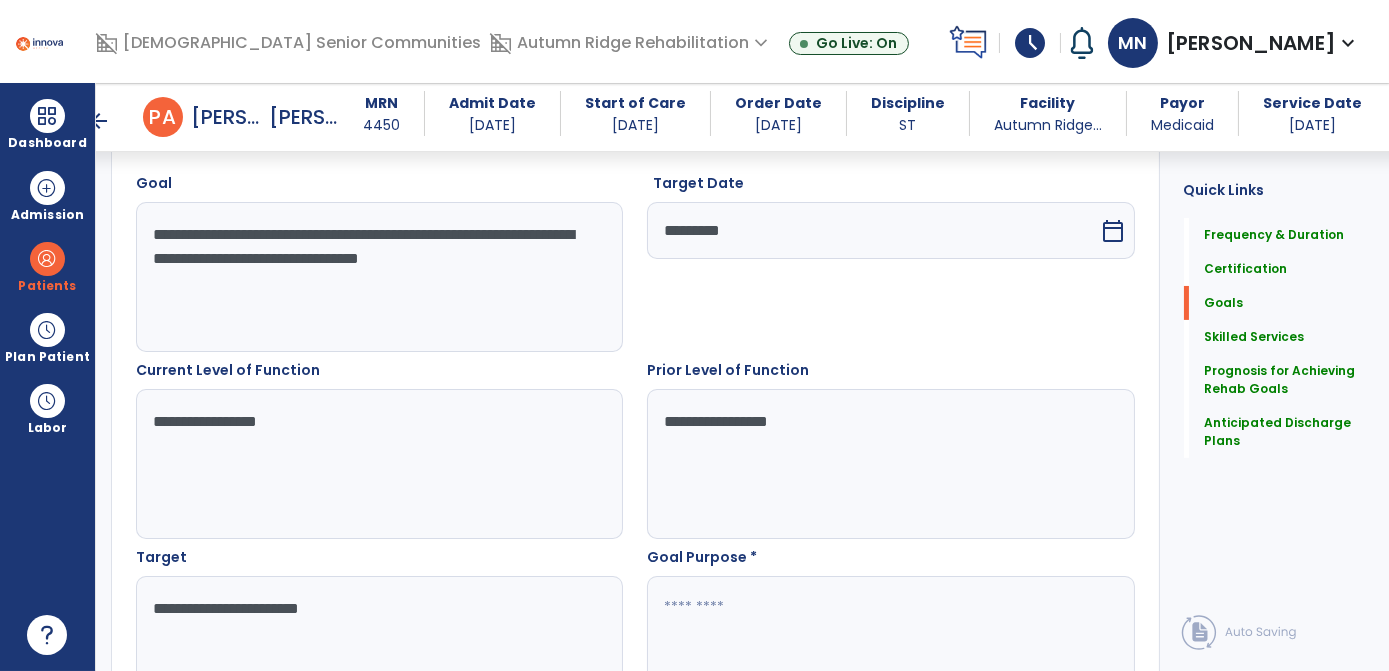 type on "**********" 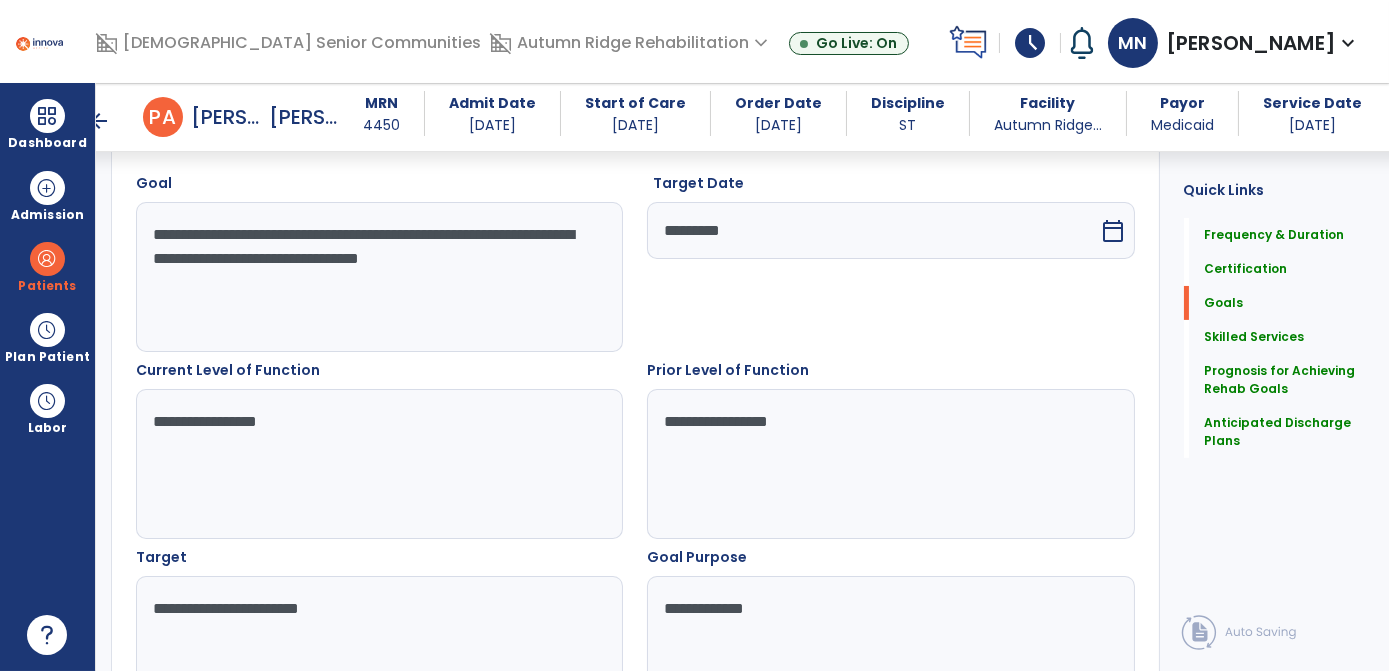 click on "**********" at bounding box center (890, 651) 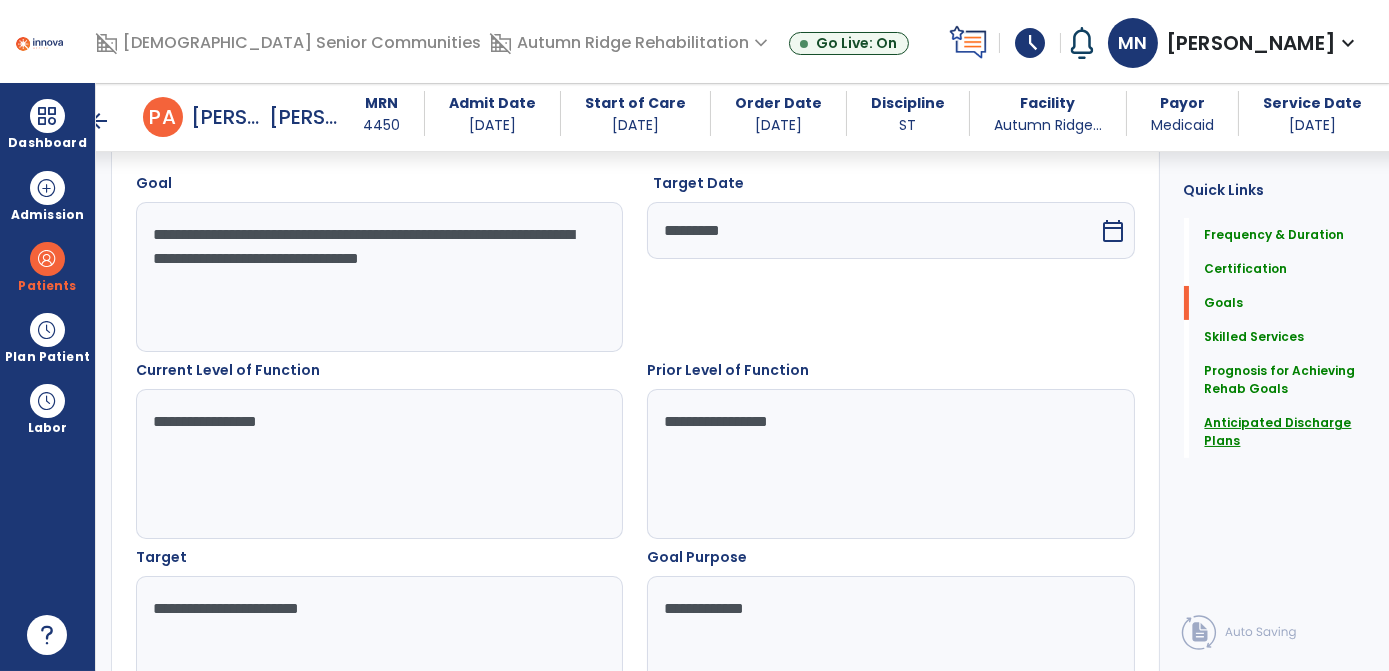 type on "**********" 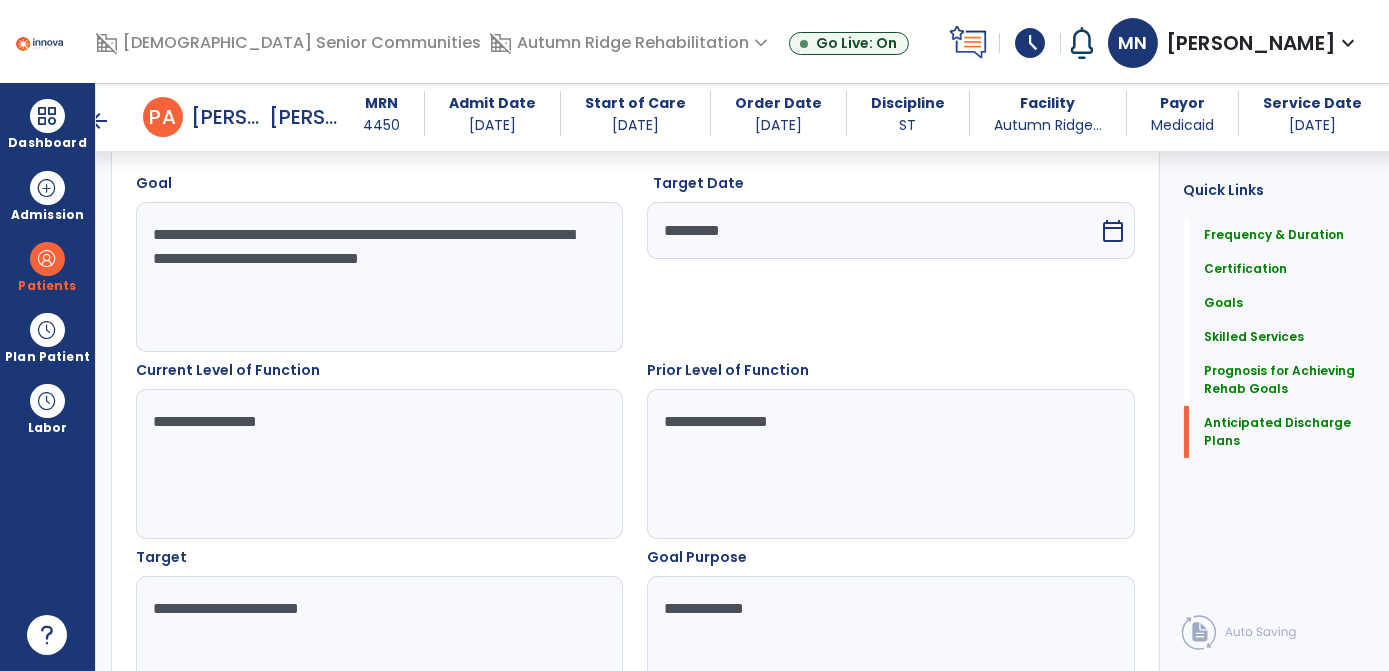 click on "**********" at bounding box center [890, 651] 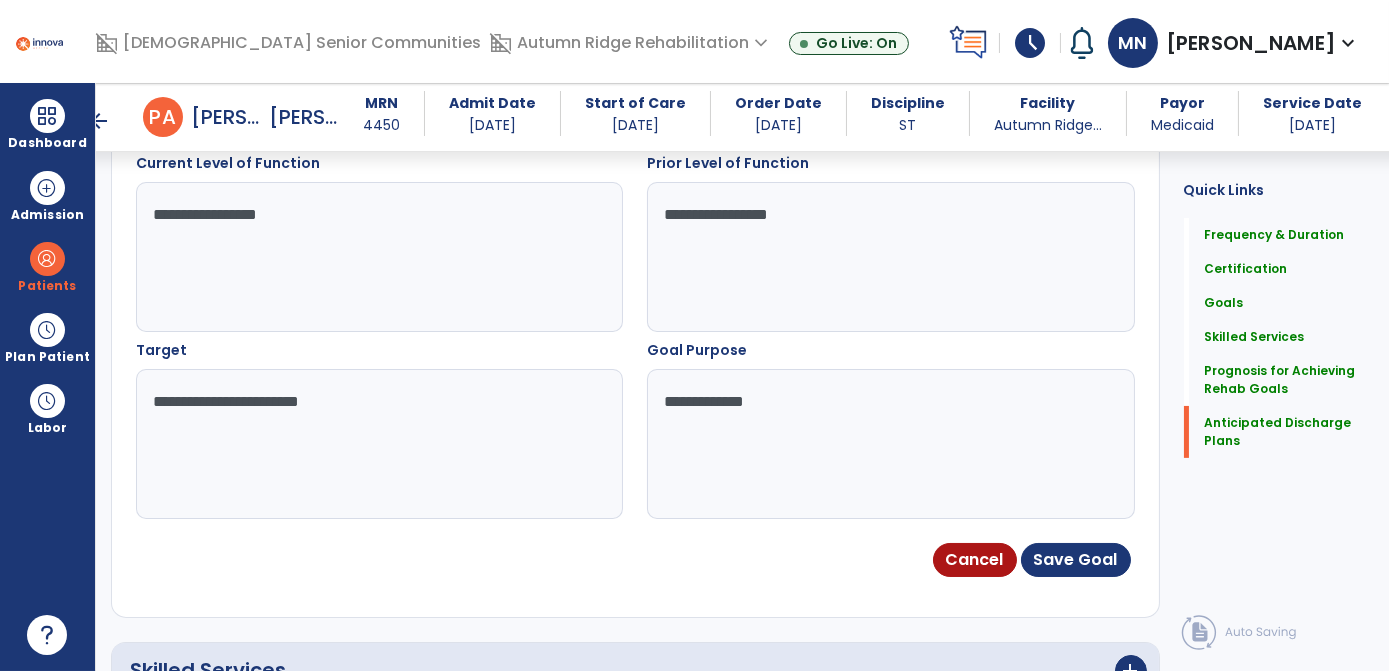scroll, scrollTop: 767, scrollLeft: 0, axis: vertical 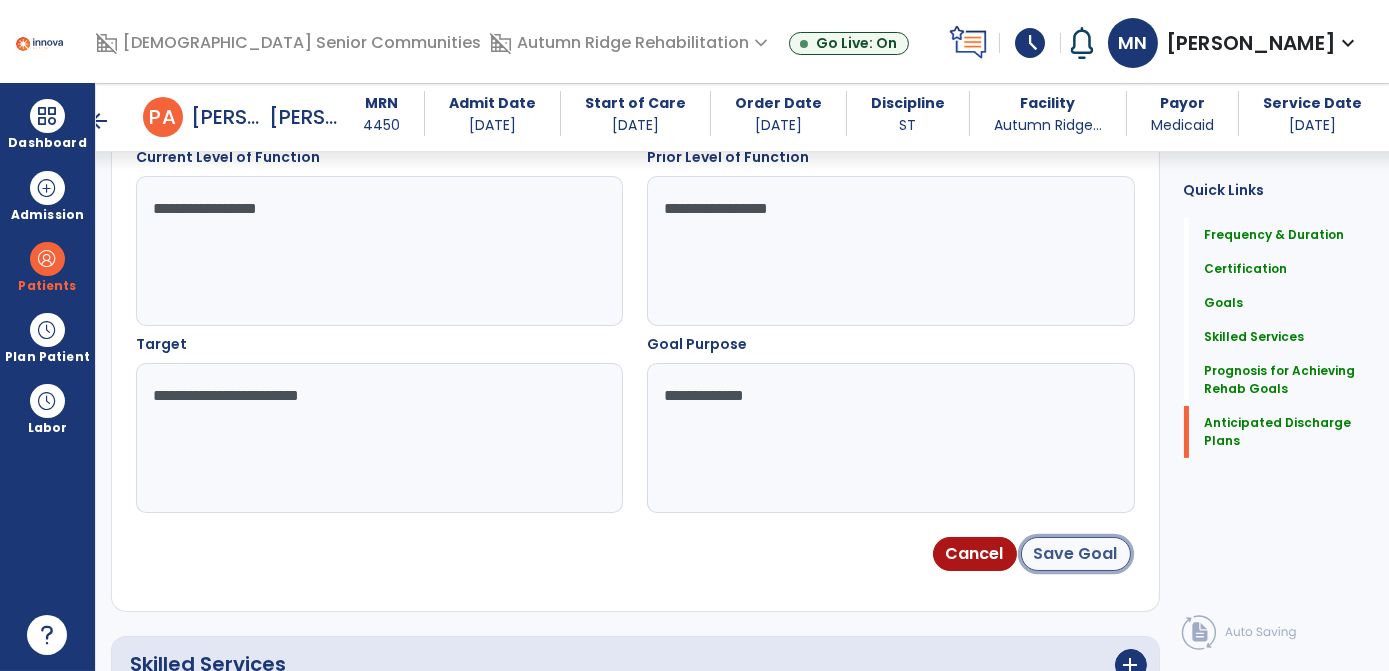 click on "Save Goal" at bounding box center (1076, 554) 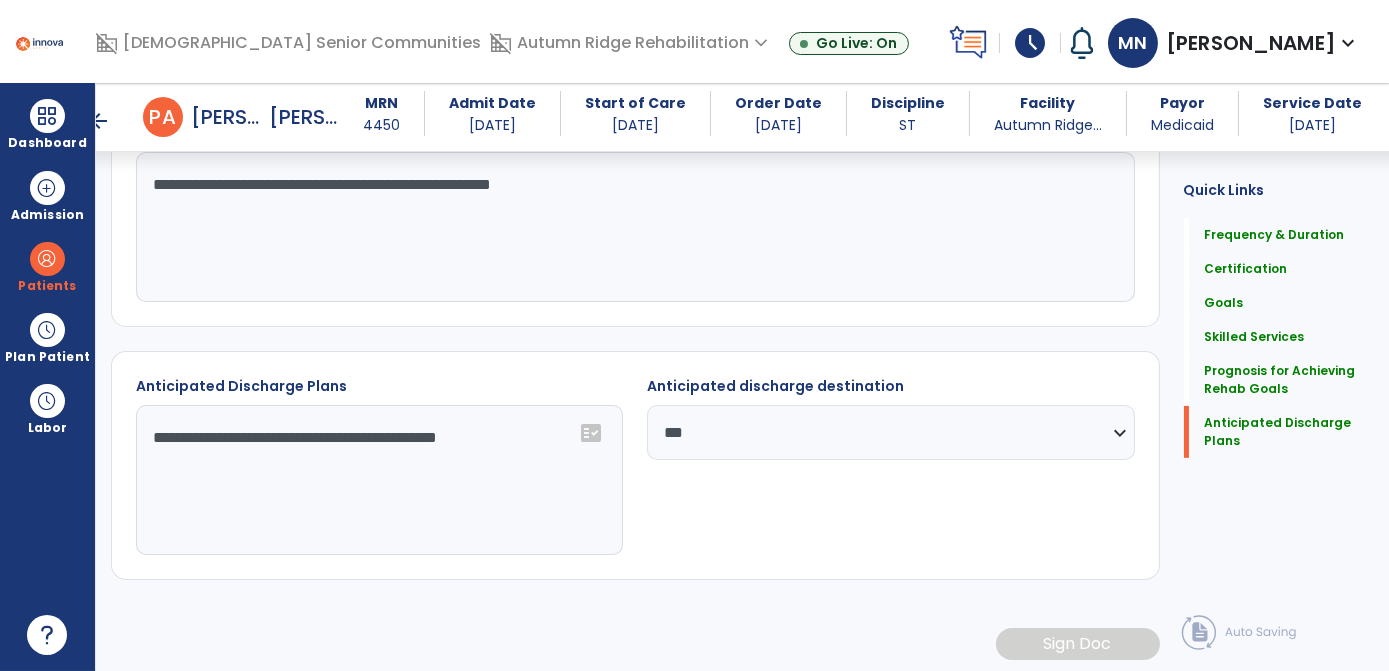 scroll, scrollTop: 1227, scrollLeft: 0, axis: vertical 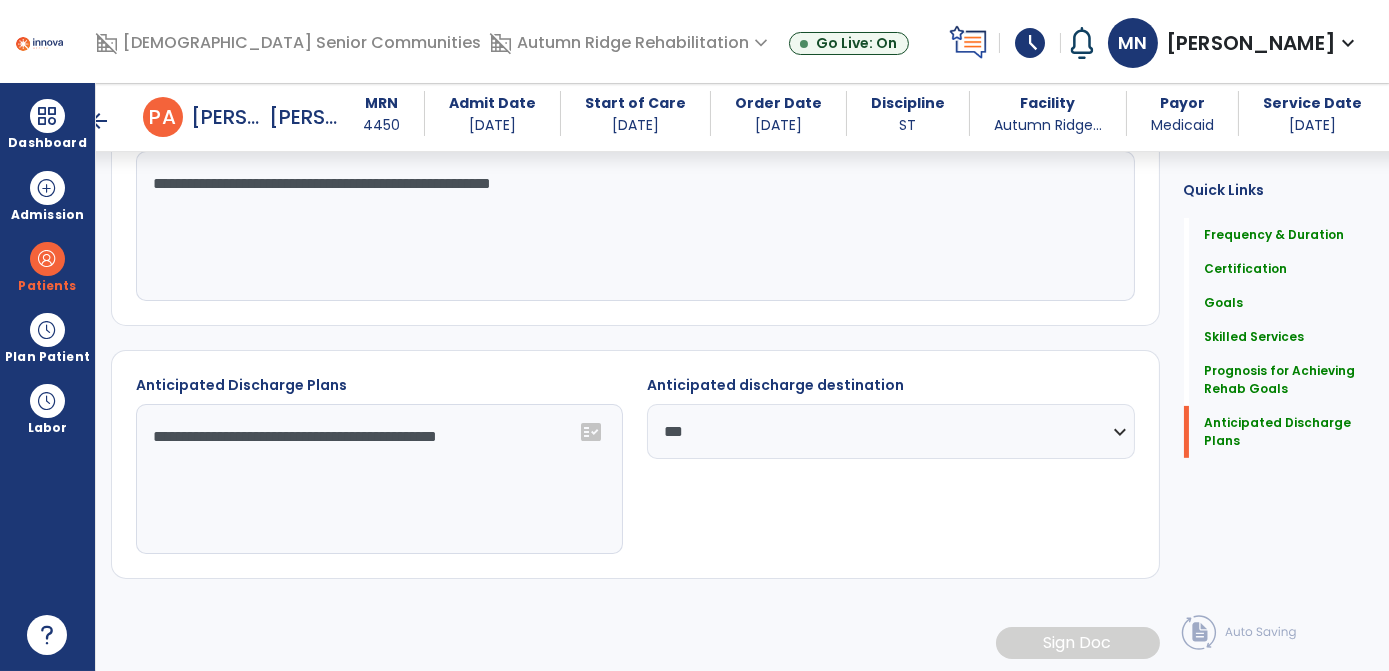 click on "**********" 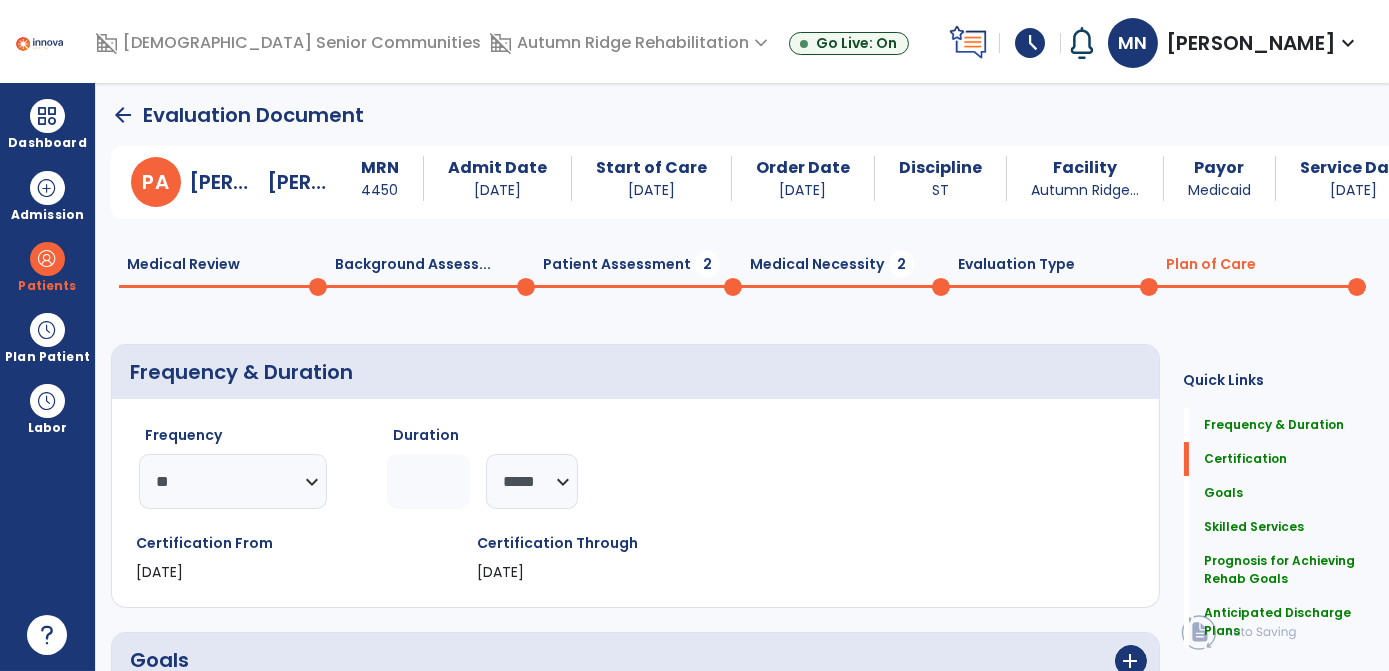 scroll, scrollTop: 0, scrollLeft: 0, axis: both 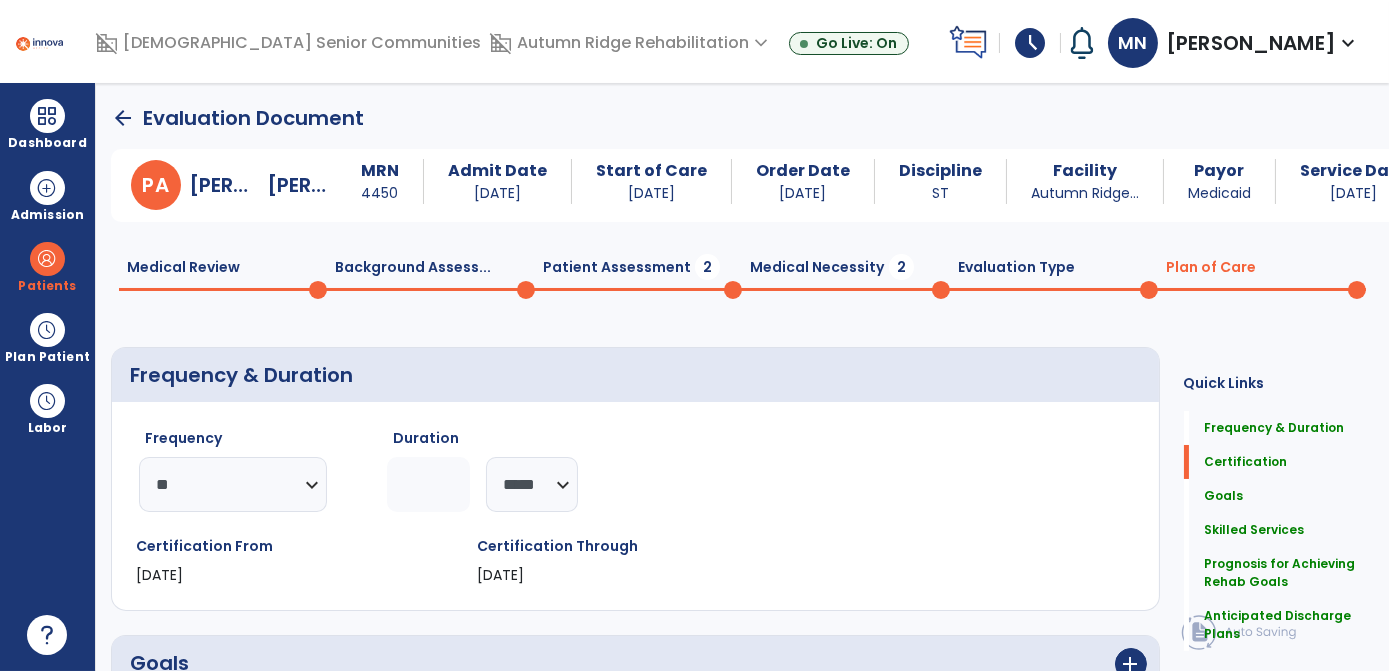 click on "Evaluation Type  0" 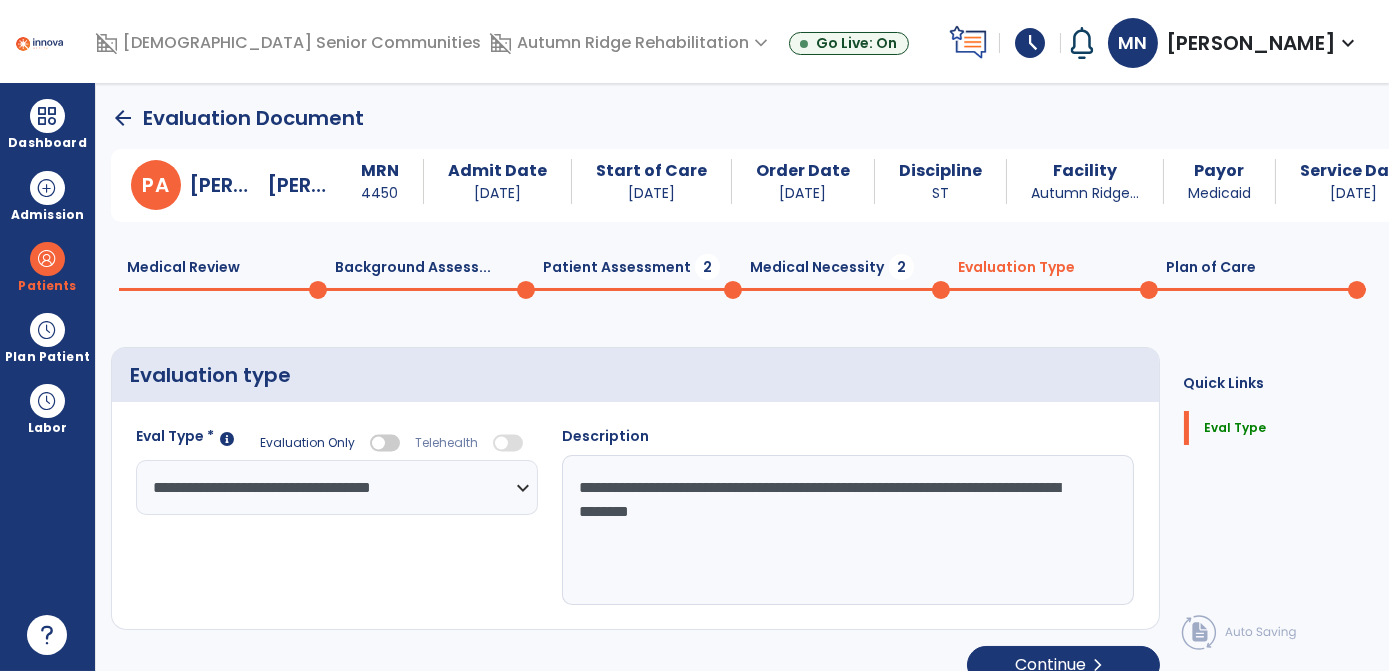 click 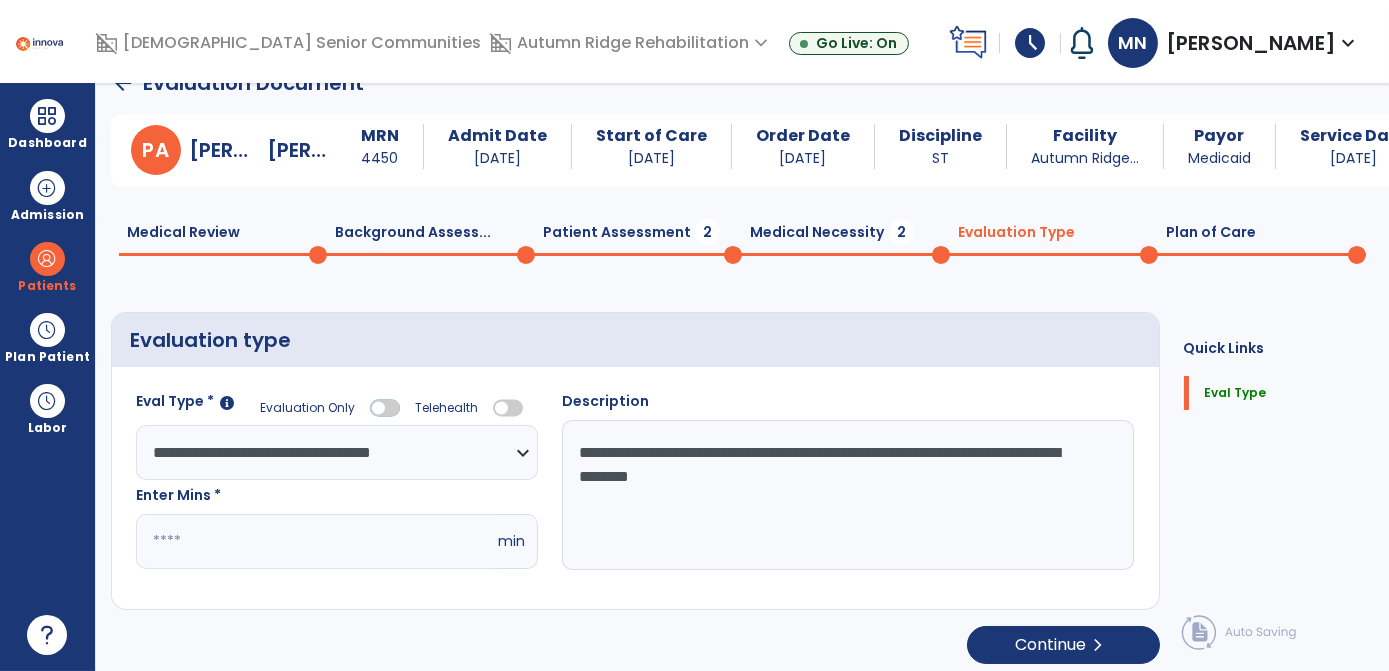 scroll, scrollTop: 42, scrollLeft: 0, axis: vertical 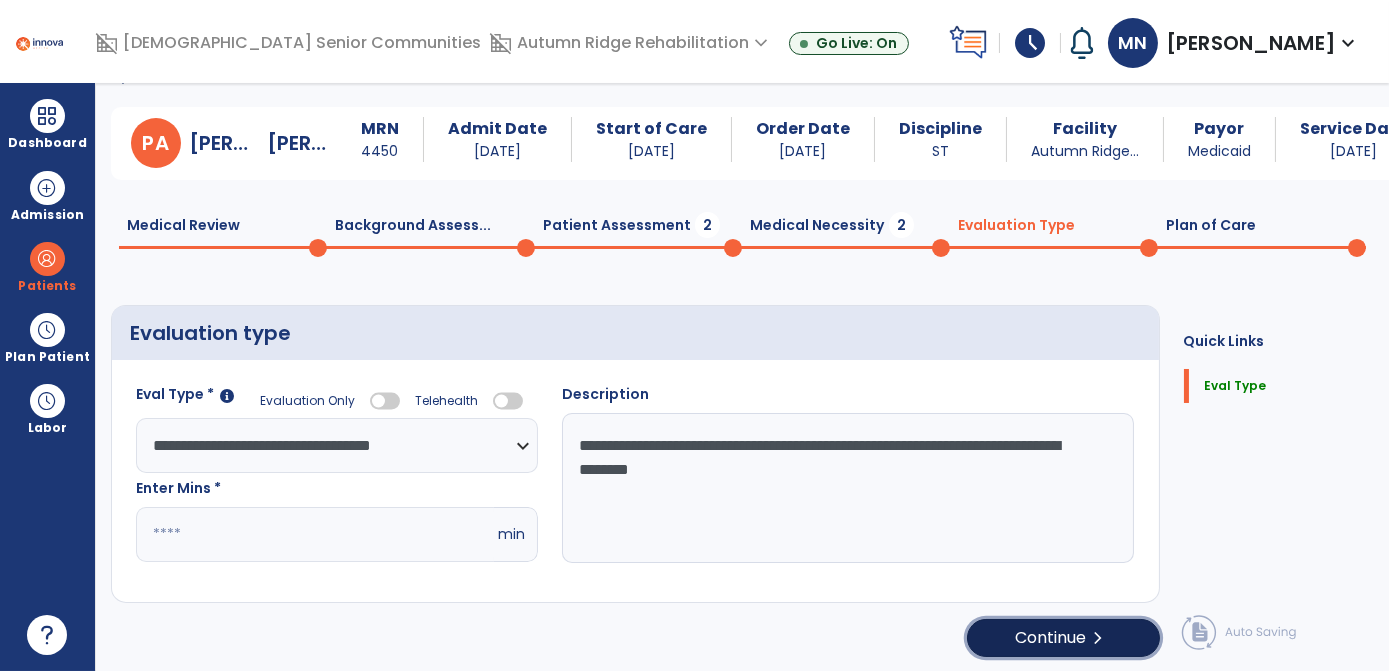 click on "Continue  chevron_right" 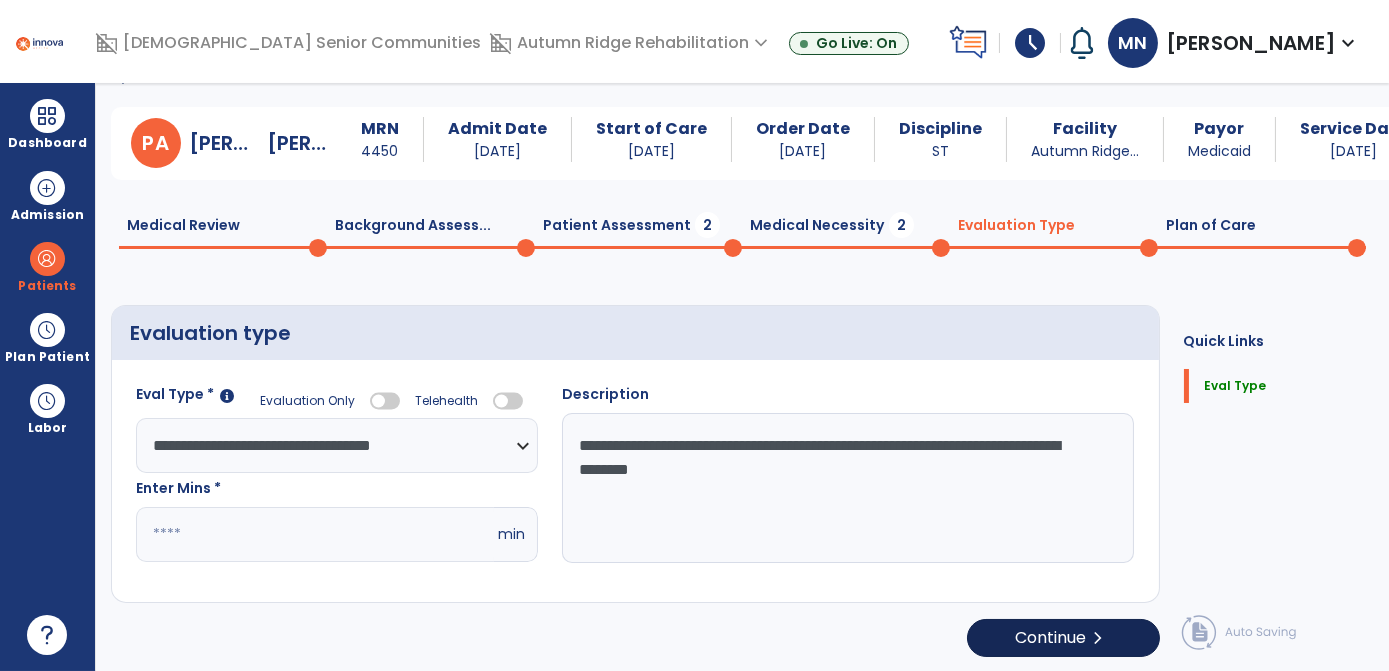 scroll, scrollTop: 1, scrollLeft: 0, axis: vertical 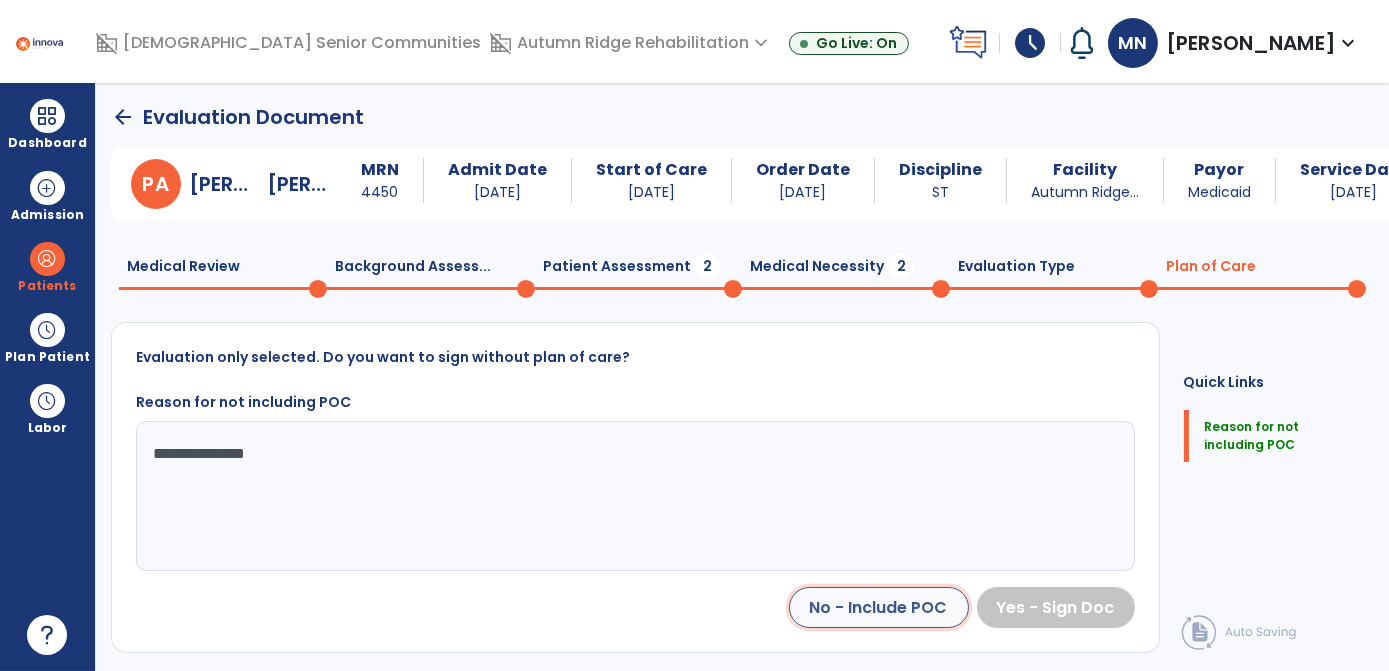 click on "No - Include POC" 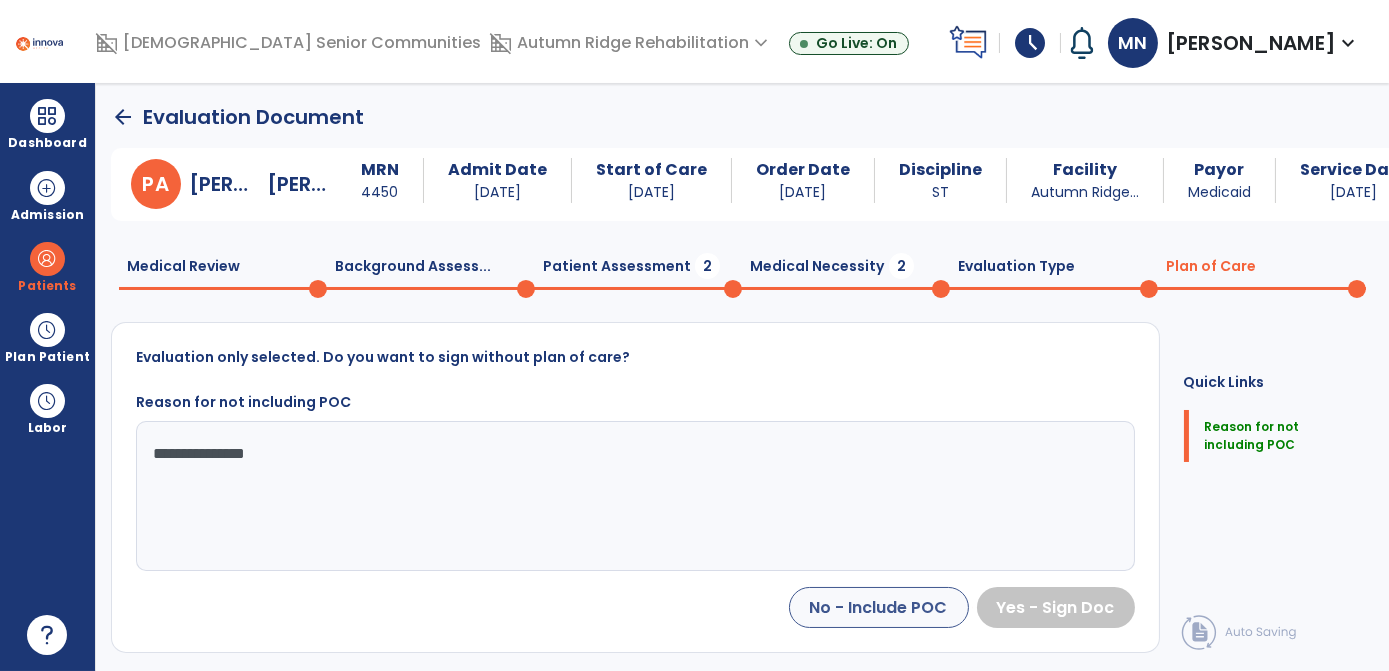 select on "**" 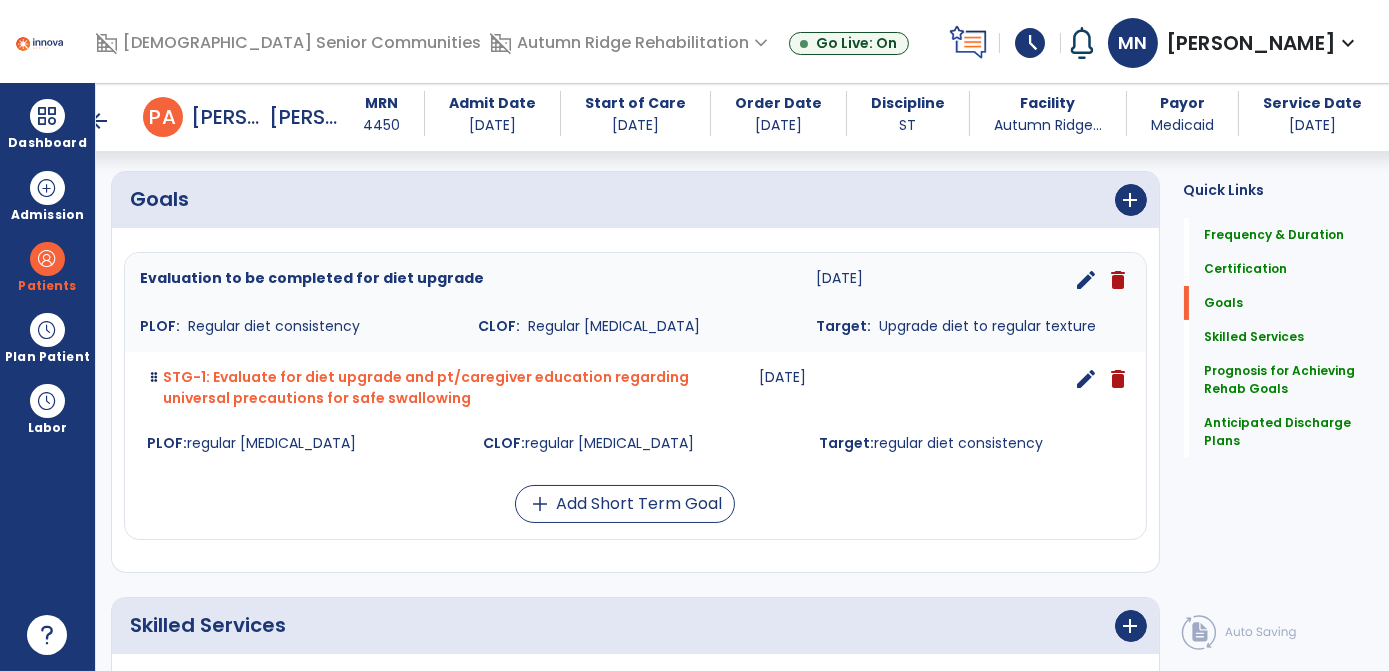scroll, scrollTop: 282, scrollLeft: 0, axis: vertical 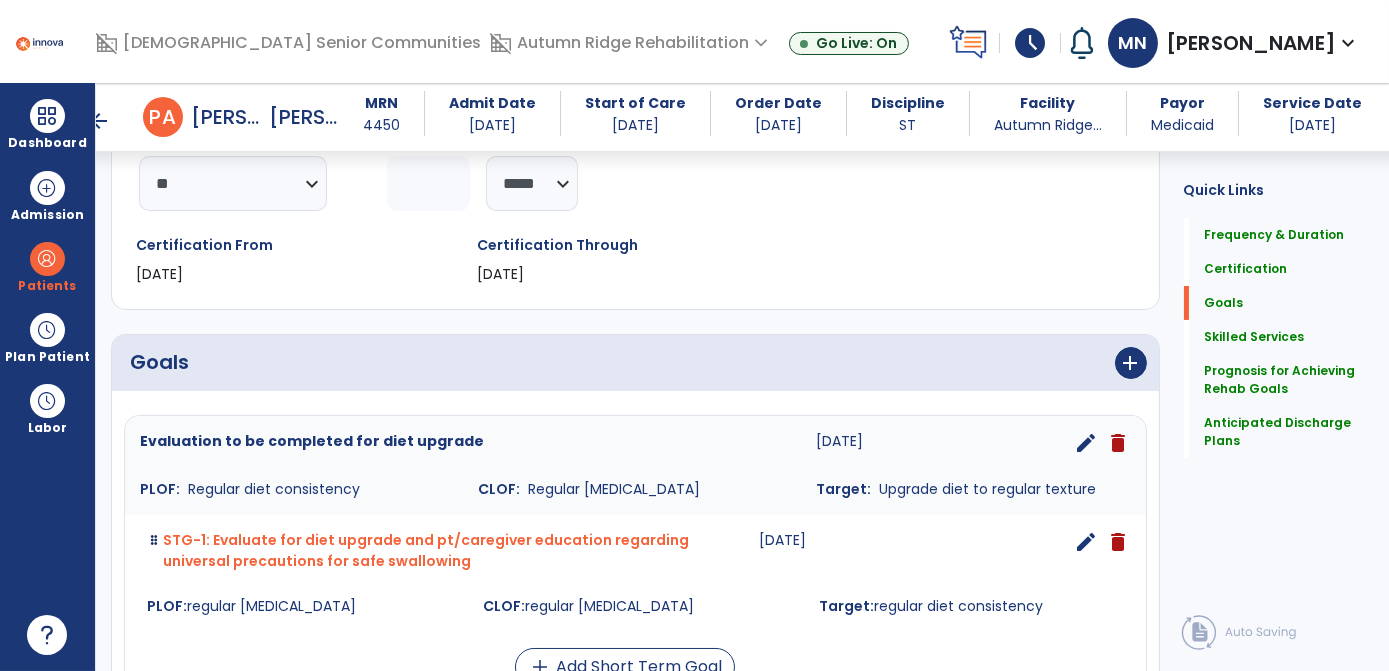 click on "delete" at bounding box center (1119, 551) 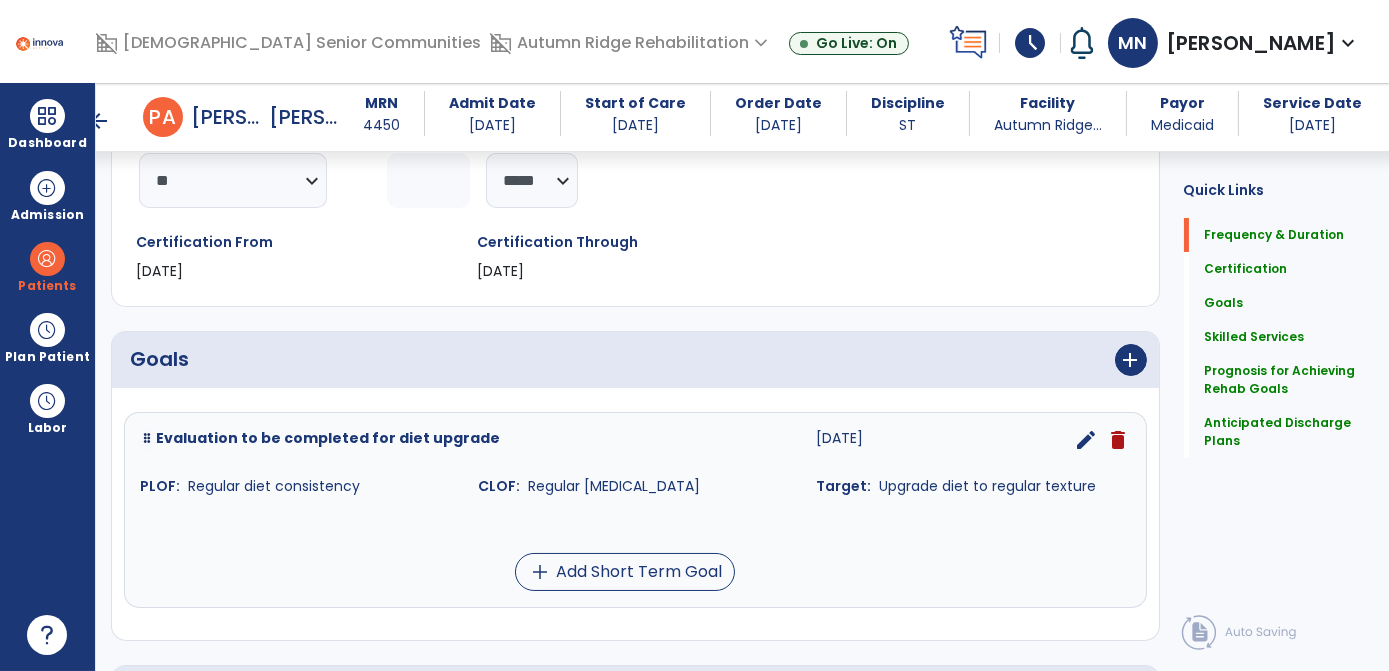 scroll, scrollTop: 154, scrollLeft: 0, axis: vertical 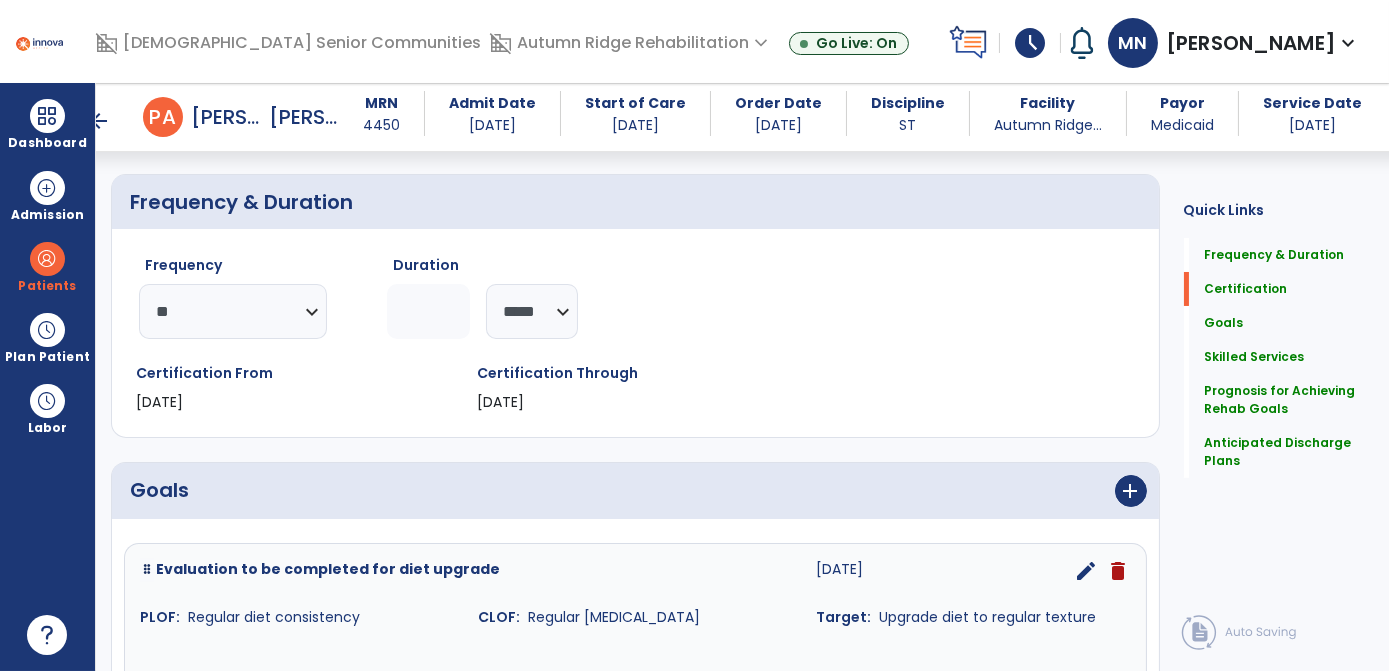 click on "delete" at bounding box center [1119, 571] 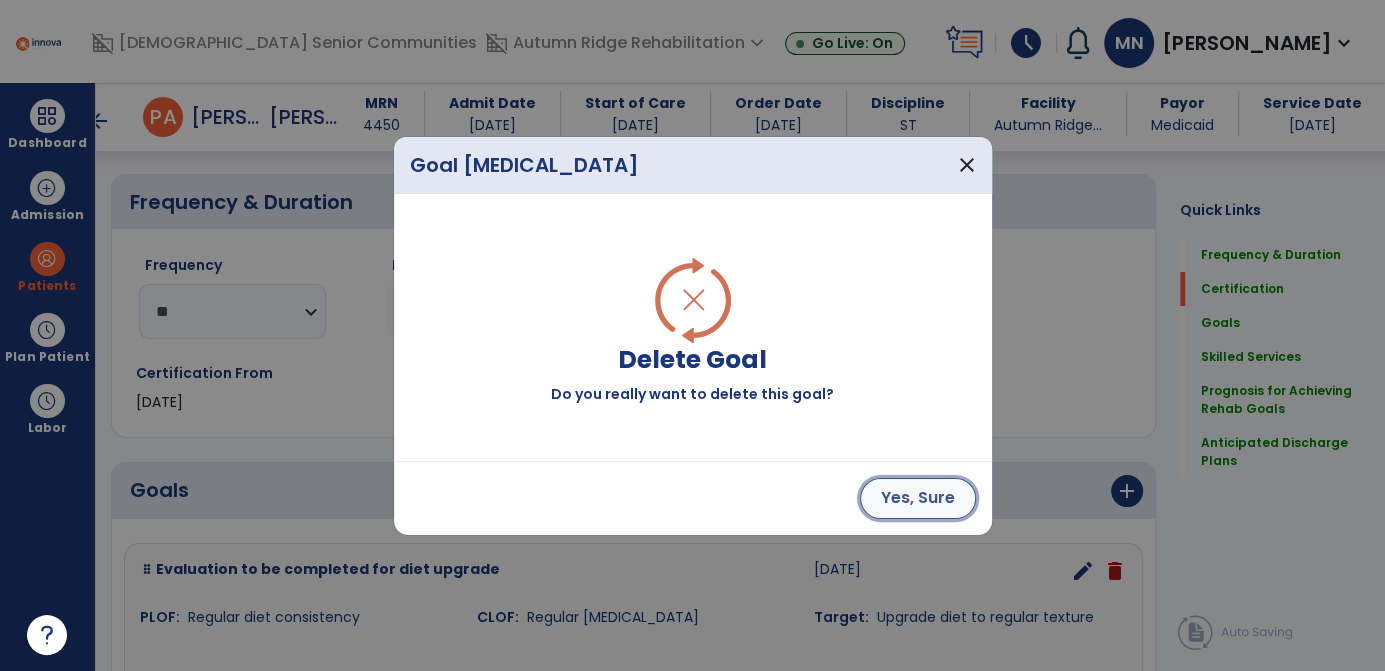click on "Yes, Sure" at bounding box center (918, 498) 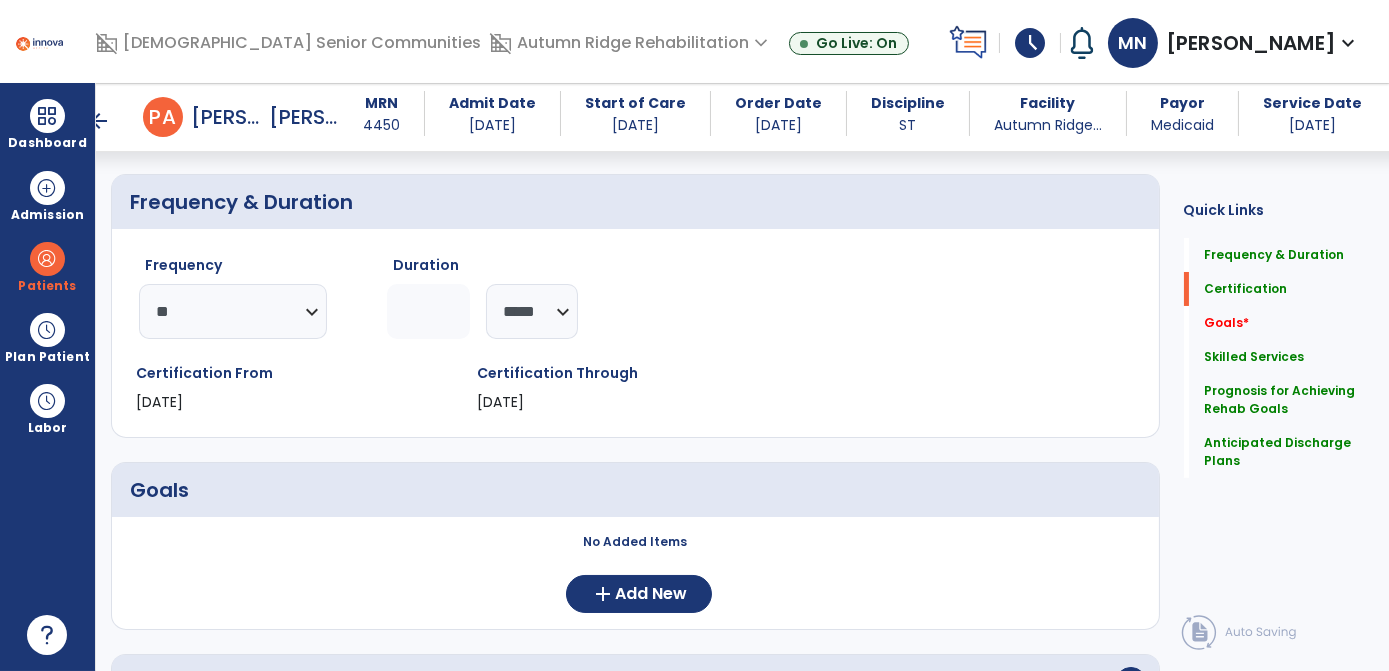 drag, startPoint x: 943, startPoint y: 262, endPoint x: 1061, endPoint y: 310, distance: 127.38917 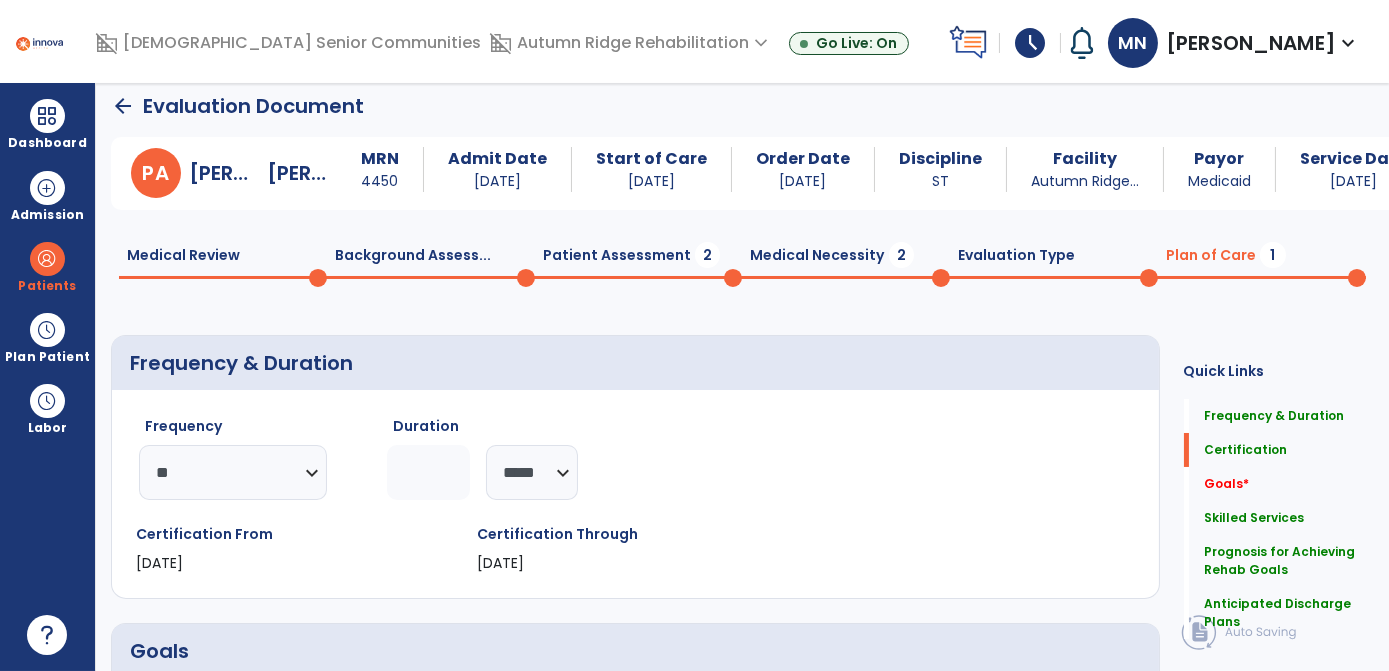 scroll, scrollTop: 8, scrollLeft: 0, axis: vertical 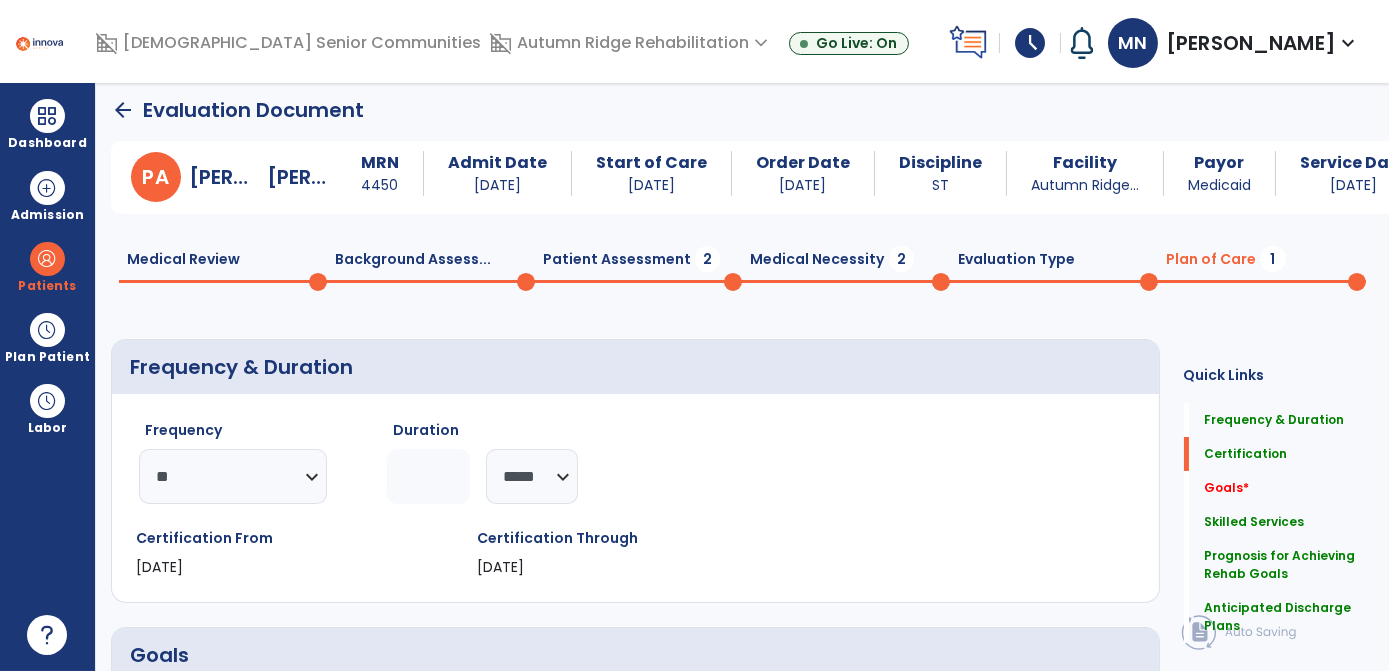 click on "Evaluation Type  0" 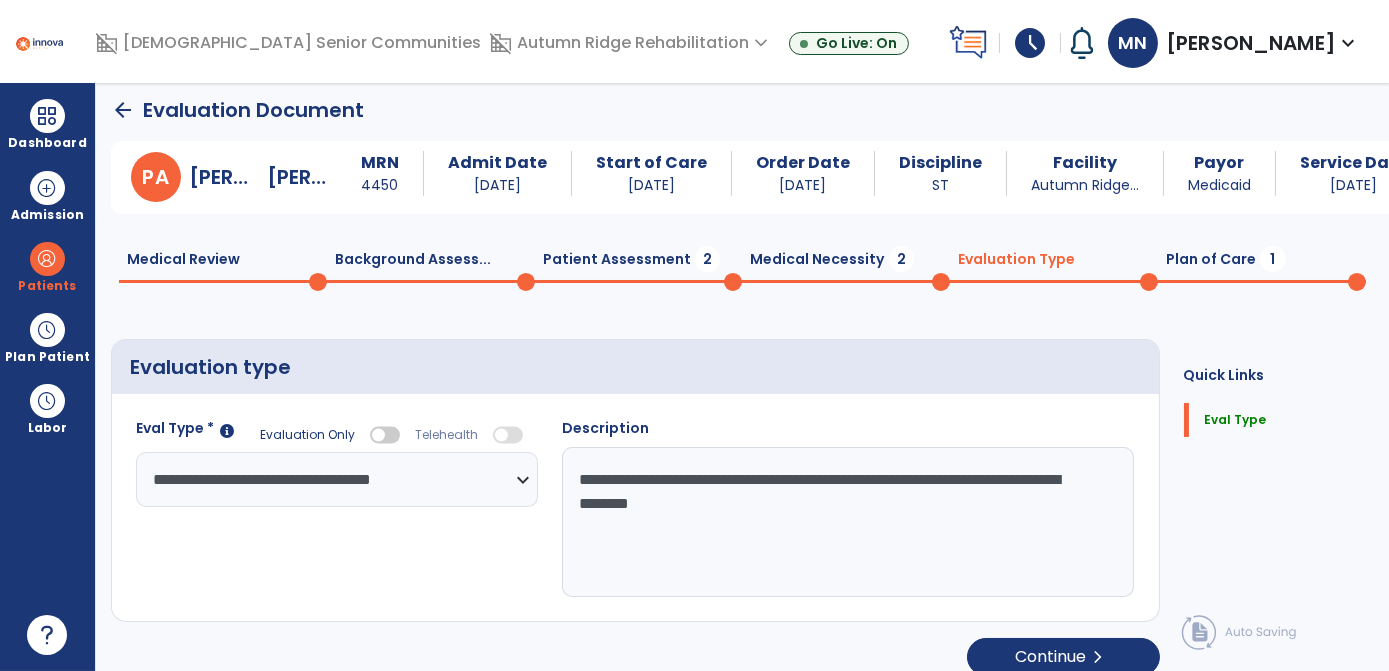 click 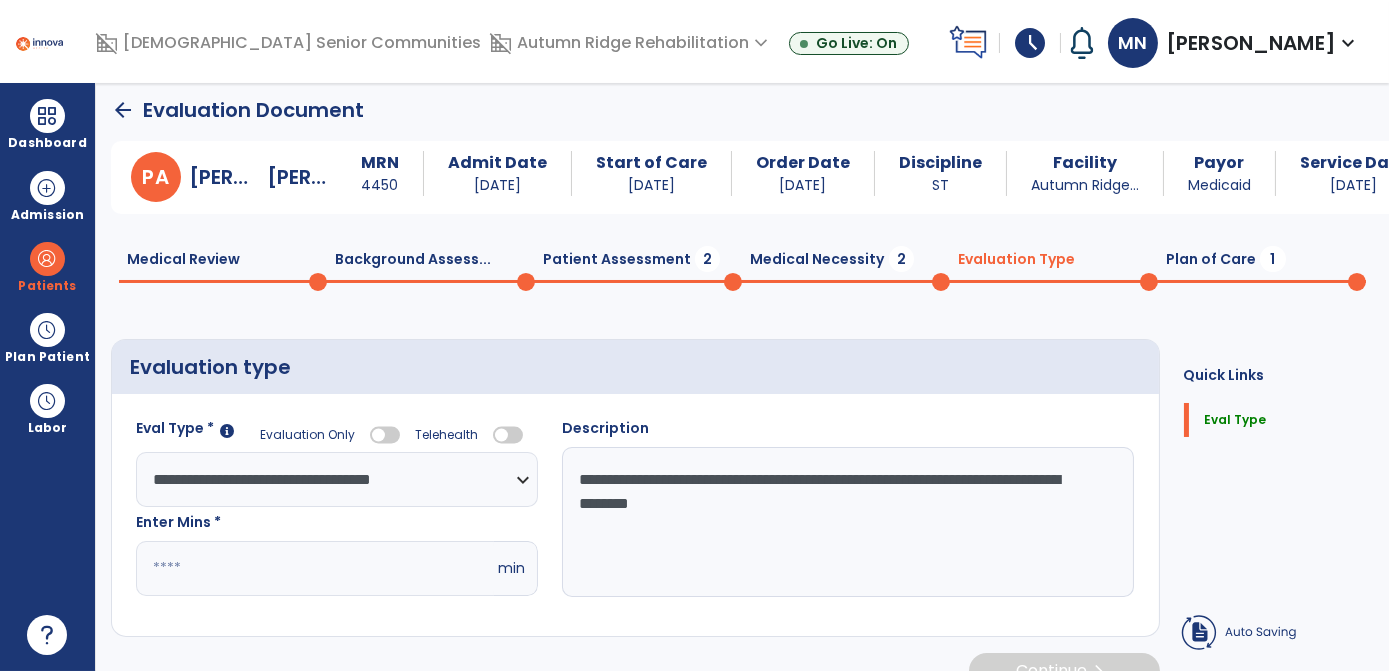 click 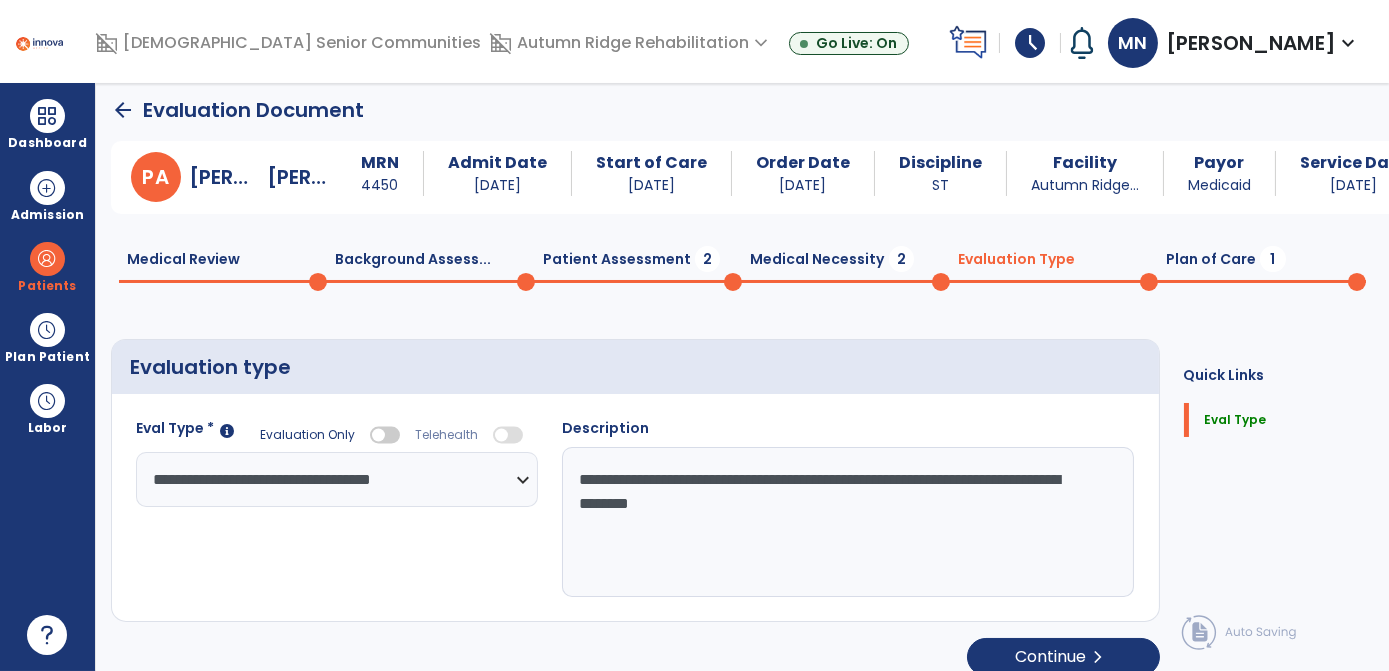 click 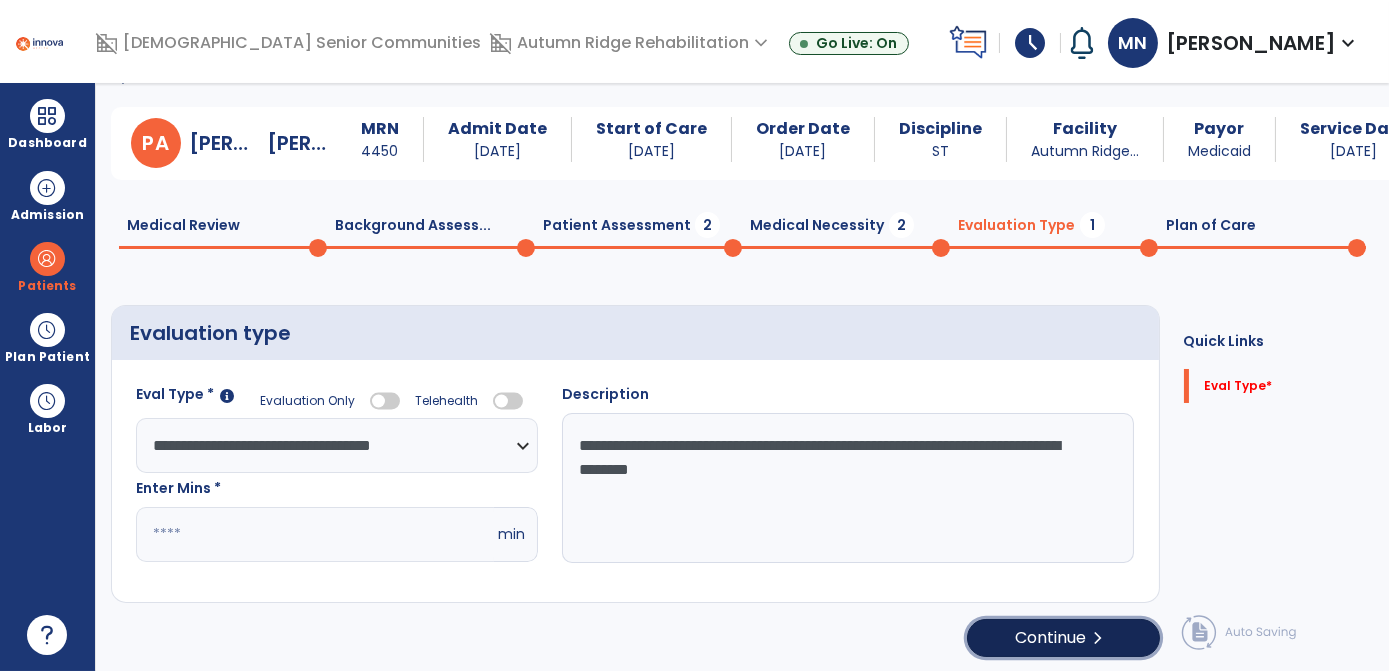 click on "Continue  chevron_right" 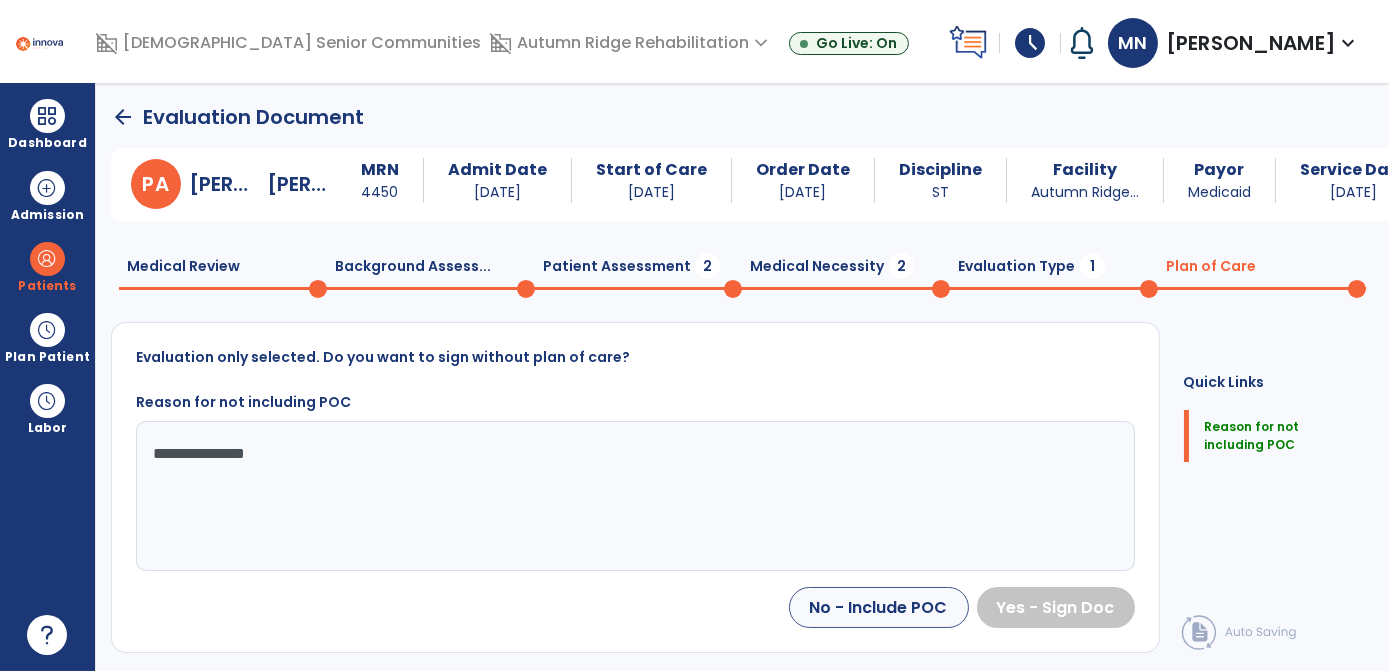 scroll, scrollTop: 0, scrollLeft: 0, axis: both 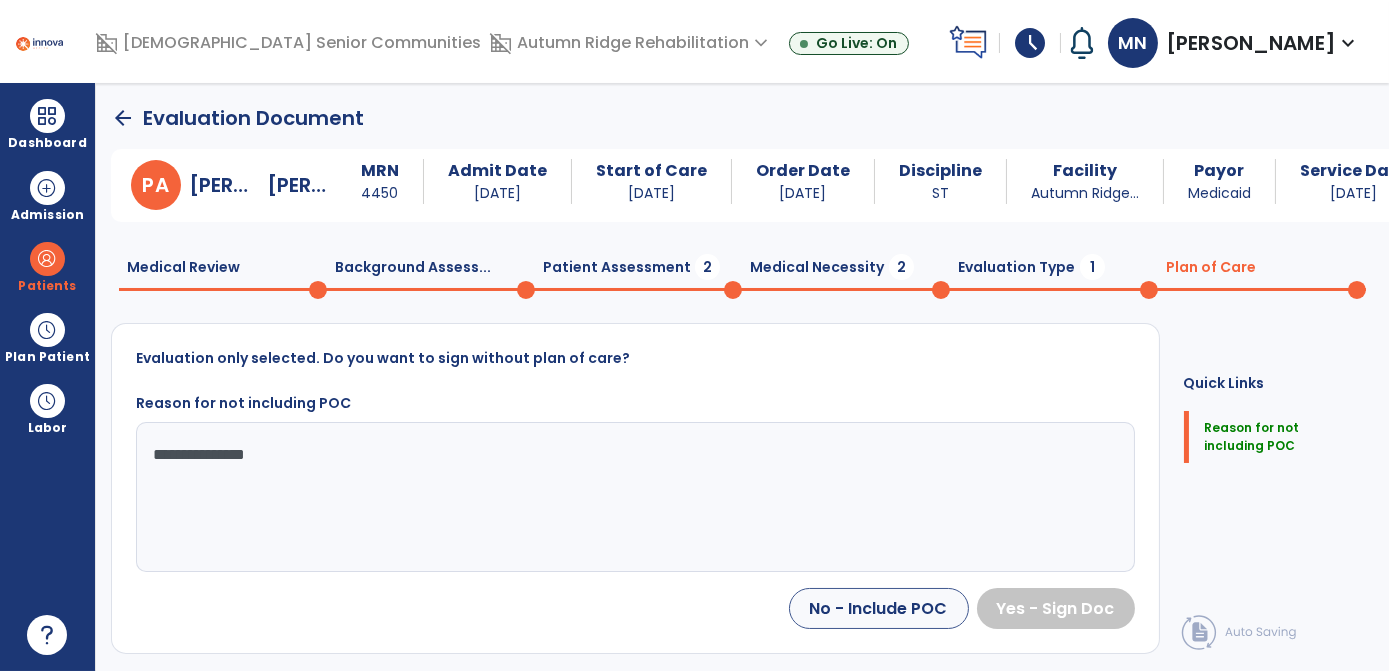 click on "Plan of Care  0" 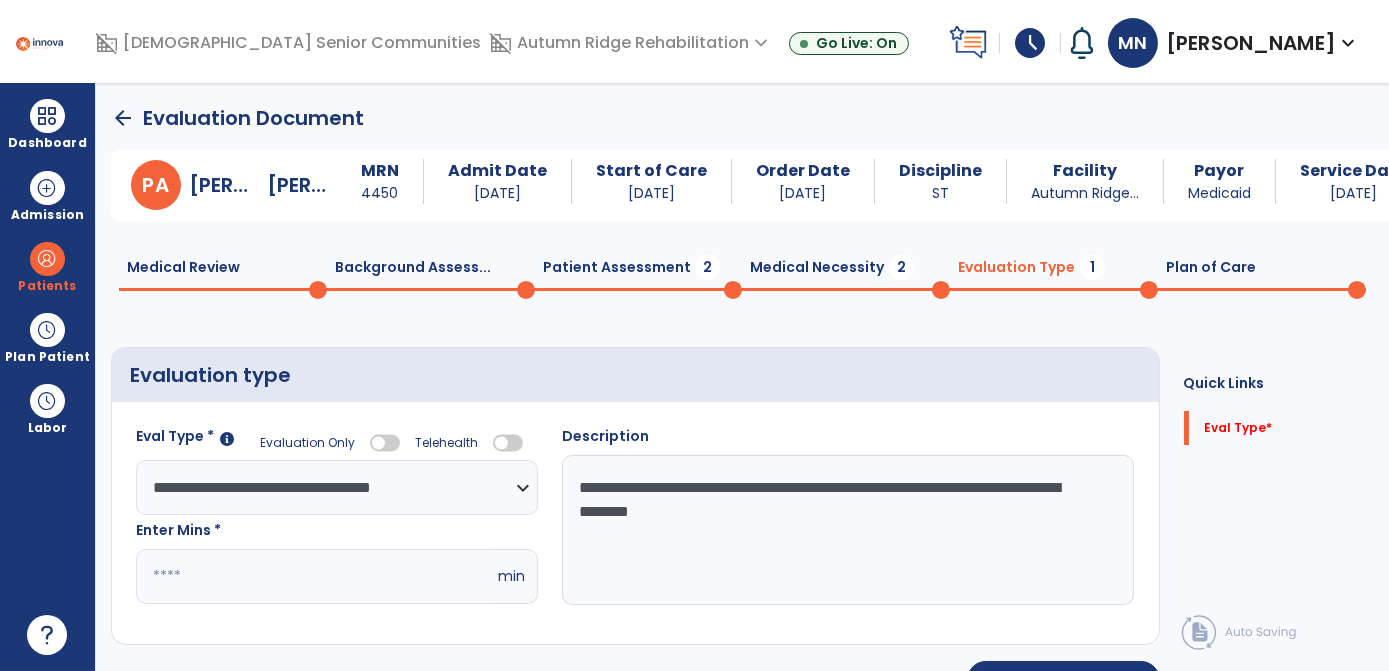 click on "*" 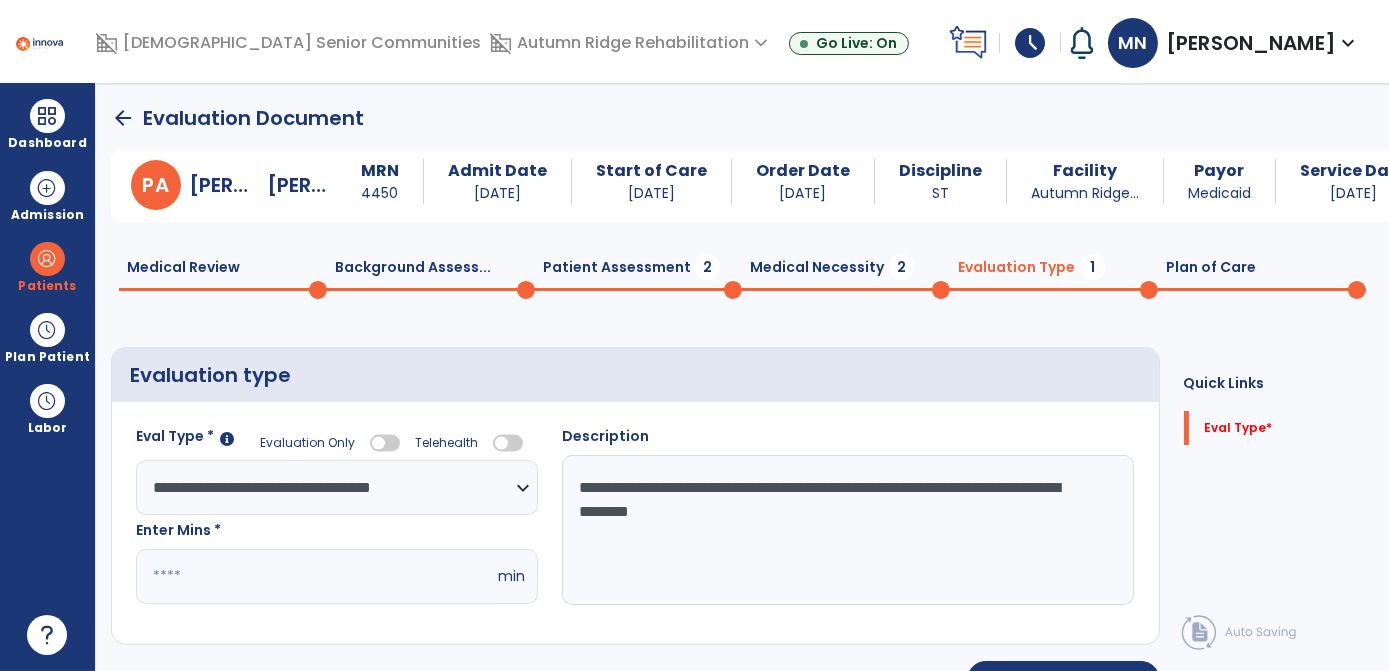 type on "**" 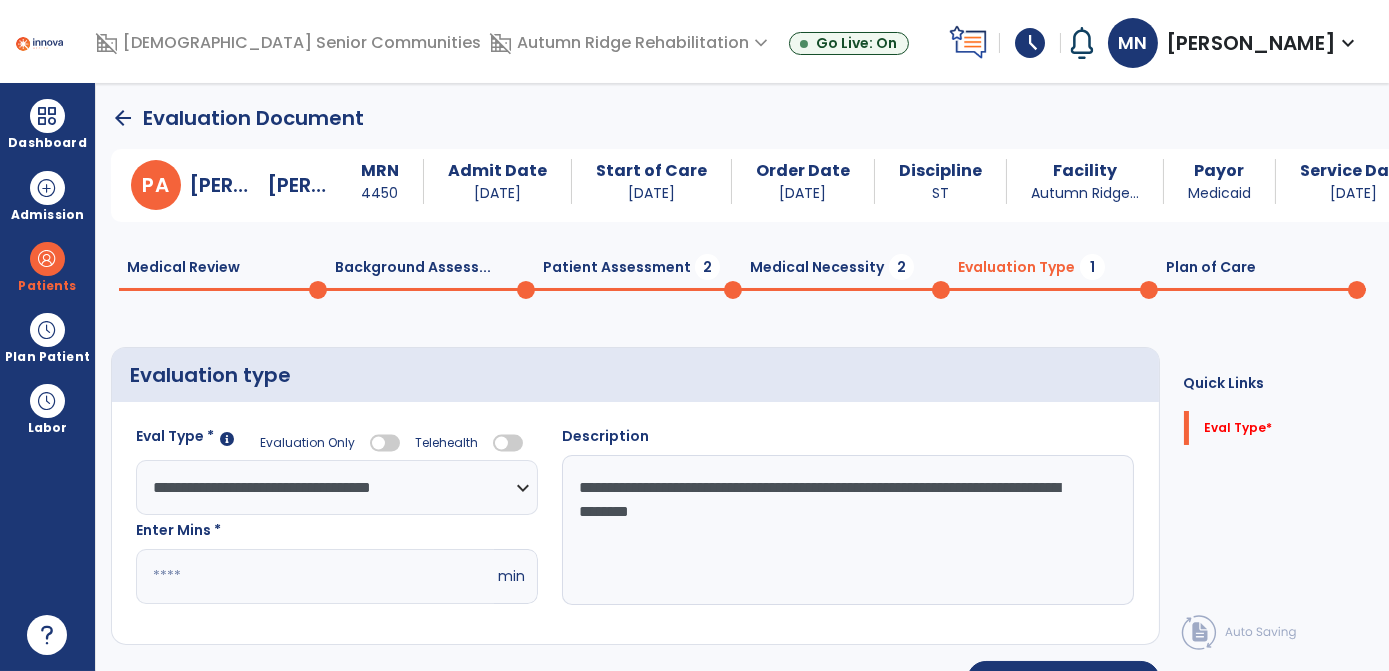 scroll, scrollTop: 42, scrollLeft: 0, axis: vertical 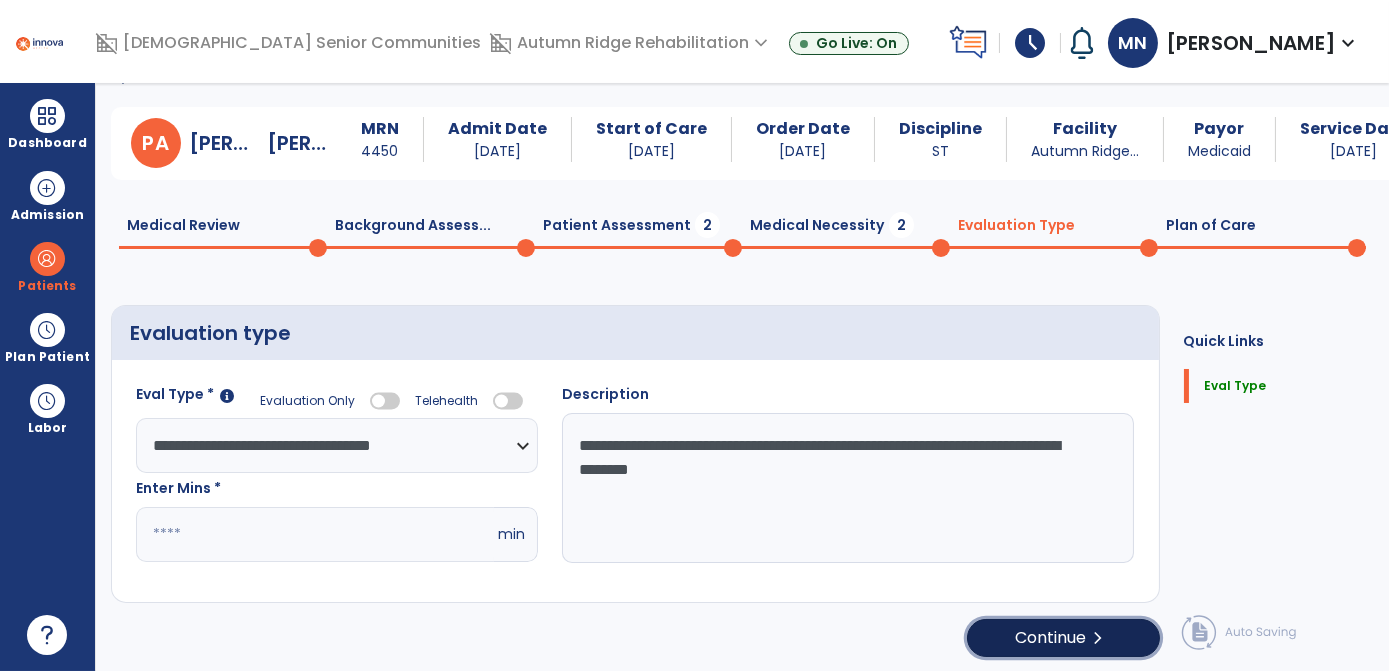 click on "Continue  chevron_right" 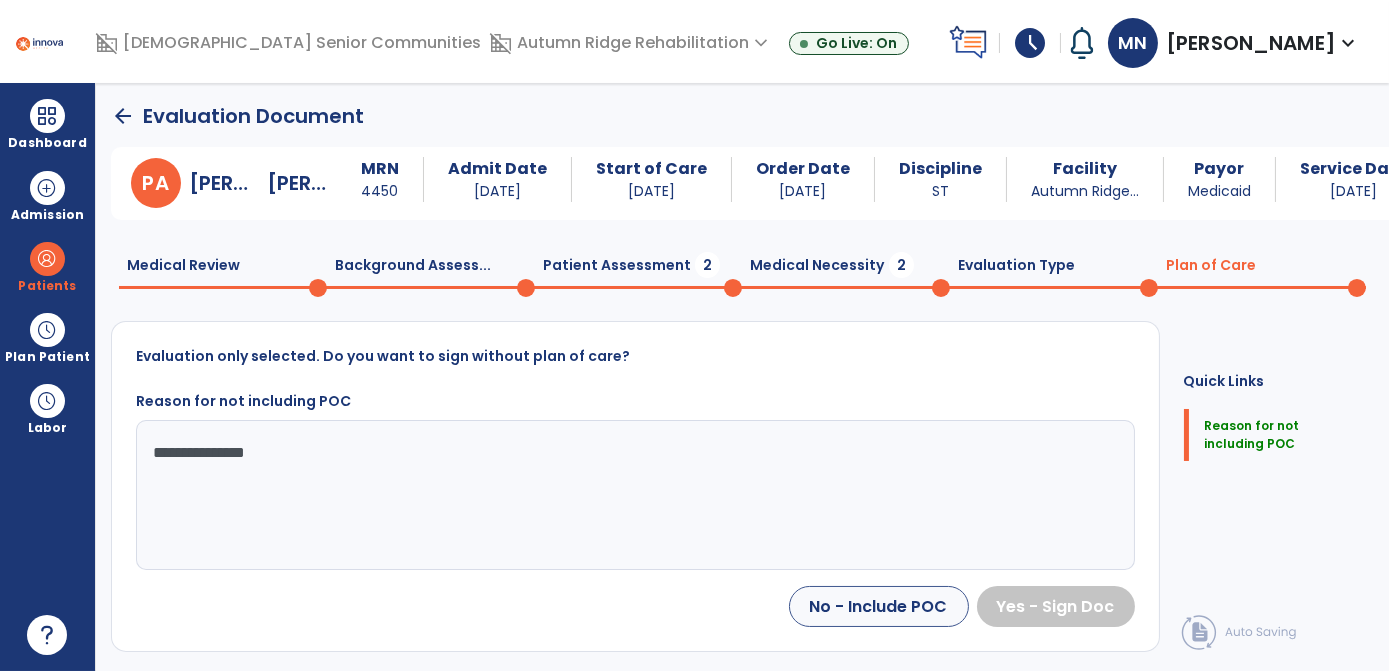 scroll, scrollTop: 1, scrollLeft: 0, axis: vertical 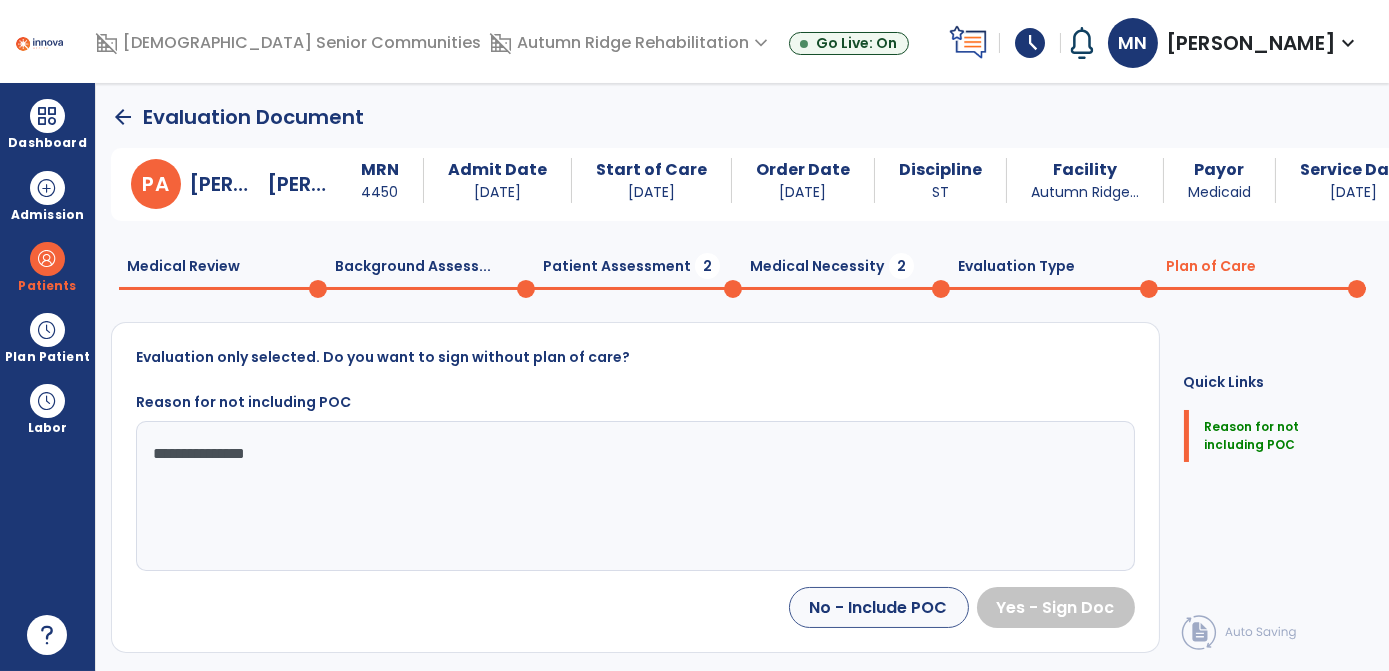 click on "Plan of Care  0" 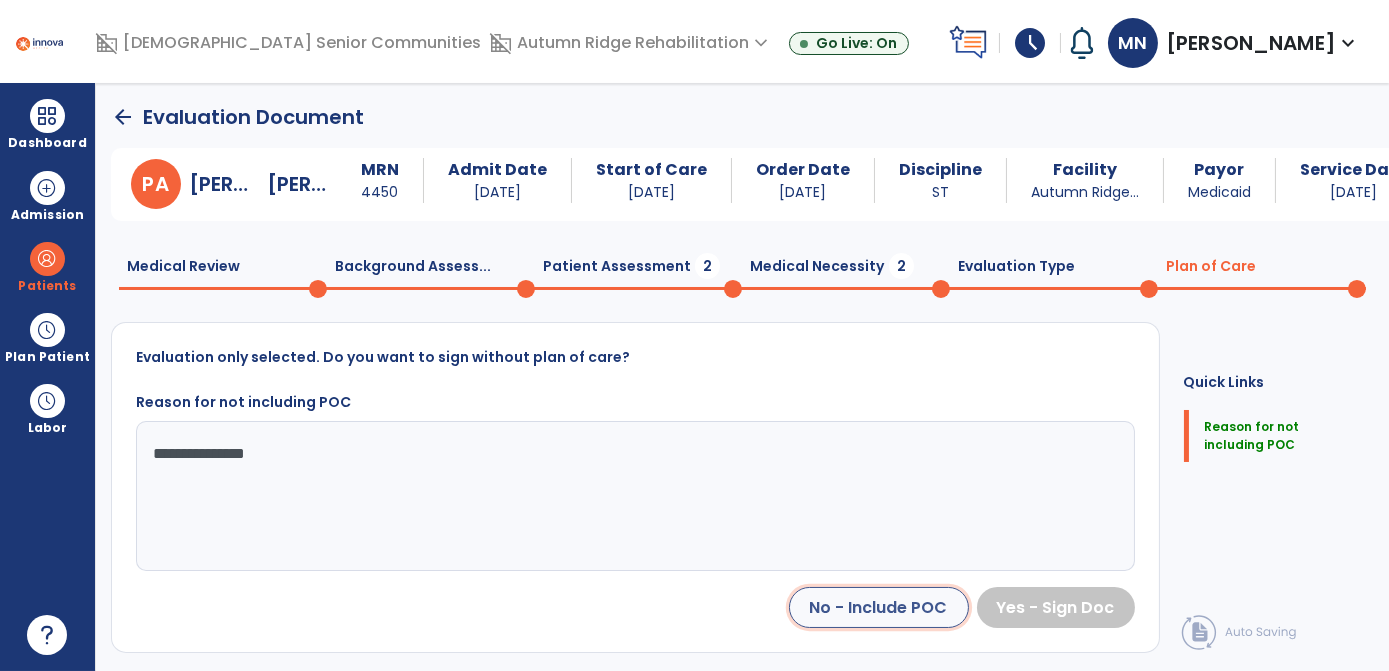 click on "No - Include POC" 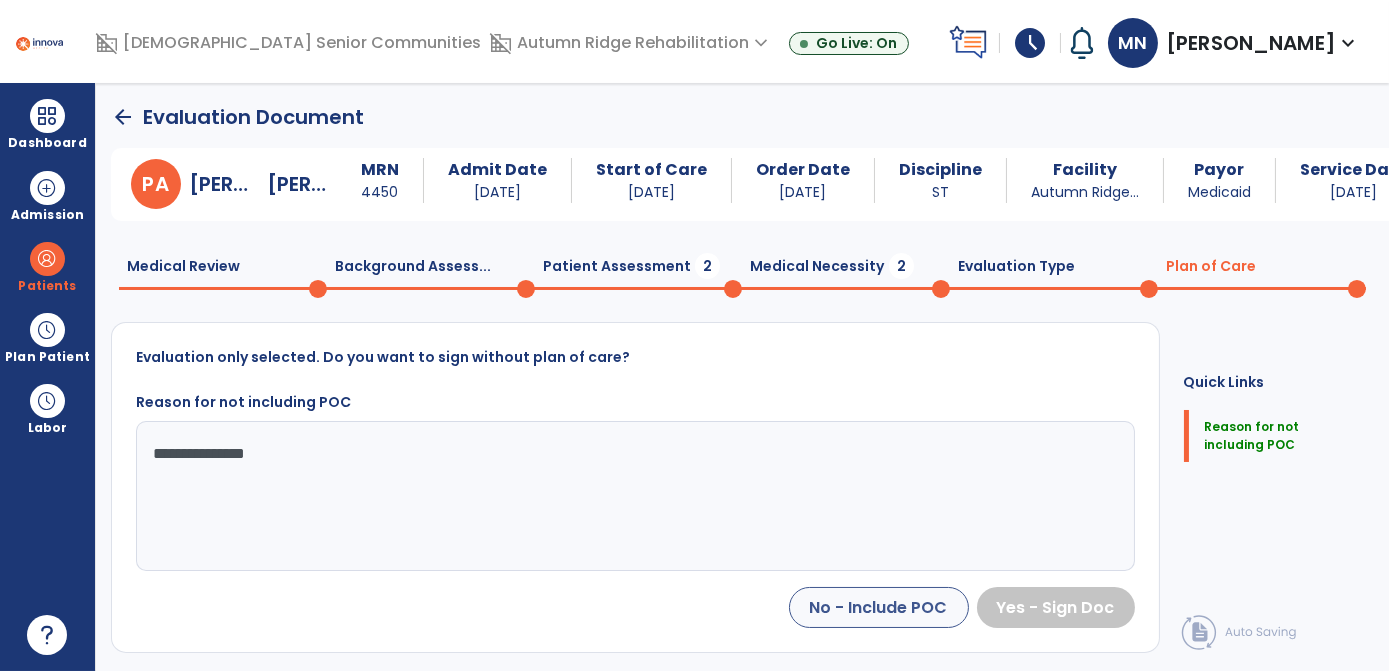 select on "**" 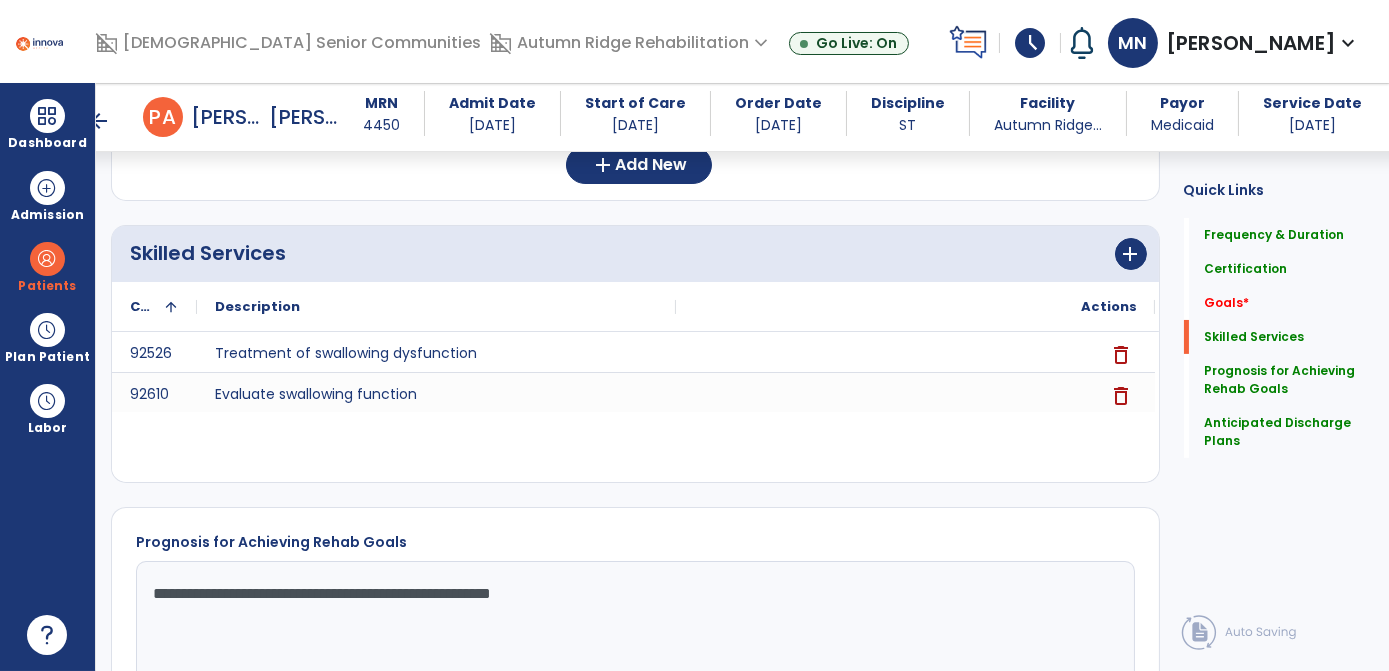 scroll, scrollTop: 581, scrollLeft: 0, axis: vertical 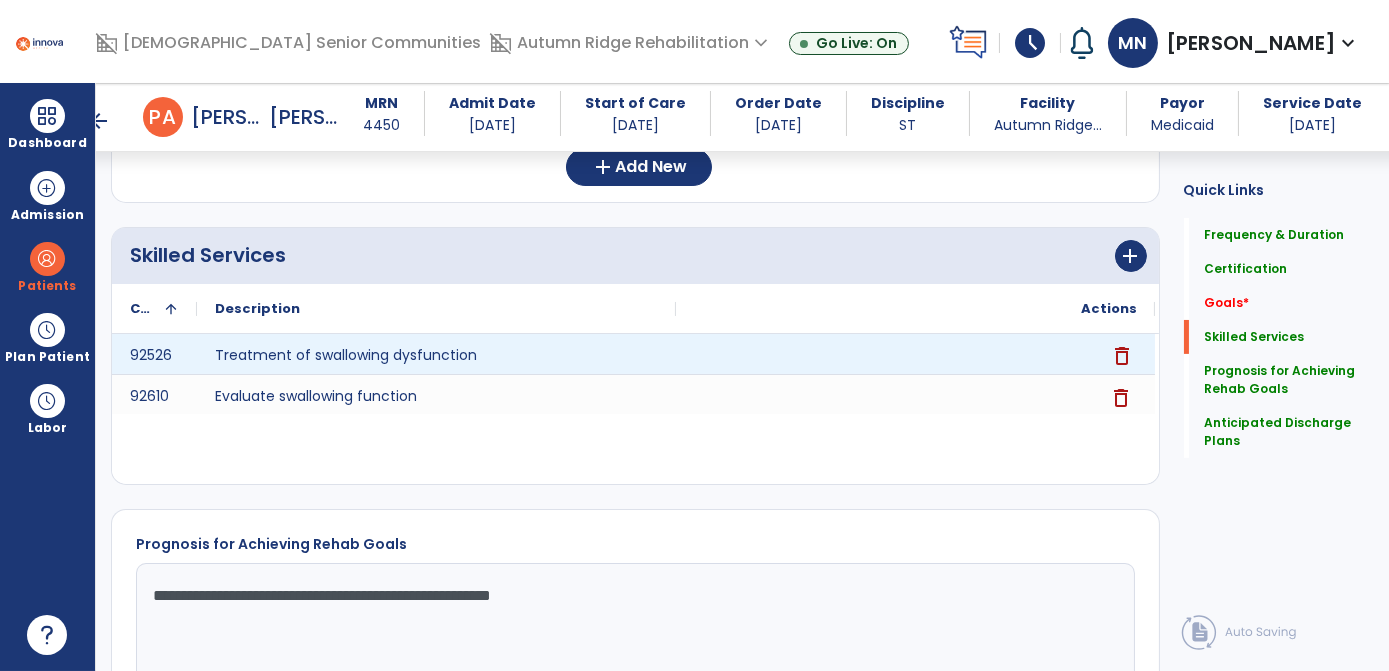 click on "delete" 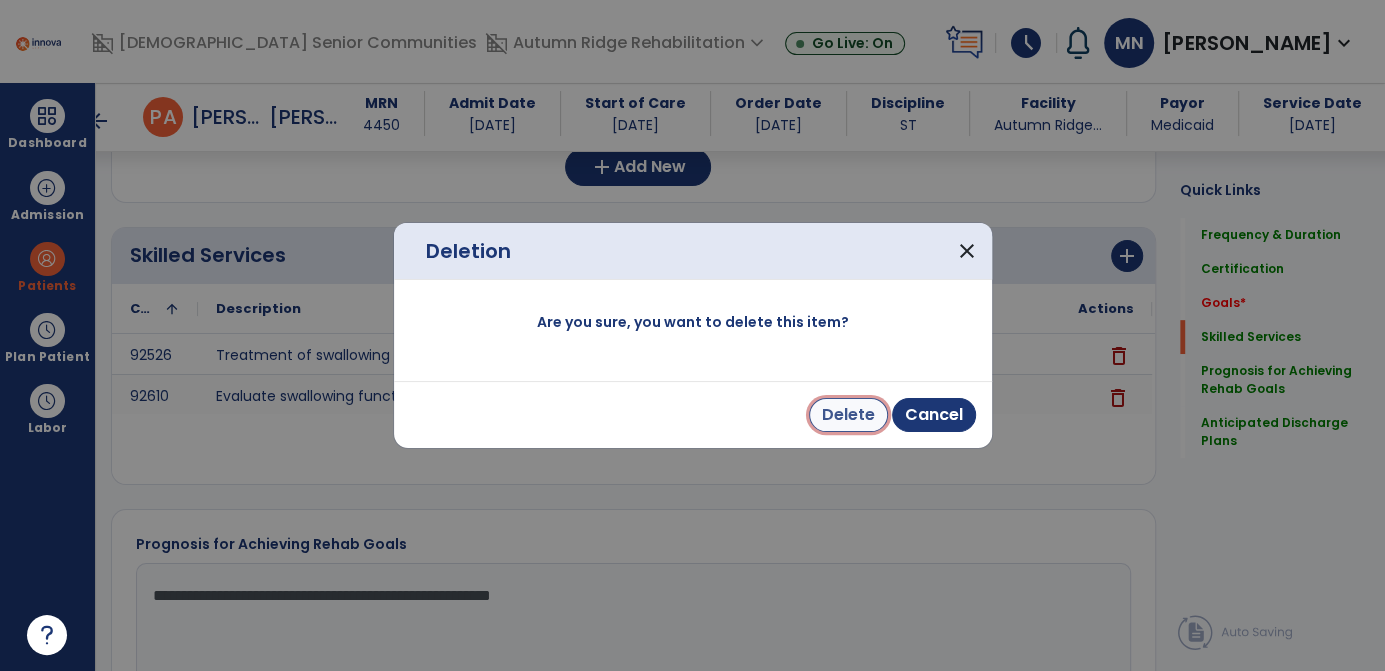 click on "Delete" at bounding box center (848, 415) 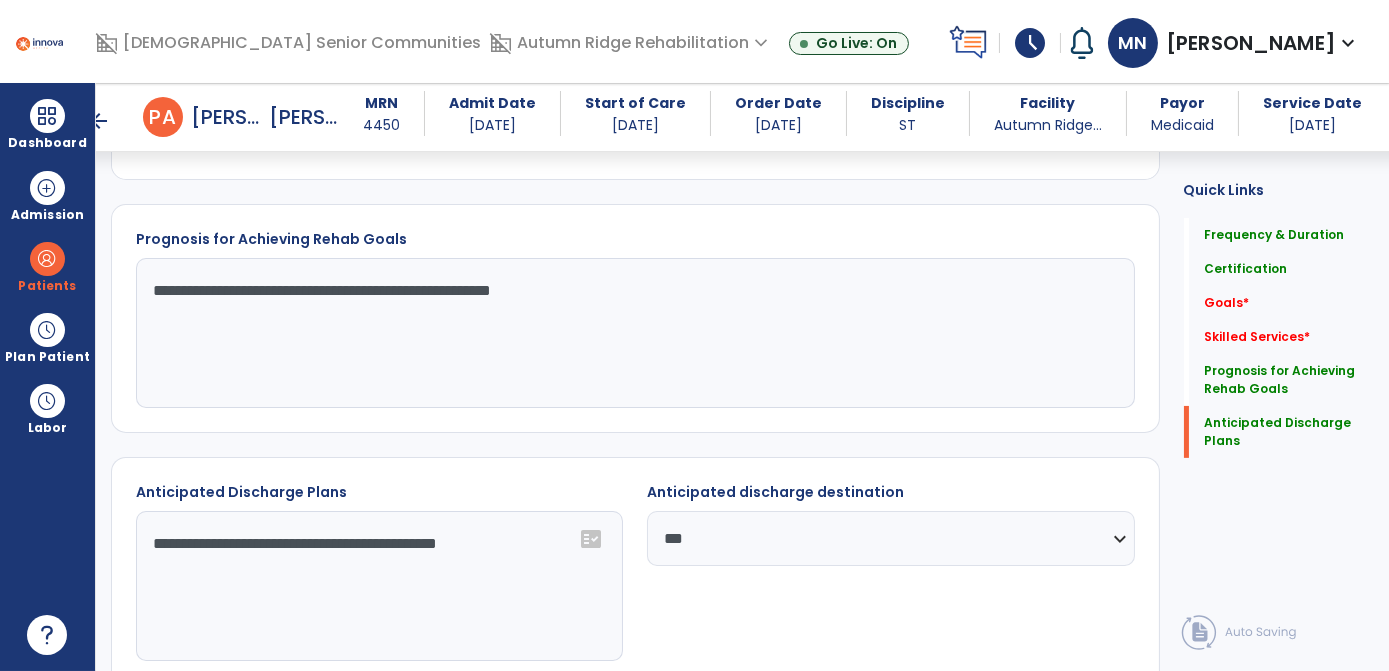 scroll, scrollTop: 994, scrollLeft: 0, axis: vertical 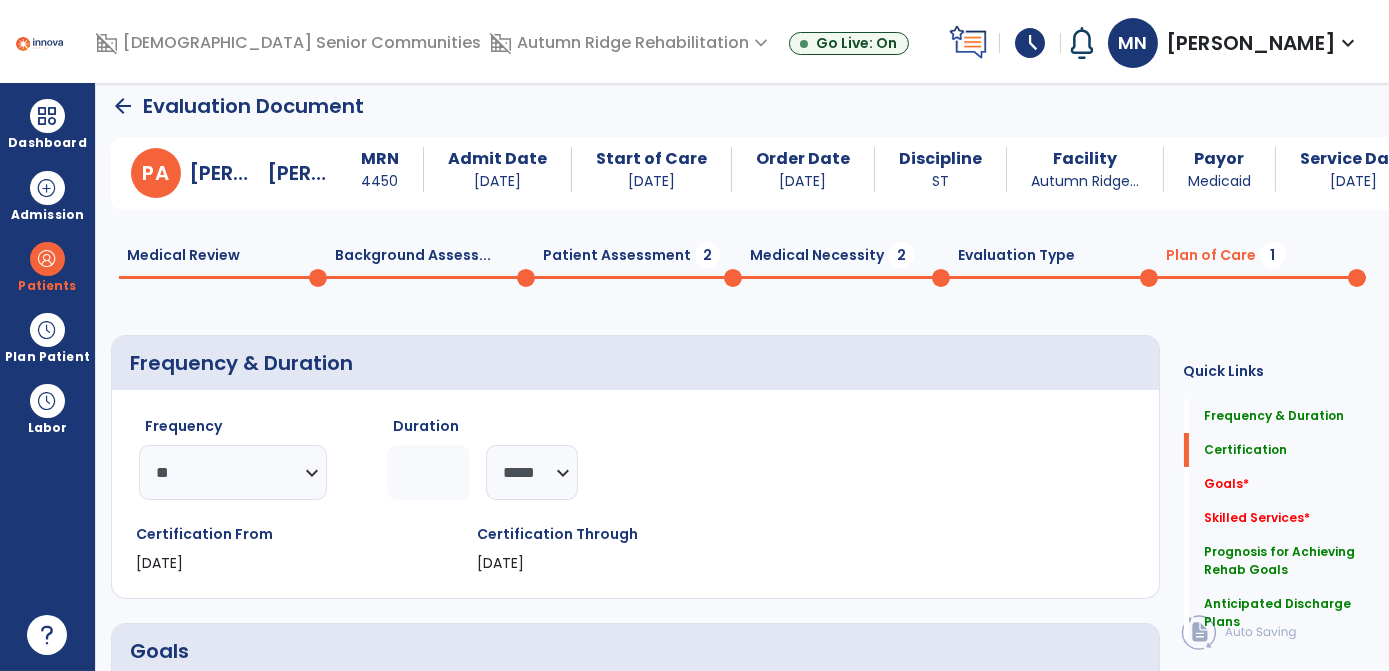 click on "Evaluation Type  0" 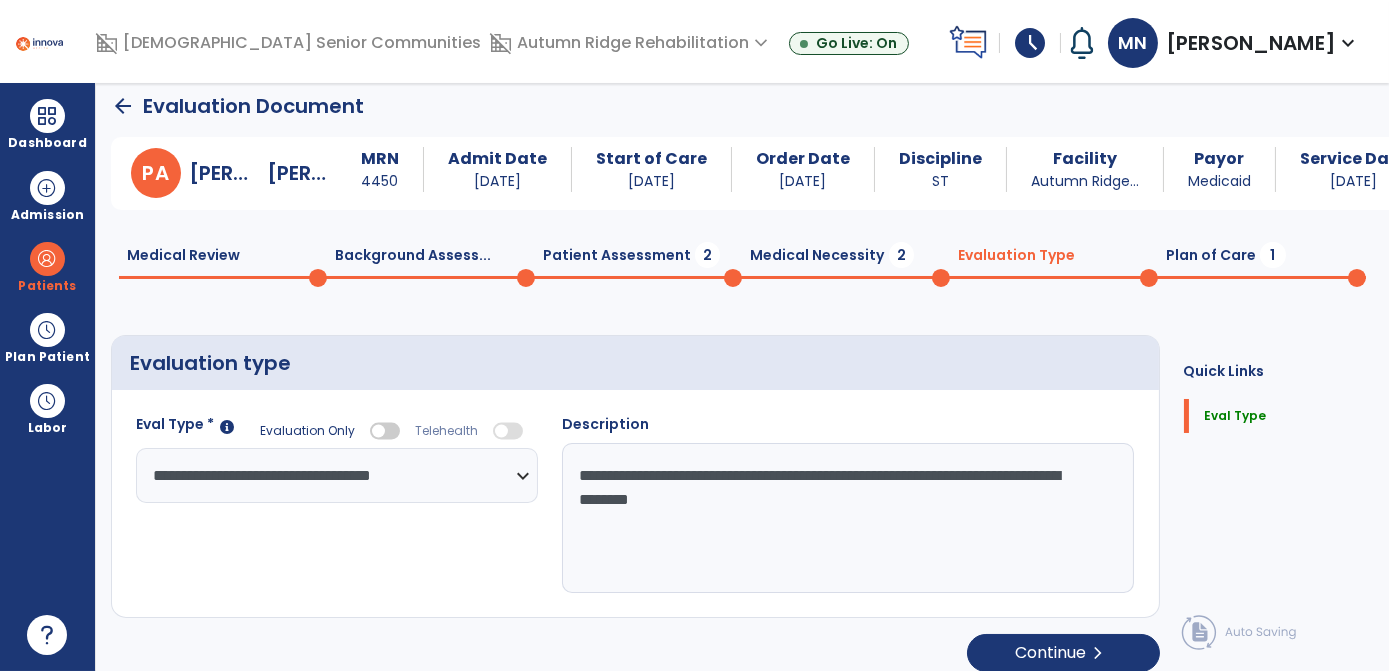 click 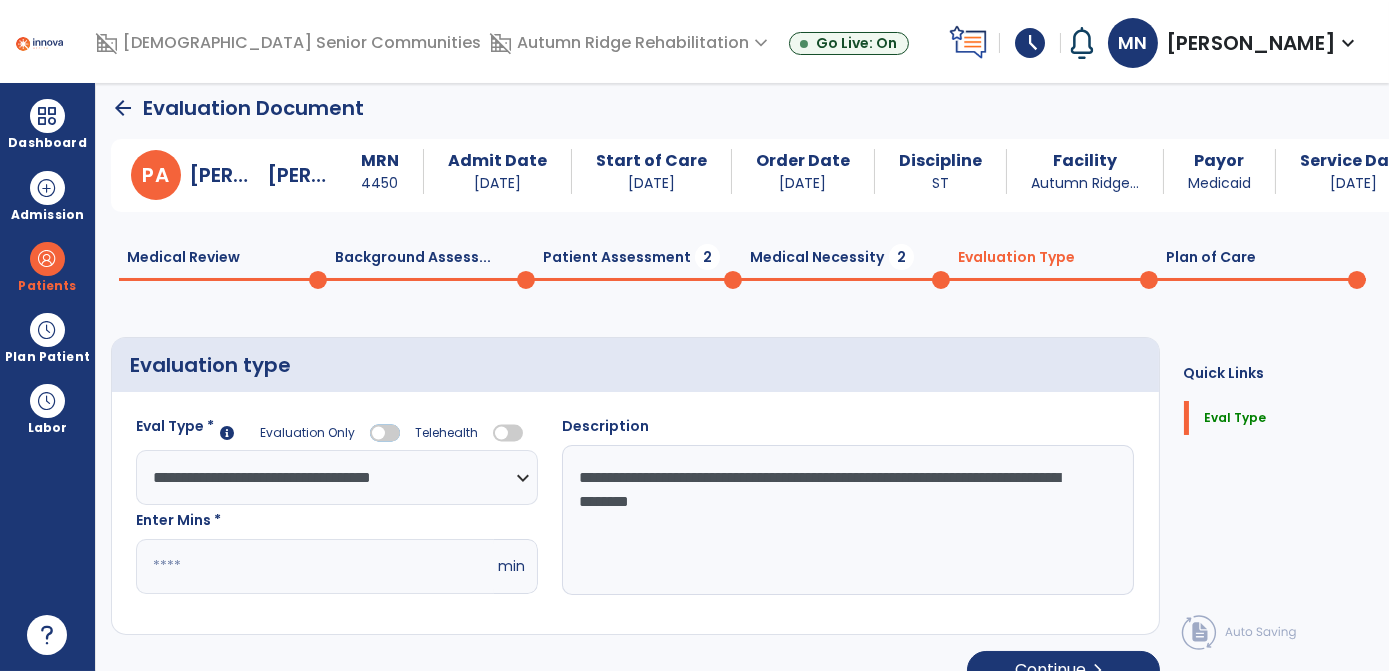 scroll, scrollTop: 5, scrollLeft: 0, axis: vertical 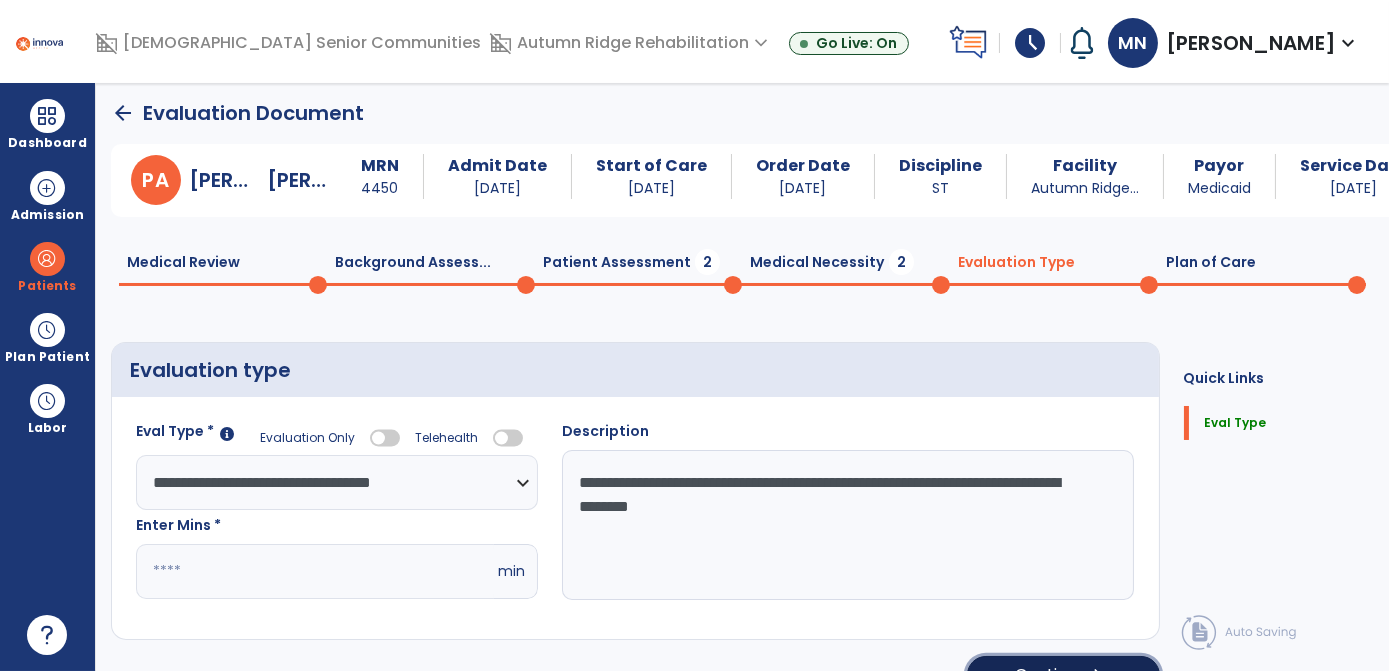 click on "Continue  chevron_right" 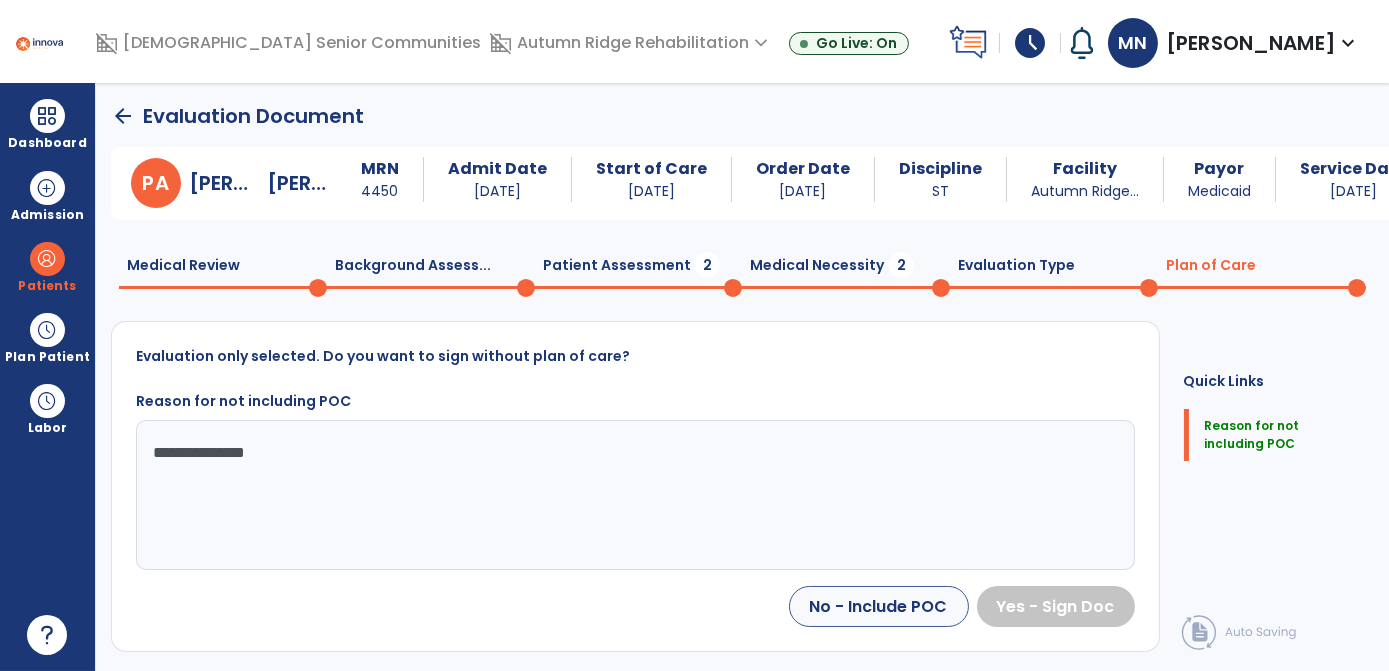 scroll, scrollTop: 1, scrollLeft: 0, axis: vertical 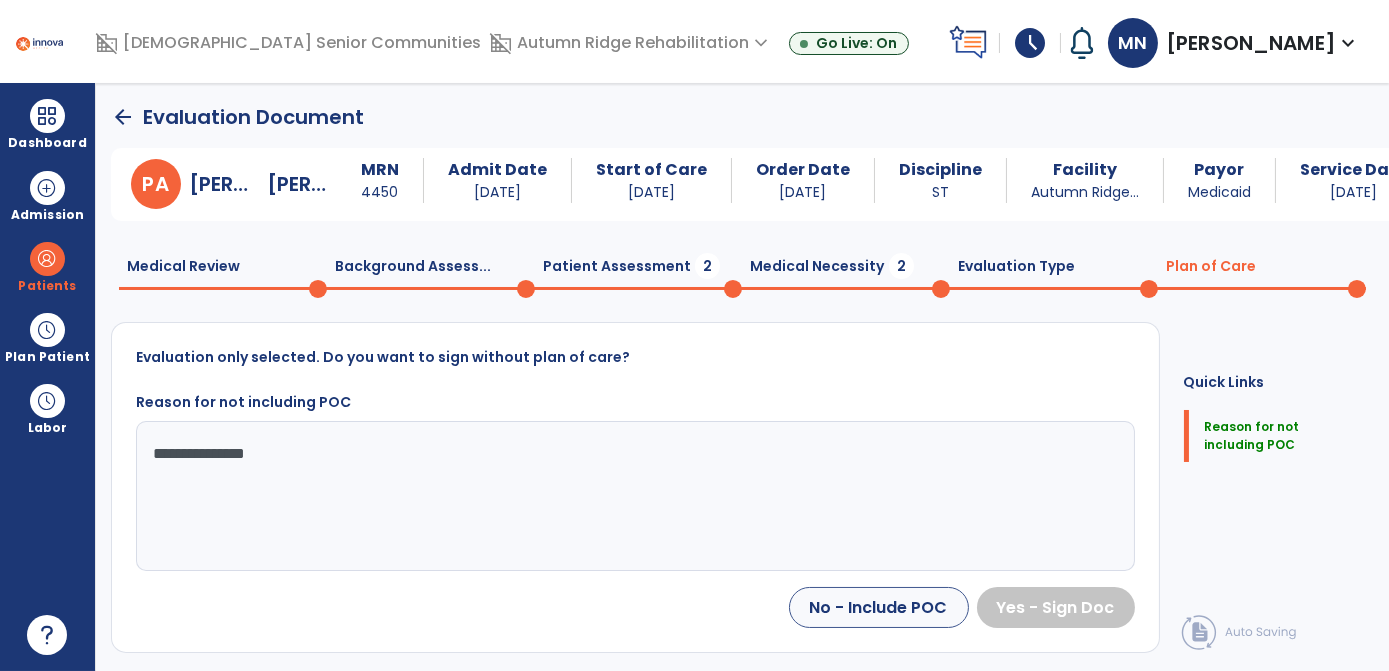 click on "Plan of Care  0" 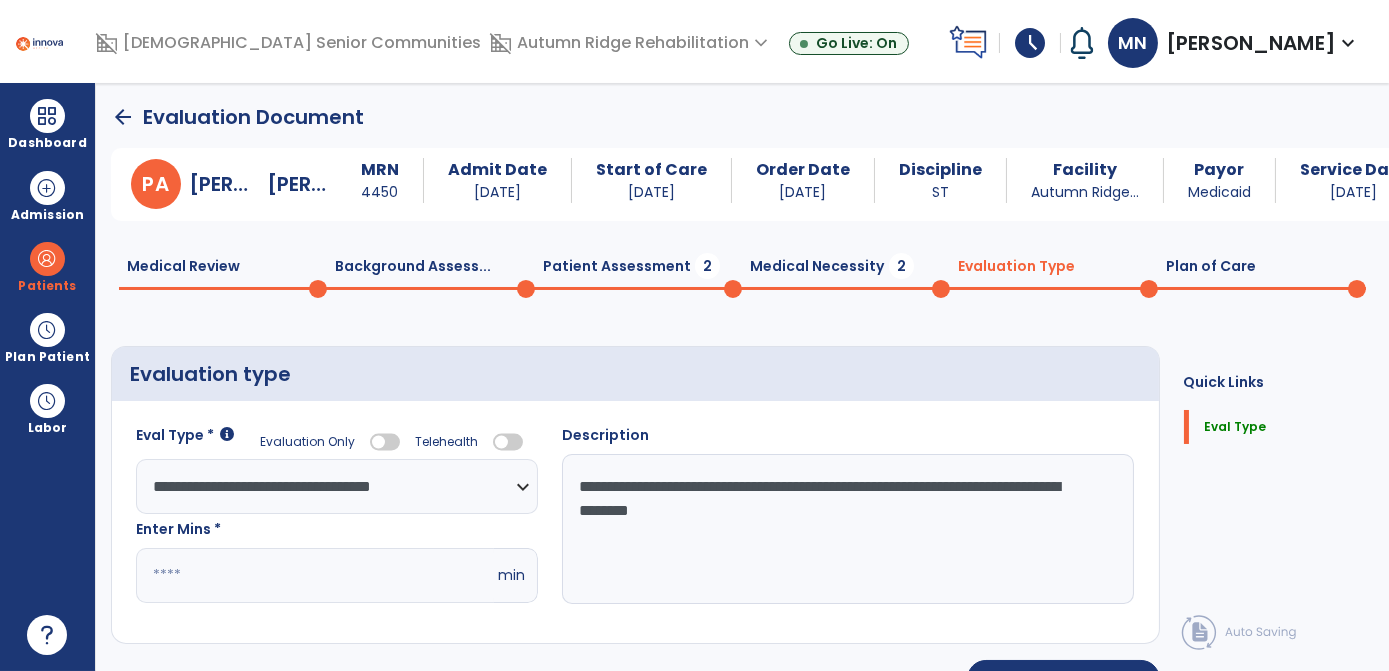 scroll, scrollTop: 5, scrollLeft: 0, axis: vertical 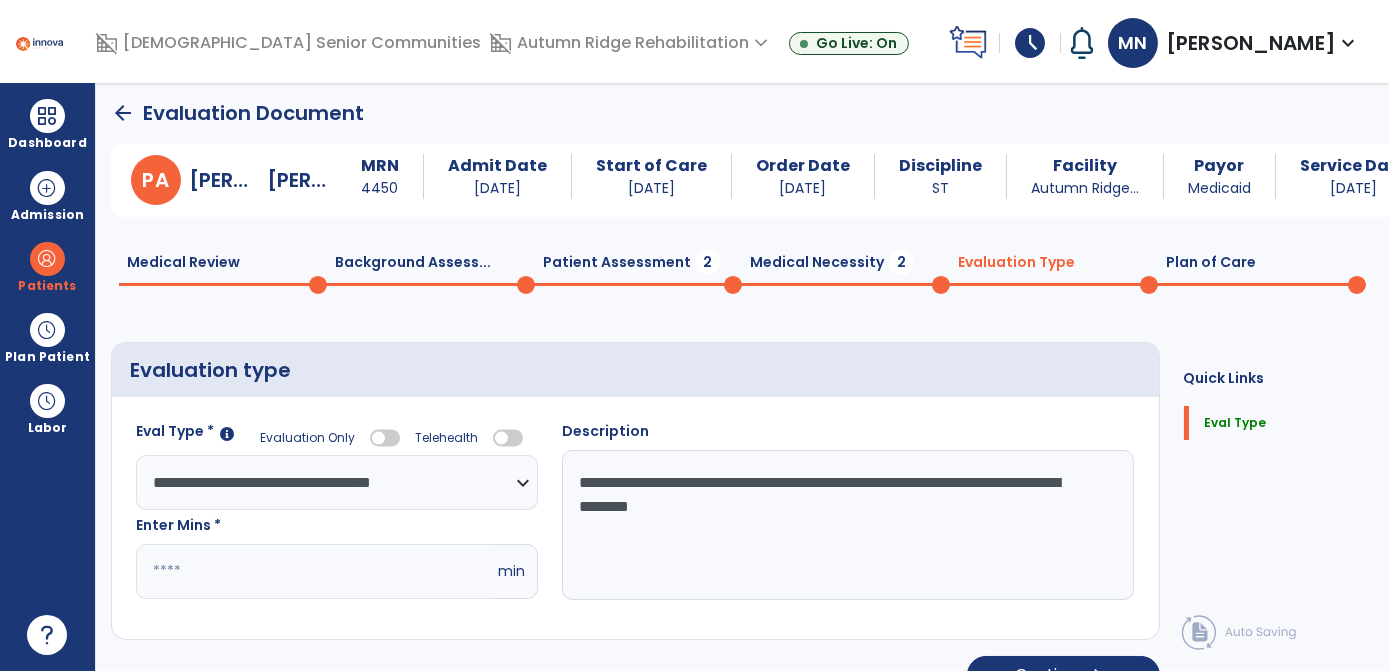 click on "Quick Links  Eval Type   Eval Type" 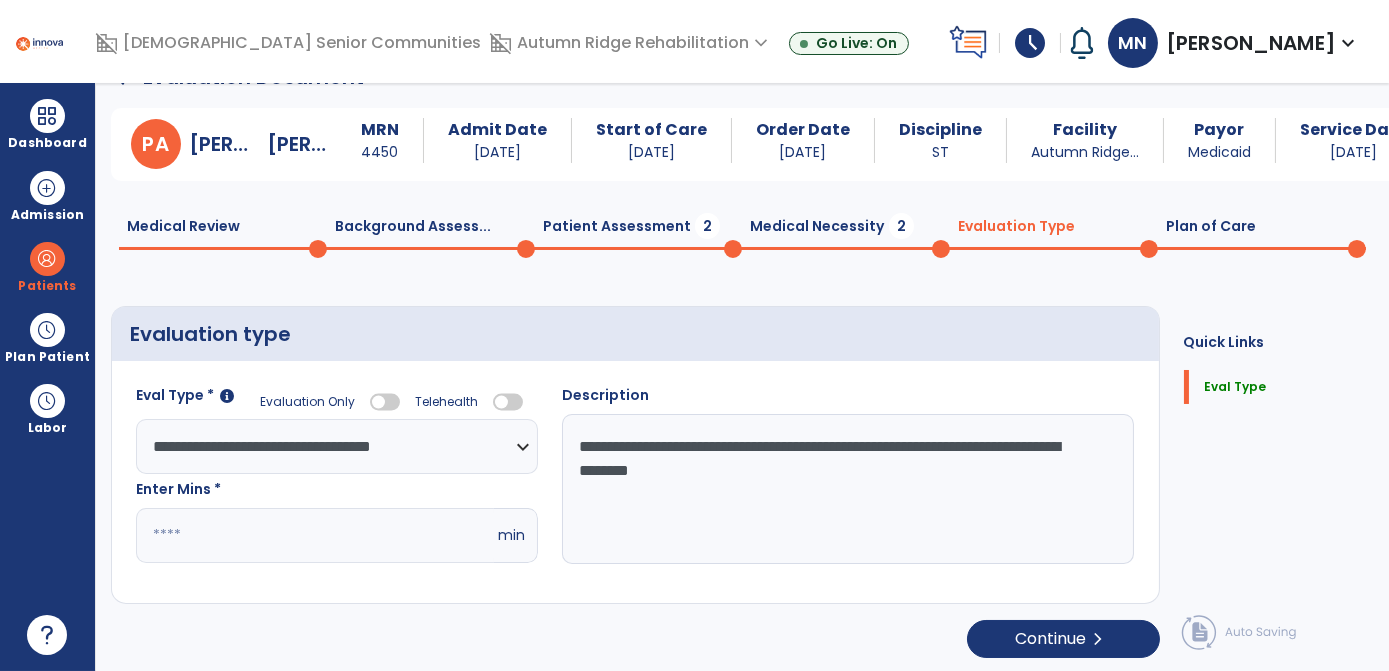 scroll, scrollTop: 42, scrollLeft: 0, axis: vertical 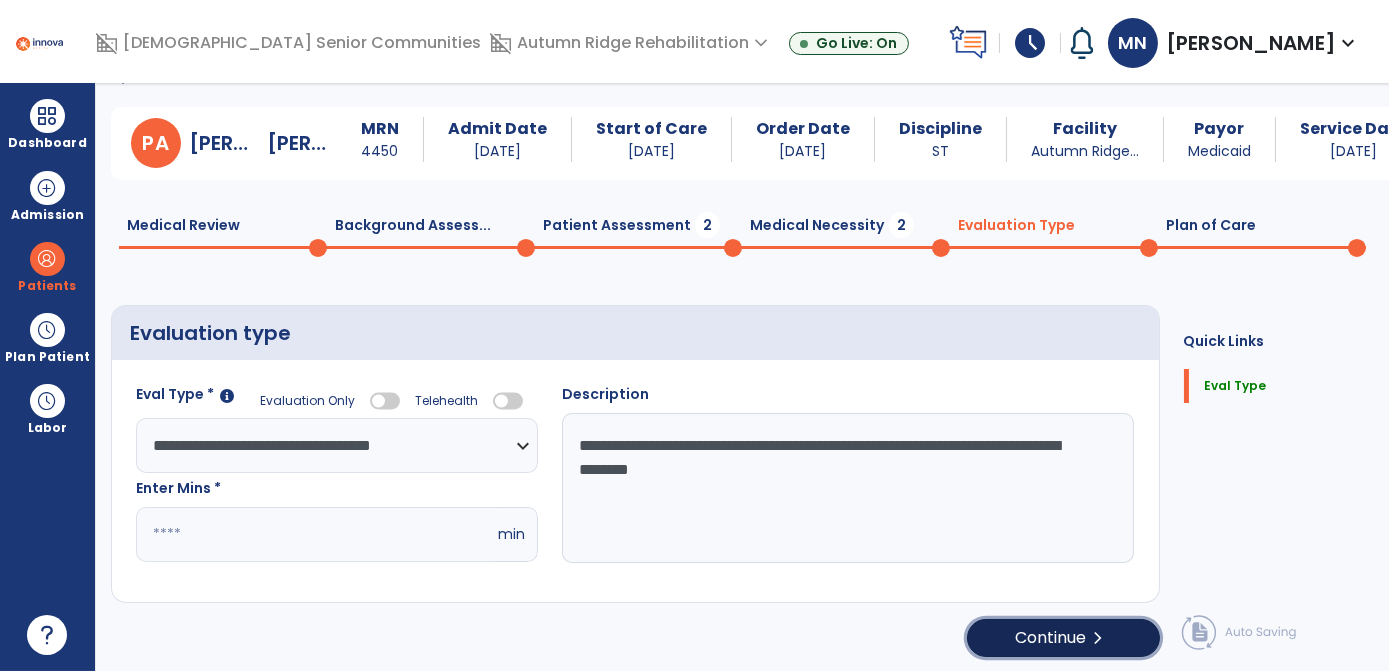 click on "Continue  chevron_right" 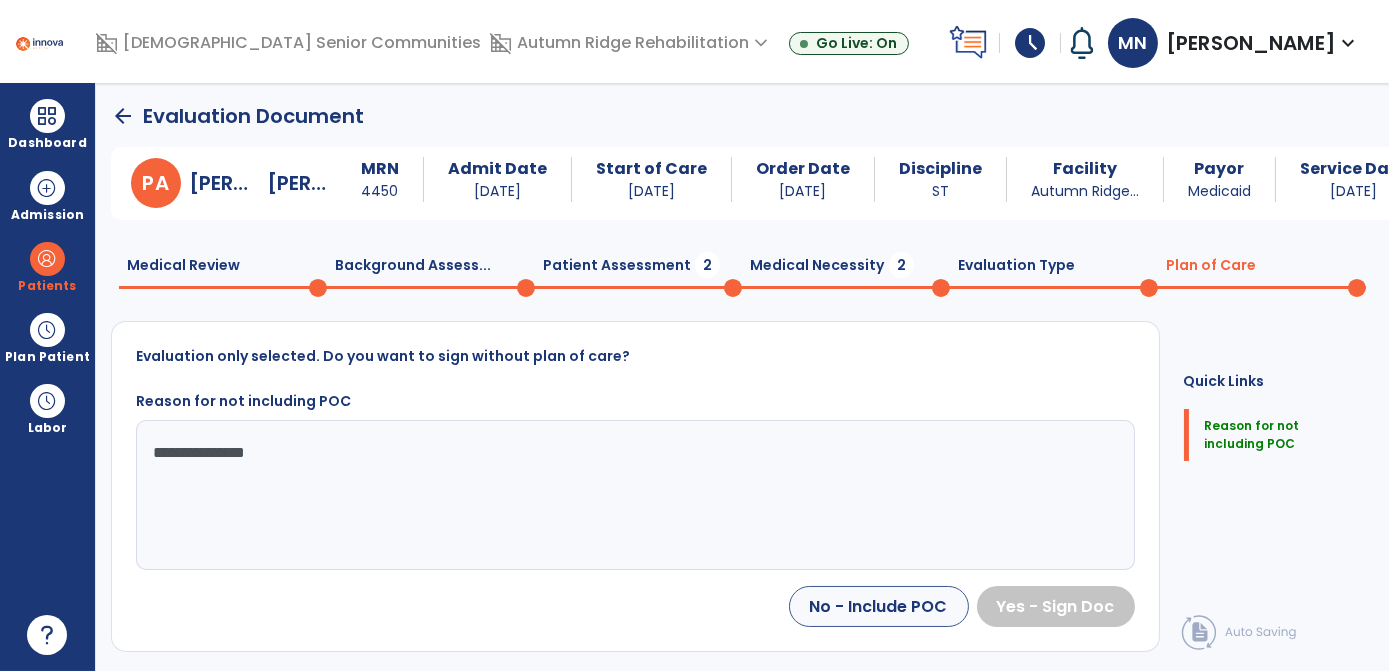 scroll, scrollTop: 1, scrollLeft: 0, axis: vertical 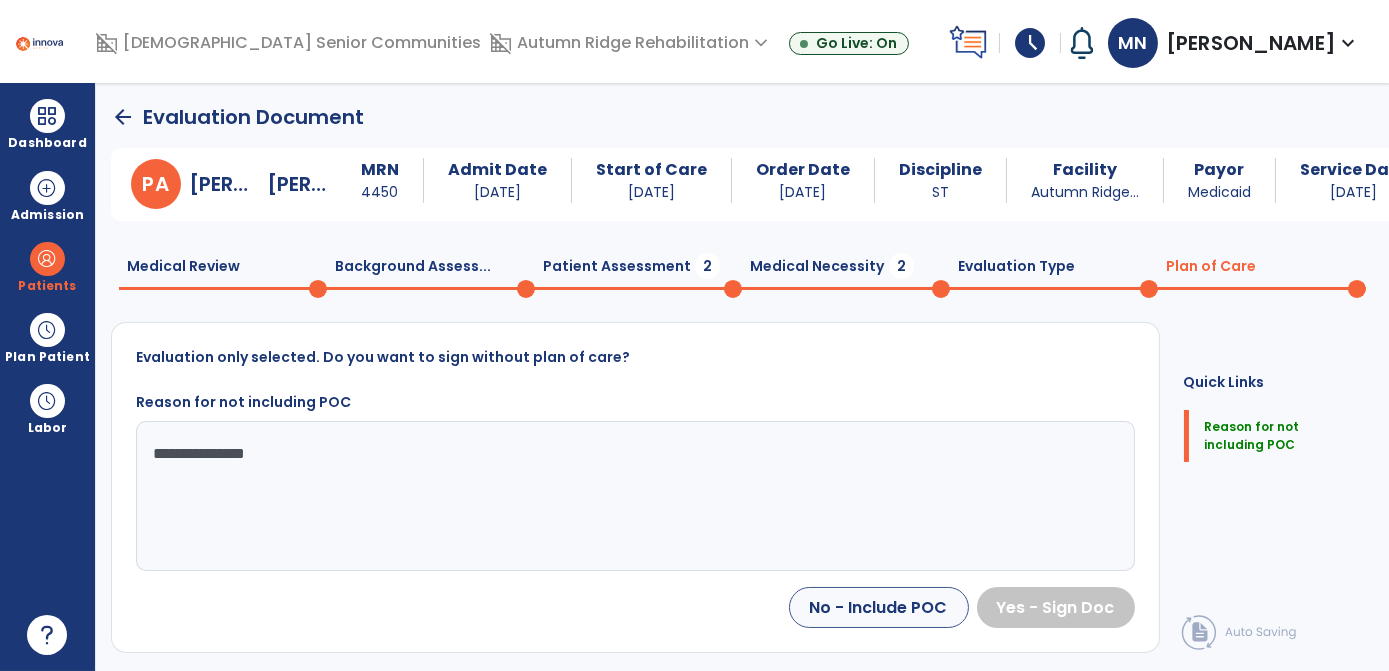 click on "Evaluation Type  0" 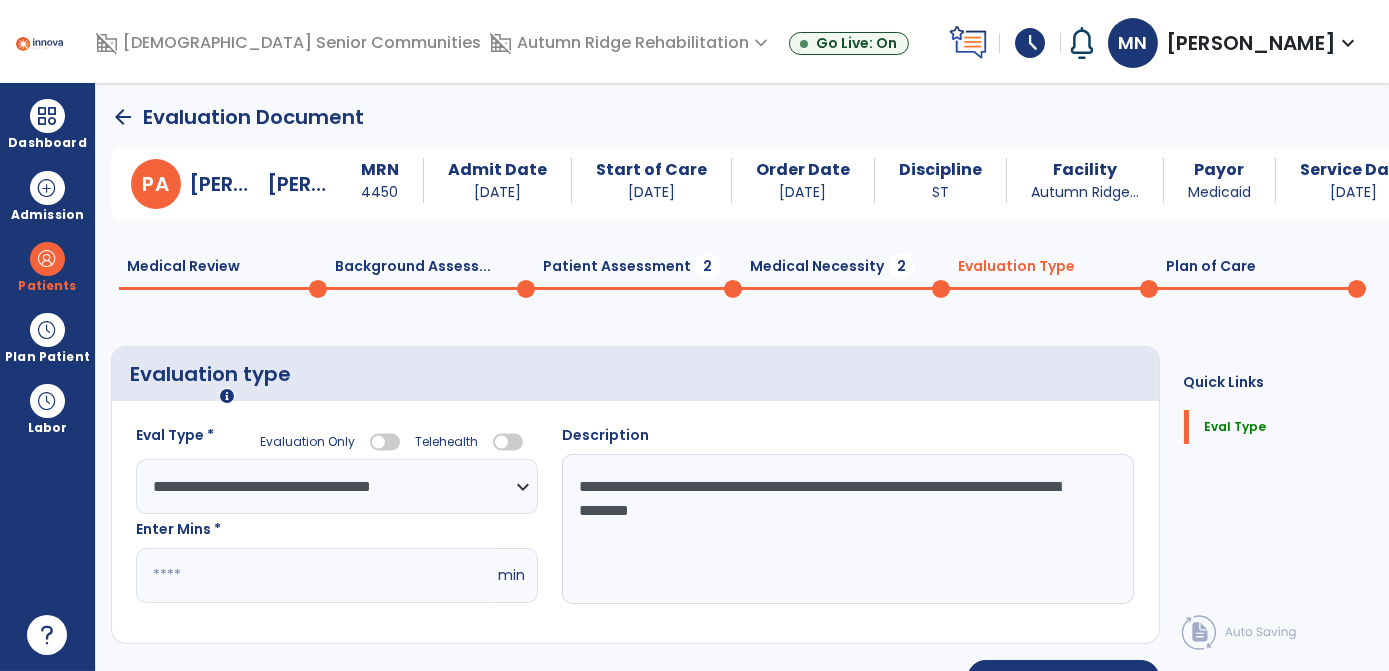 scroll, scrollTop: 42, scrollLeft: 0, axis: vertical 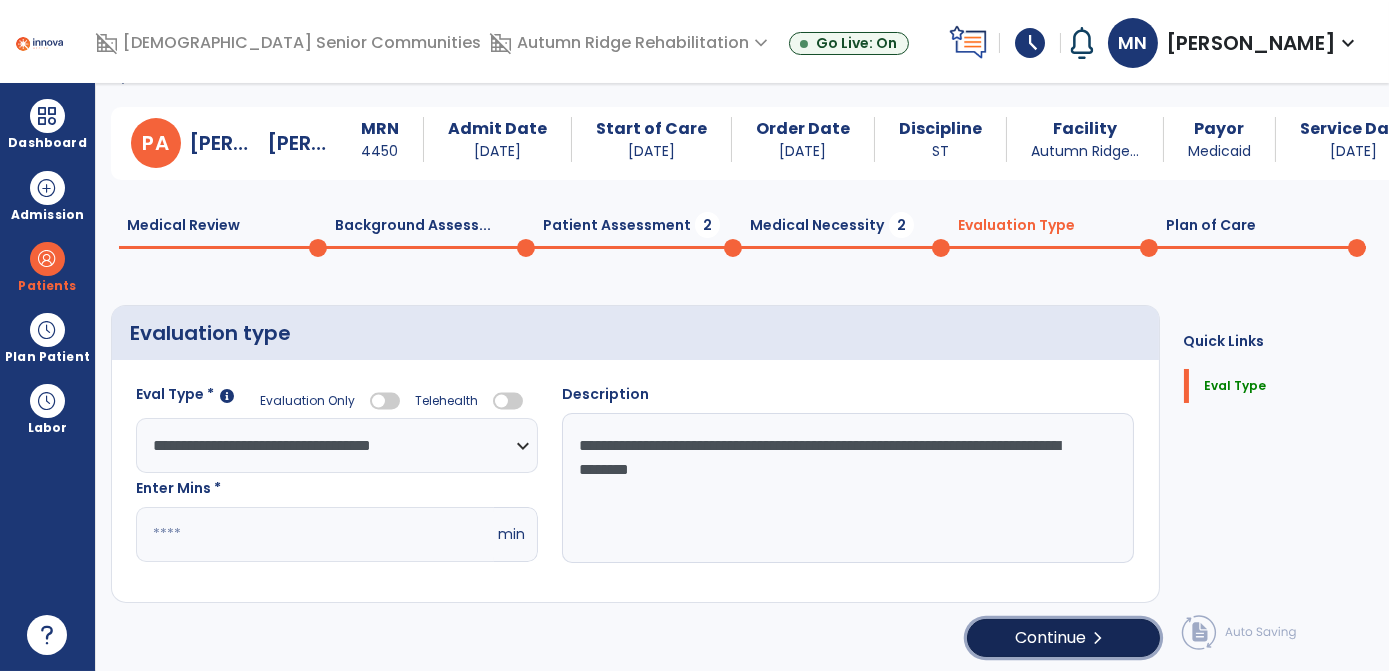 click on "Continue  chevron_right" 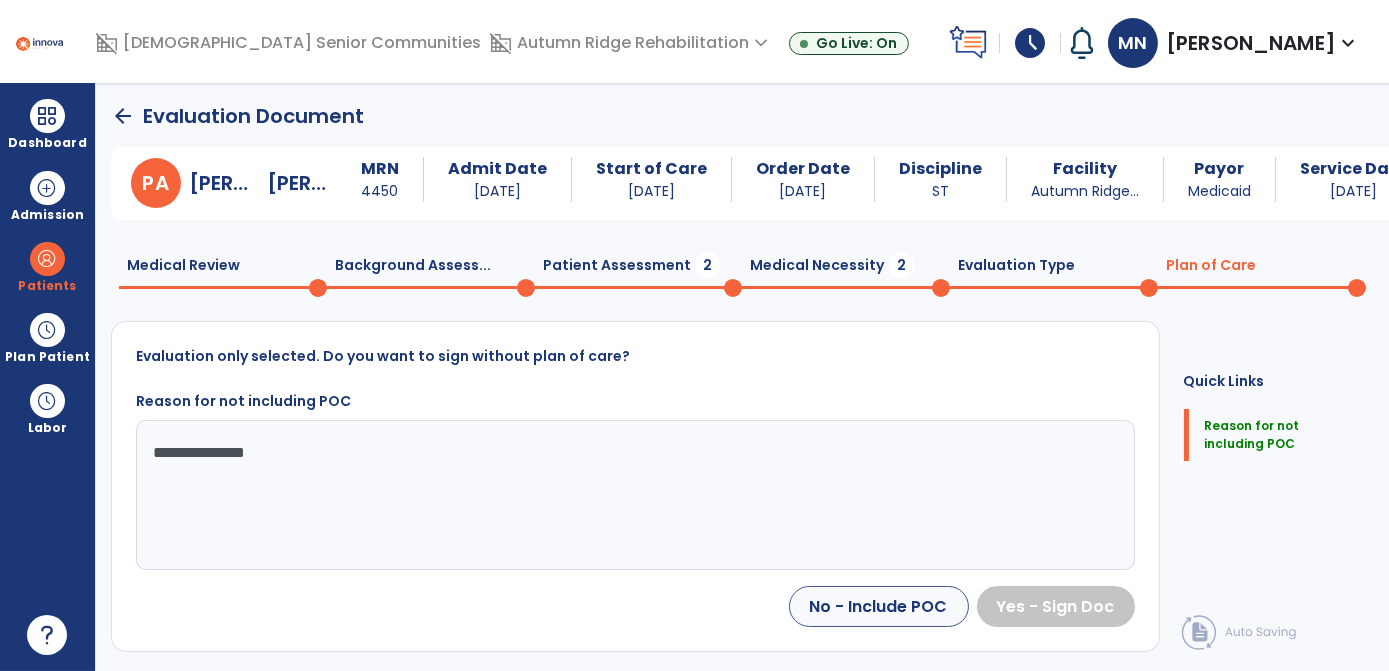 scroll, scrollTop: 1, scrollLeft: 0, axis: vertical 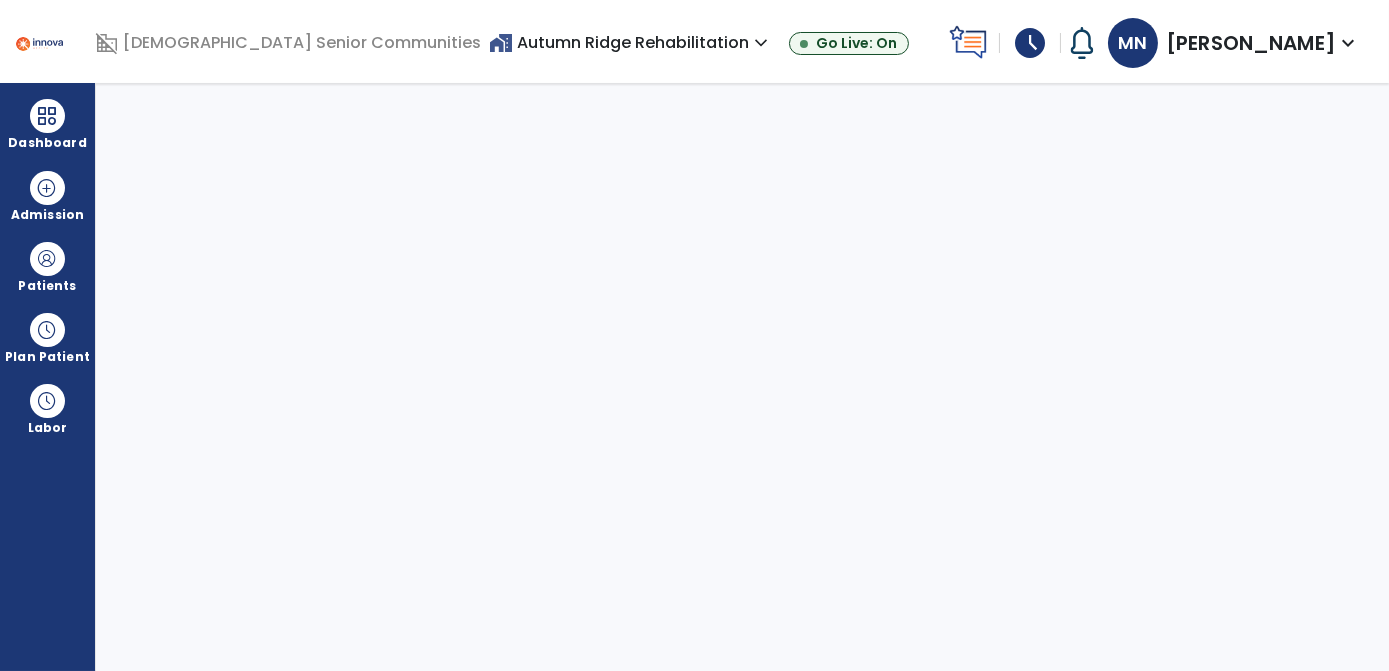 select on "****" 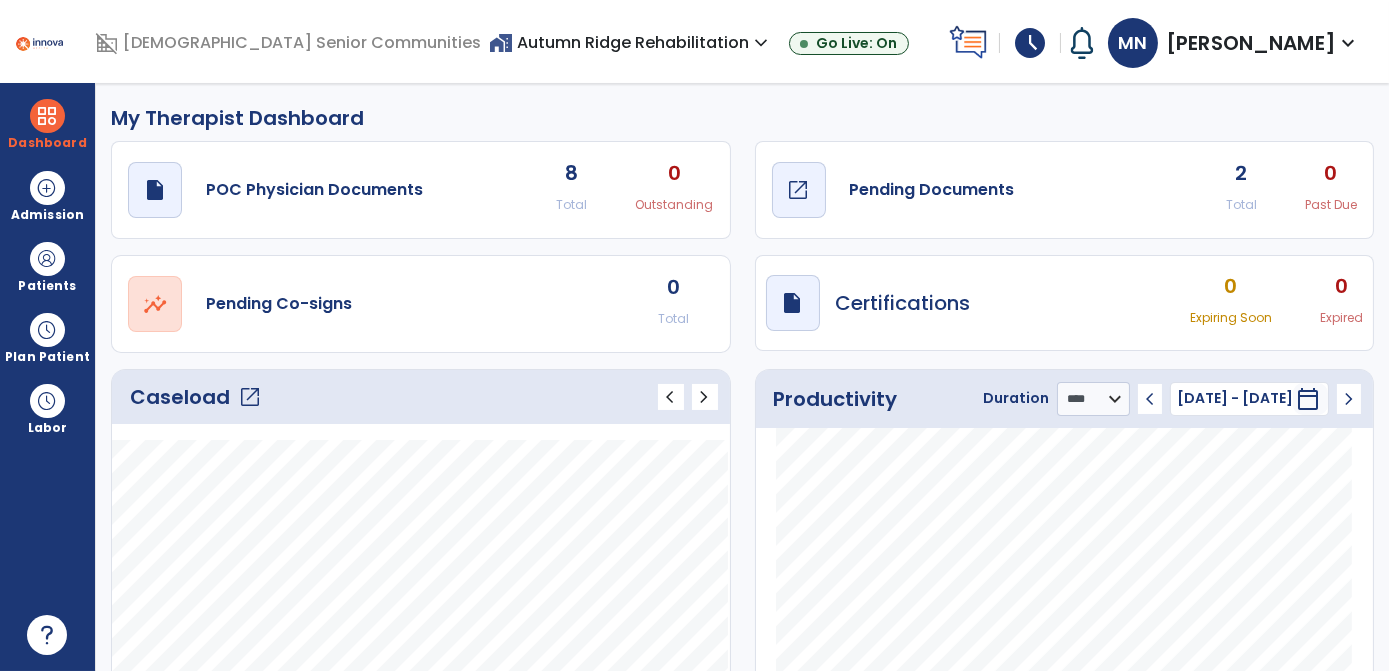 click on "open_in_new" 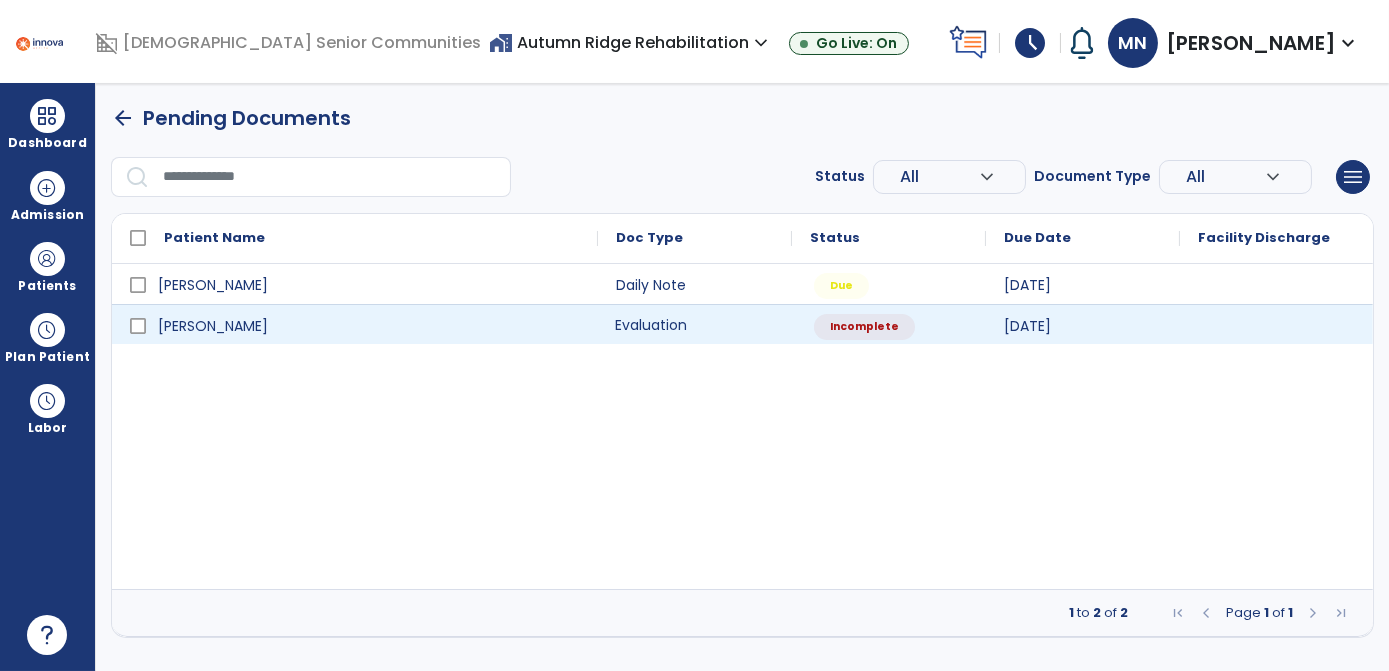 click on "Evaluation" at bounding box center [695, 324] 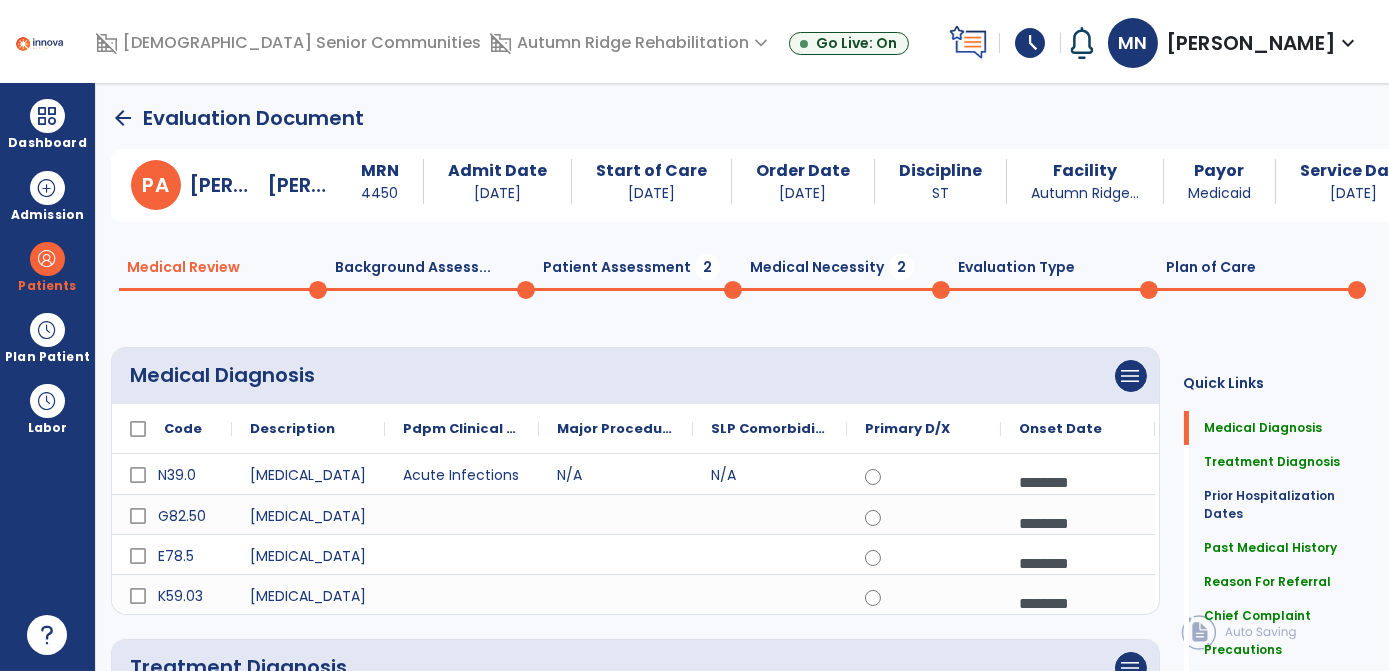 click on "Evaluation Type  0" 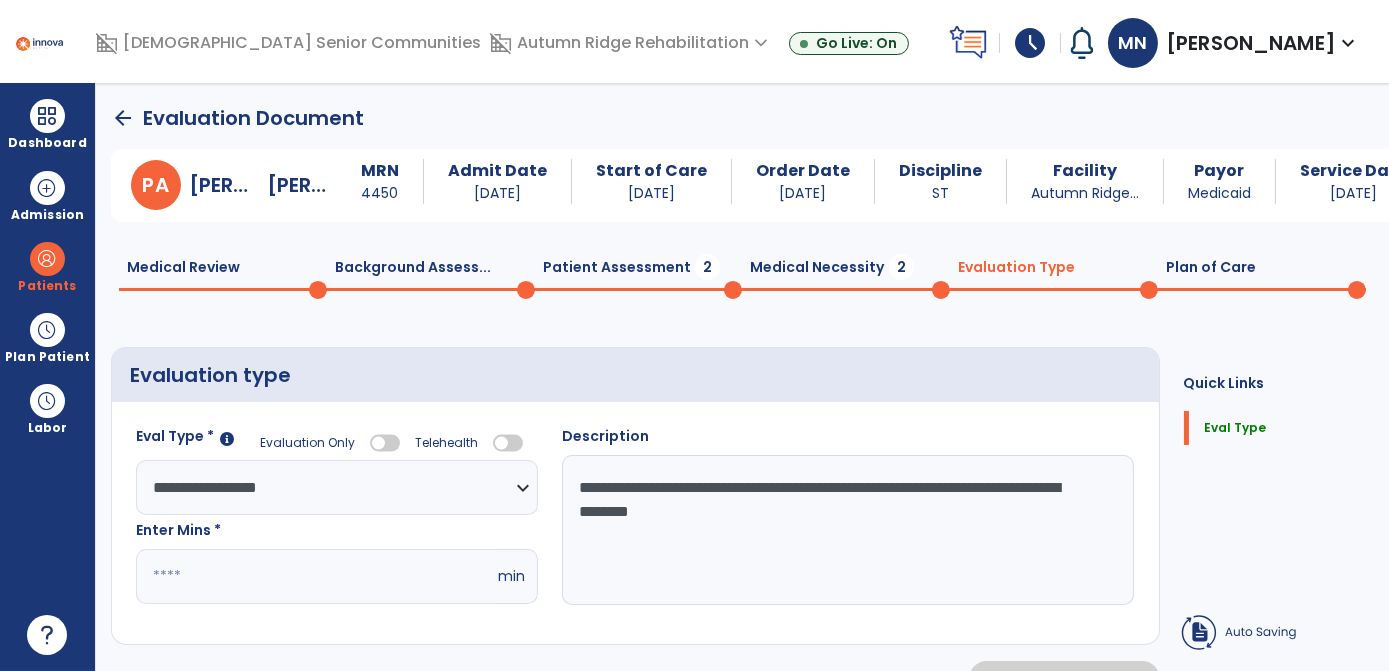 select on "**********" 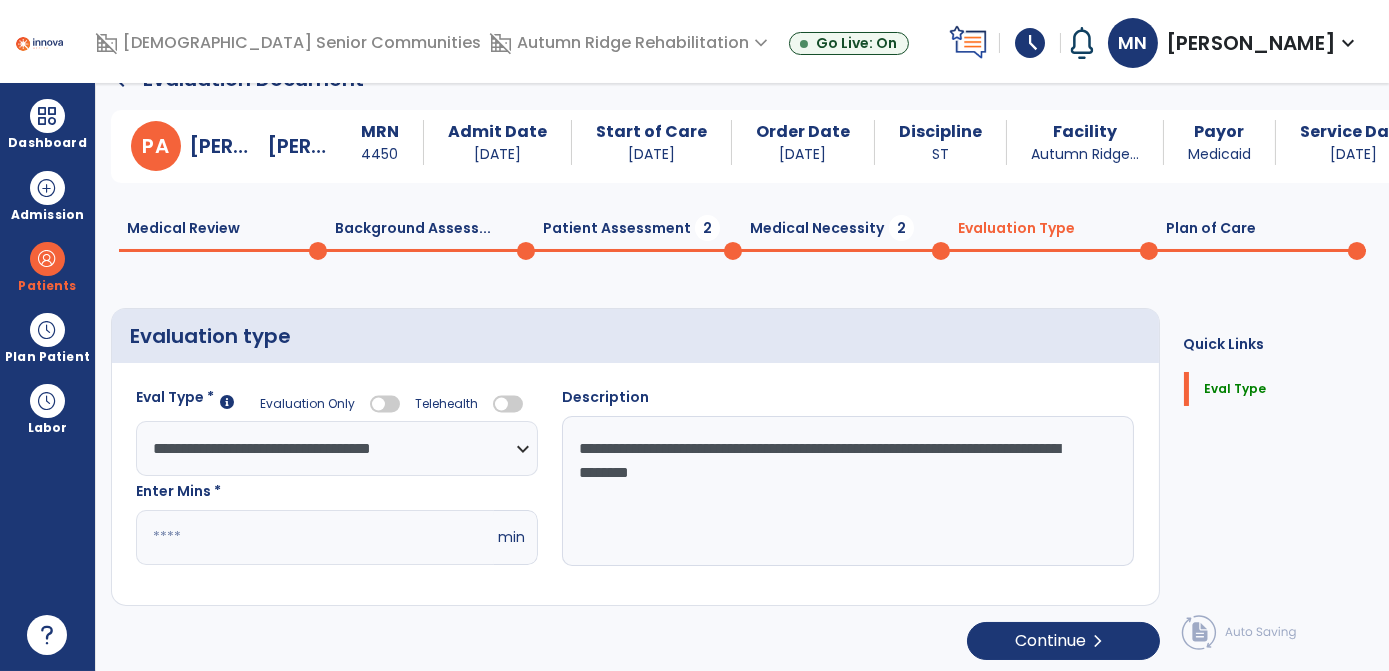 scroll, scrollTop: 42, scrollLeft: 0, axis: vertical 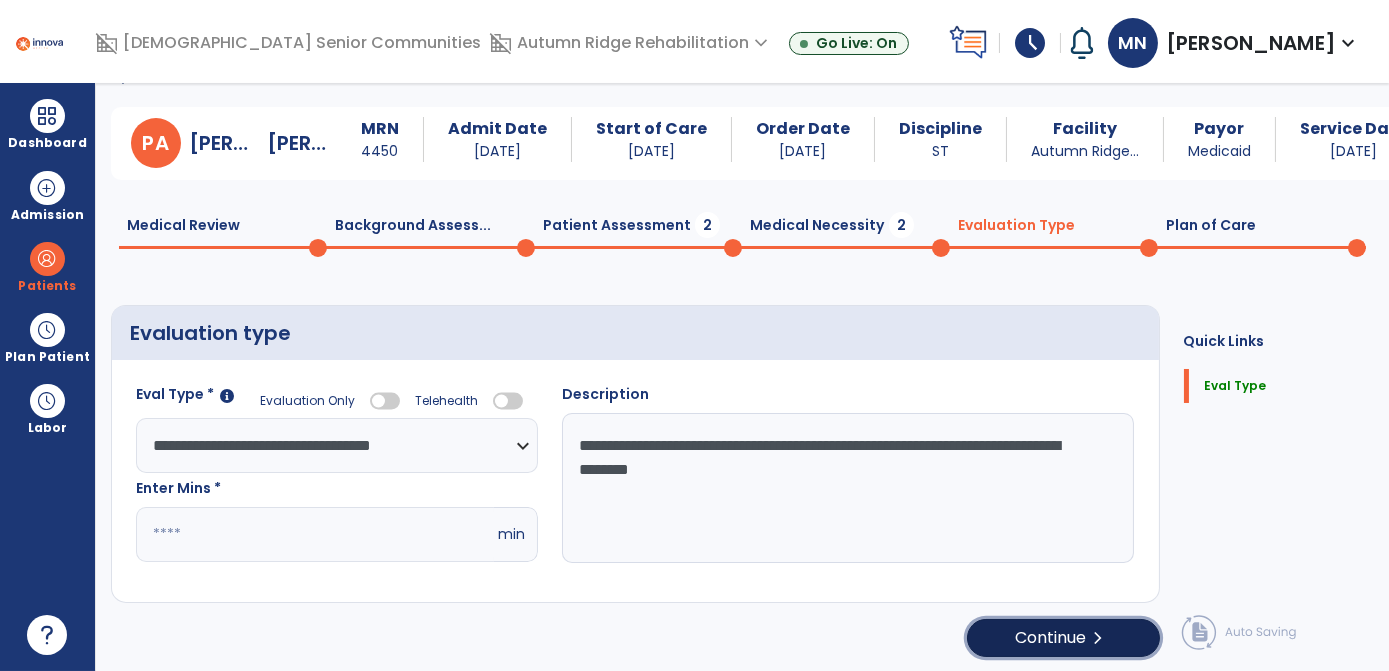 click on "Continue  chevron_right" 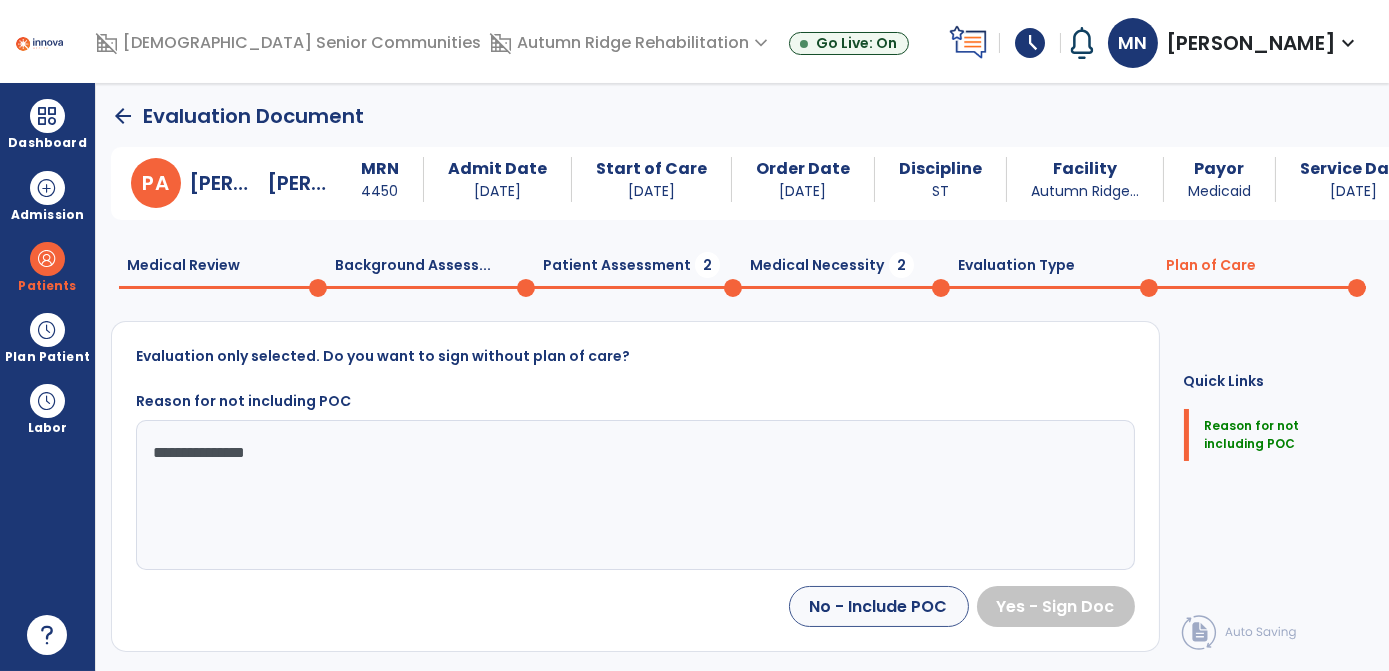 scroll, scrollTop: 1, scrollLeft: 0, axis: vertical 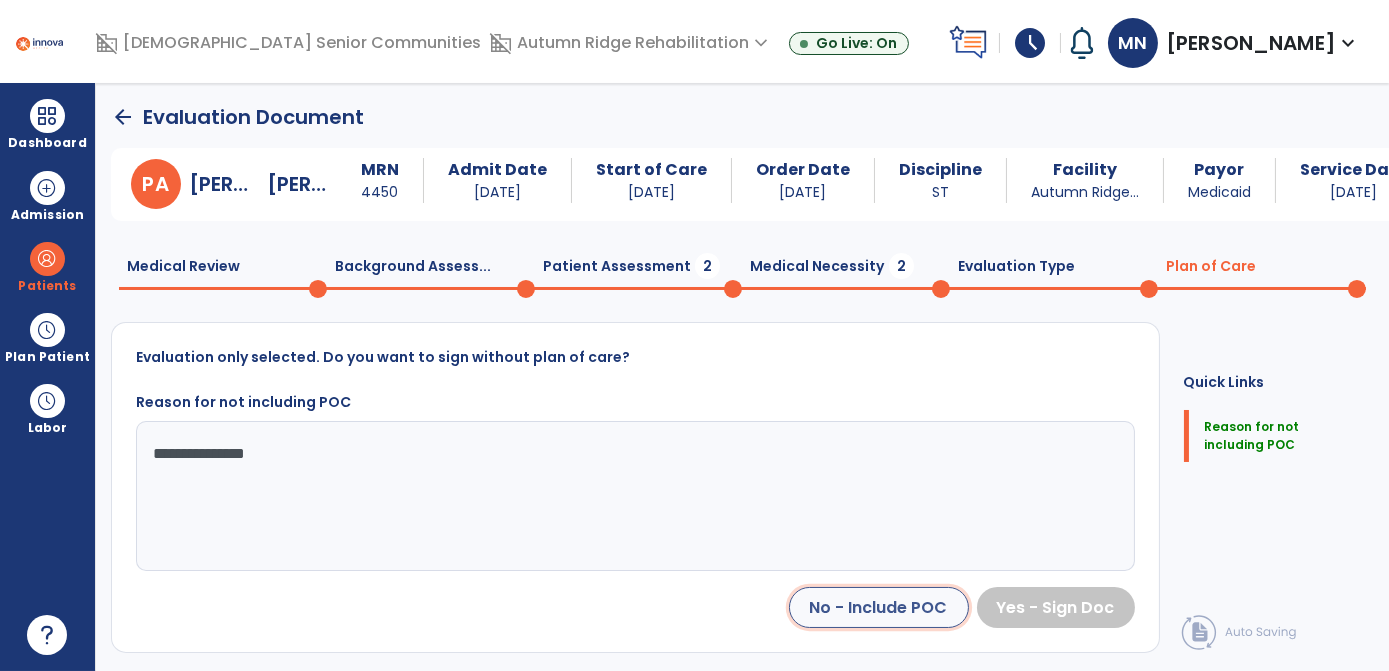 click on "No - Include POC" 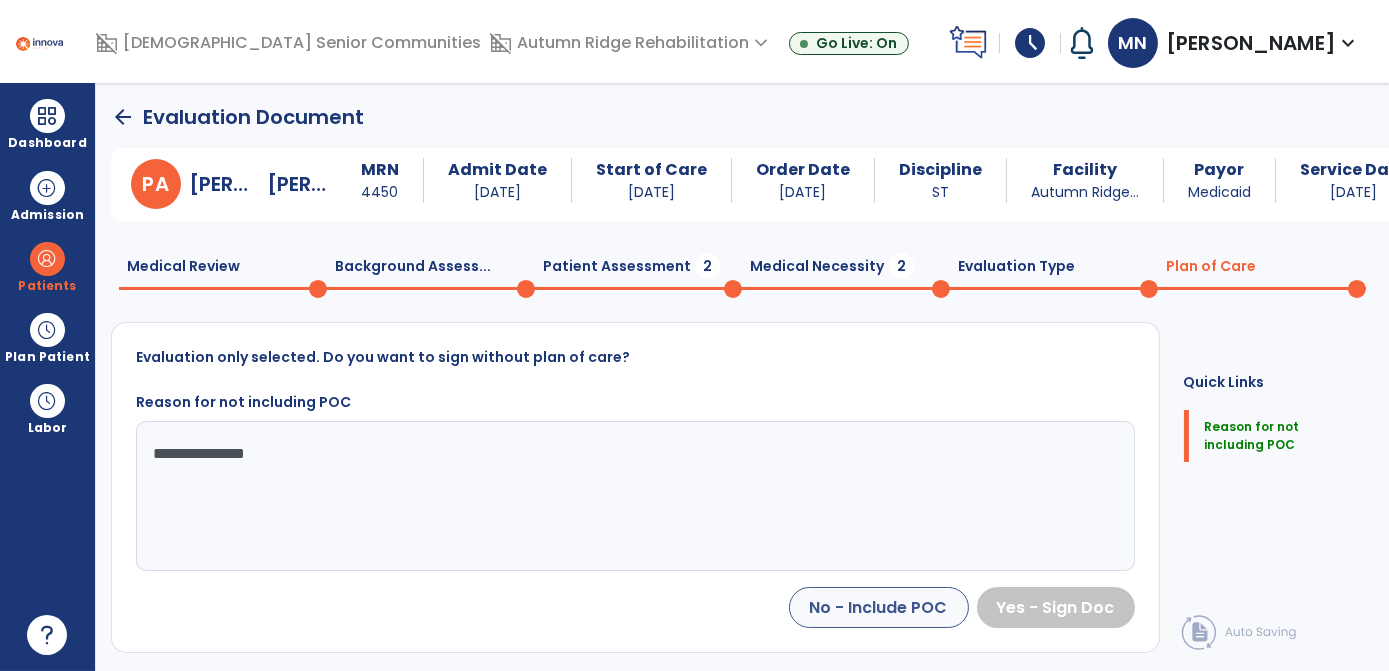 select on "**" 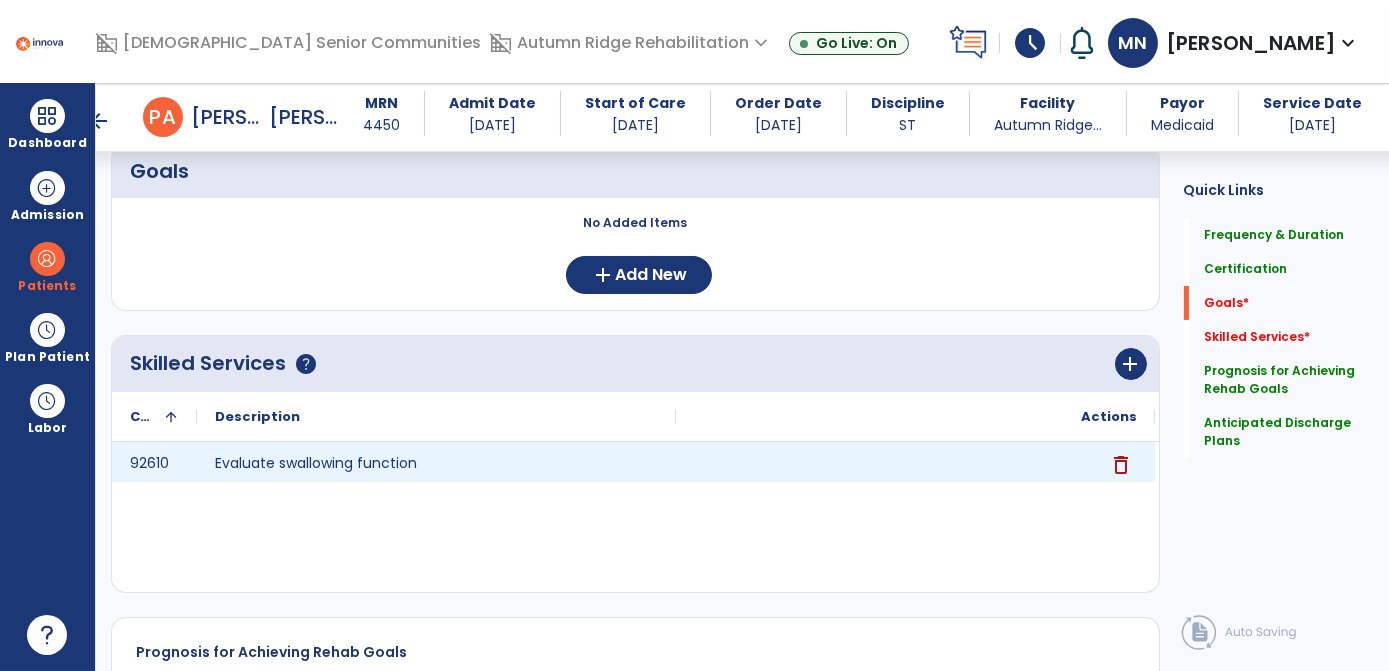 scroll, scrollTop: 474, scrollLeft: 0, axis: vertical 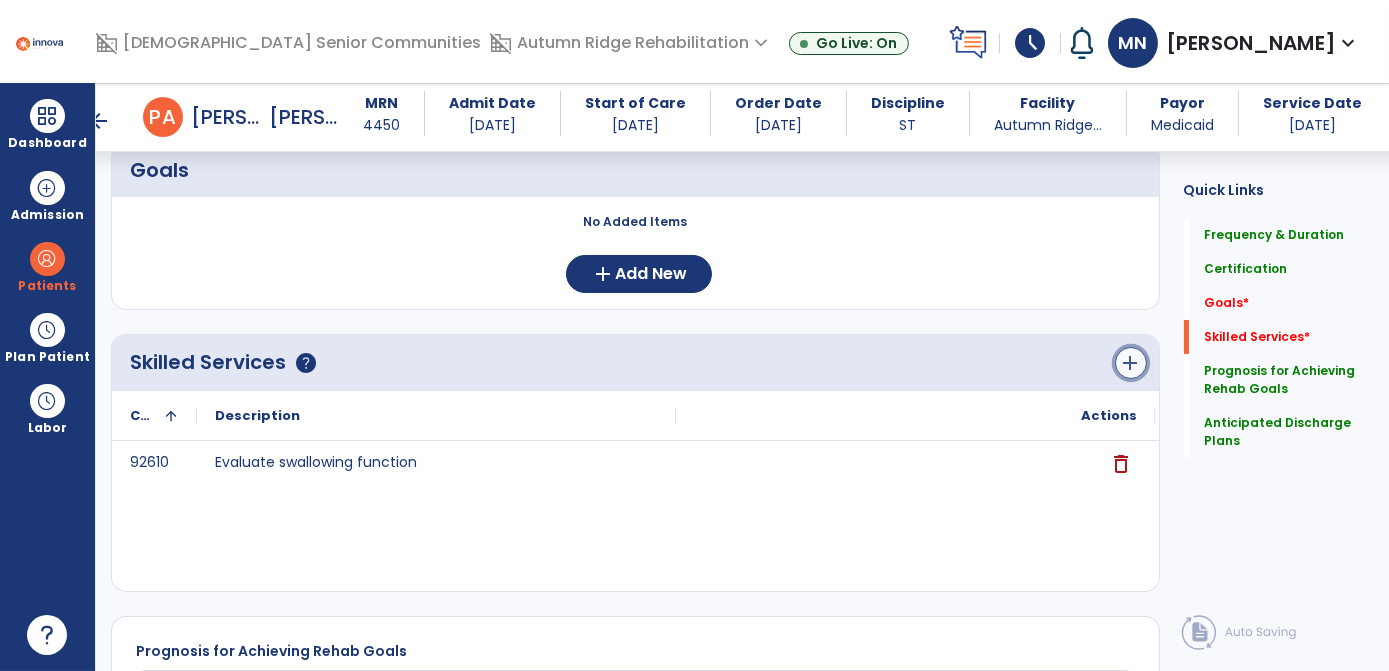 click on "add" 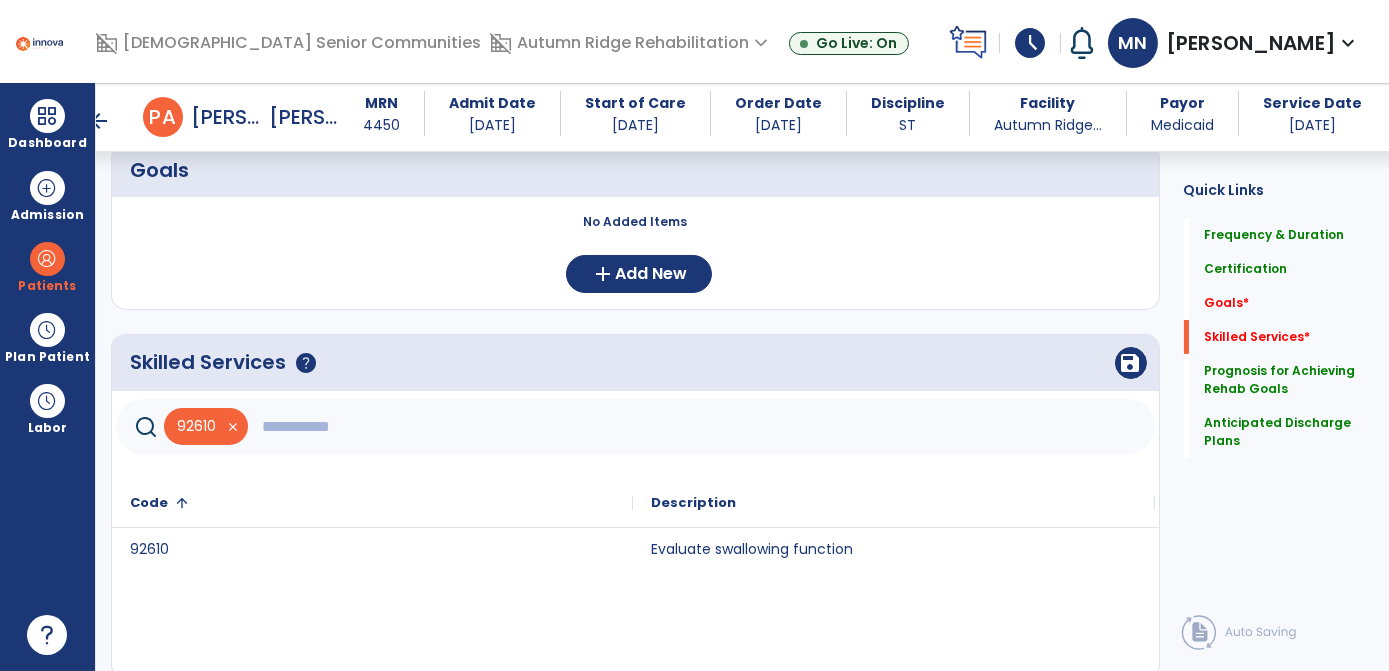click 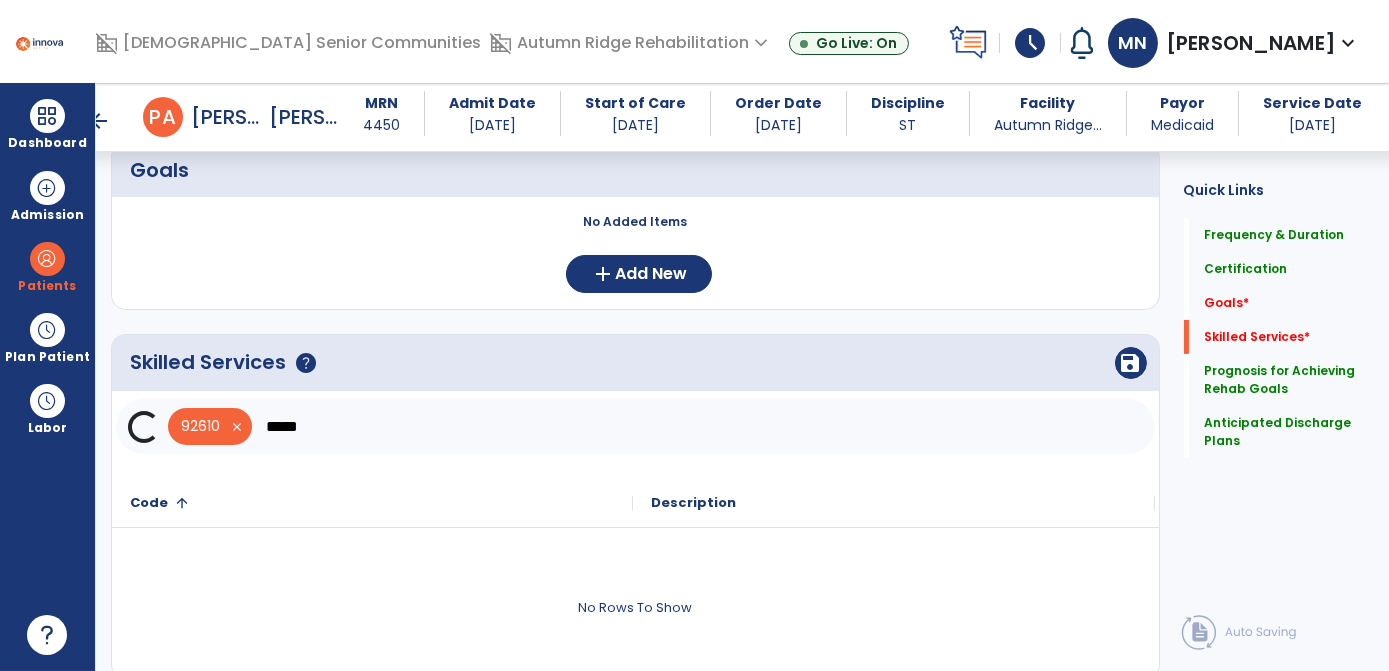 click on "*****" 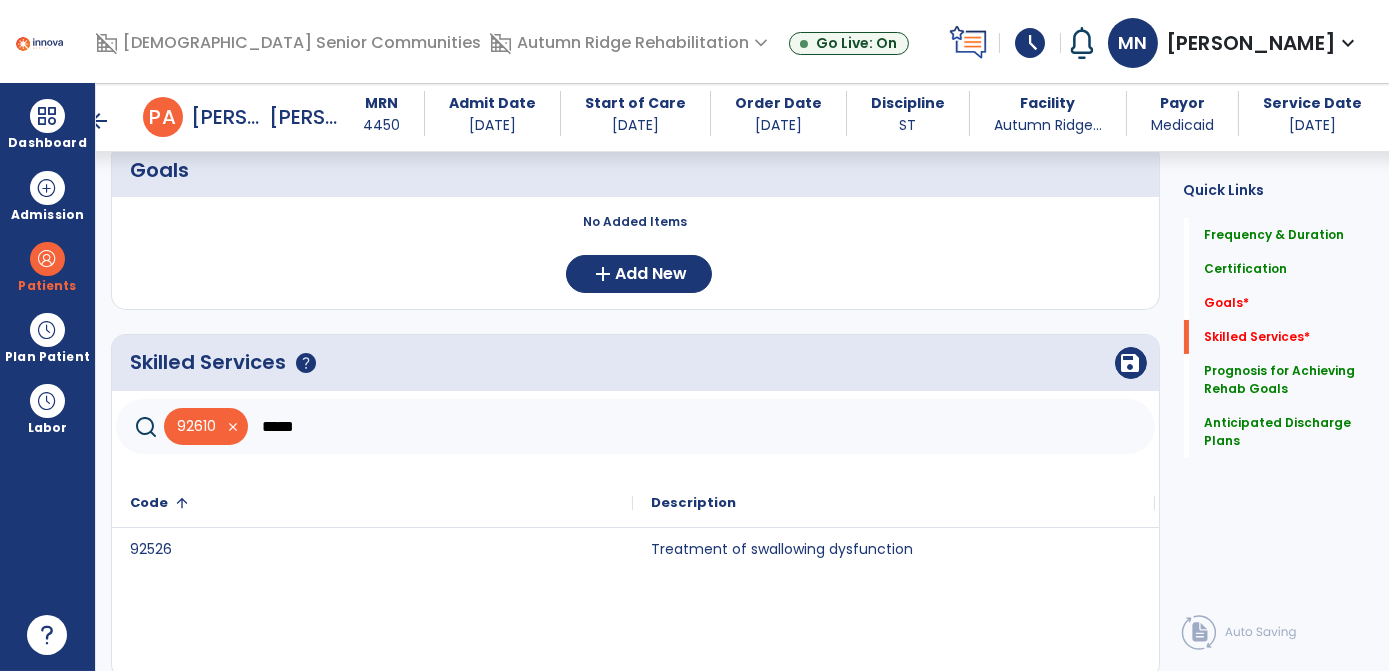 type on "*****" 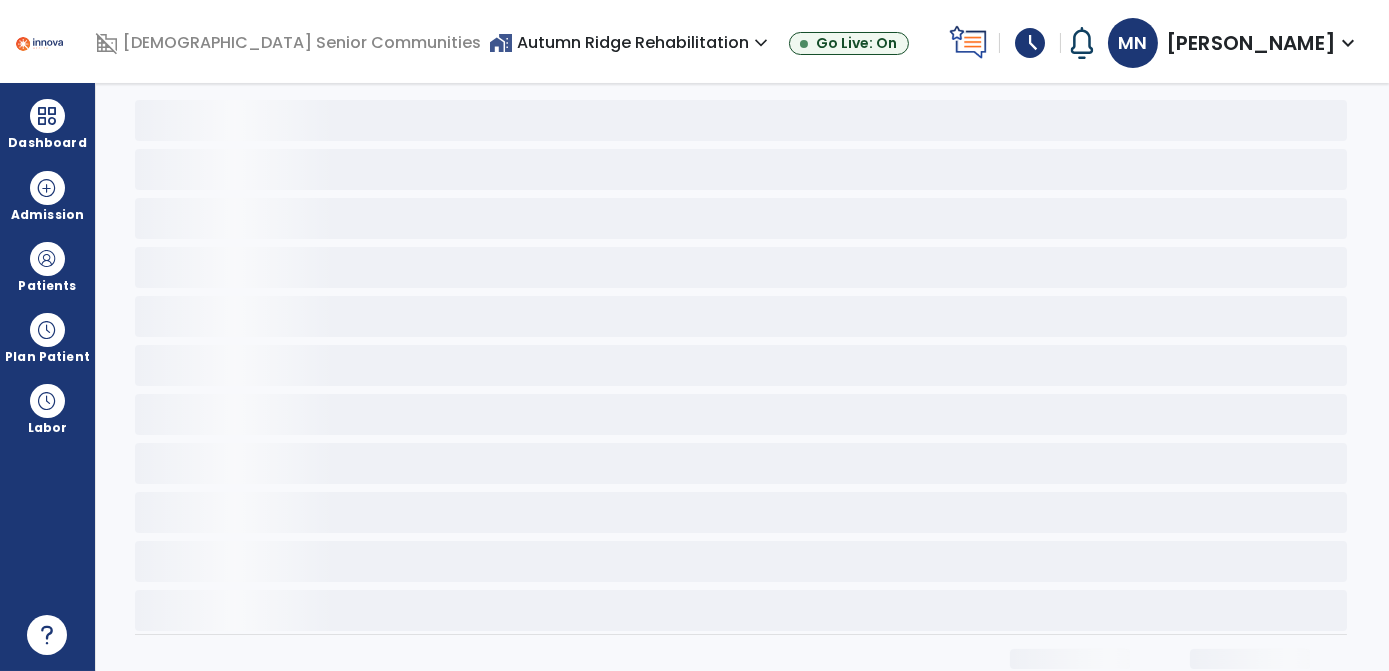 scroll, scrollTop: 0, scrollLeft: 0, axis: both 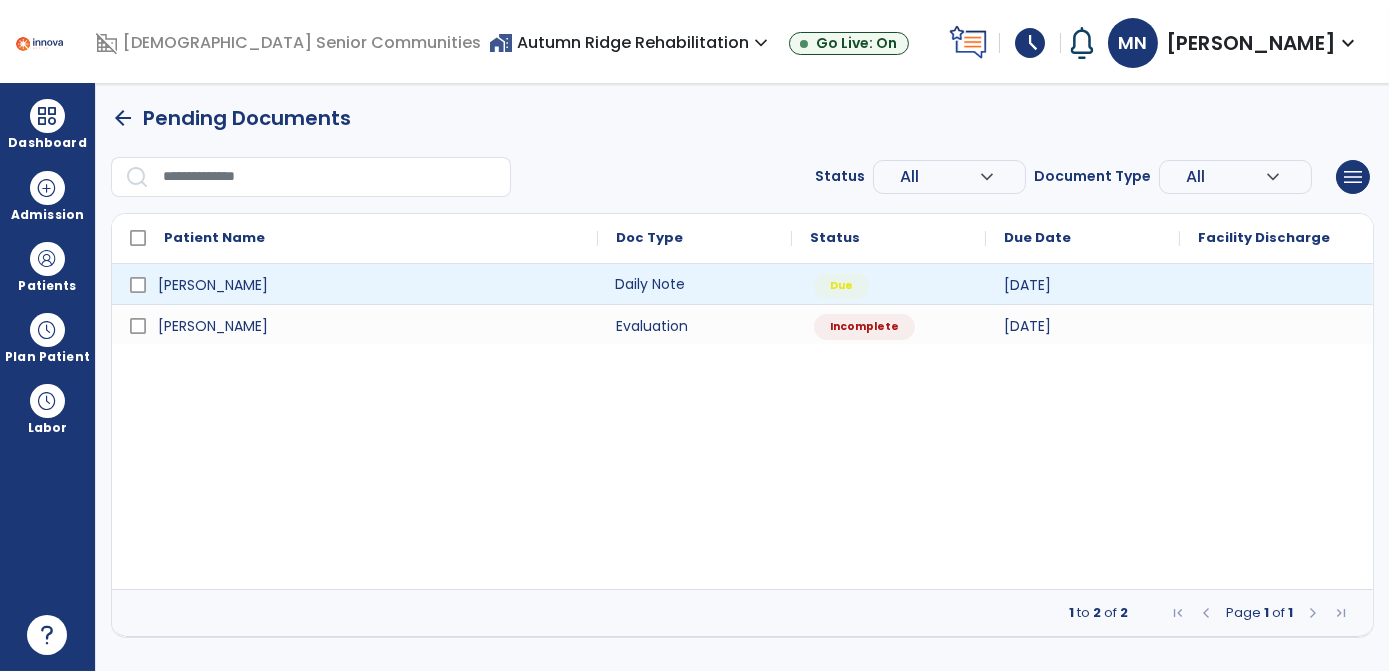 click on "Daily Note" at bounding box center [695, 284] 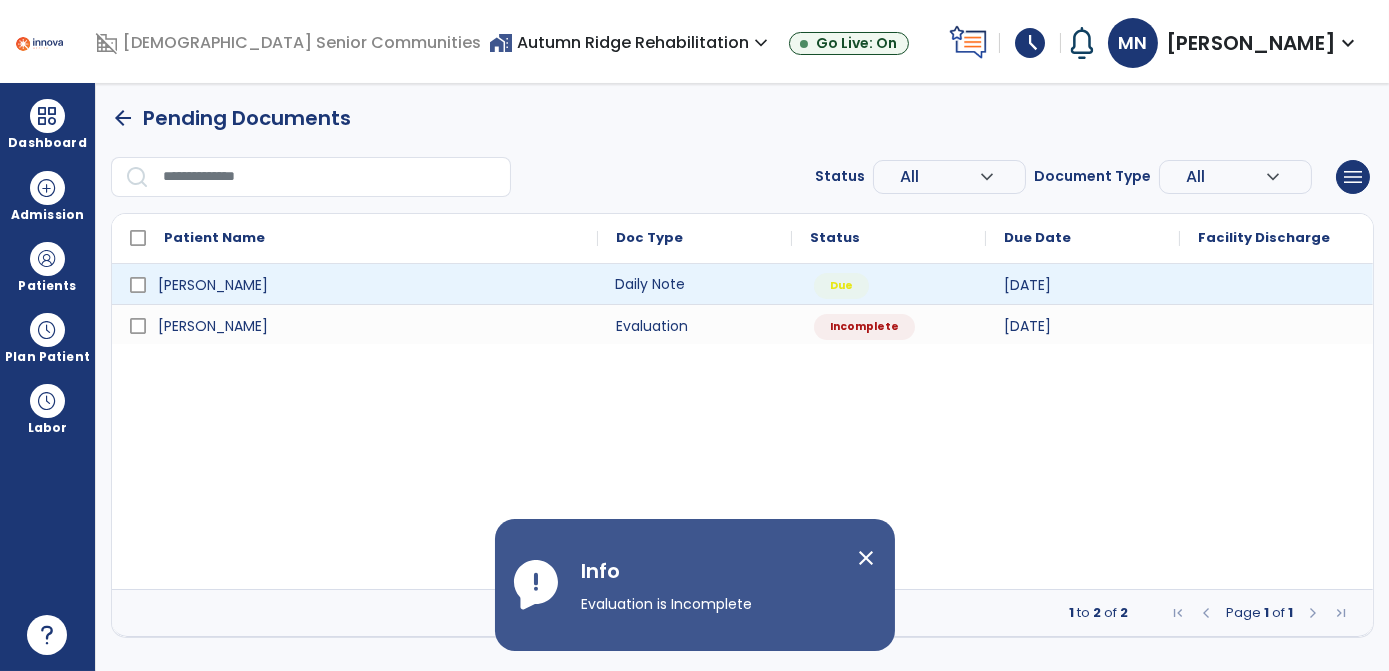 click on "Daily Note" at bounding box center [695, 284] 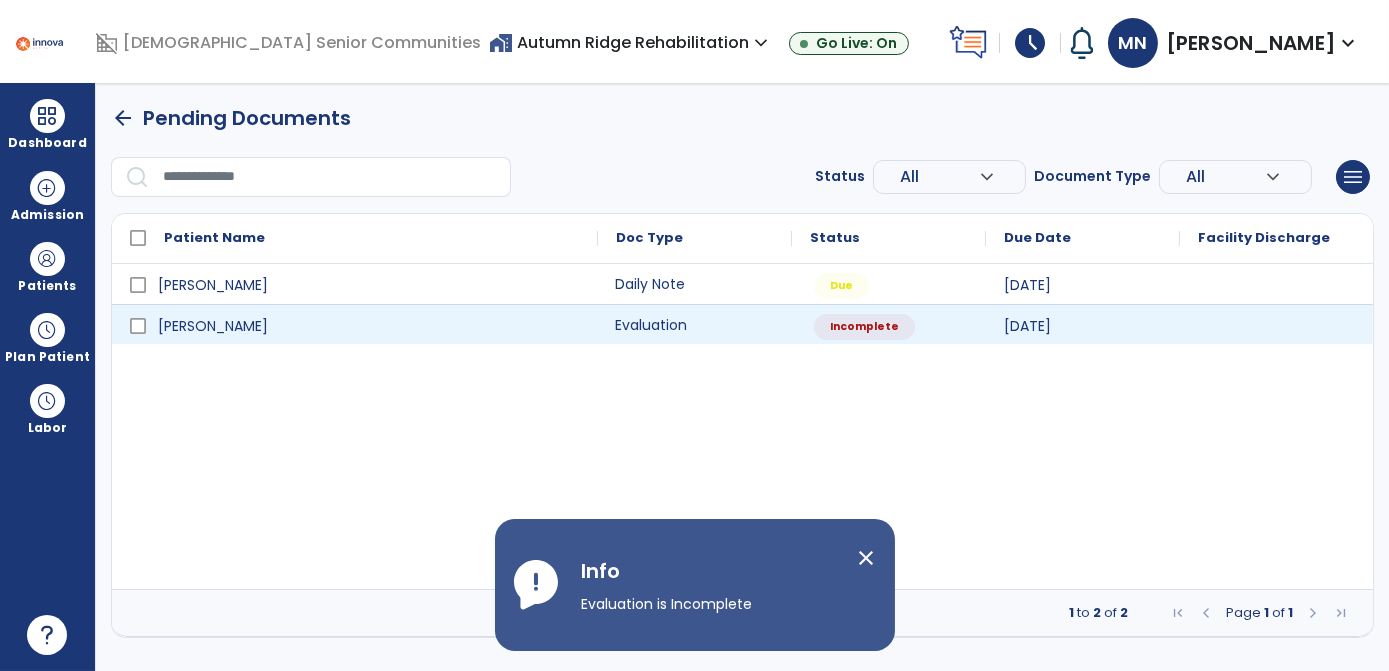click on "Evaluation" at bounding box center [695, 324] 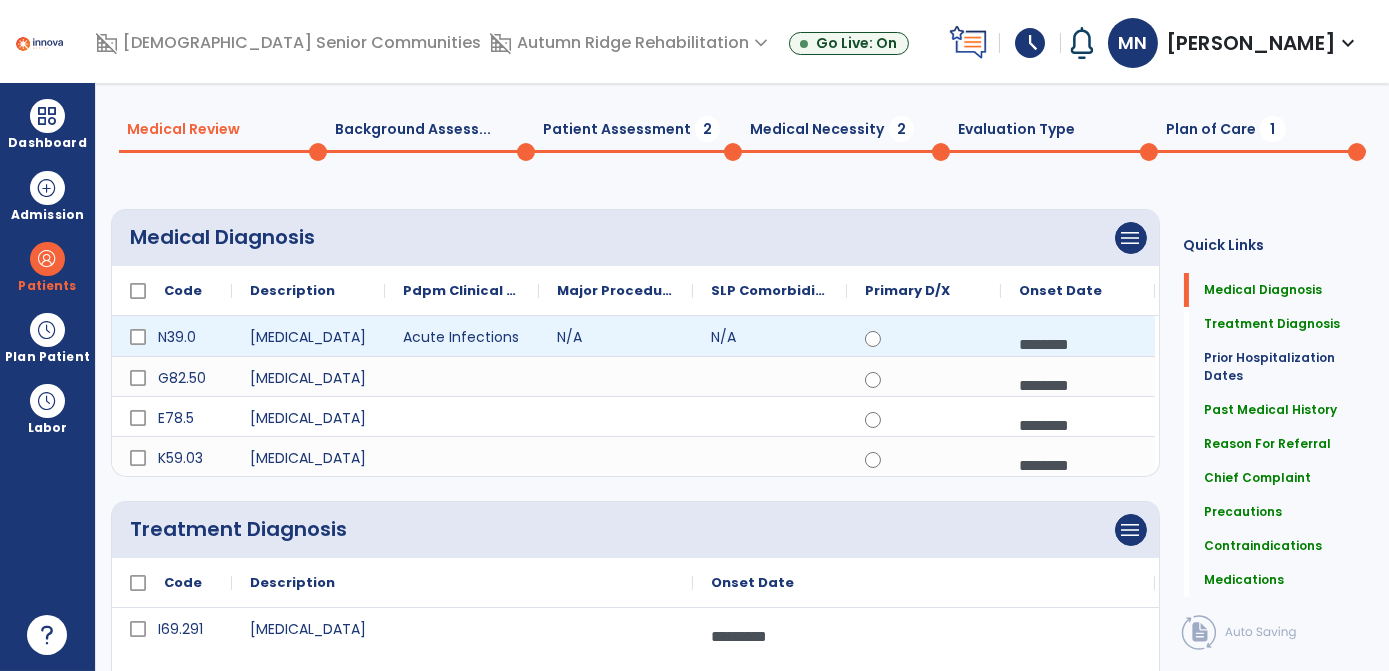 scroll, scrollTop: 0, scrollLeft: 0, axis: both 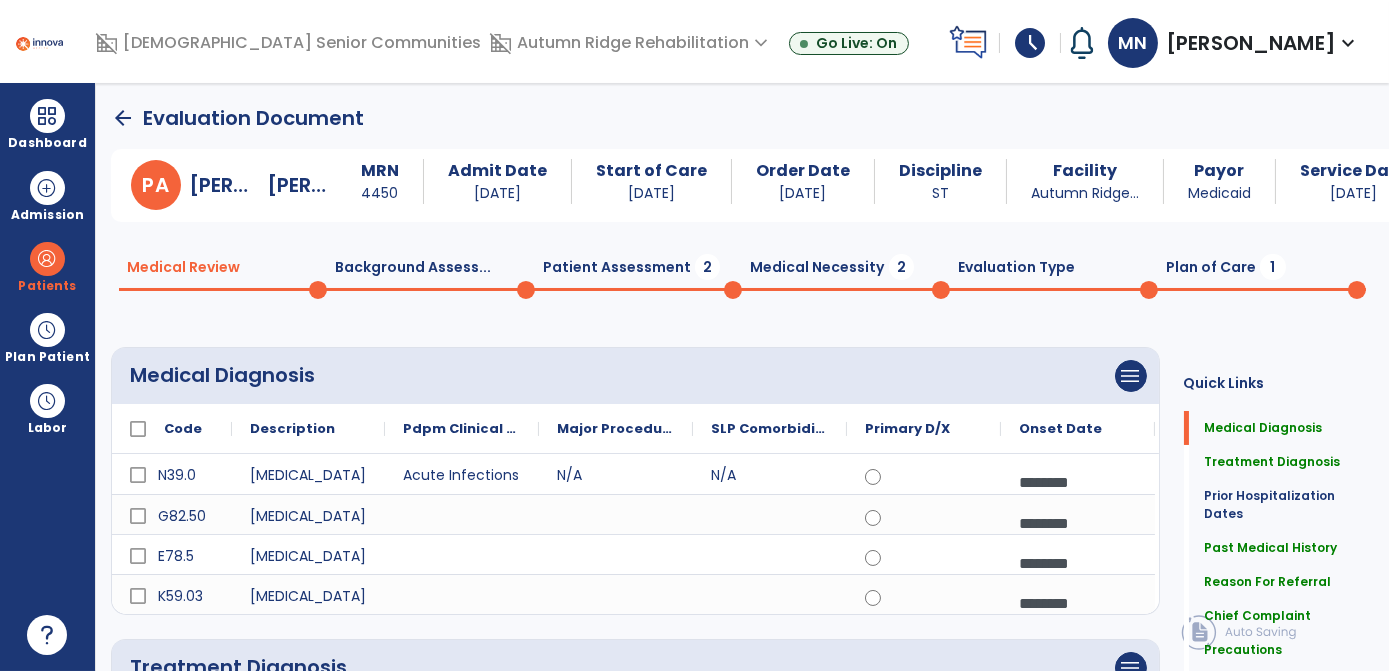 click on "arrow_back" 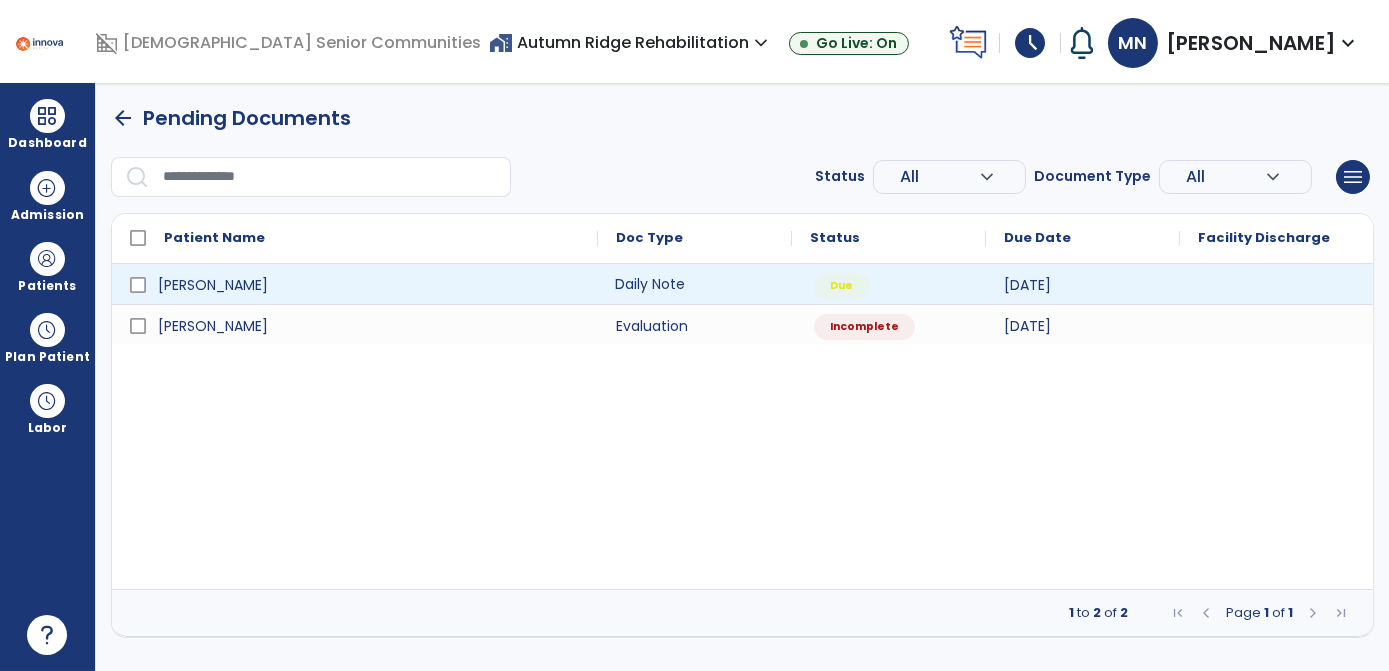 click on "Daily Note" at bounding box center [695, 284] 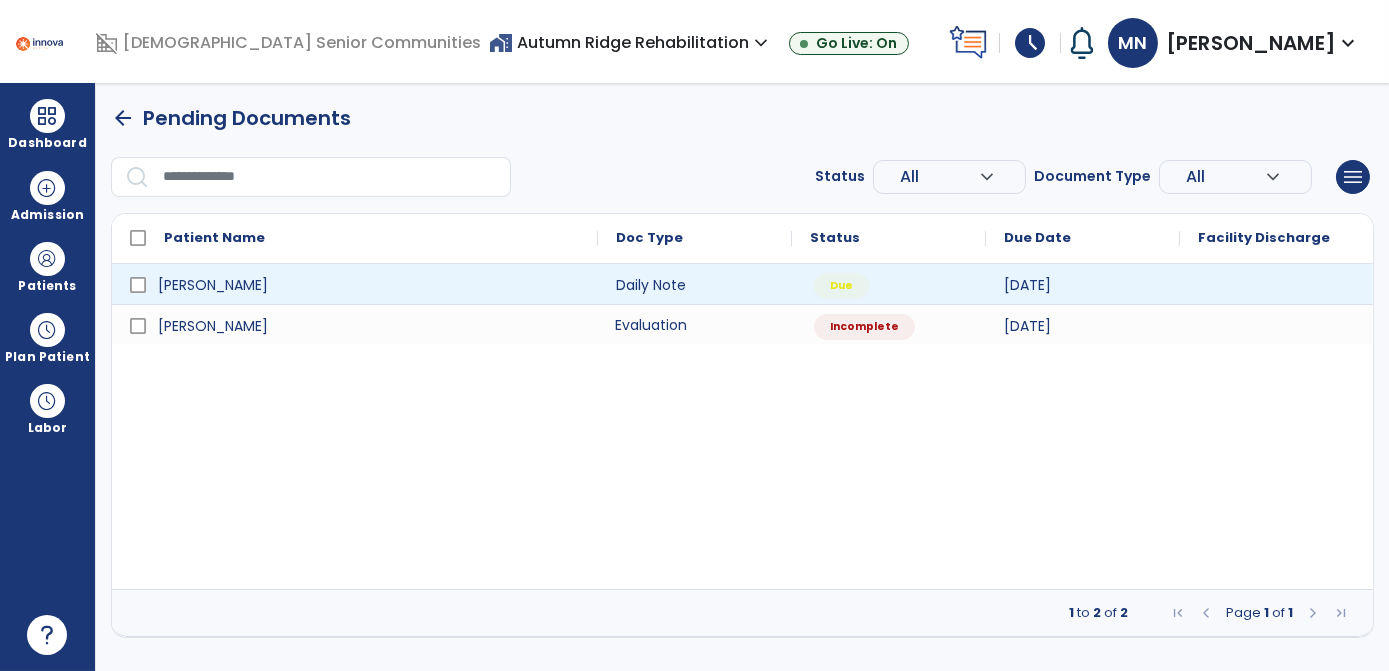 drag, startPoint x: 709, startPoint y: 324, endPoint x: 734, endPoint y: 294, distance: 39.051247 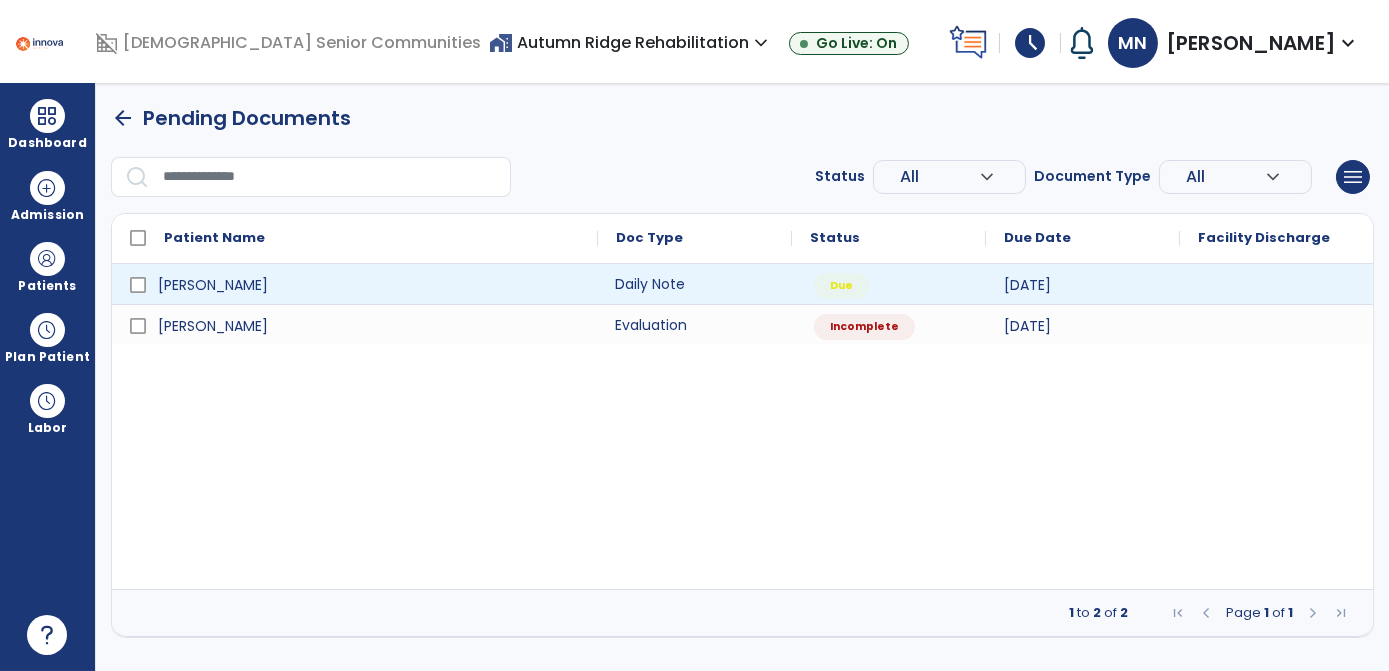 click on "Daily Note" at bounding box center [695, 284] 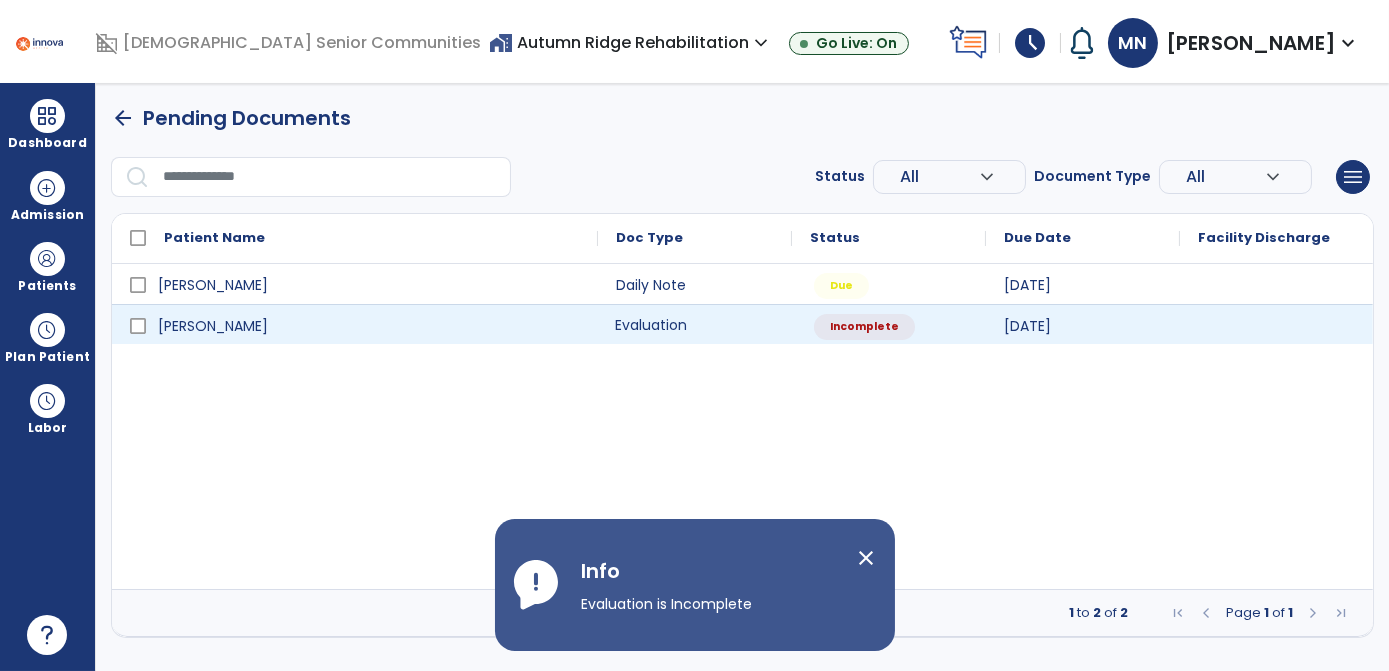 click on "Evaluation" at bounding box center (695, 324) 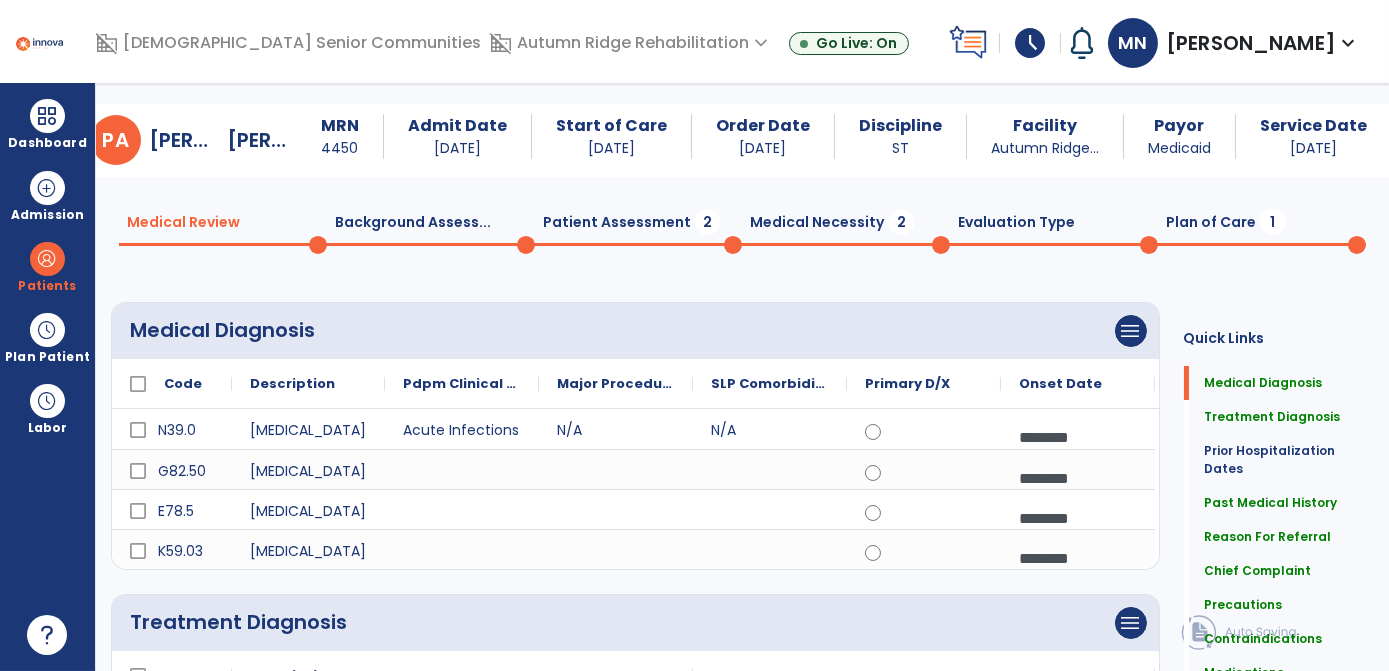 scroll, scrollTop: 0, scrollLeft: 0, axis: both 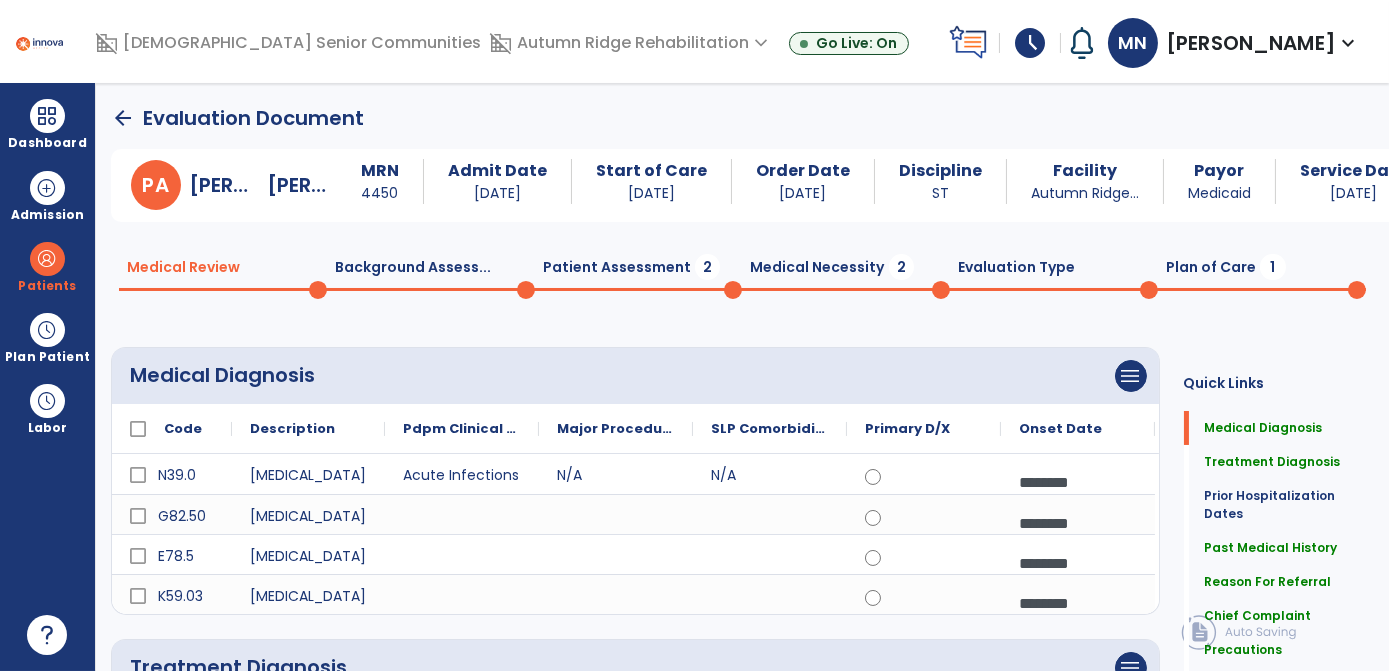 click on "Plan of Care  1" 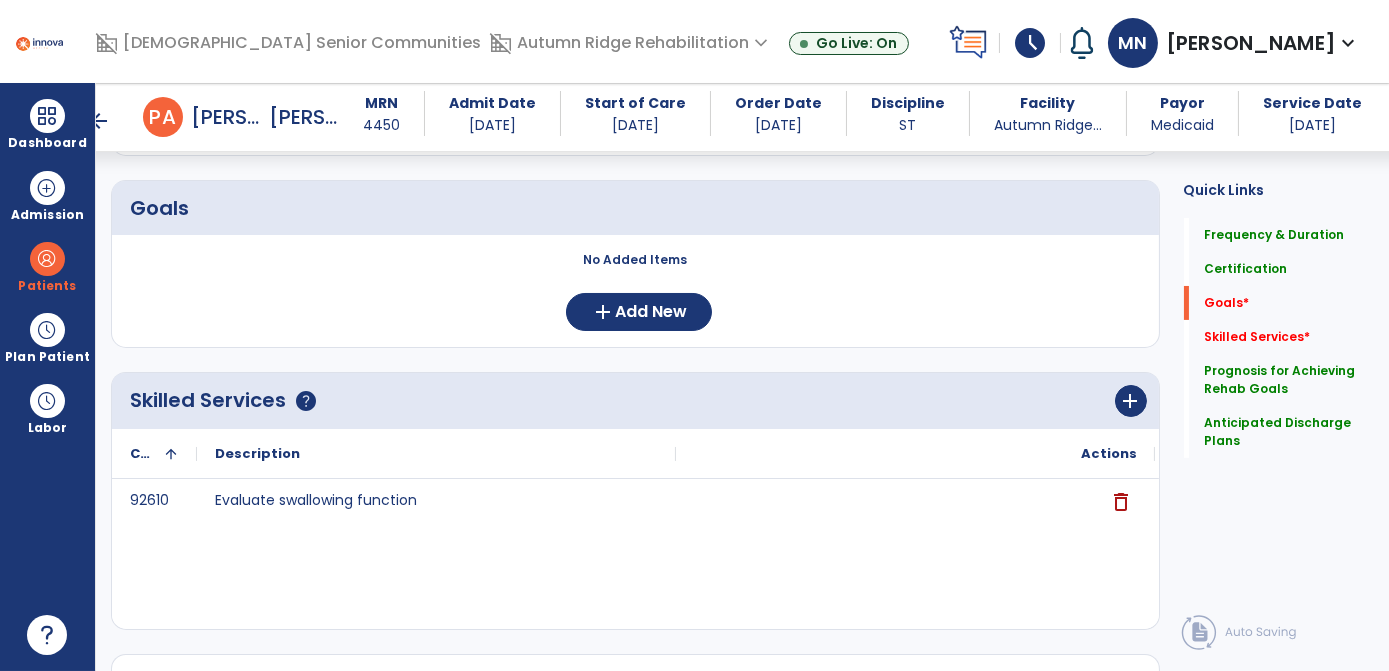 scroll, scrollTop: 472, scrollLeft: 0, axis: vertical 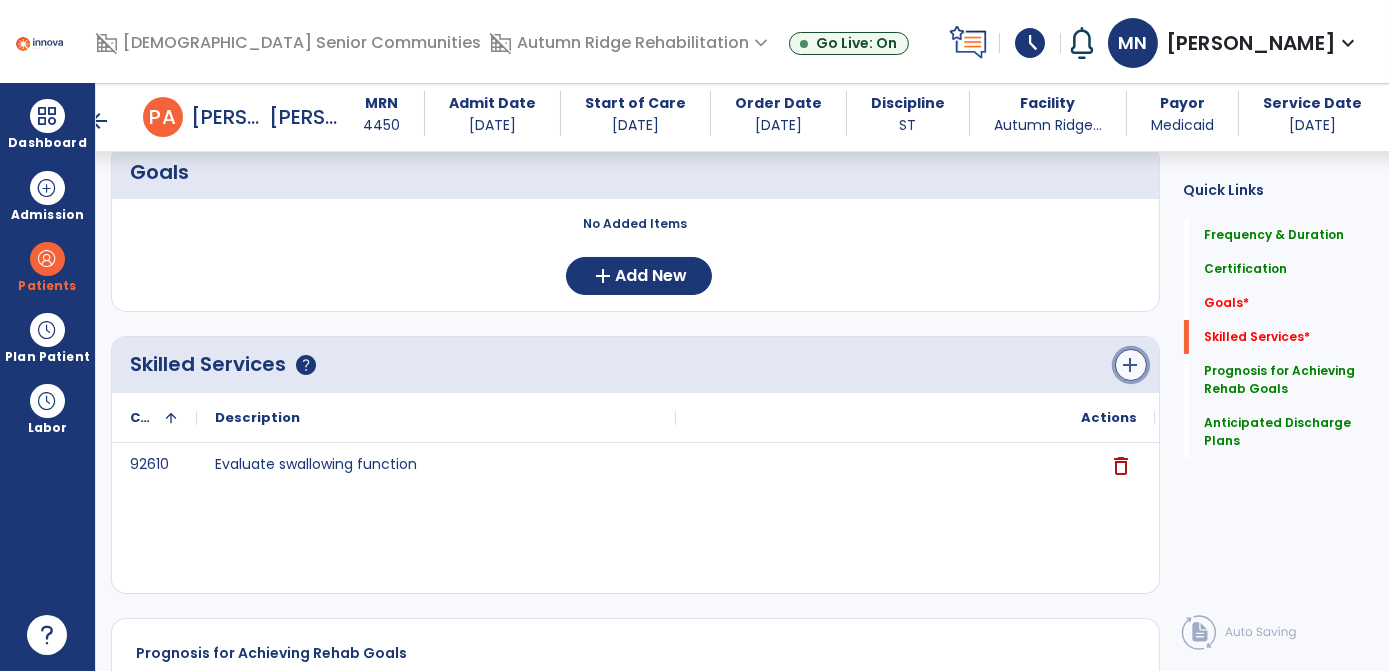 click on "add" 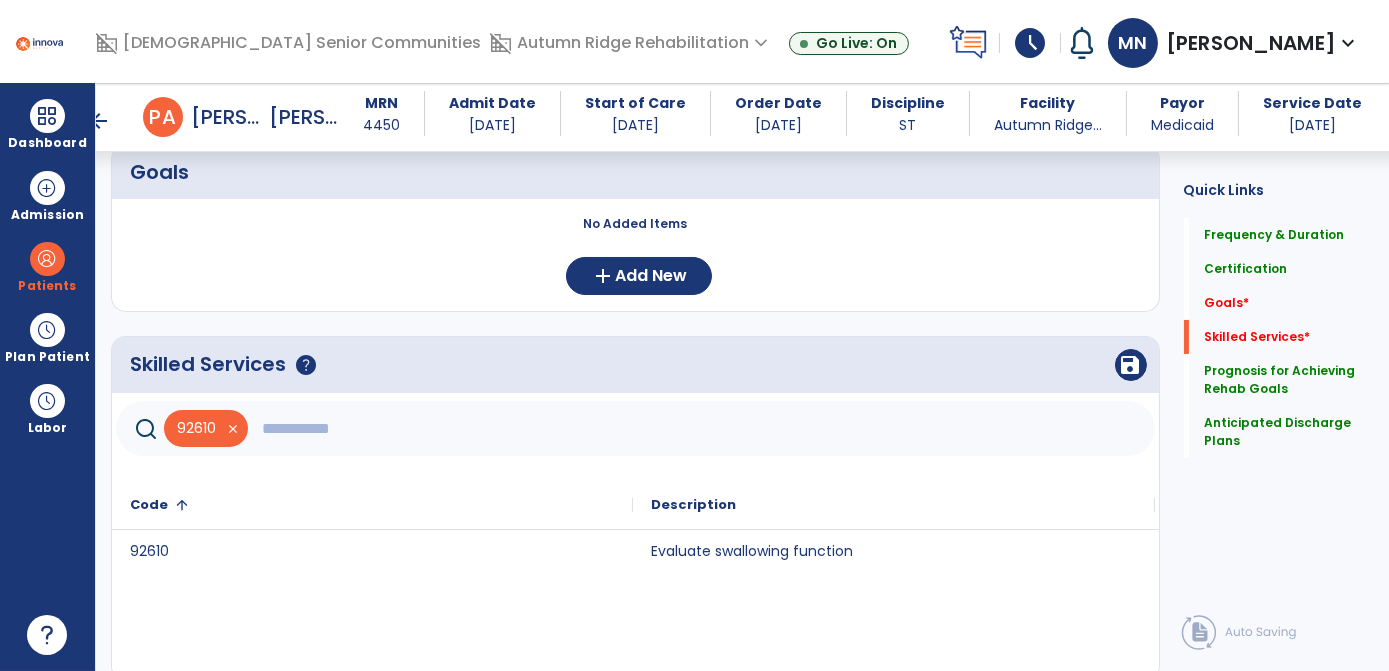 click 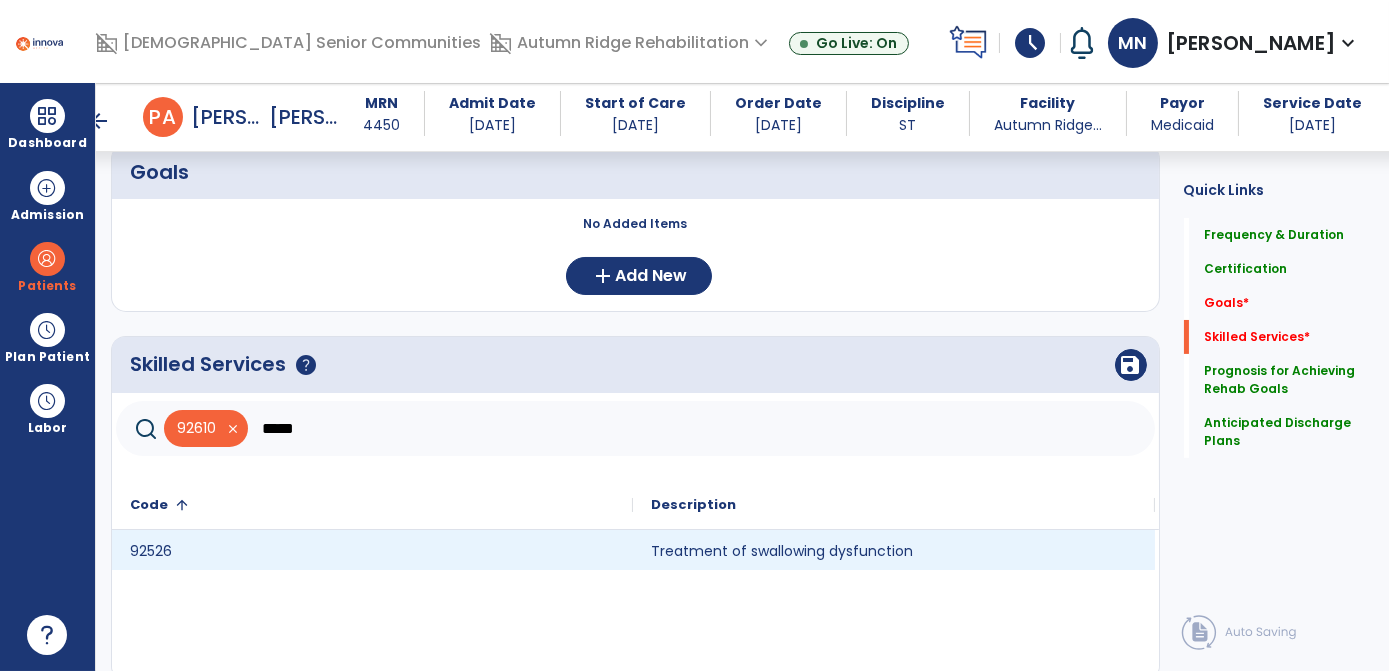 type on "*****" 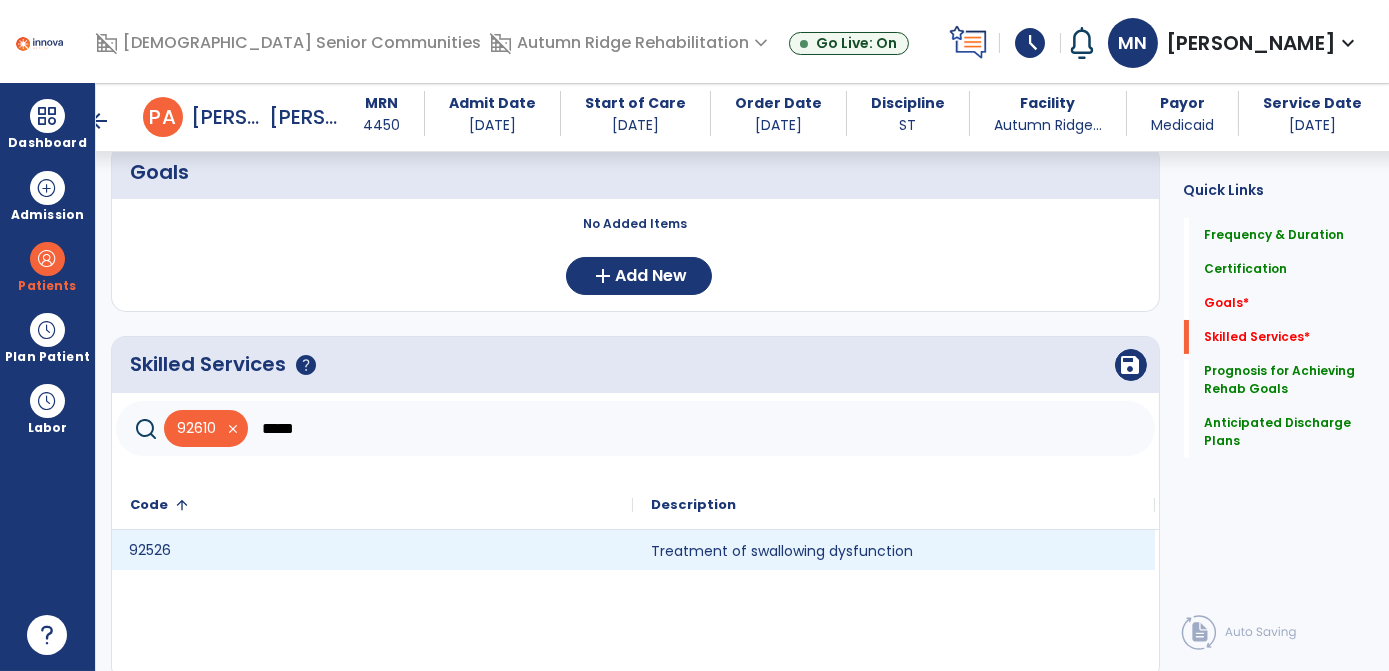 click on "92526" 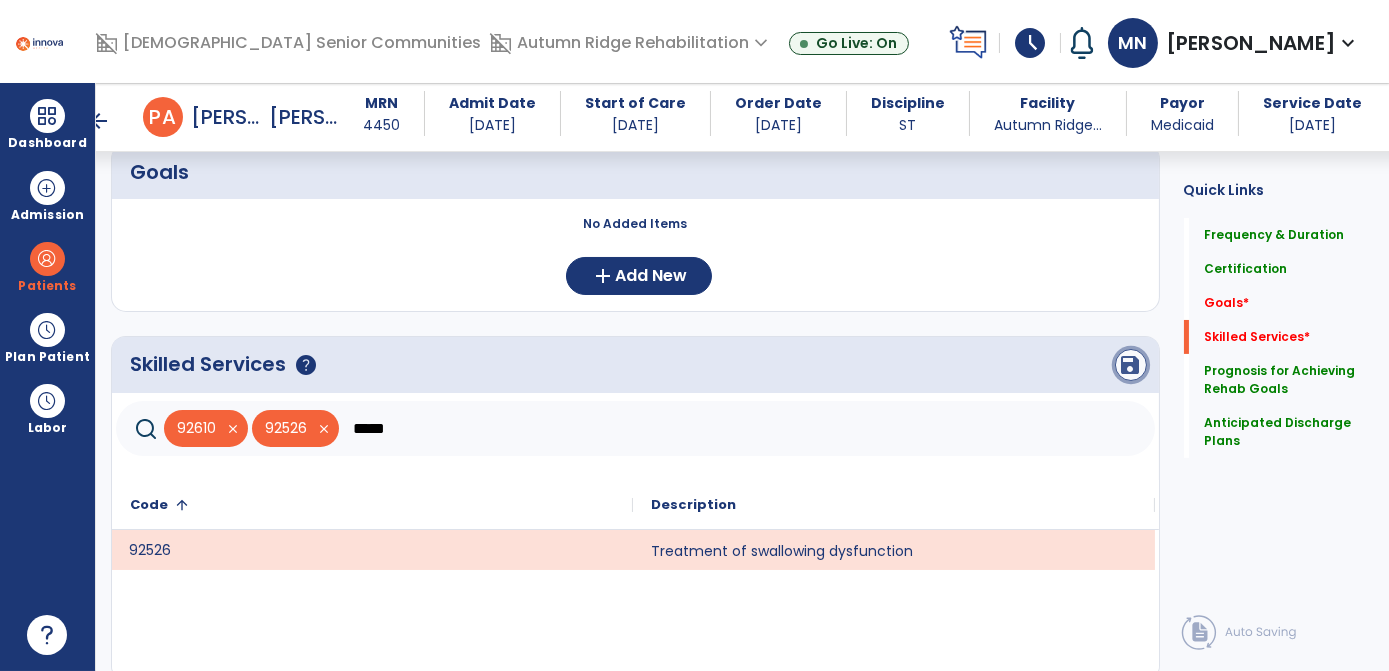 click on "save" 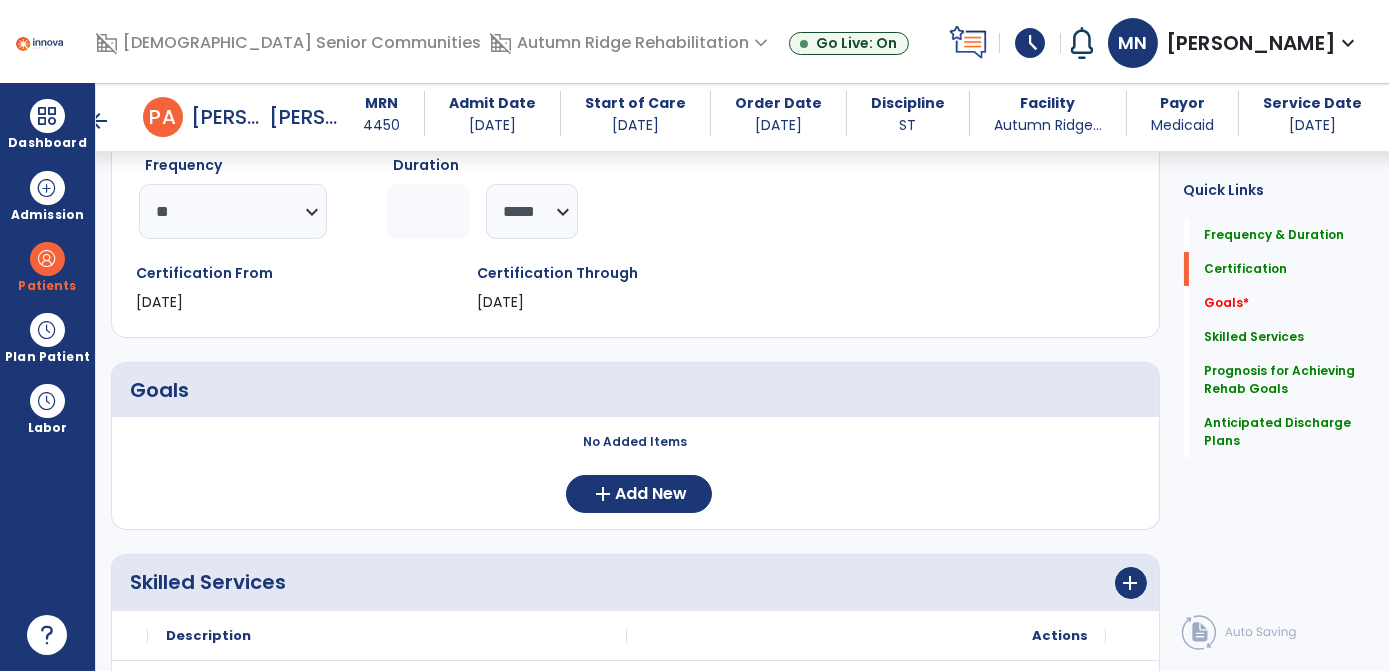 scroll, scrollTop: 290, scrollLeft: 0, axis: vertical 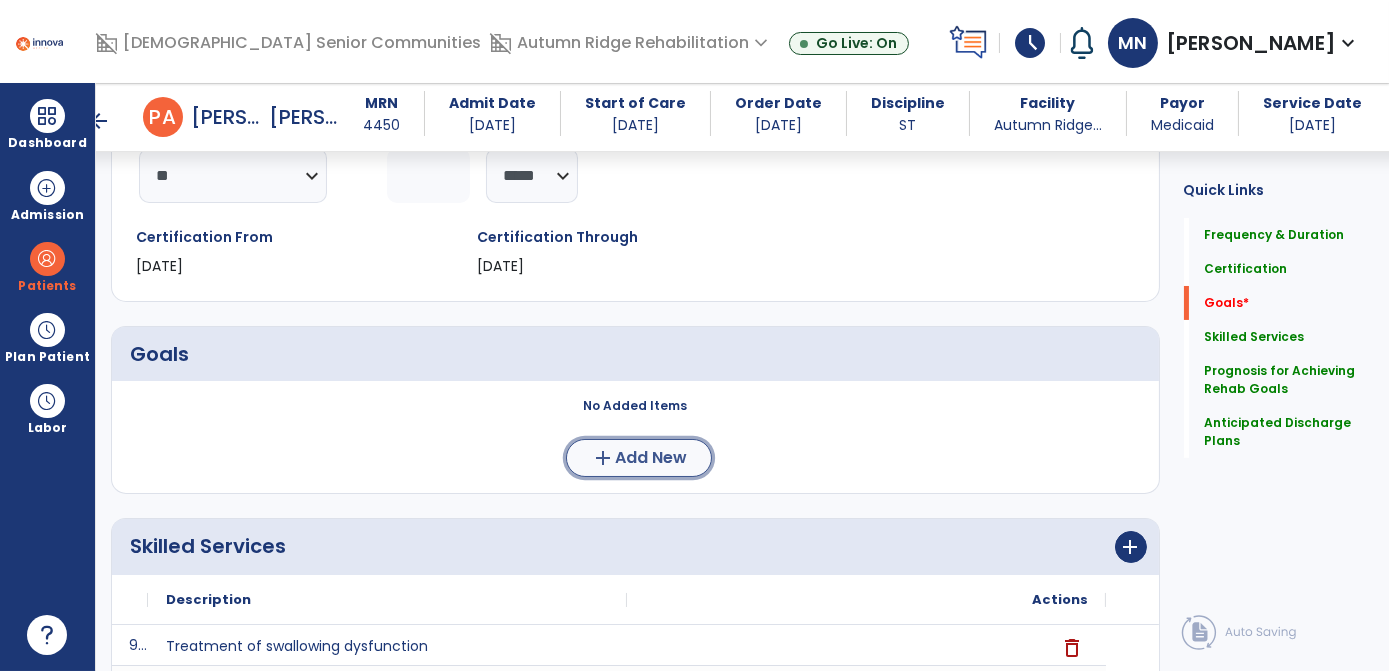 click on "add" at bounding box center [603, 458] 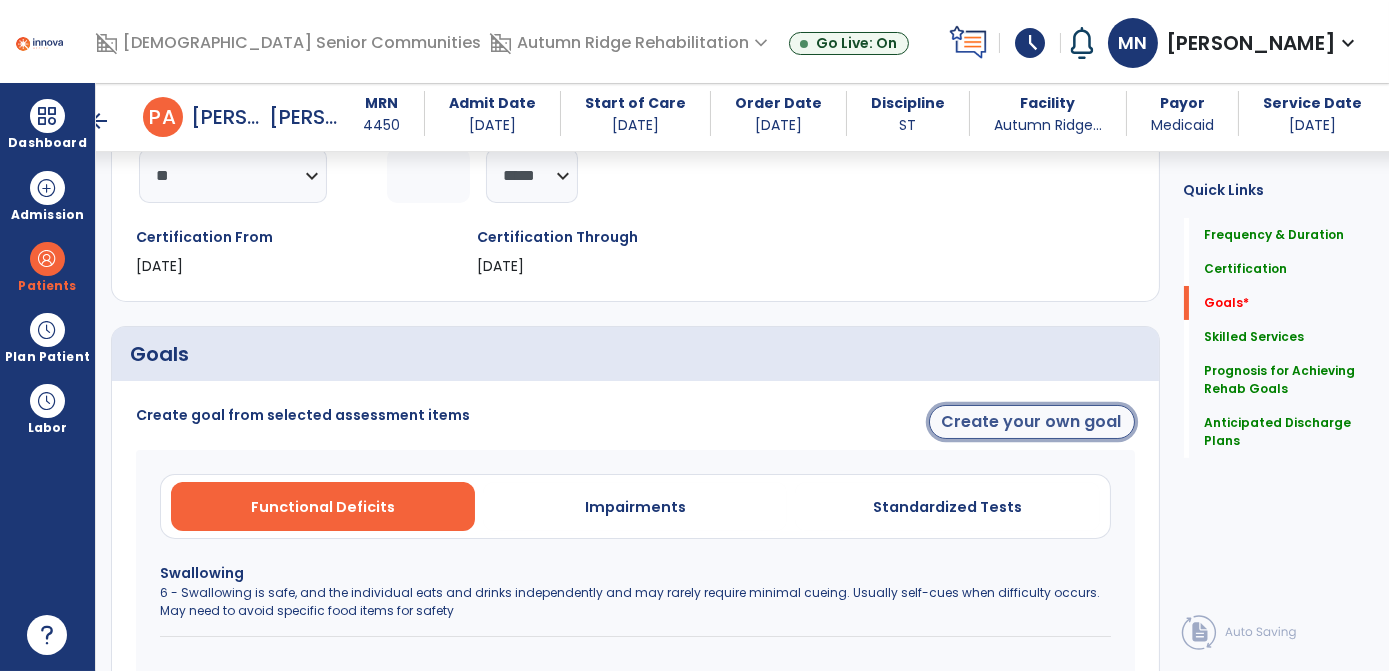 click on "Create your own goal" at bounding box center (1032, 422) 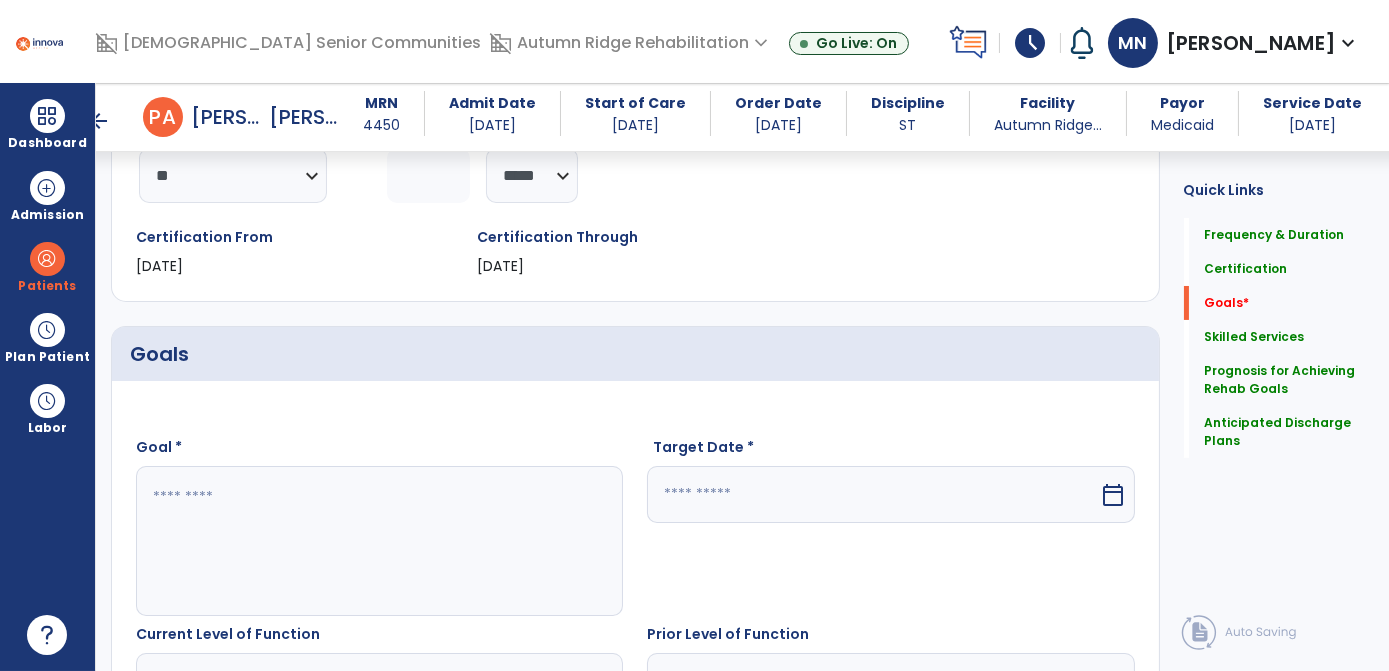 click at bounding box center (379, 541) 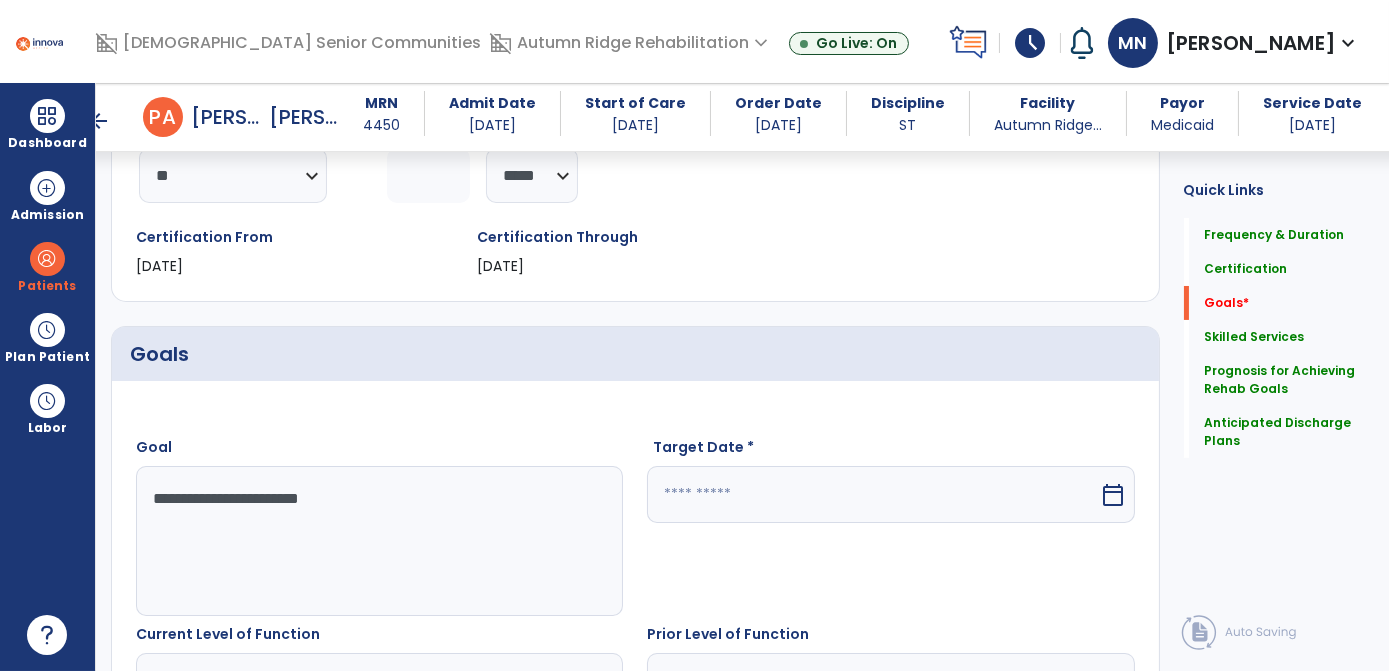 type on "**********" 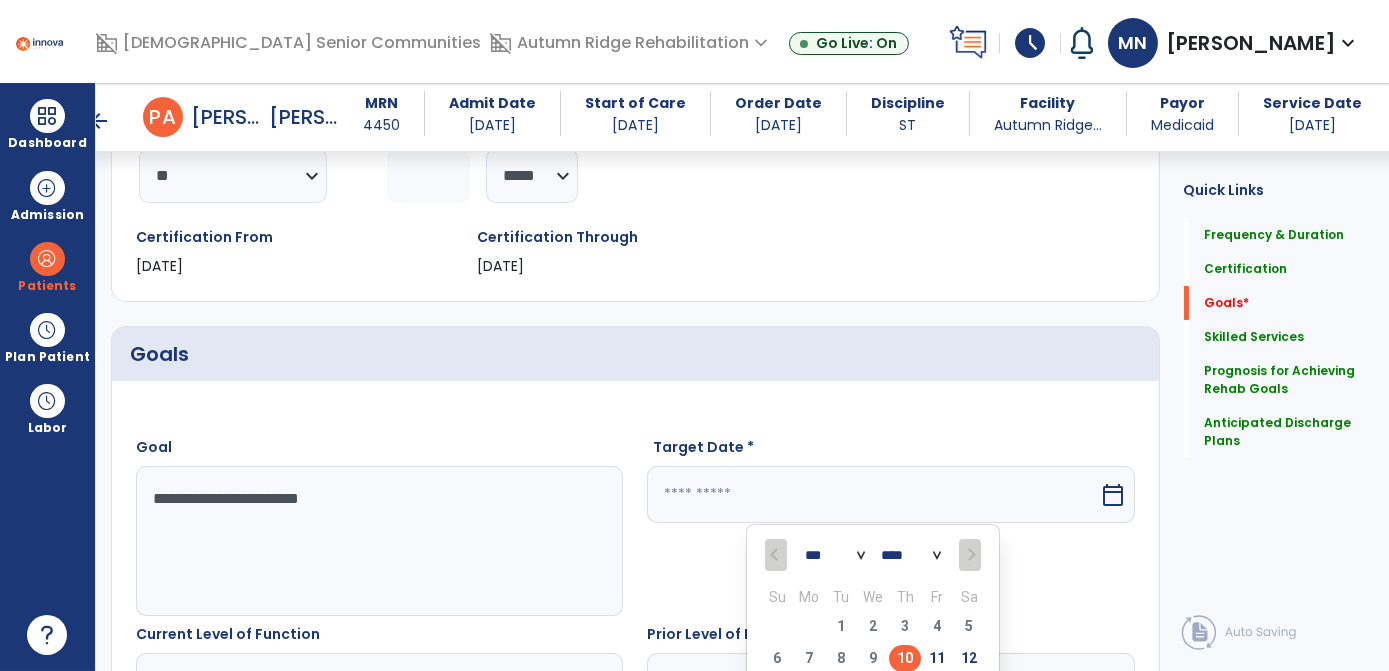 scroll, scrollTop: 296, scrollLeft: 0, axis: vertical 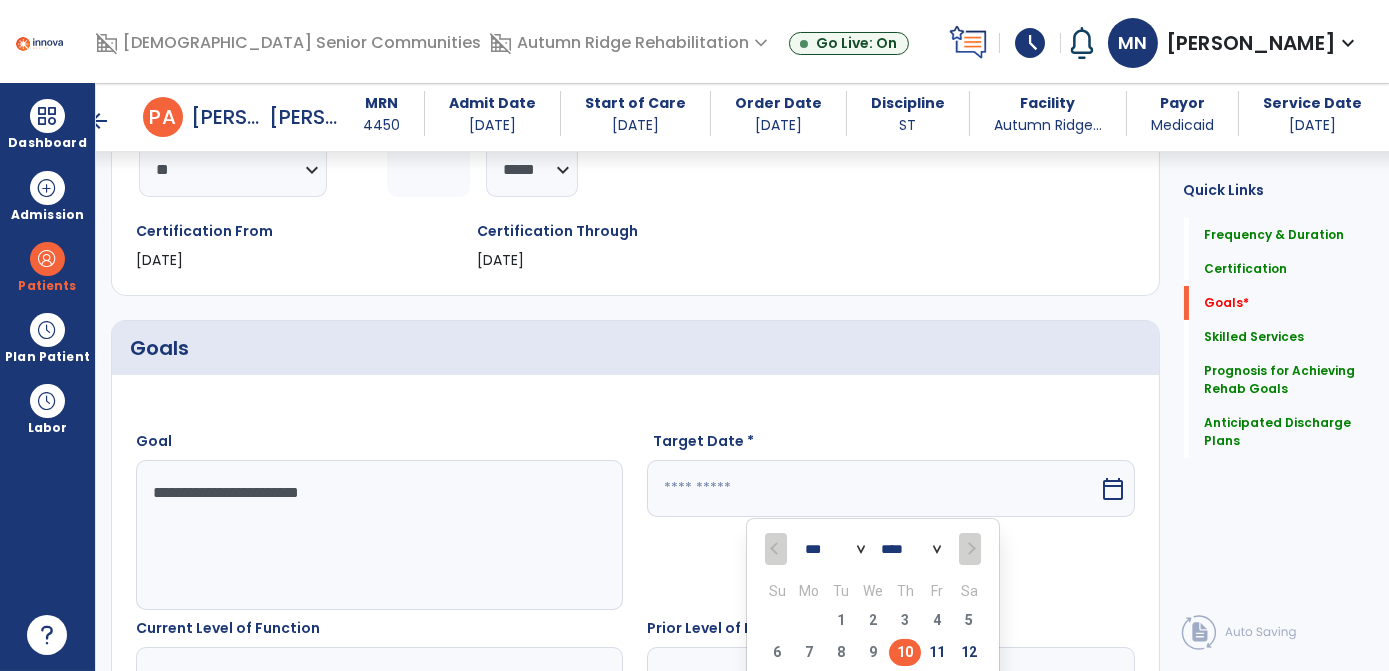 click on "10" at bounding box center [905, 652] 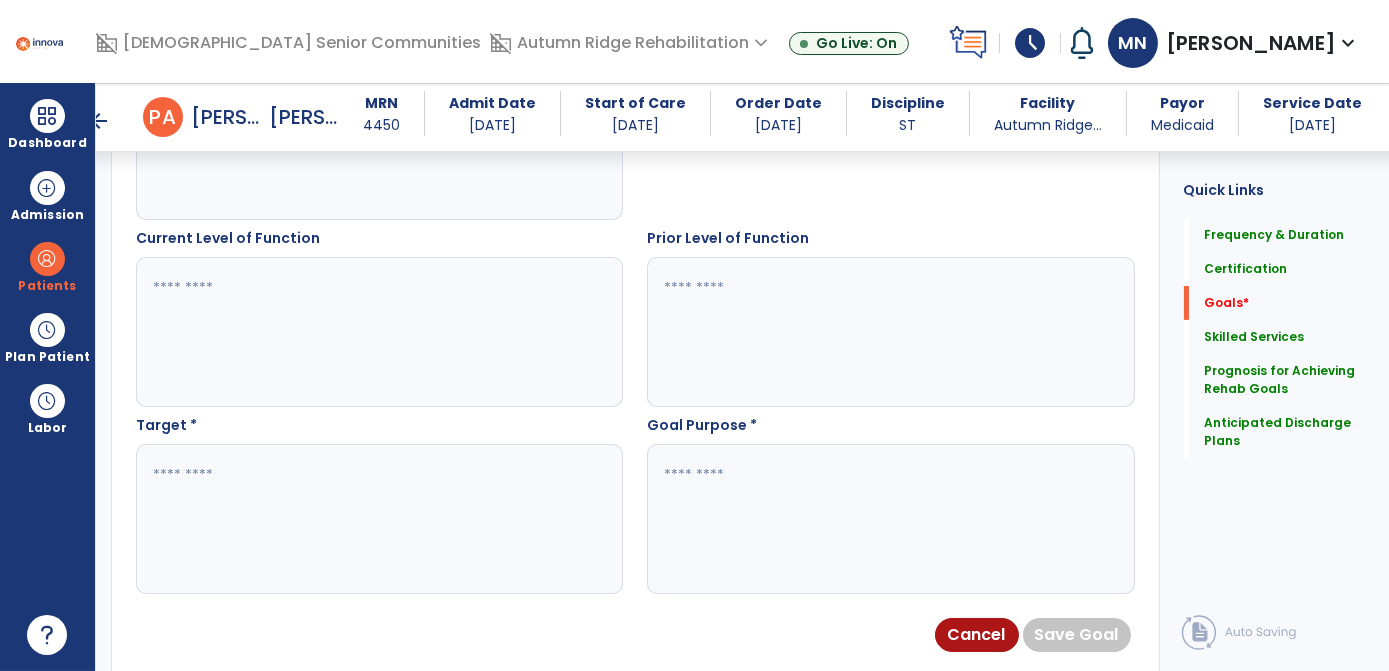 scroll, scrollTop: 696, scrollLeft: 0, axis: vertical 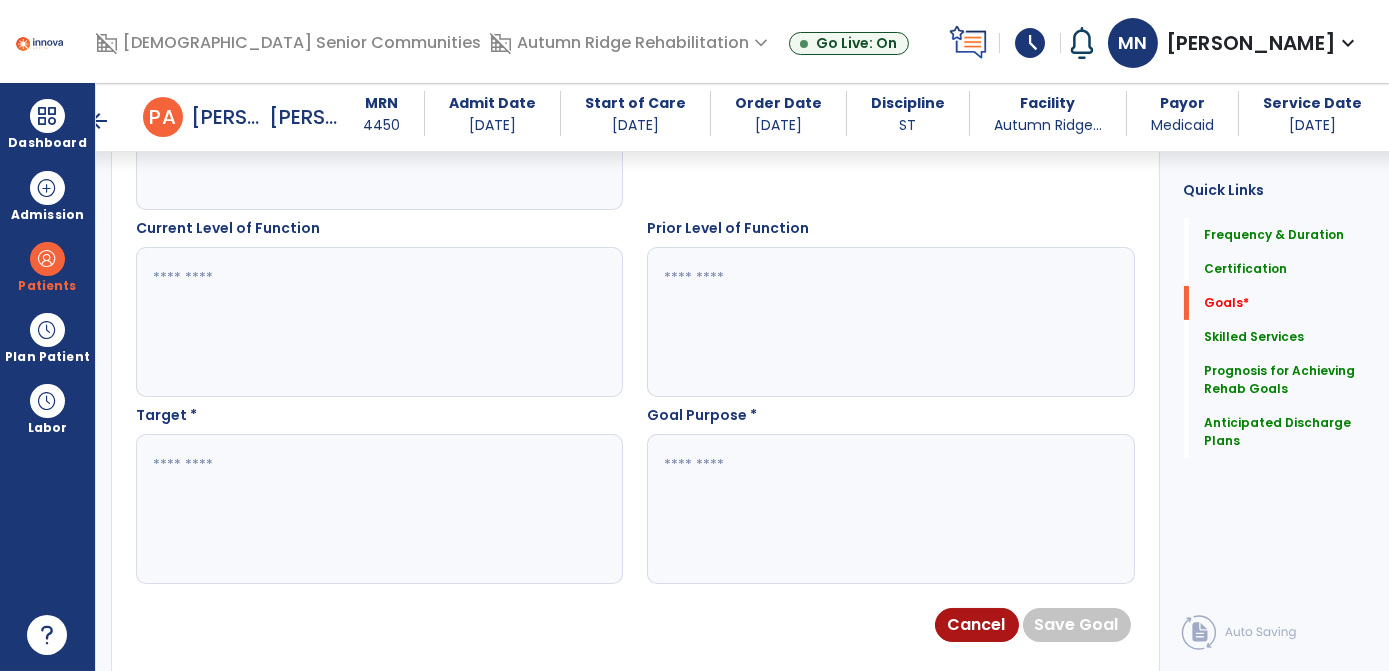 click at bounding box center [379, 322] 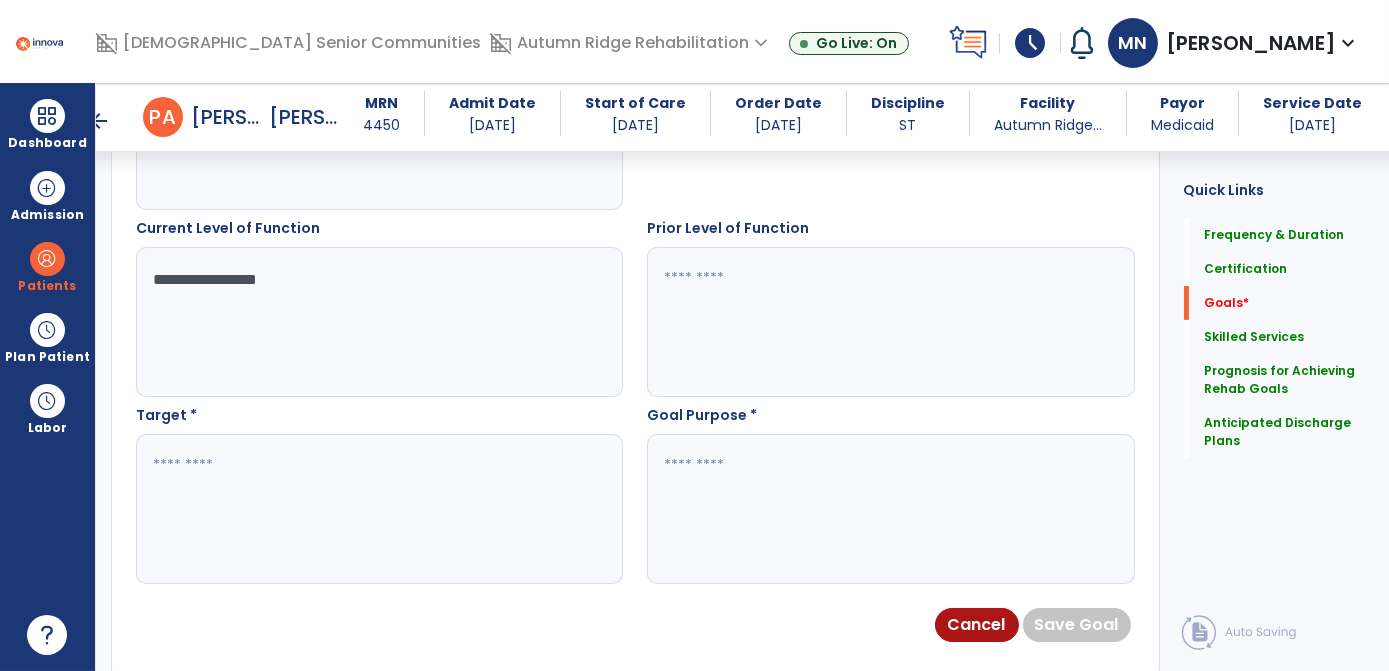 type on "**********" 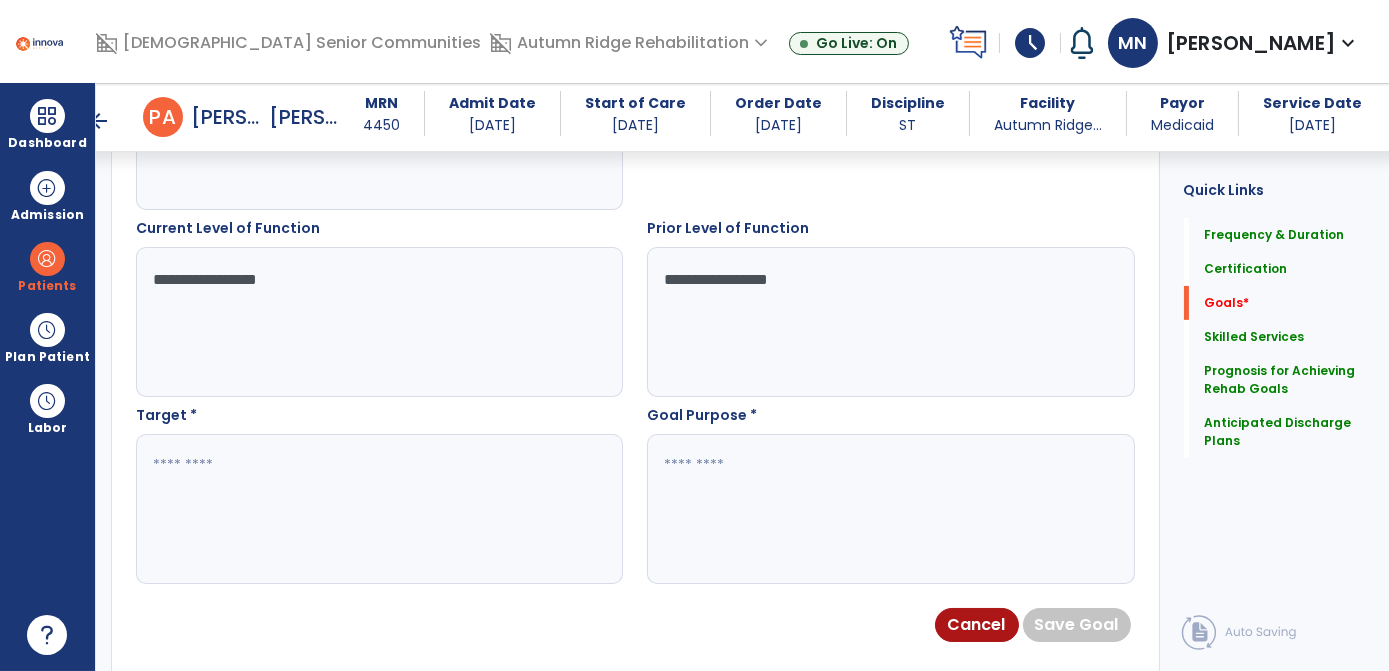 type on "**********" 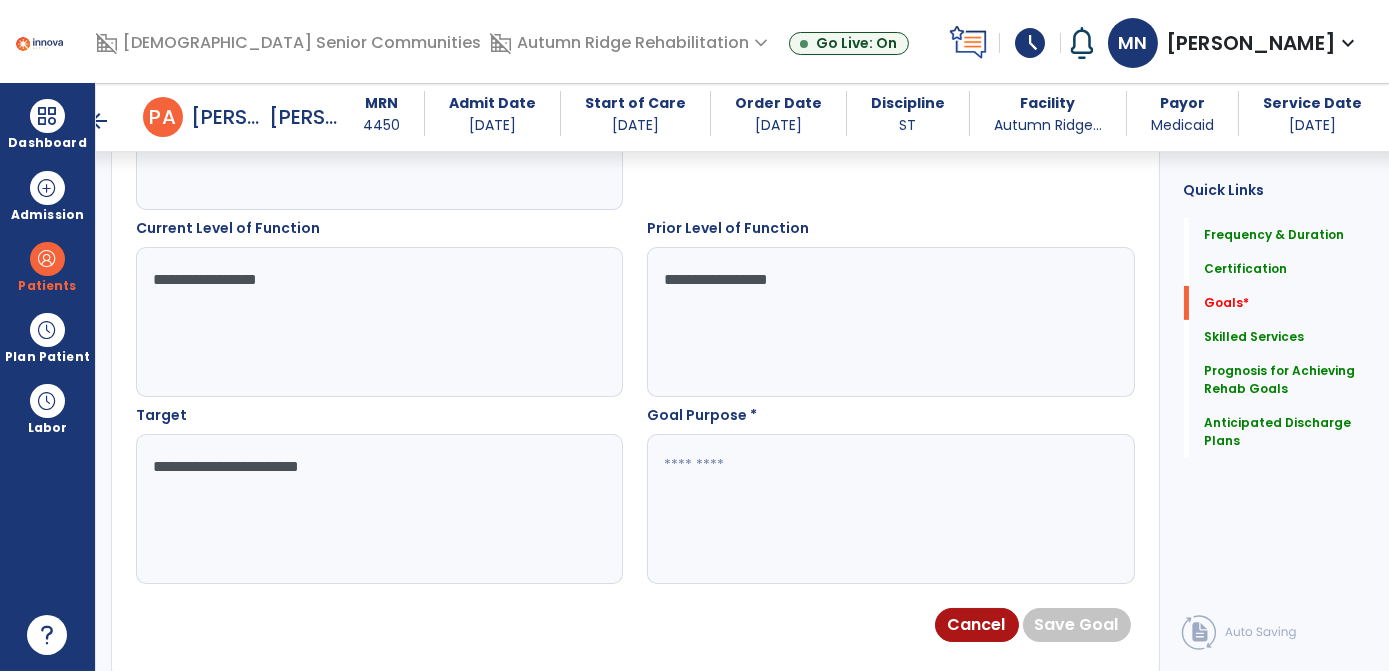 type on "**********" 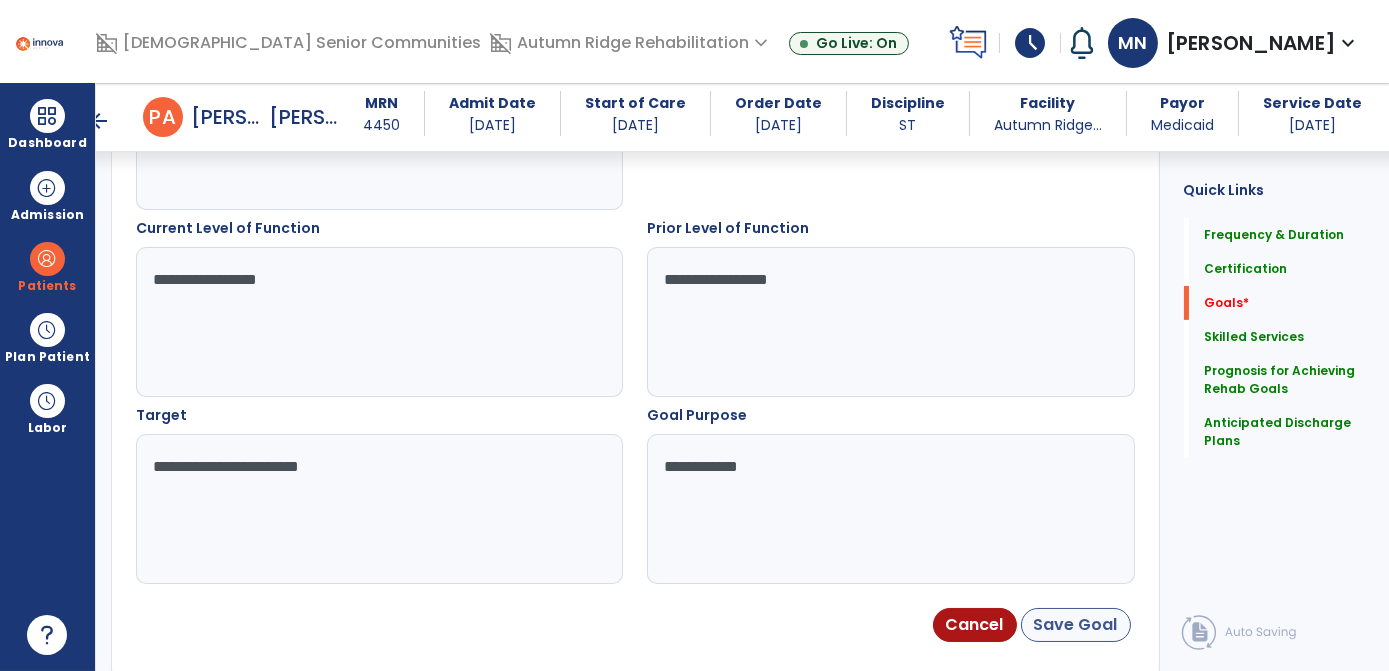 type on "**********" 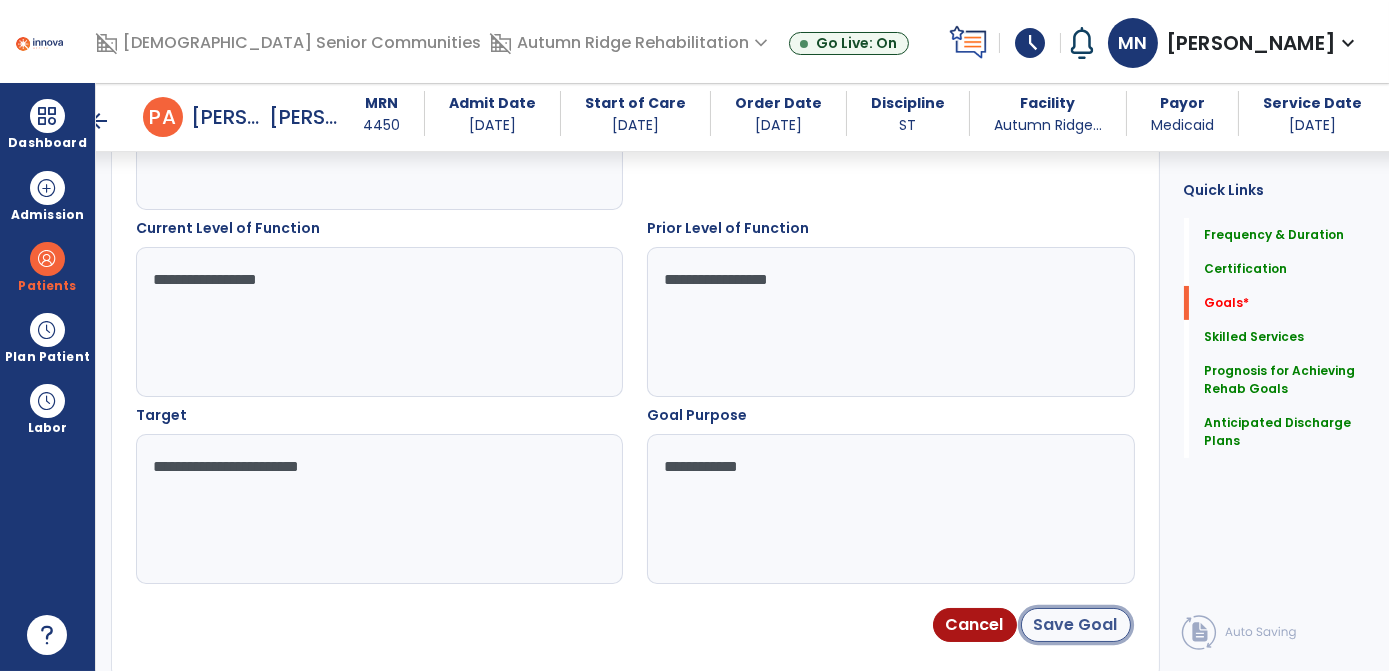click on "Save Goal" at bounding box center (1076, 625) 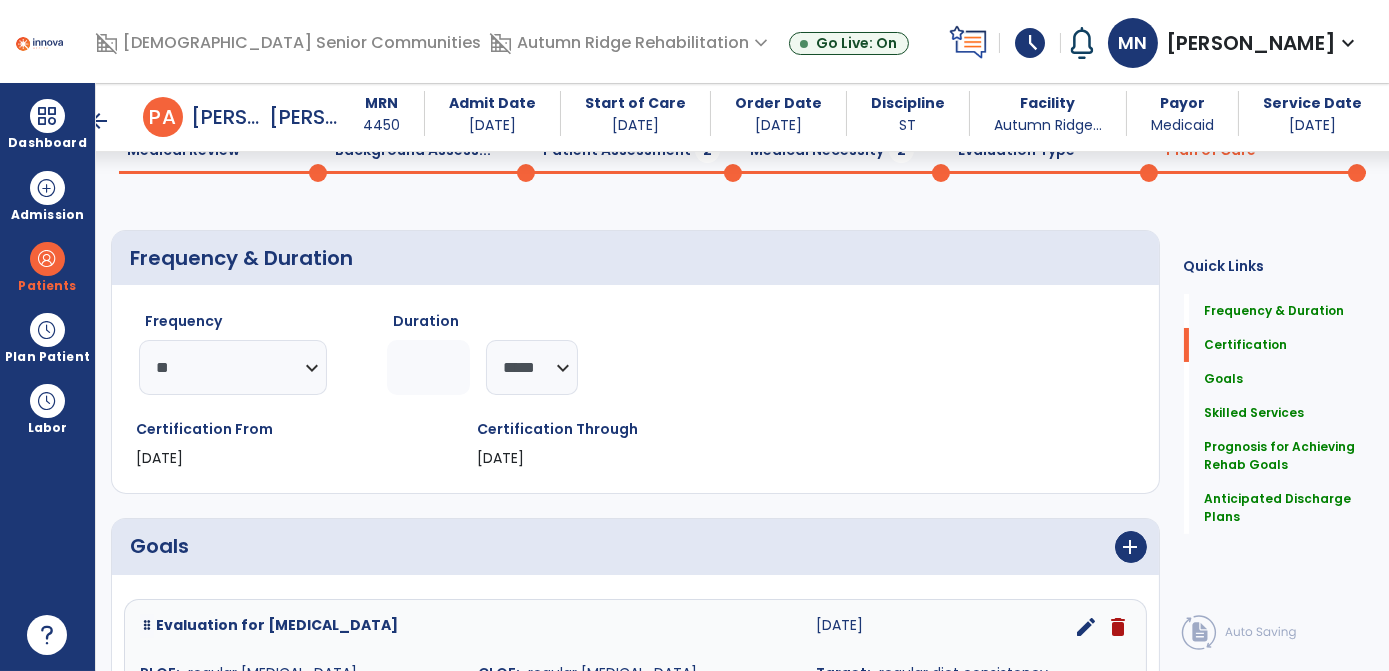 scroll, scrollTop: 0, scrollLeft: 0, axis: both 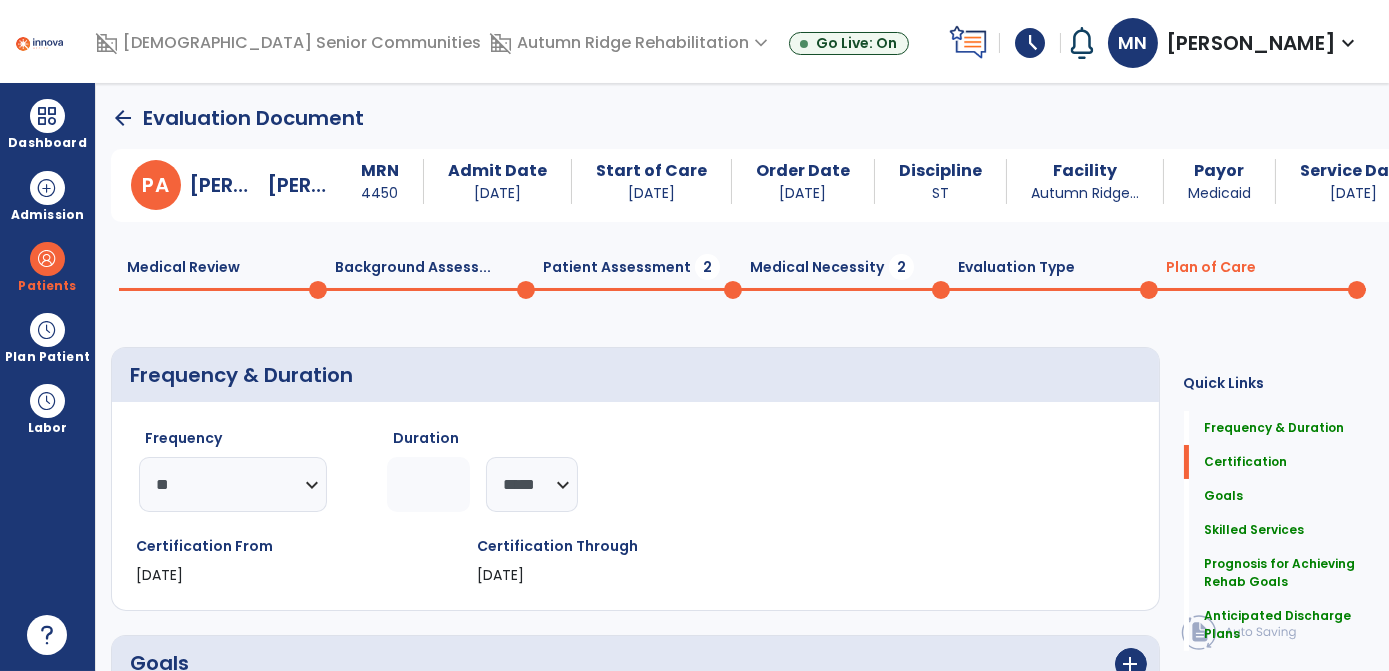 click on "arrow_back" 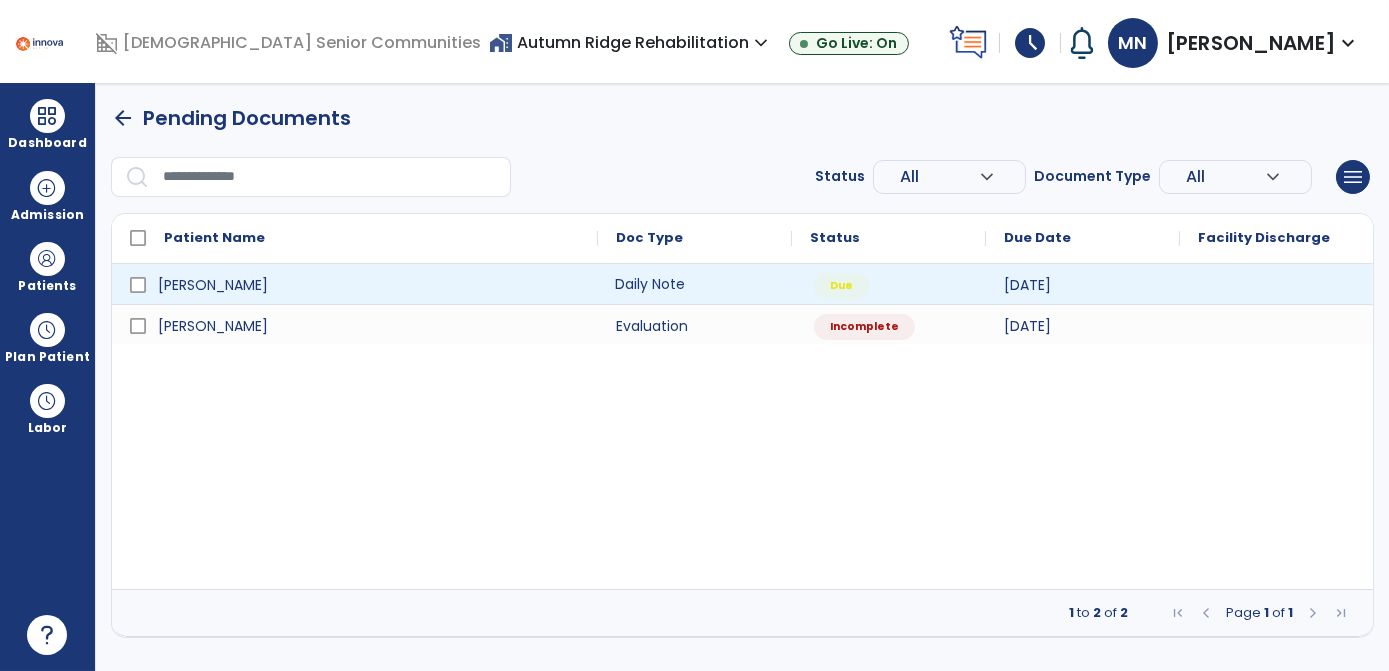 click on "Daily Note" at bounding box center [695, 284] 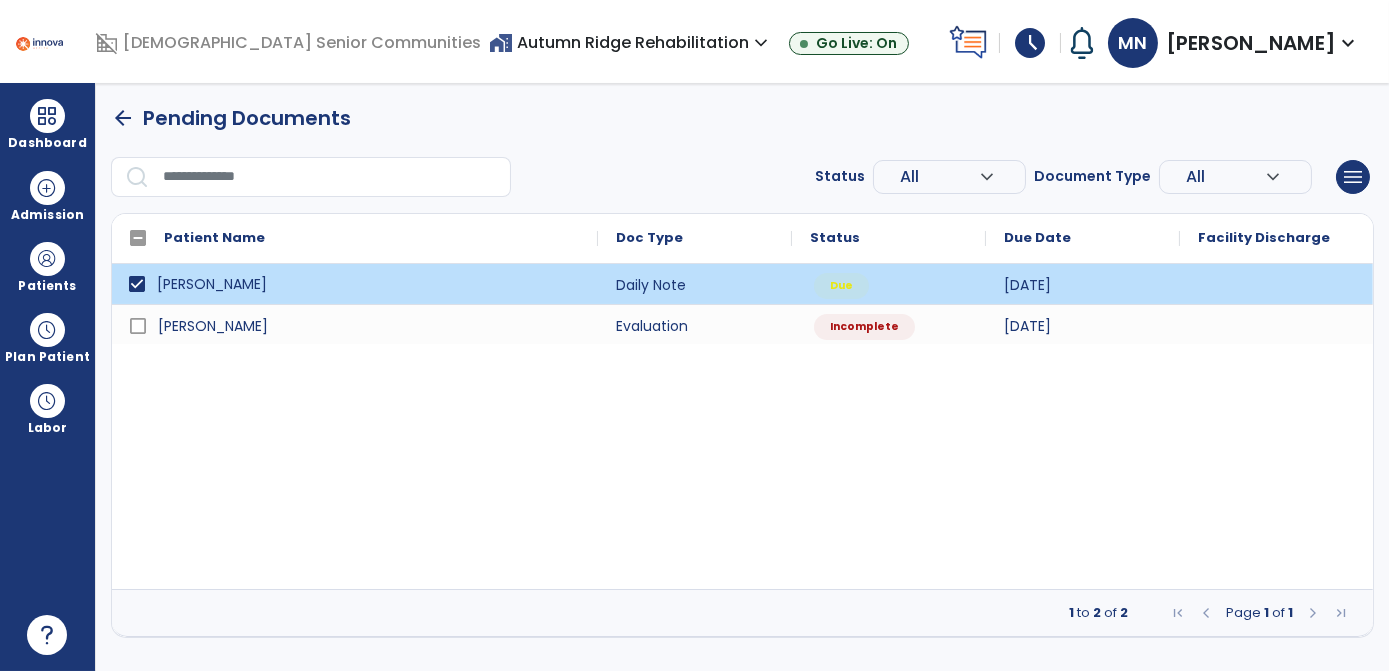 click on "[PERSON_NAME]" at bounding box center (369, 284) 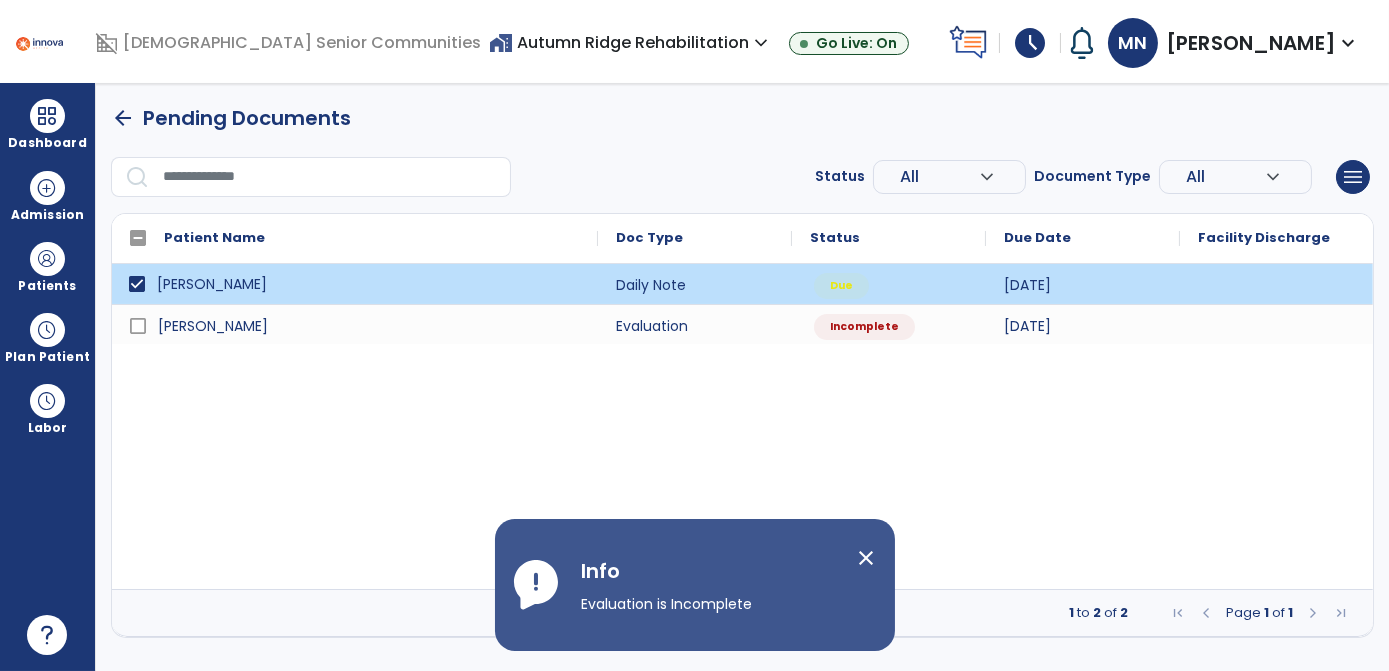 click on "[PERSON_NAME]" at bounding box center [355, 284] 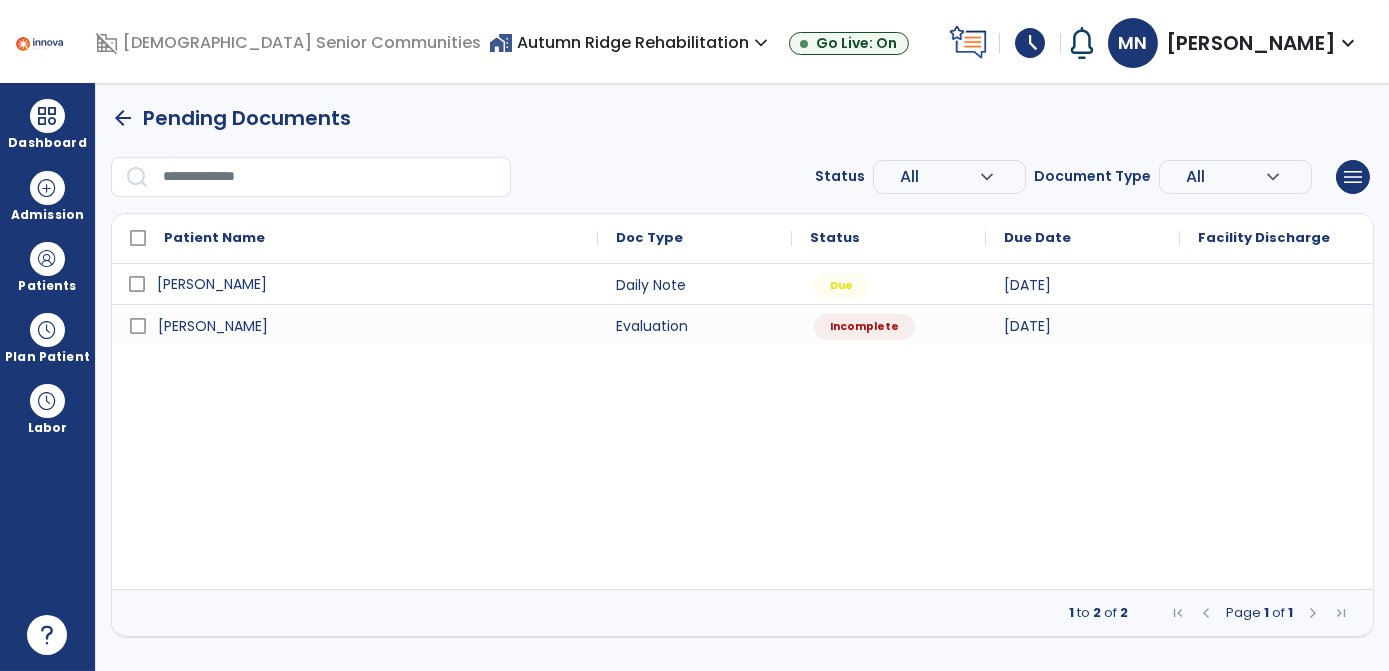 click on "arrow_back   Pending Documents  Status All  expand_more  ALL Due Past Due Incomplete Document Type All  expand_more  ALL Daily Note Progress Note Evaluation Discharge Note Recertification  menu   Export List   Print List
Patient Name
Doc Type
Status 1" at bounding box center [742, 370] 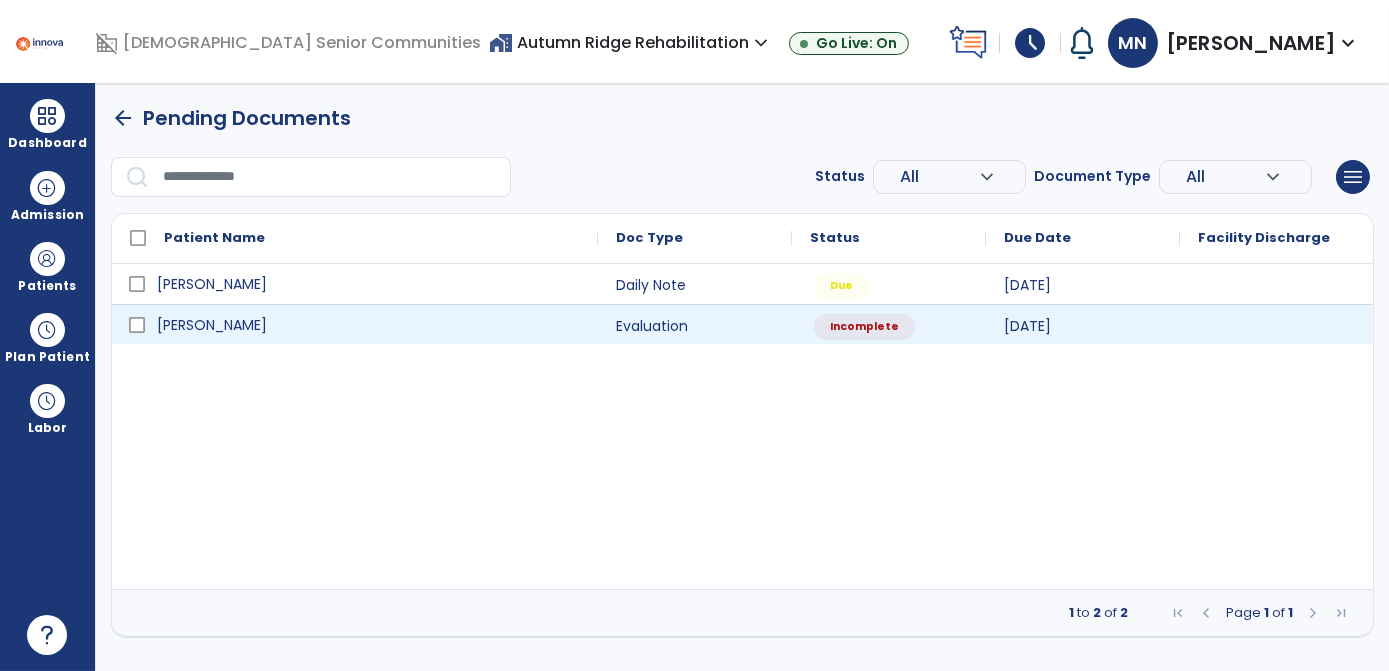 click on "[PERSON_NAME]" at bounding box center [369, 325] 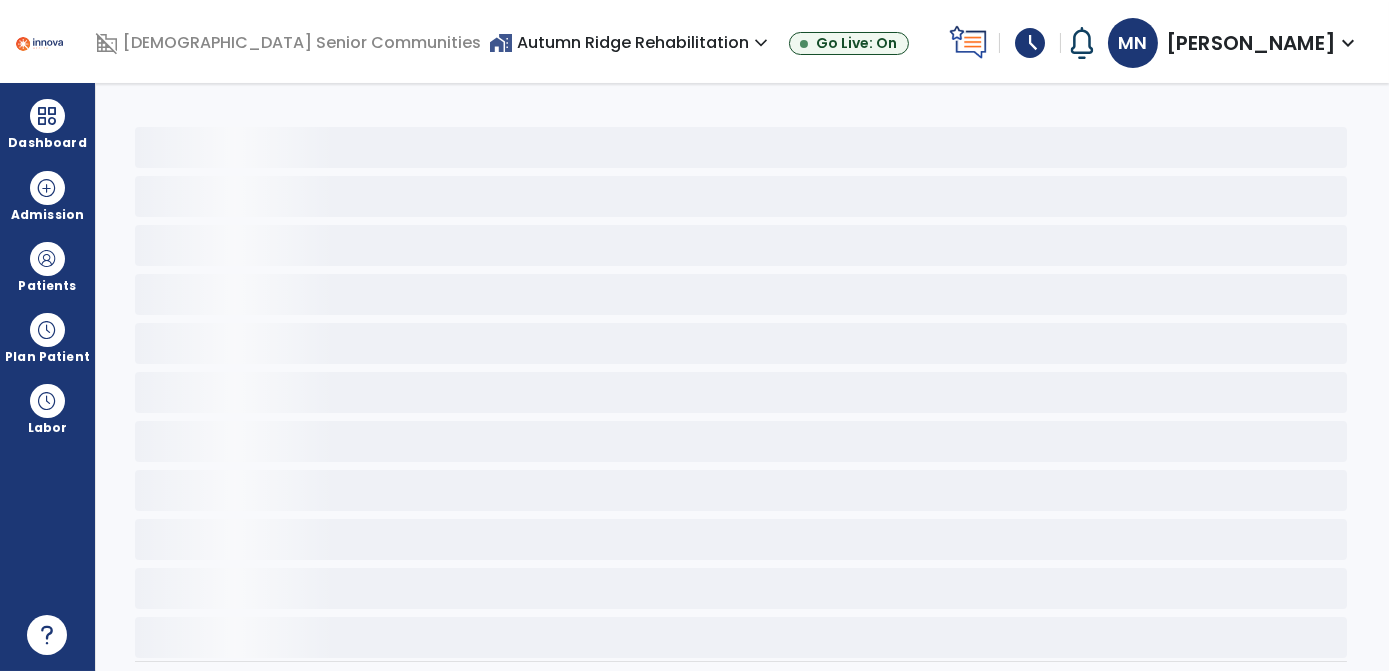click 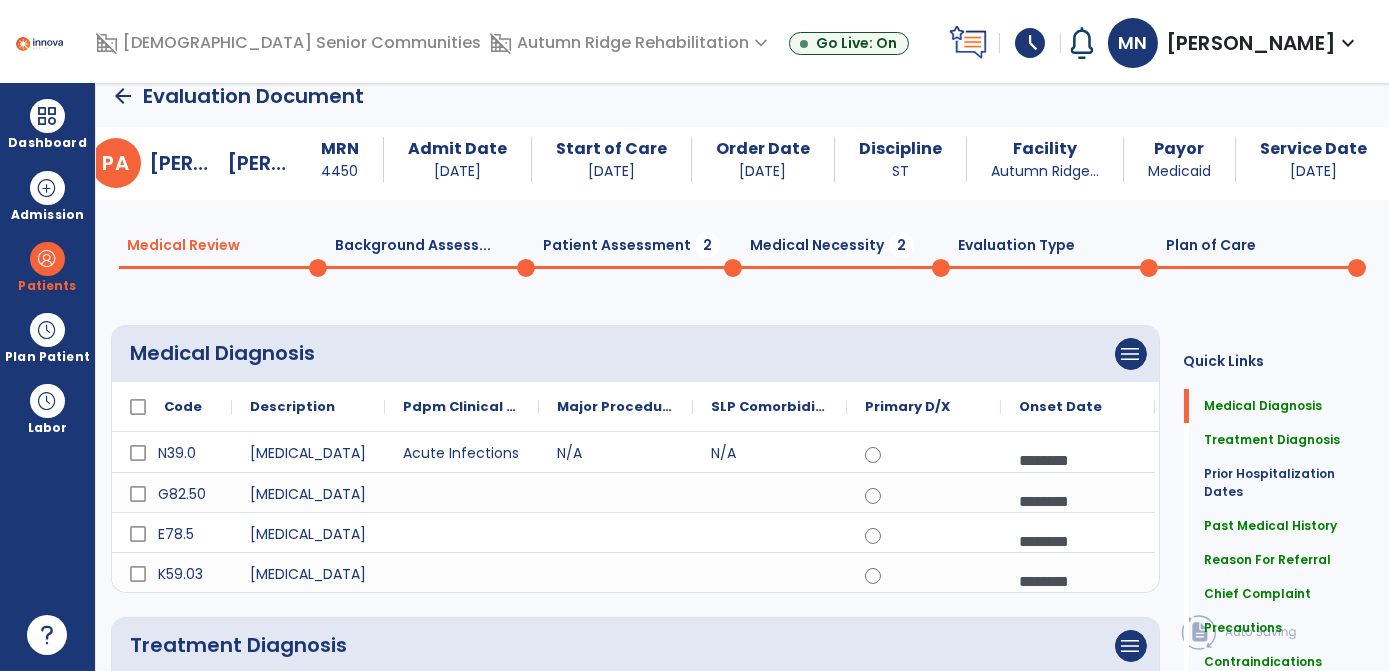 scroll, scrollTop: 0, scrollLeft: 0, axis: both 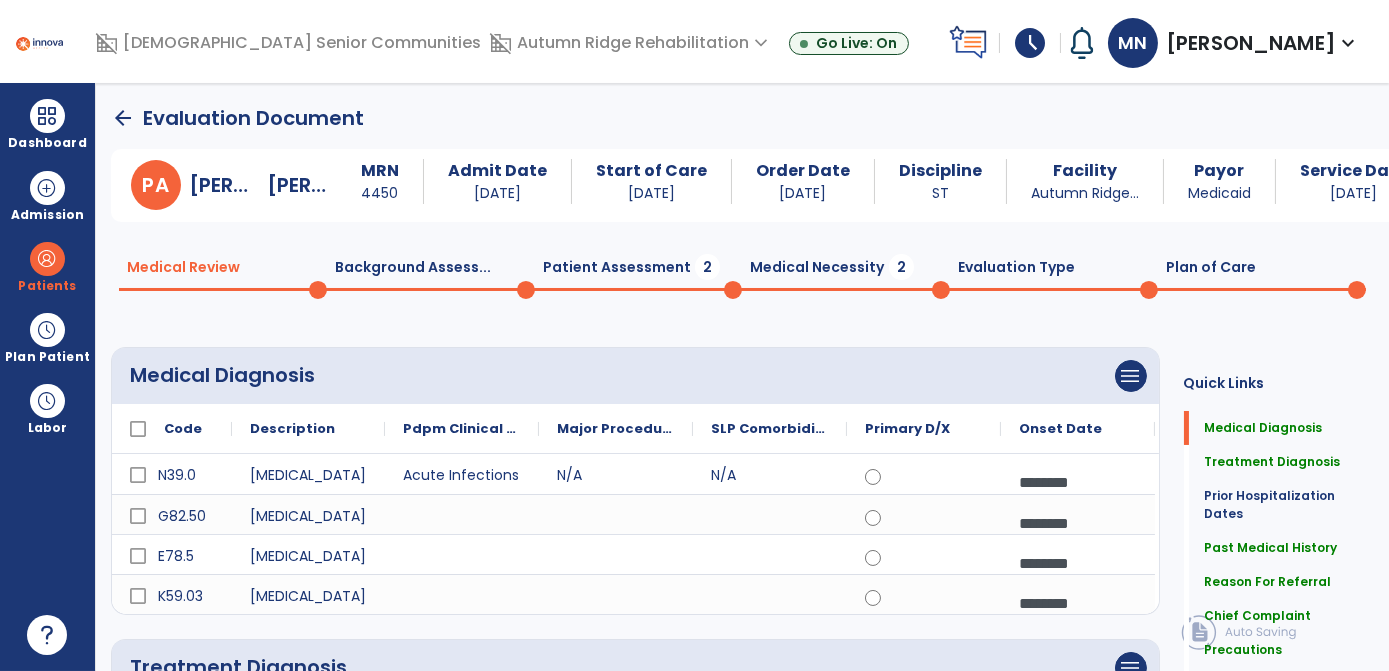 click on "Medical Review  0" 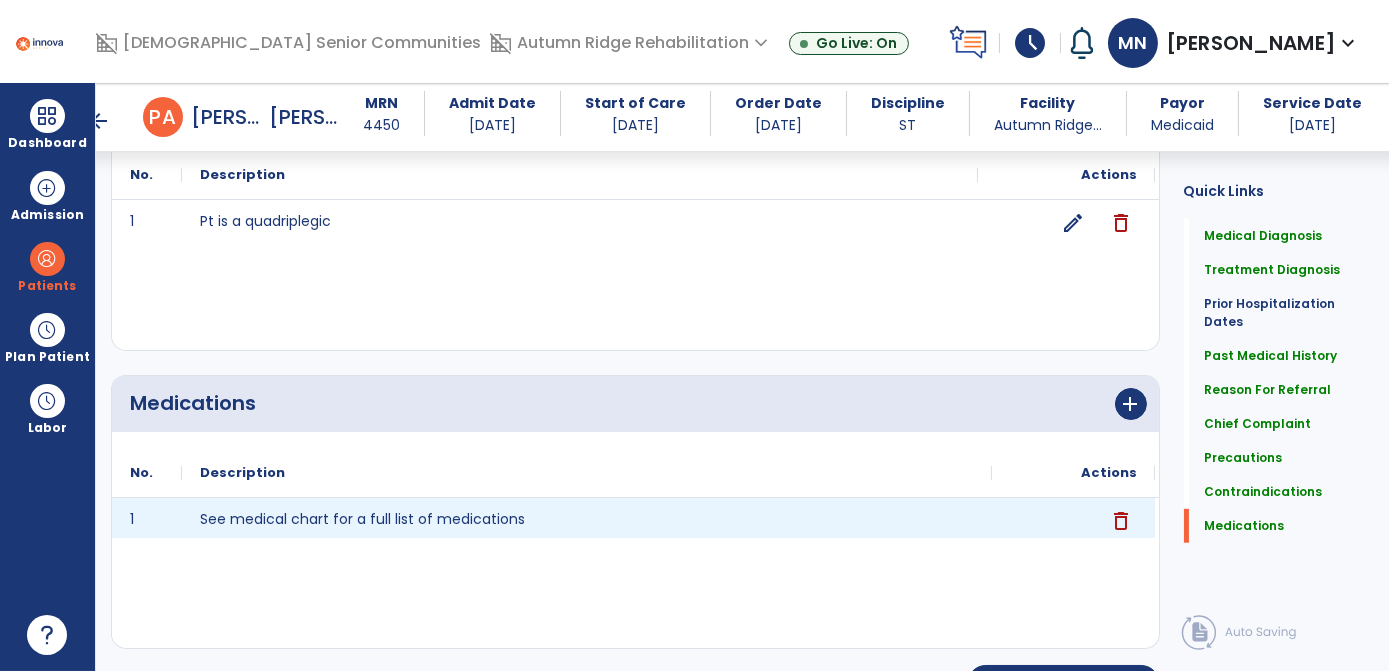 scroll, scrollTop: 2250, scrollLeft: 0, axis: vertical 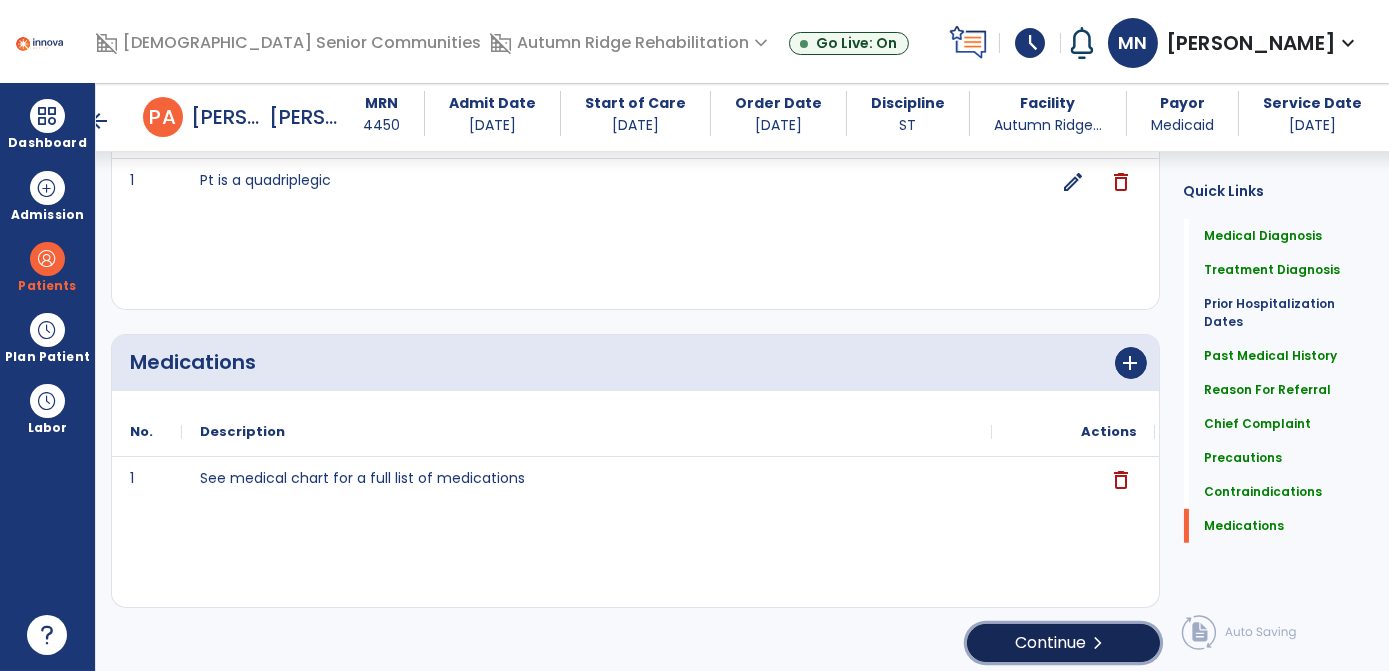 click on "Continue  chevron_right" 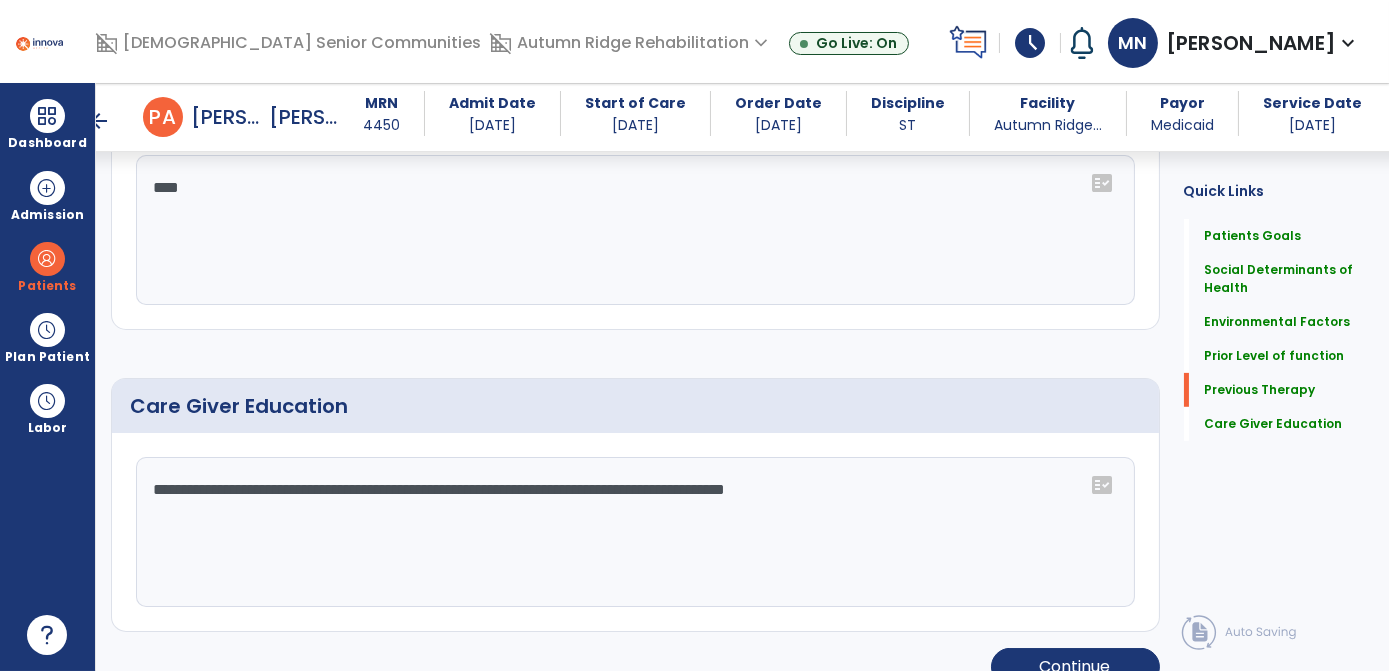scroll, scrollTop: 1545, scrollLeft: 0, axis: vertical 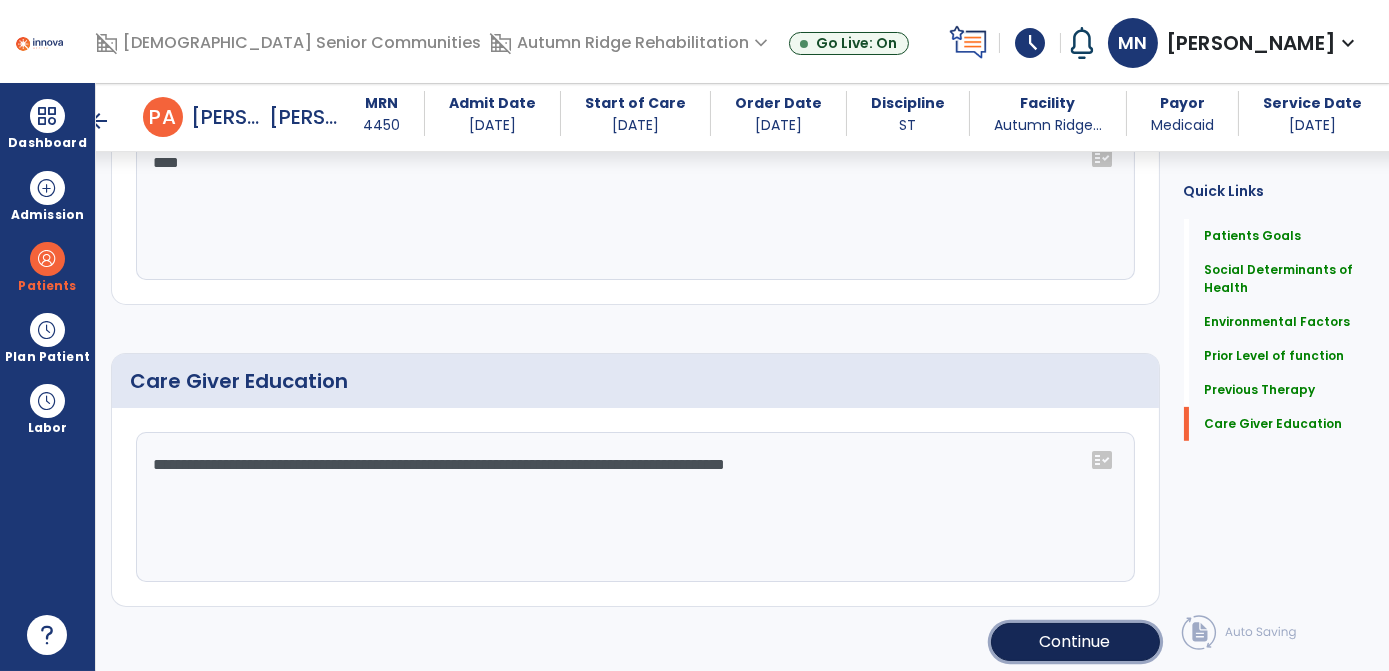 click on "Continue" 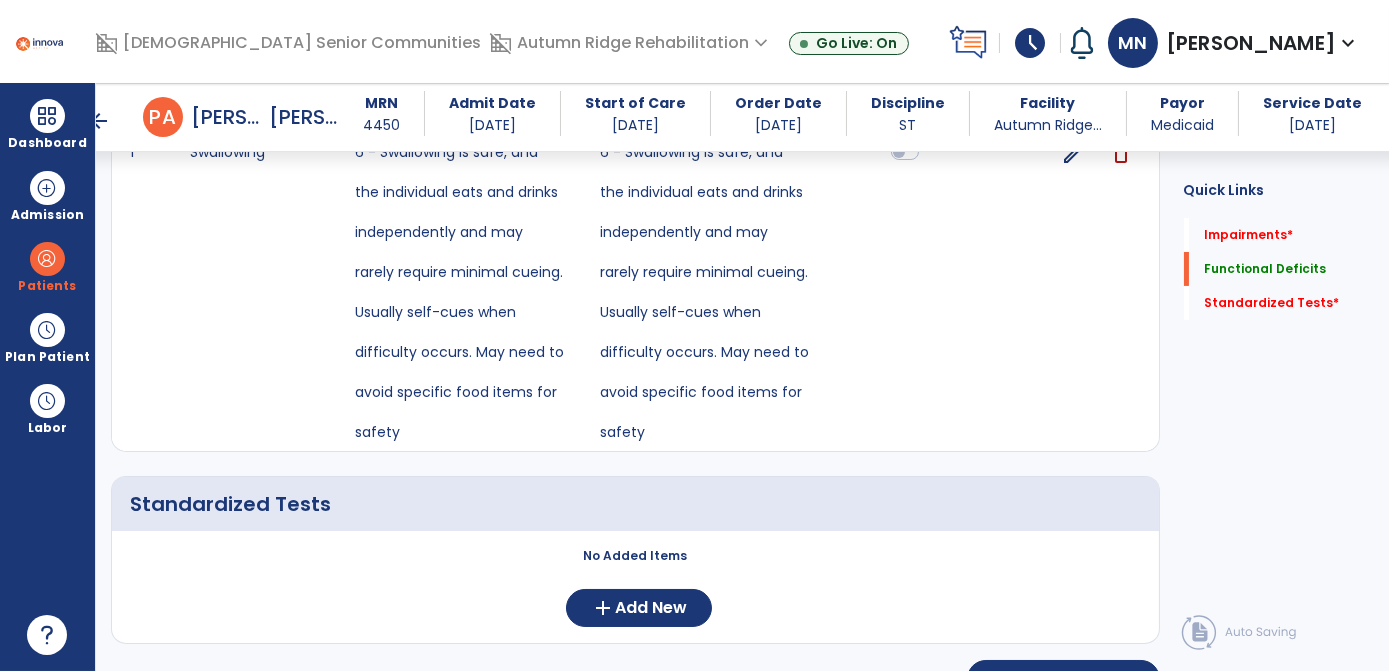 scroll, scrollTop: 544, scrollLeft: 0, axis: vertical 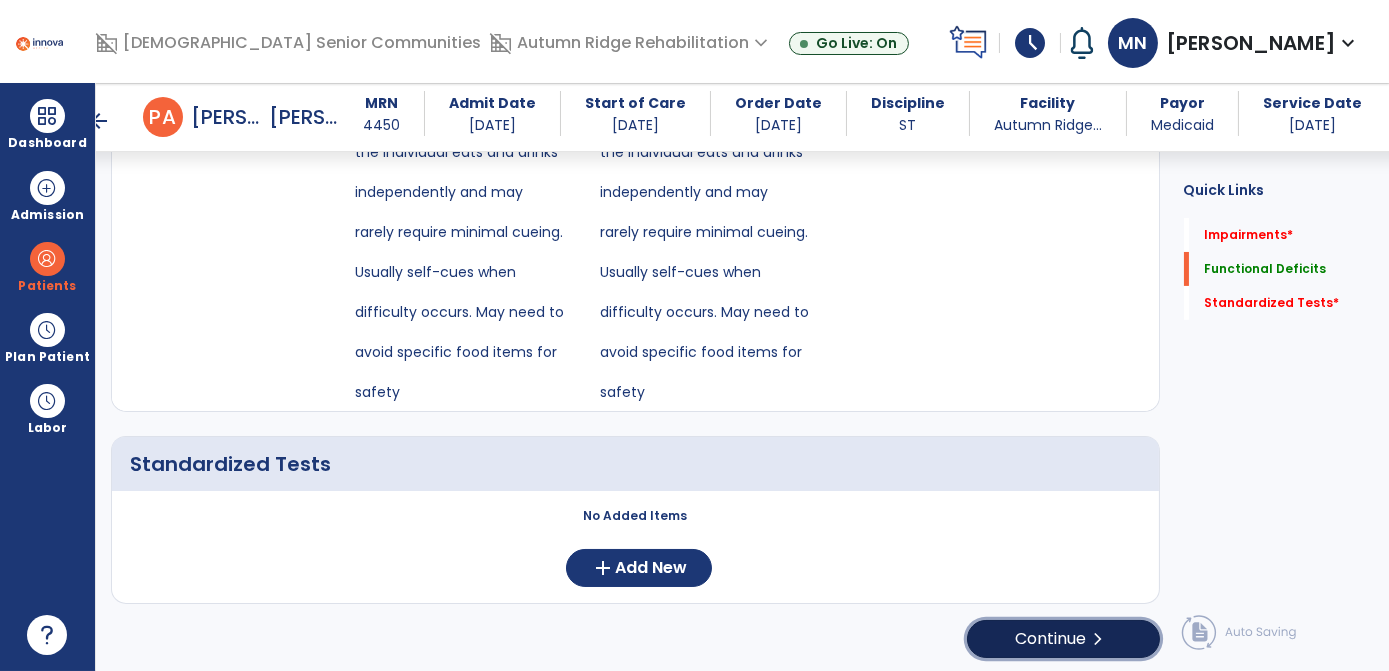 click on "Continue  chevron_right" 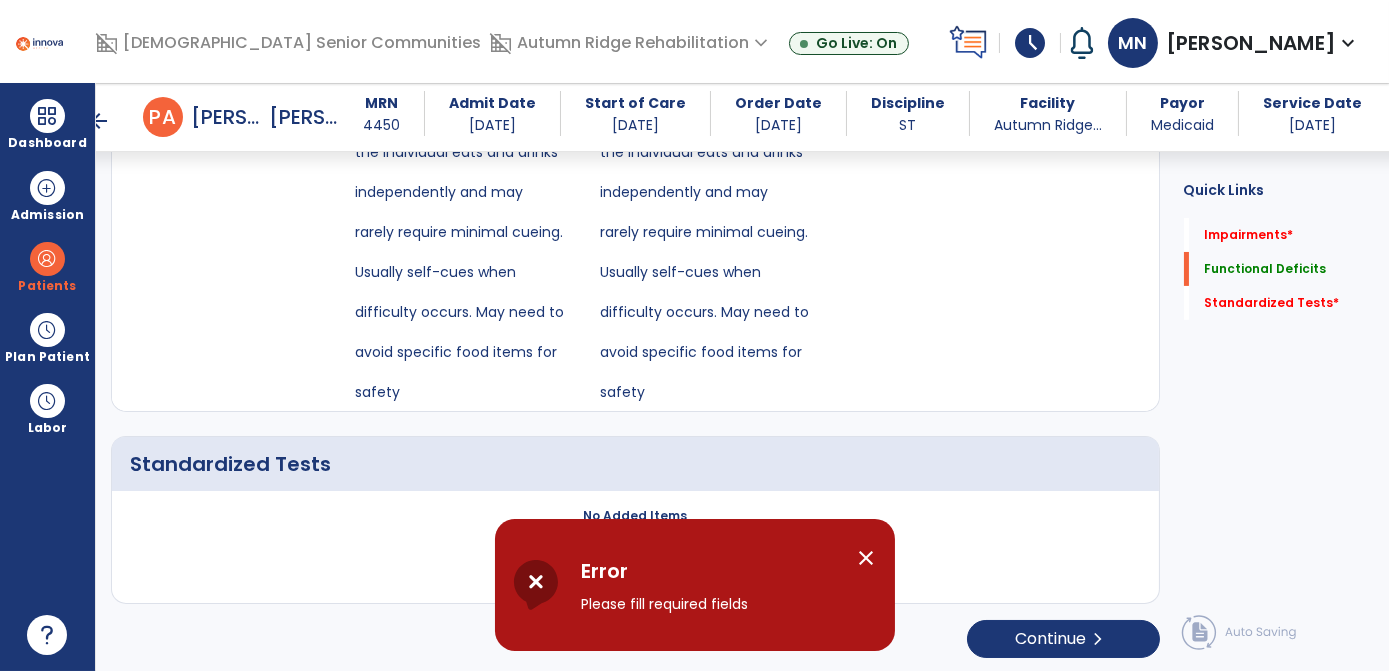 click on "No Added Items  add  Add New" 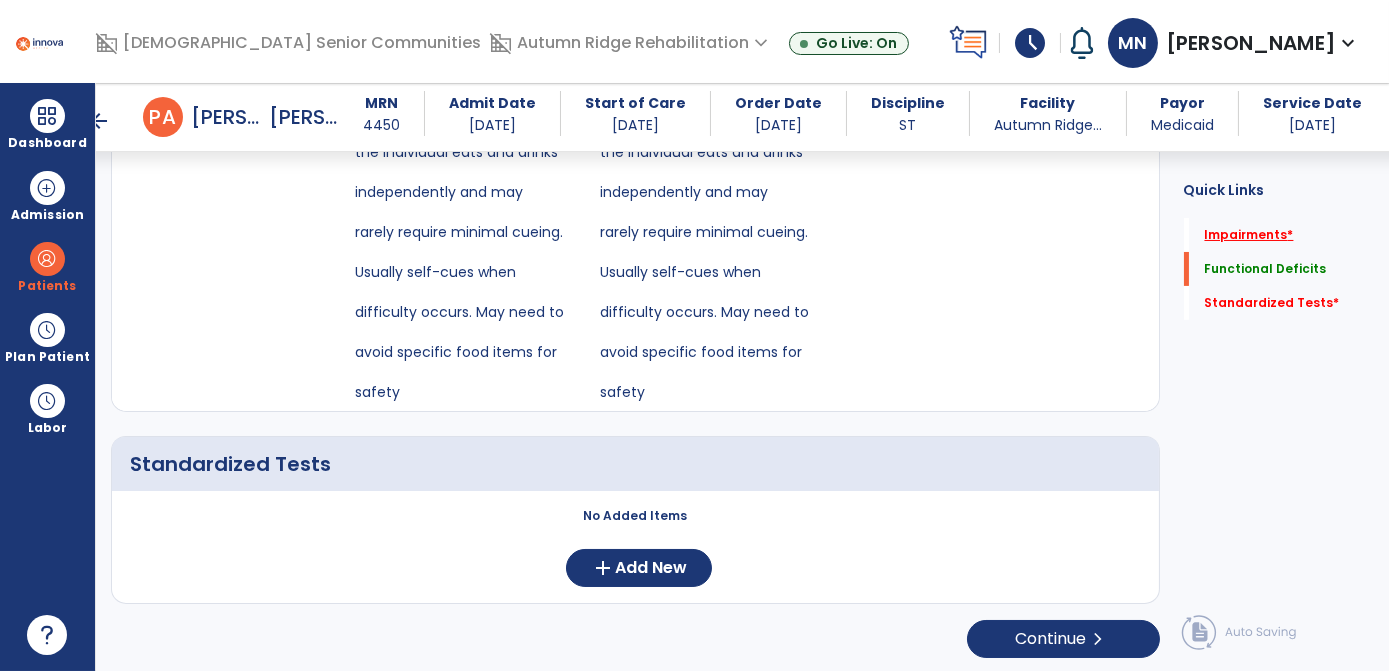 click on "Impairments   *" 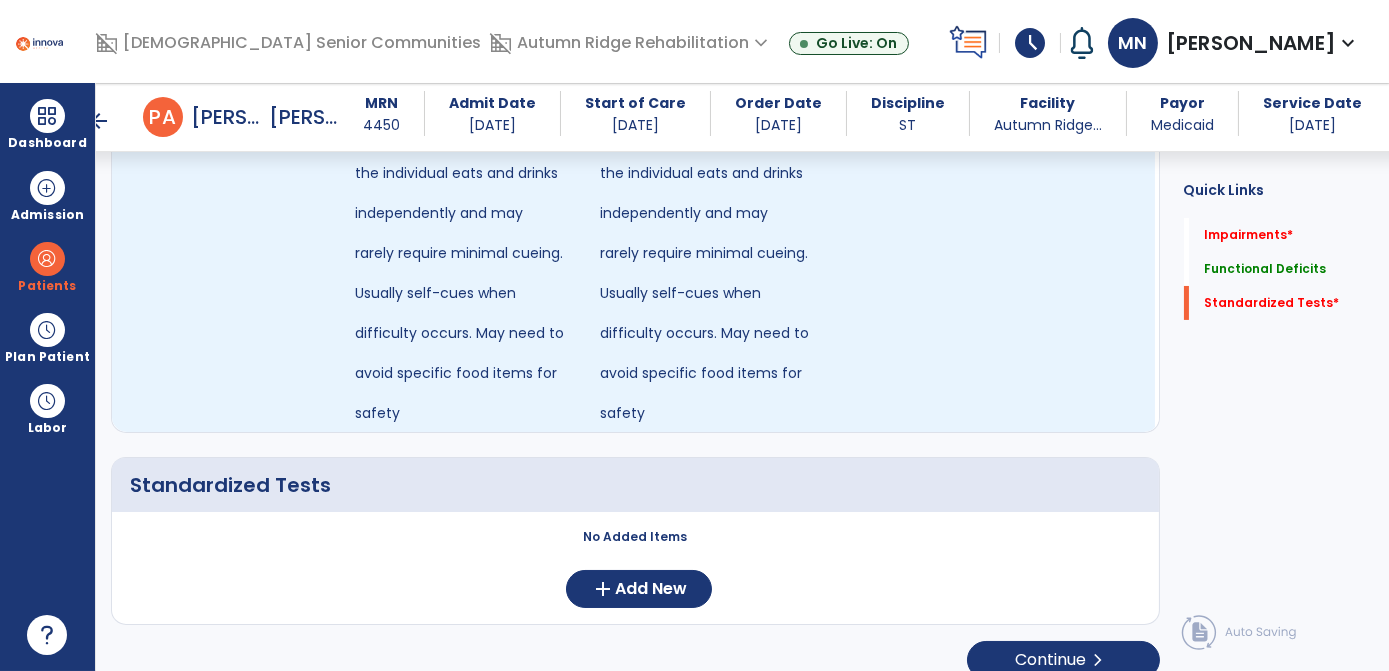 scroll, scrollTop: 544, scrollLeft: 0, axis: vertical 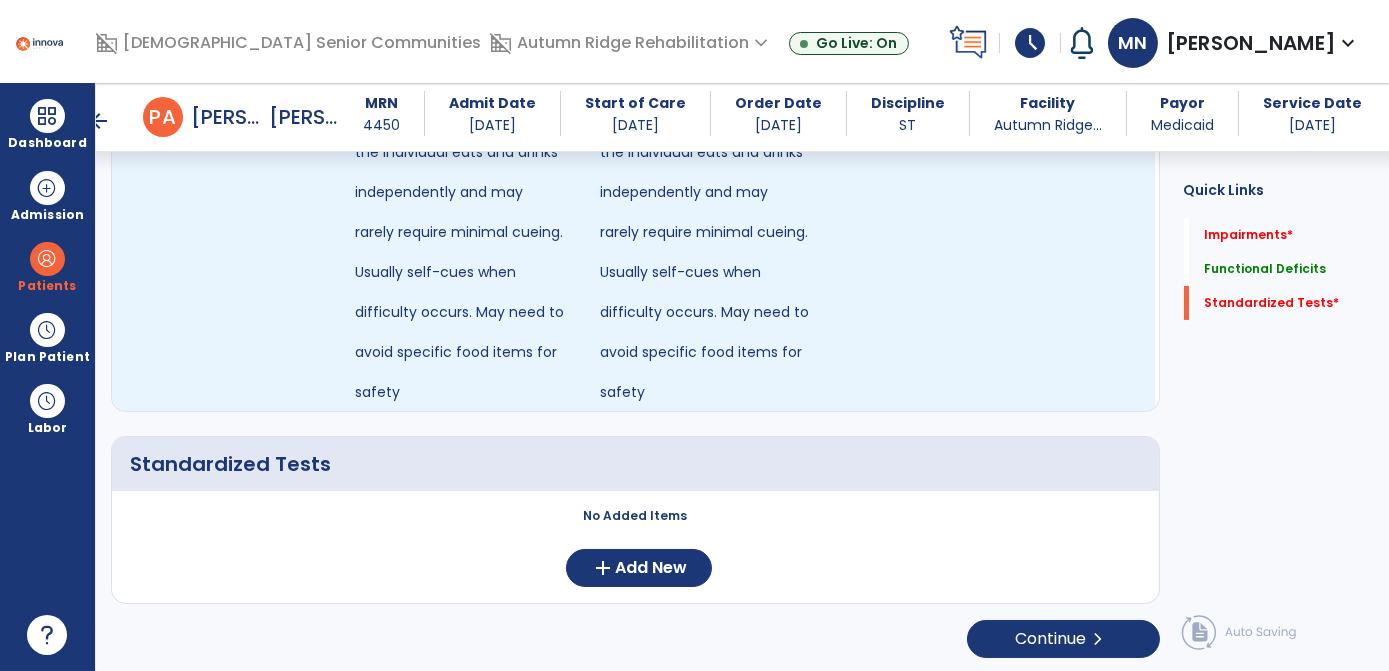 click 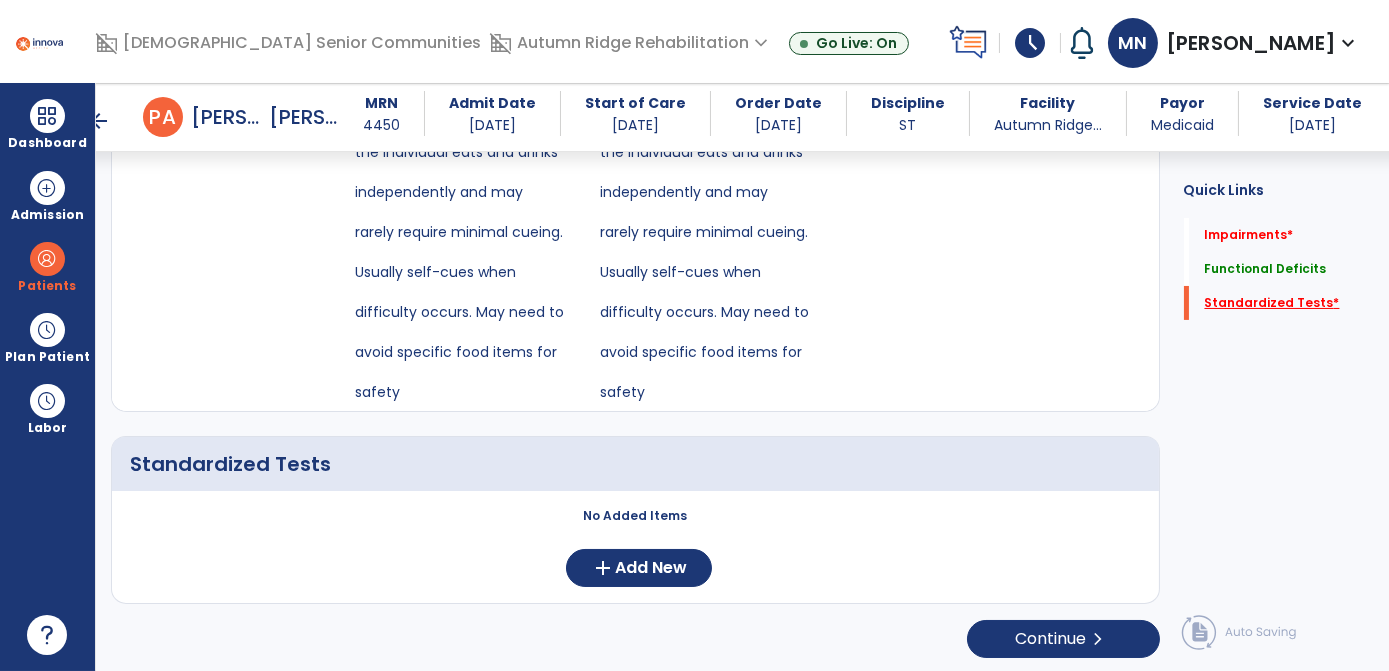 click on "Standardized Tests   *" 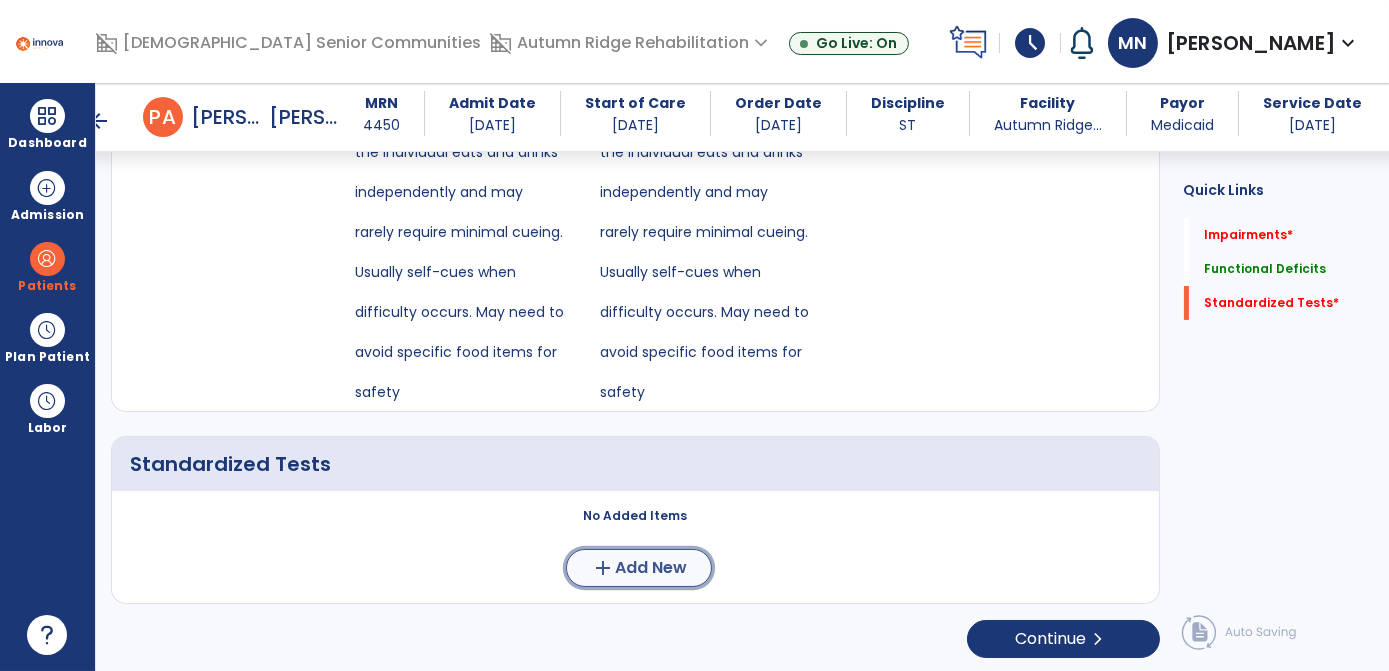 click on "add" 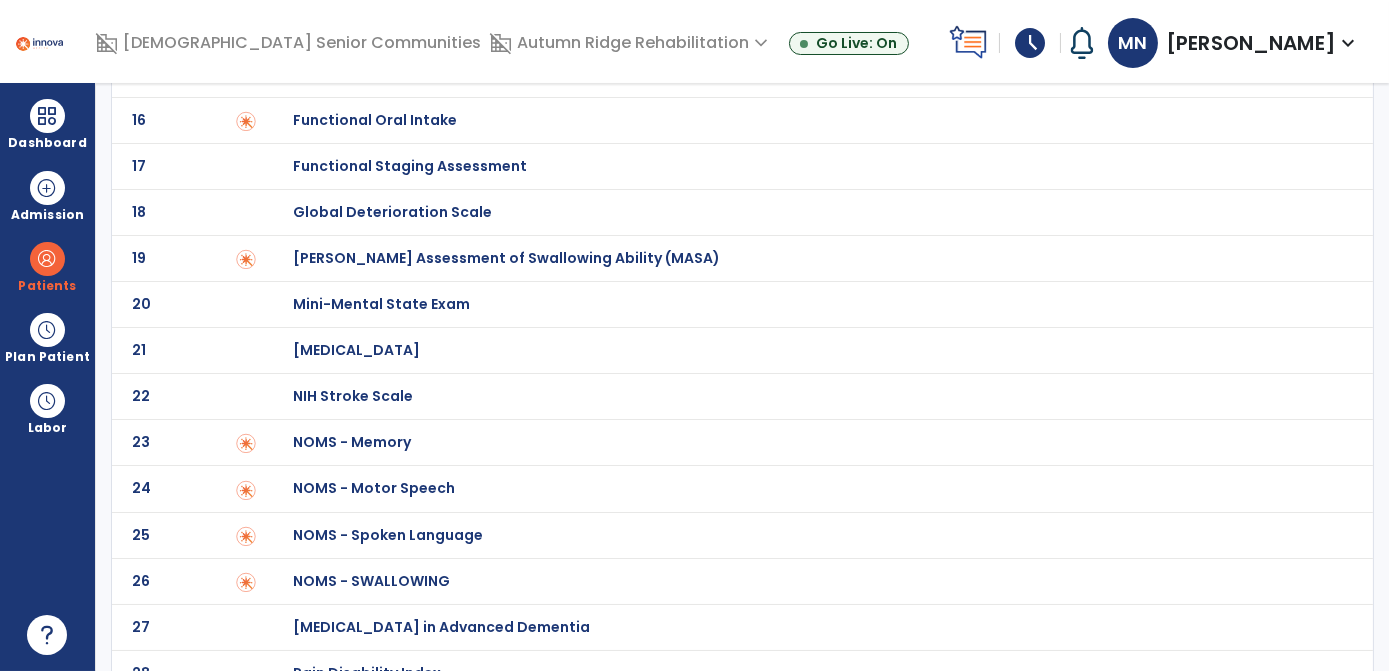 scroll, scrollTop: 763, scrollLeft: 0, axis: vertical 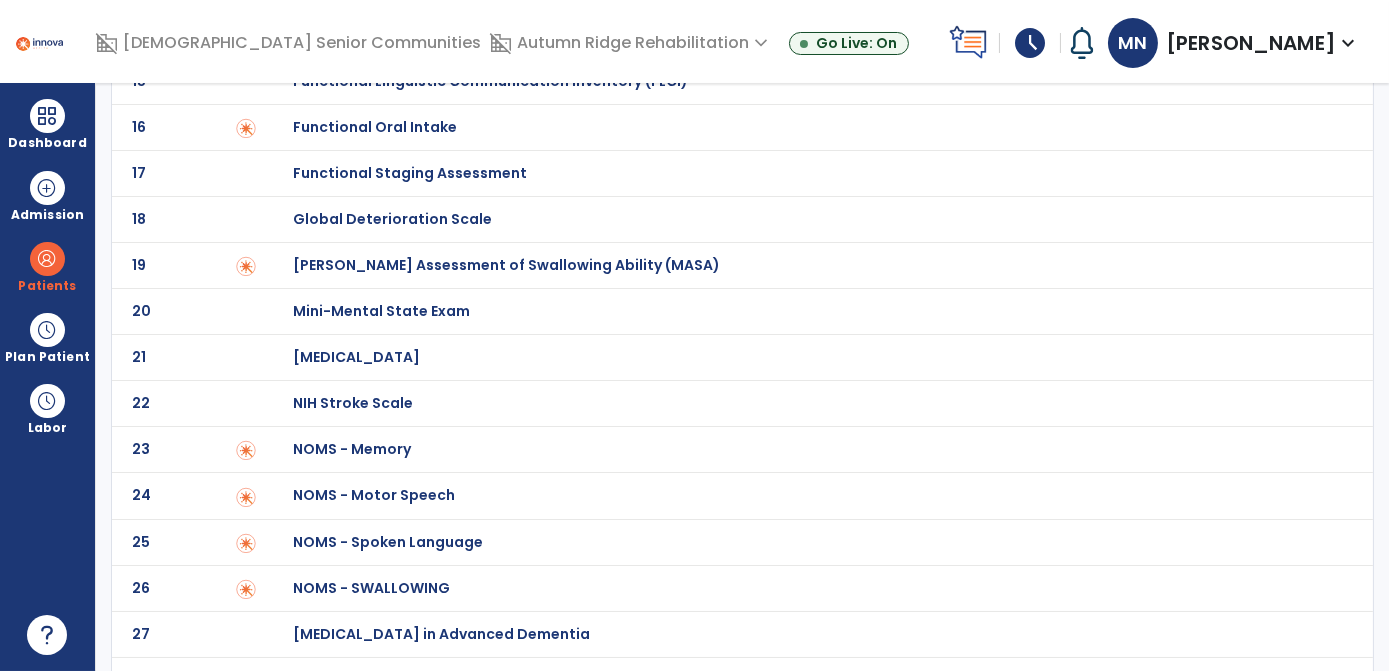 click on "[PERSON_NAME] Assessment of Swallowing Ability (MASA)" at bounding box center (414, -563) 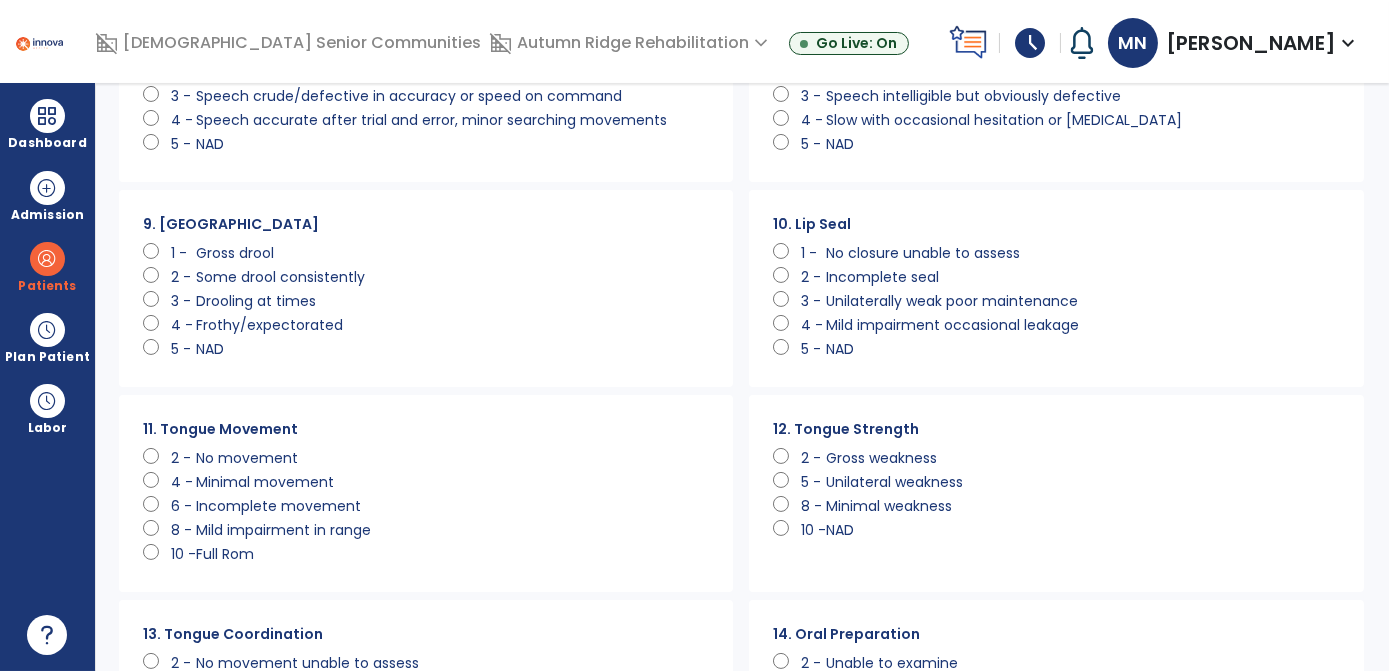 scroll, scrollTop: 0, scrollLeft: 0, axis: both 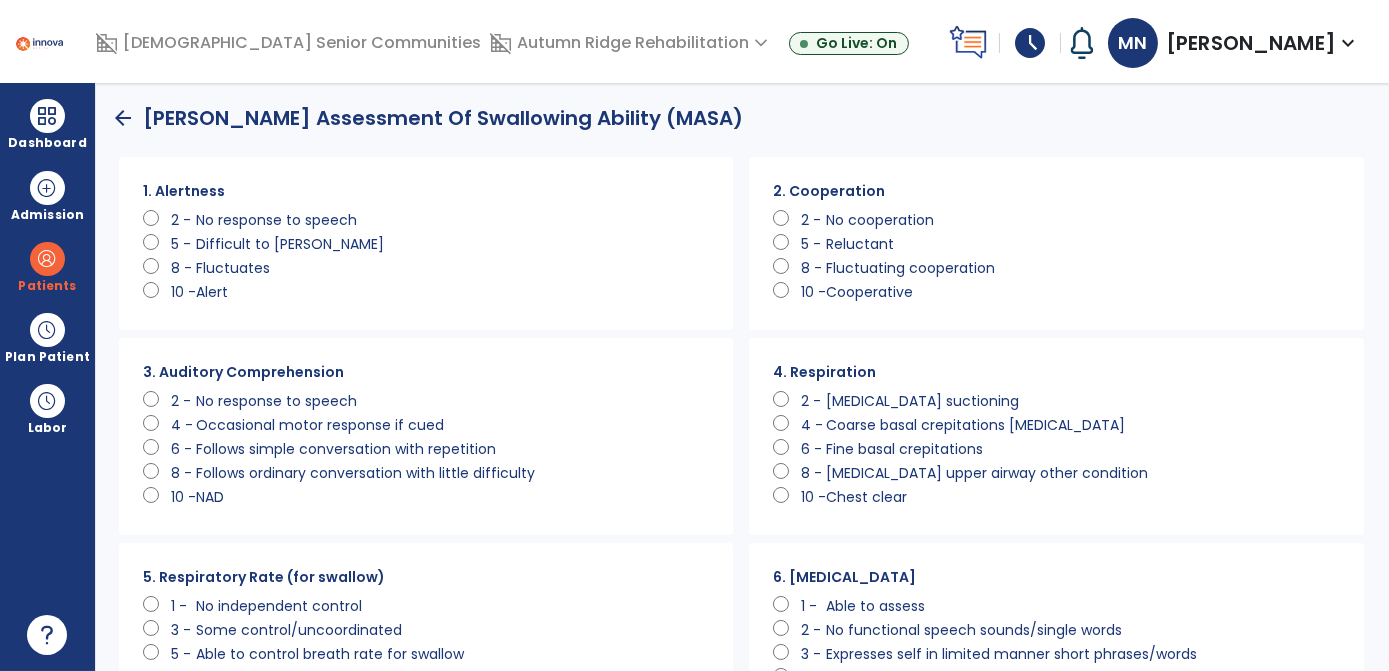 click 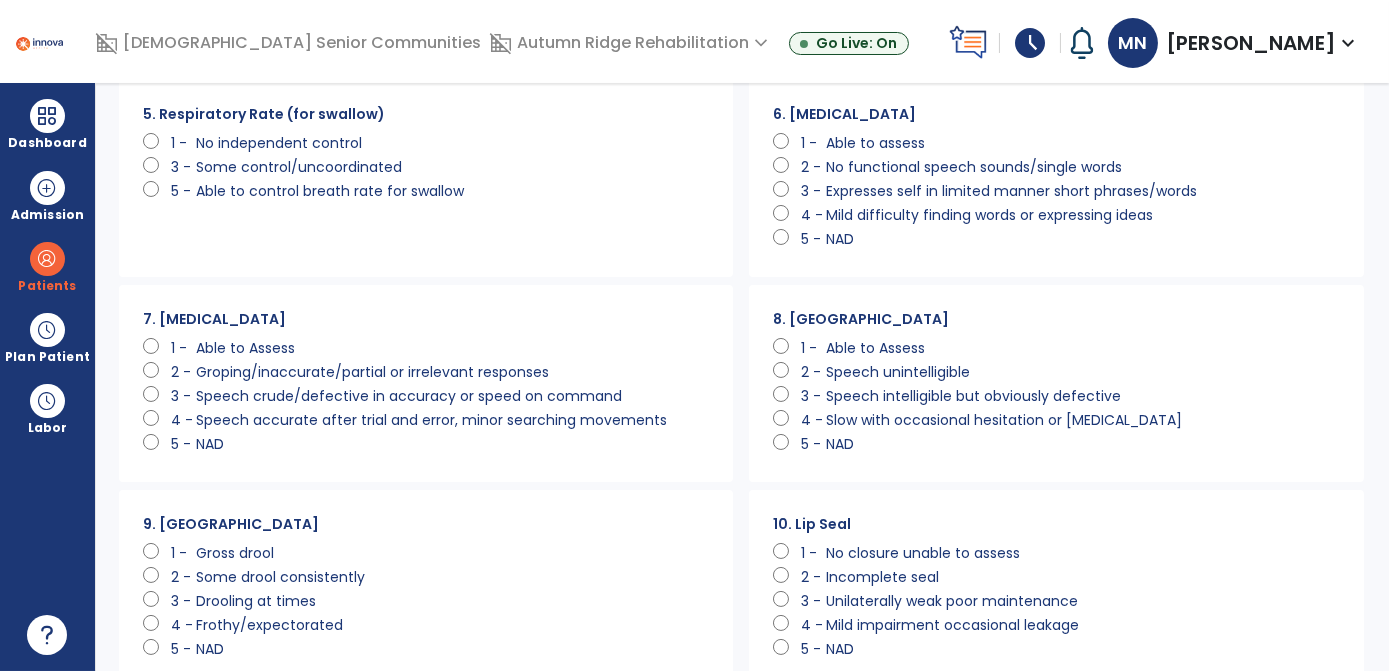 scroll, scrollTop: 466, scrollLeft: 0, axis: vertical 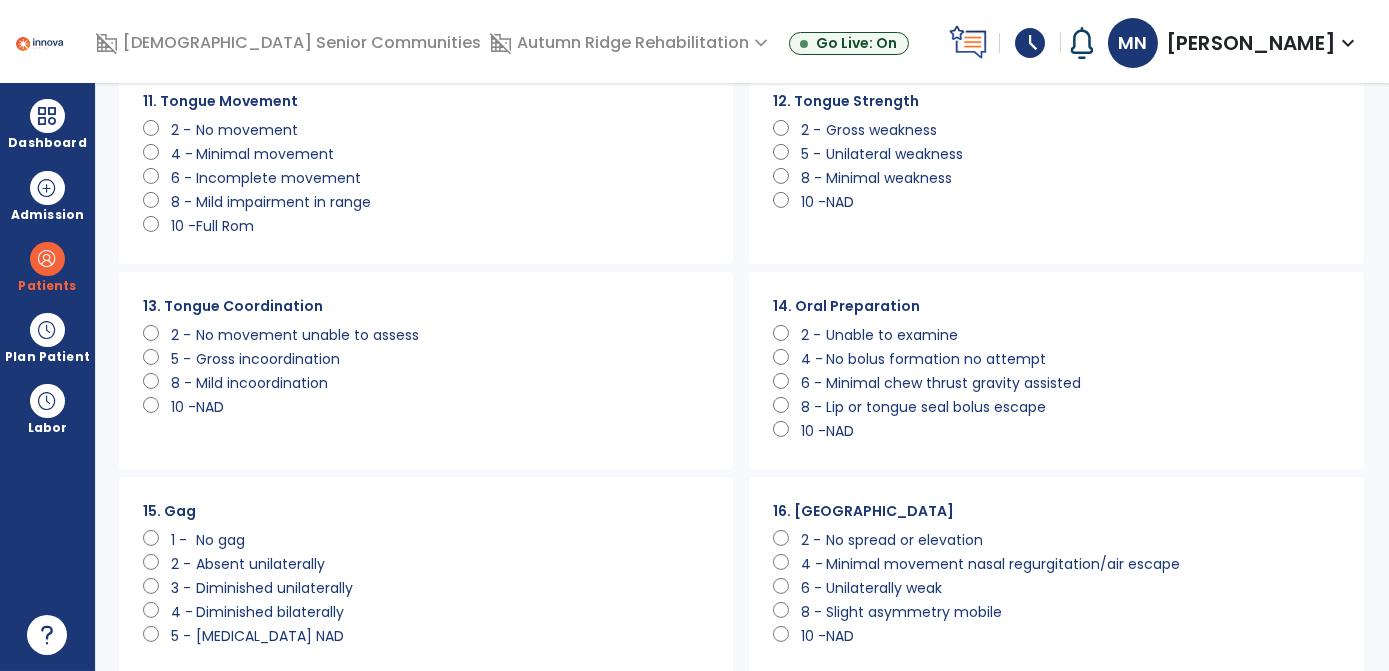click on "arrow_back   Standardized Tests   add  1 [PERSON_NAME] Cognitive Levels 2 [US_STATE] Battery for [MEDICAL_DATA] of Dementia (ABCD) 3 Assessment of Language Related Functional Activities (ALFA) 4 Boston Diagnostic [MEDICAL_DATA] Examination (BDAE) 5 [MEDICAL_DATA] 6 Brief Cognitive Assessment Tool (BCAT) 7 Brief Cognitive Rating Scale (BCRS) 8 Brief Interview for Mental Status (BIMS) 9 Cognitive Linguistic Test 10 Cognitive Performance Scale (CPS) 11 [MEDICAL_DATA] Outcome and Severity Scale ([PERSON_NAME]) 12 Fiberoptic [MEDICAL_DATA] Evaluation of Swallowing (FEES) 13 Frenchay [MEDICAL_DATA] Assessment 14 FROMAJE 15 Functional Linguistic Communication Inventory (FLCI) 16 Functional Oral Intake 17 Functional Staging Assessment 18 Global Deterioration Scale 19 [PERSON_NAME] Assessment of Swallowing Ability (MASA) 20 Mini-Mental State Exam 21 [MEDICAL_DATA] 22 NIH Stroke Scale 23 NOMS - Memory 24 NOMS - Motor Speech 25 NOMS - Spoken Language 26 NOMS - SWALLOWING 27 [MEDICAL_DATA] in Advanced Dementia 28 Pain Disability Index 29" at bounding box center (742, 377) 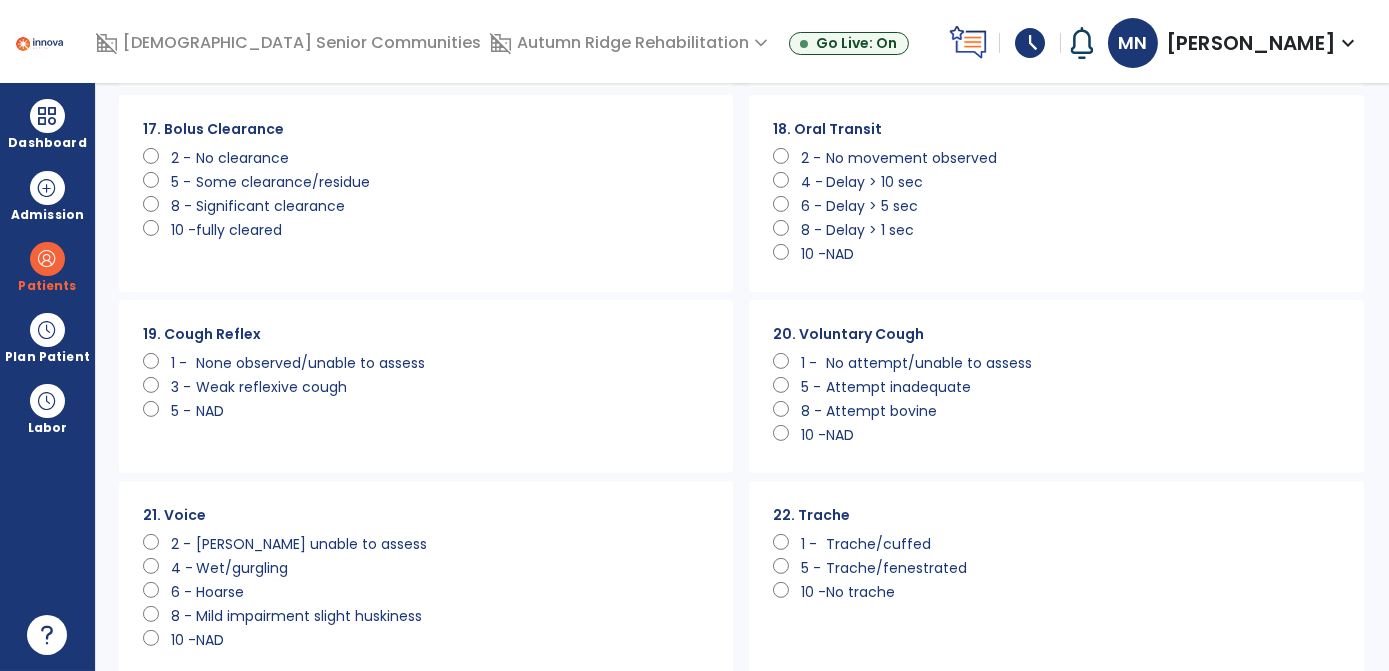 scroll, scrollTop: 1685, scrollLeft: 0, axis: vertical 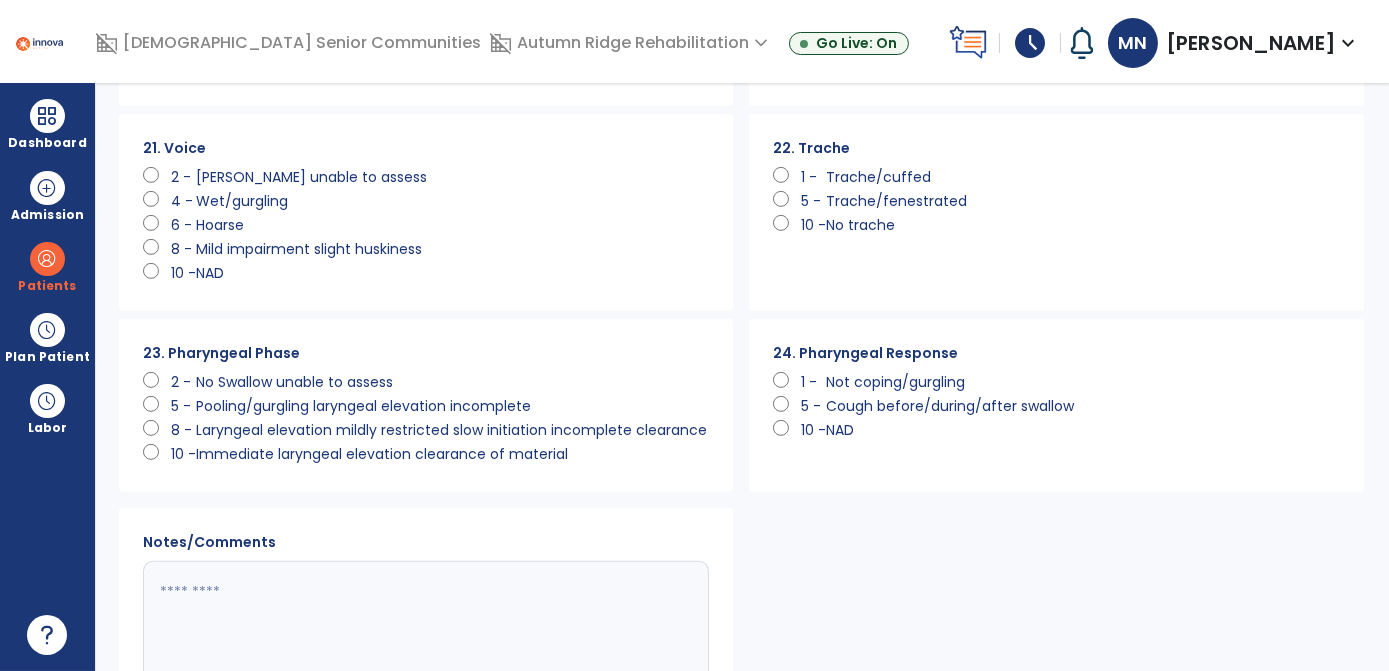 click 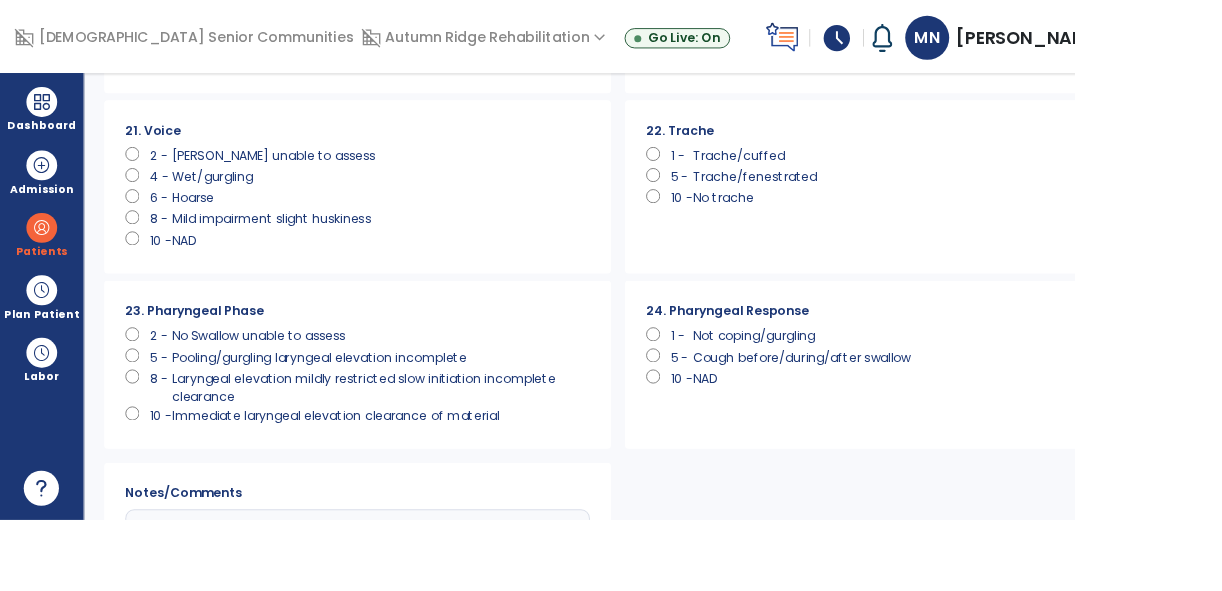 scroll, scrollTop: 2046, scrollLeft: 0, axis: vertical 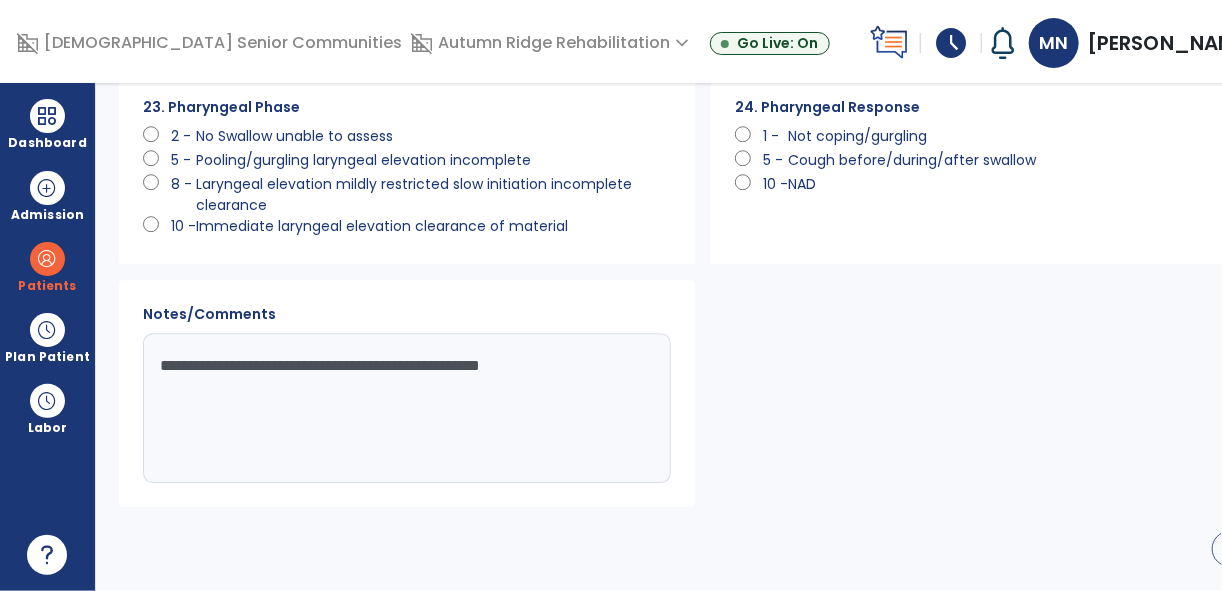 type on "**********" 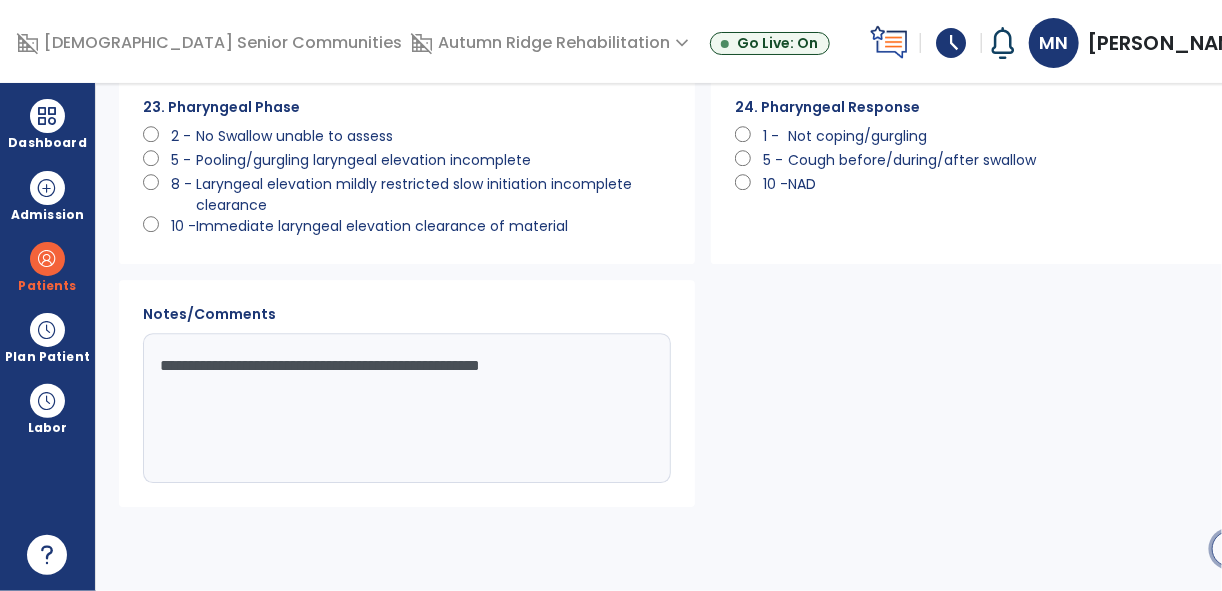 click on "Save" 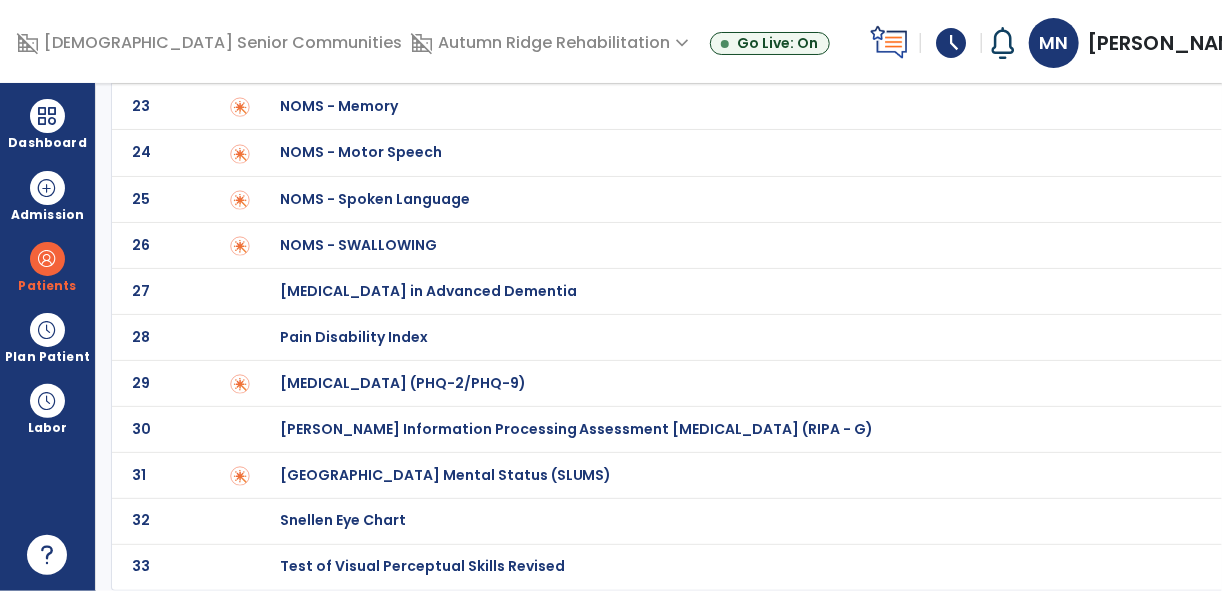 scroll, scrollTop: 1091, scrollLeft: 0, axis: vertical 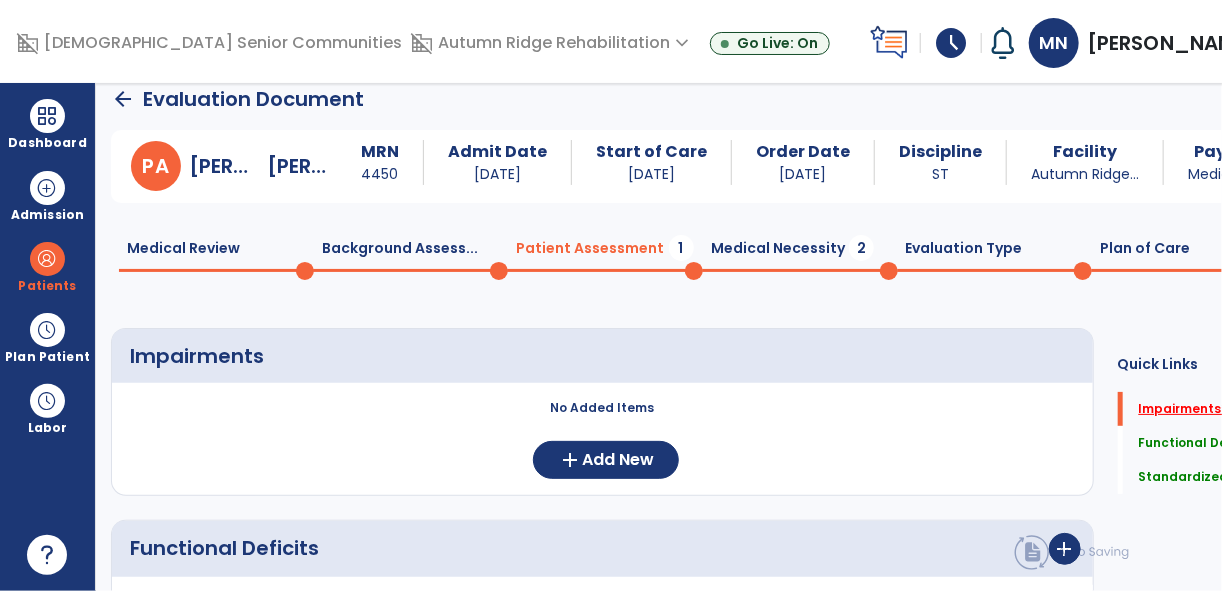 click on "Impairments   *" 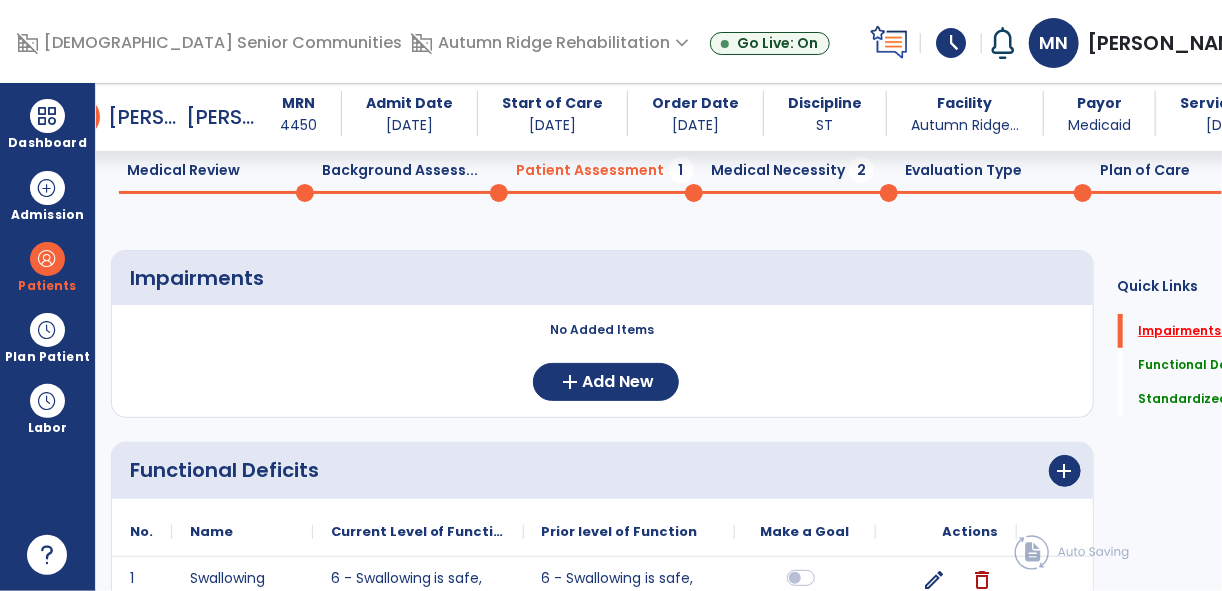 scroll, scrollTop: 109, scrollLeft: 0, axis: vertical 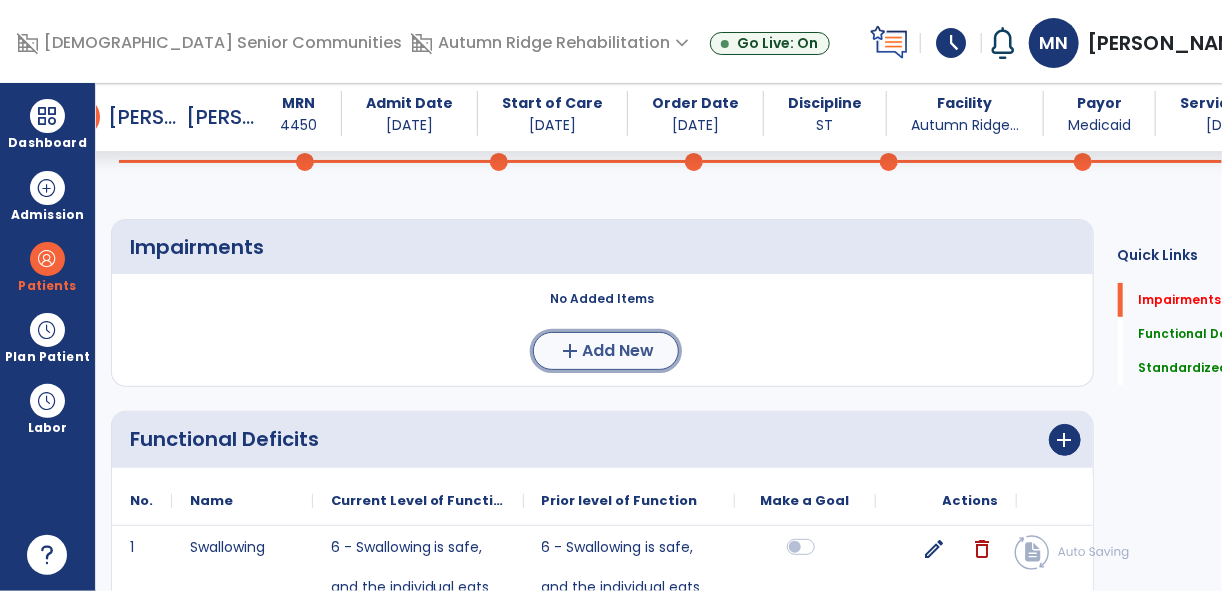 click on "add" 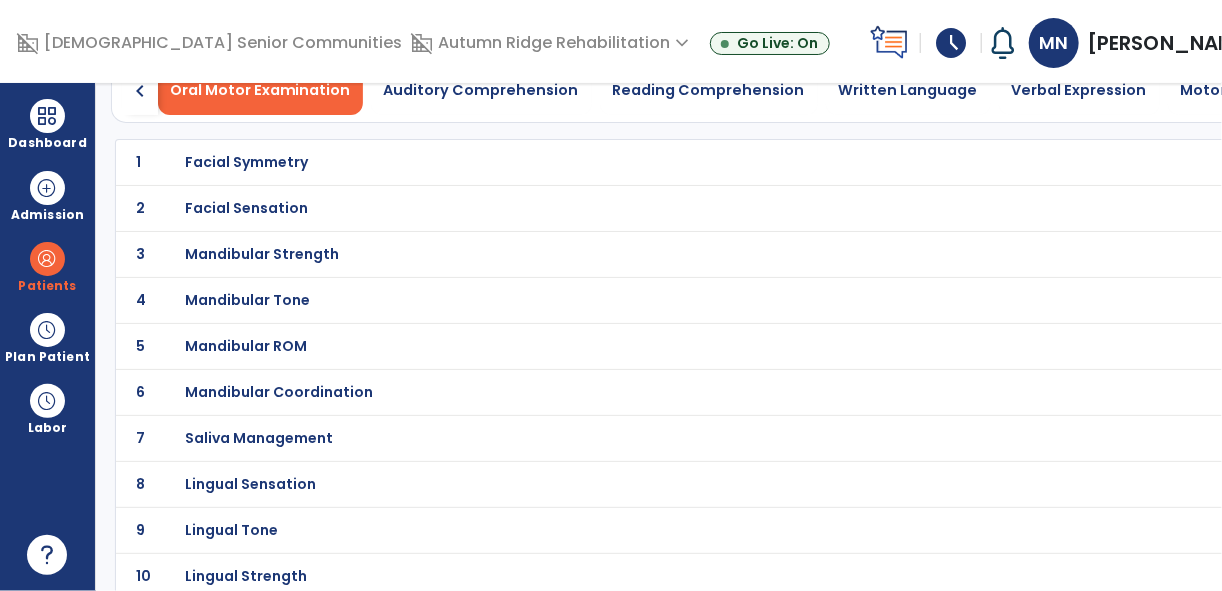 click on "Lingual Strength" at bounding box center [246, 162] 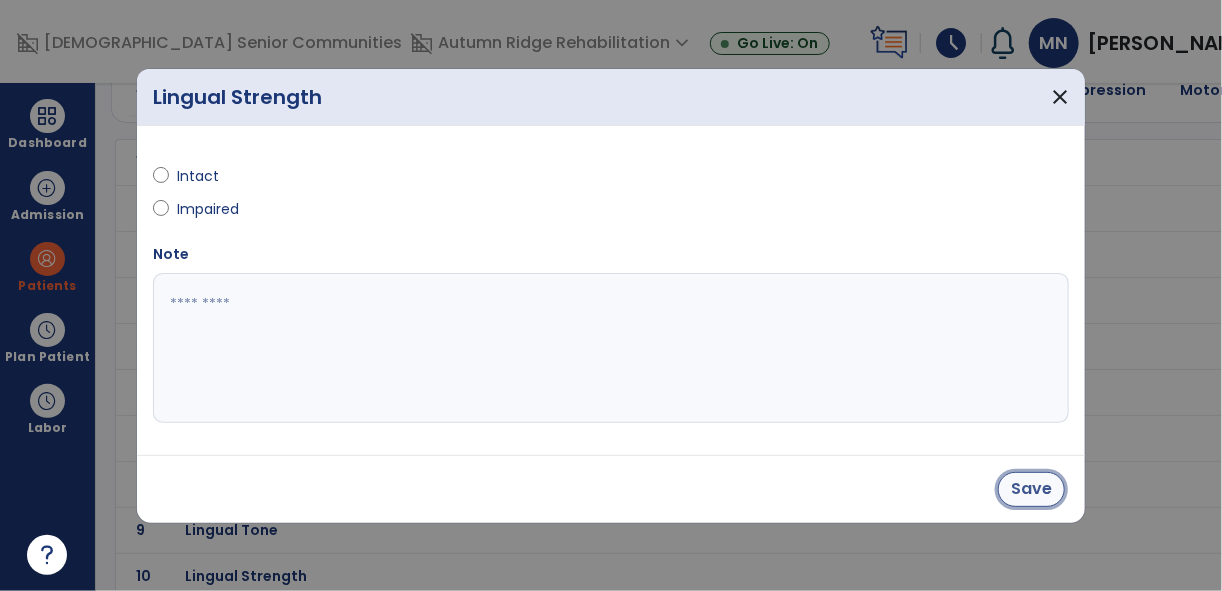 click on "Save" at bounding box center (1031, 489) 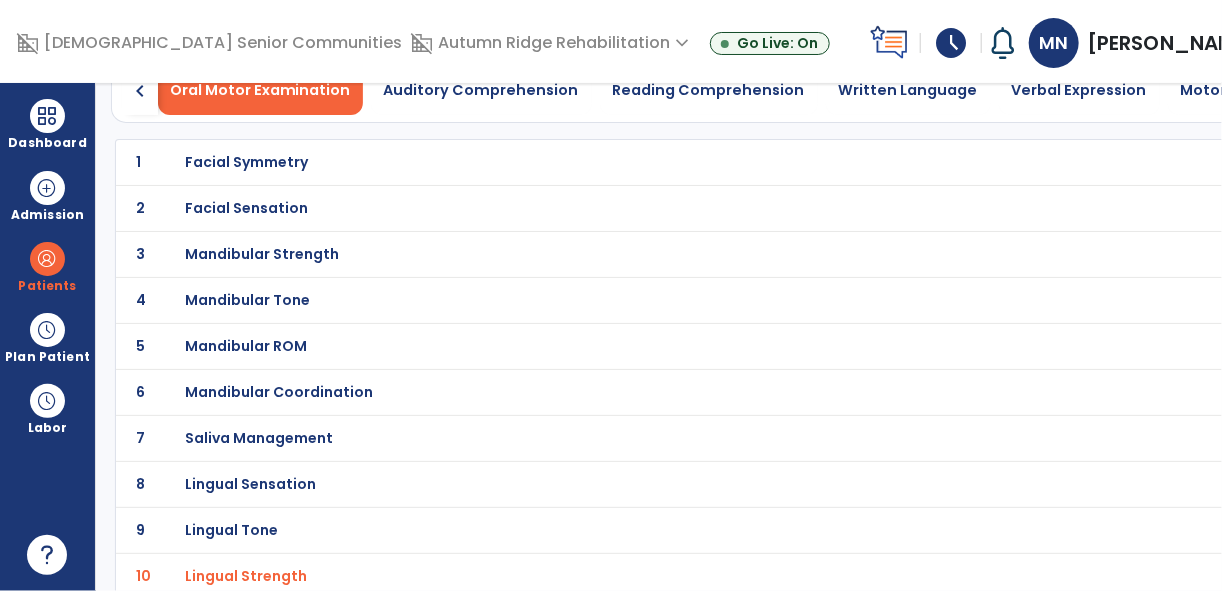 click on "Mandibular Strength" at bounding box center (246, 162) 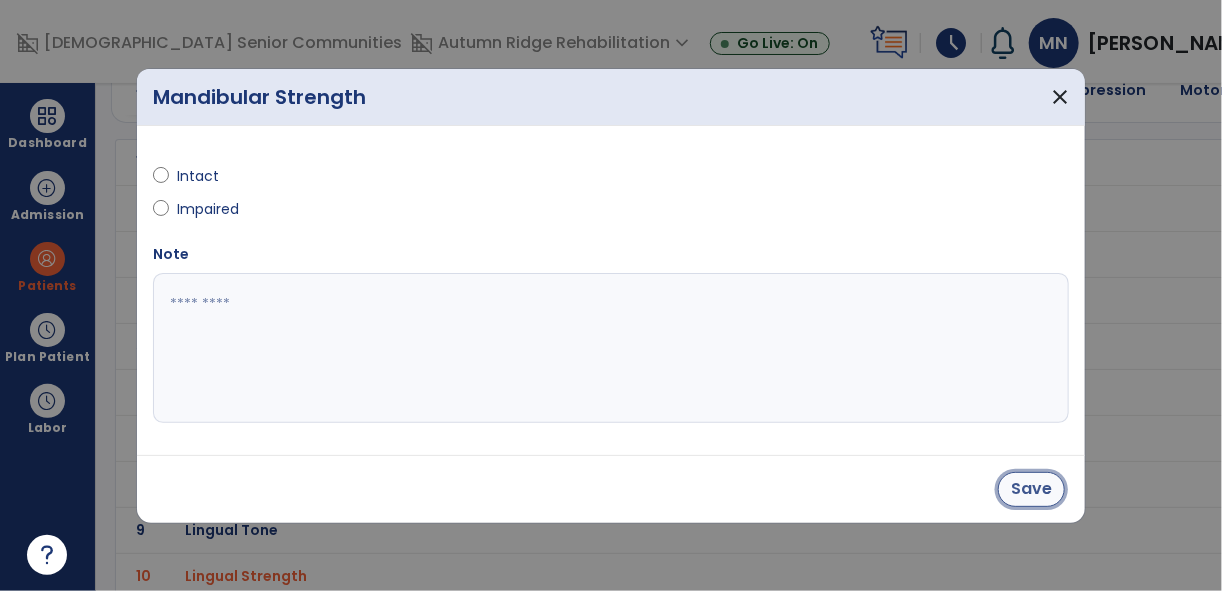click on "Save" at bounding box center (1031, 489) 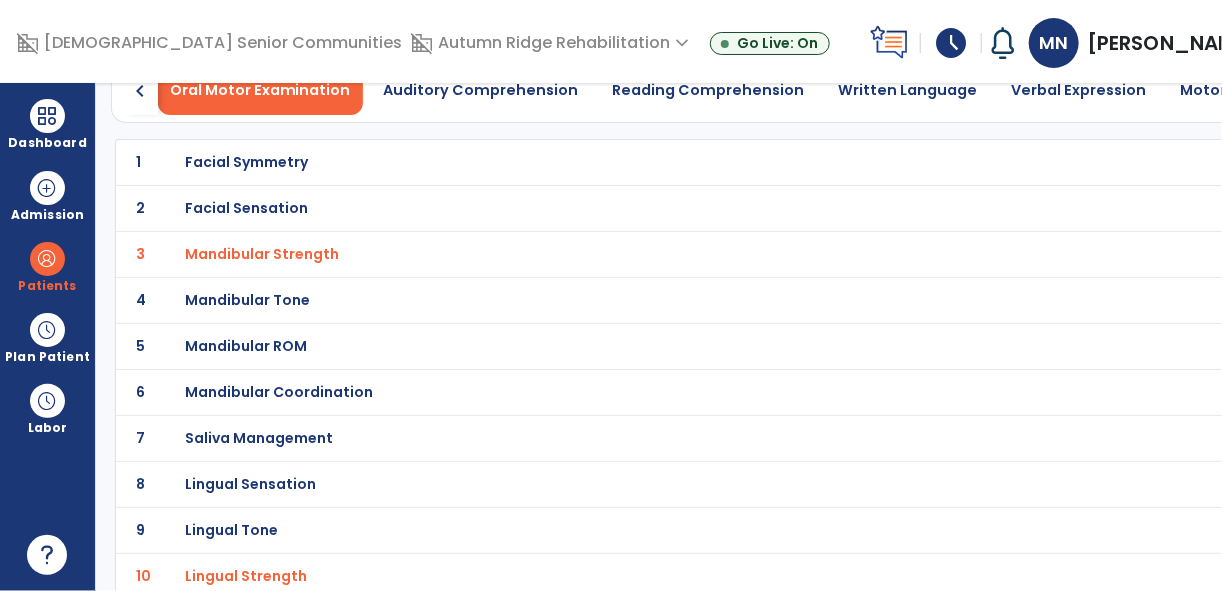click on "Mandibular ROM" at bounding box center [246, 162] 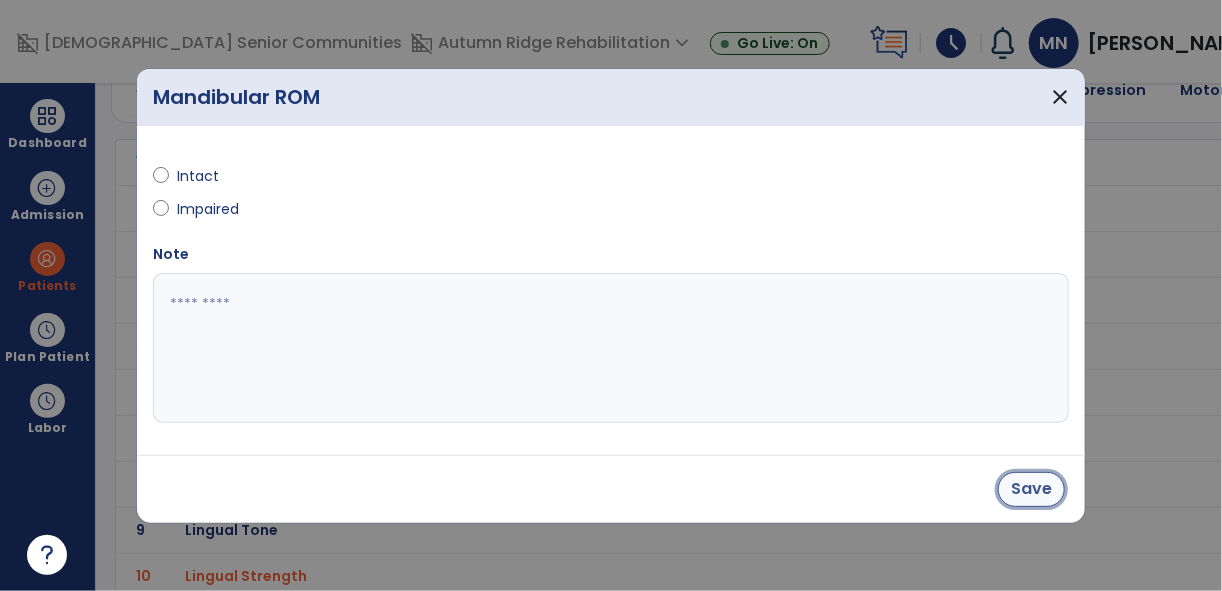 click on "Save" at bounding box center [1031, 489] 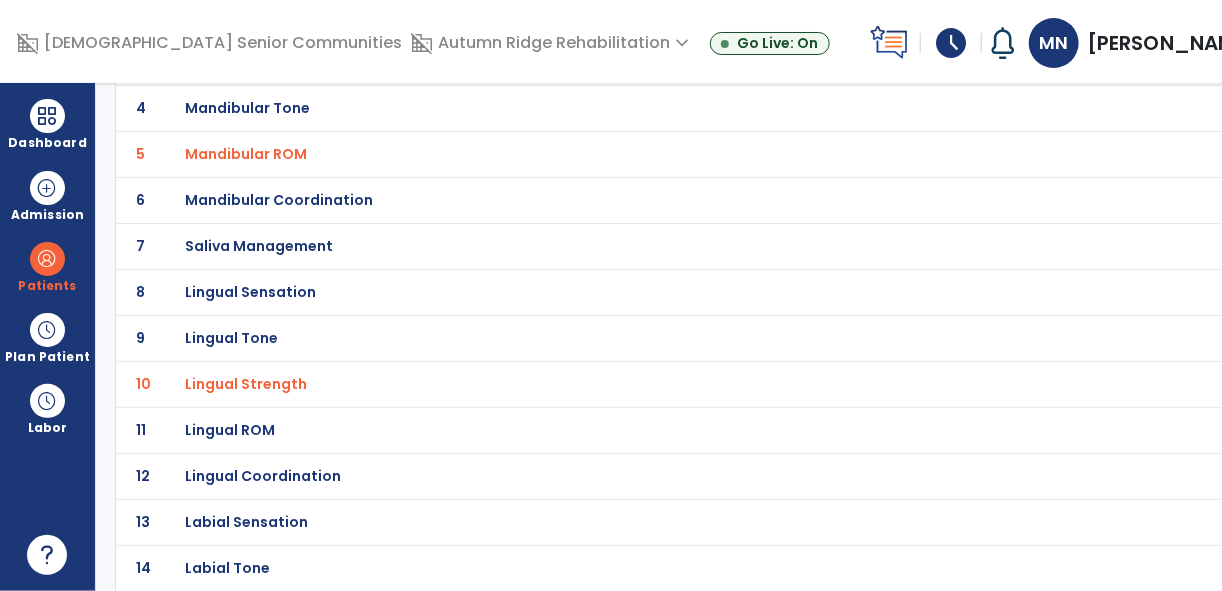 scroll, scrollTop: 316, scrollLeft: 0, axis: vertical 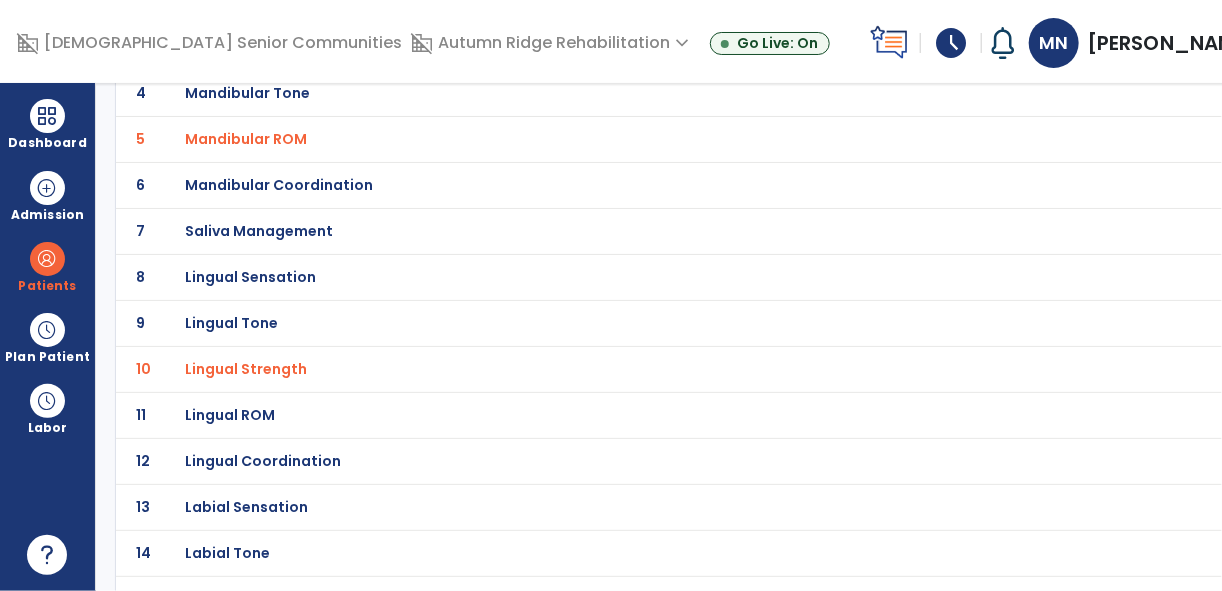 click on "Lingual ROM" at bounding box center [246, -45] 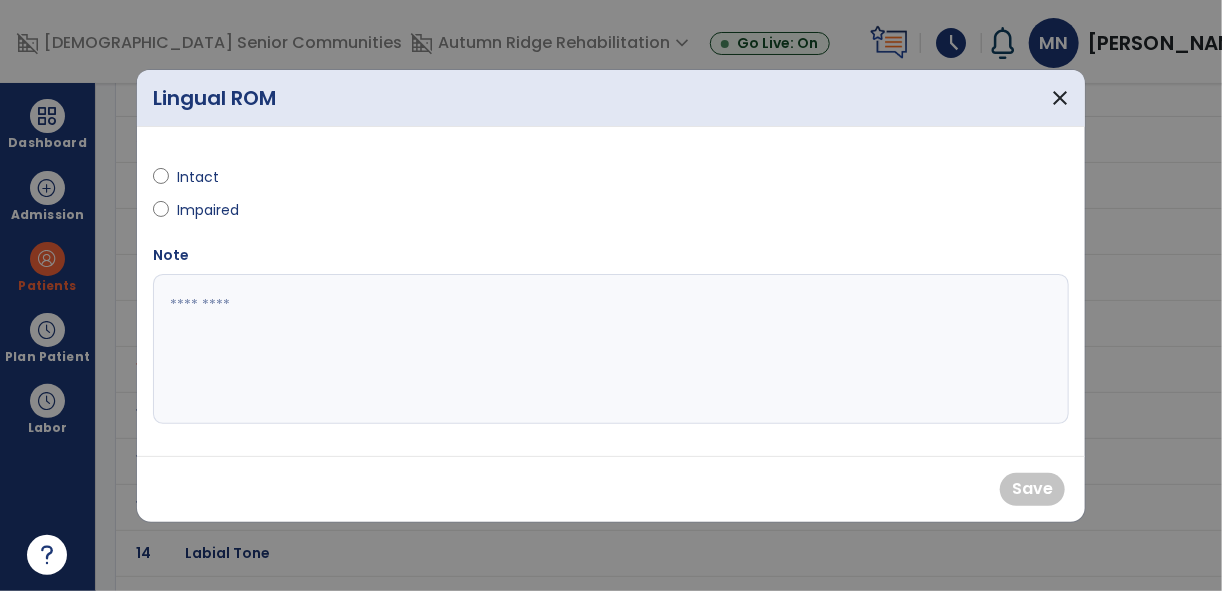 click at bounding box center [161, 181] 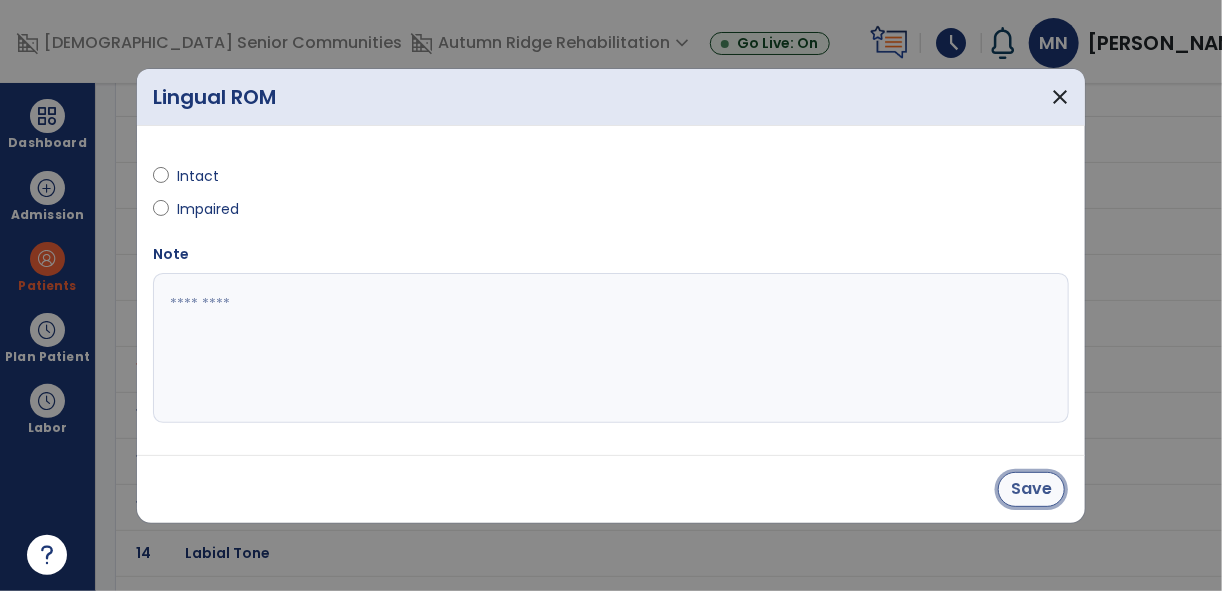 click on "Save" at bounding box center [1031, 489] 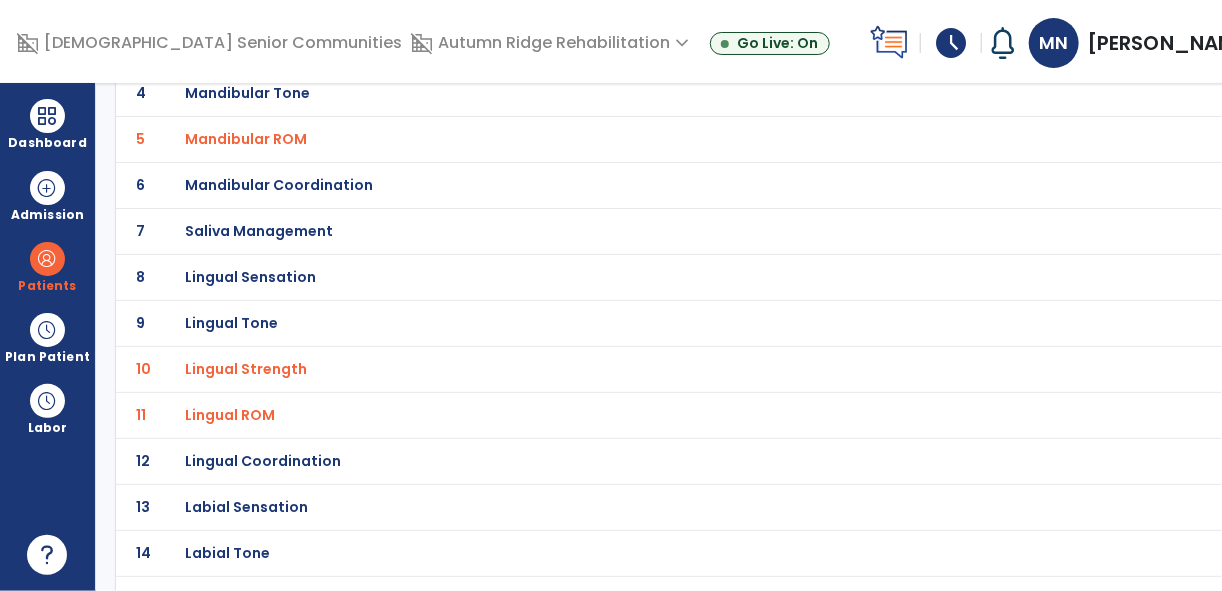 click on "Lingual Coordination" at bounding box center [246, -45] 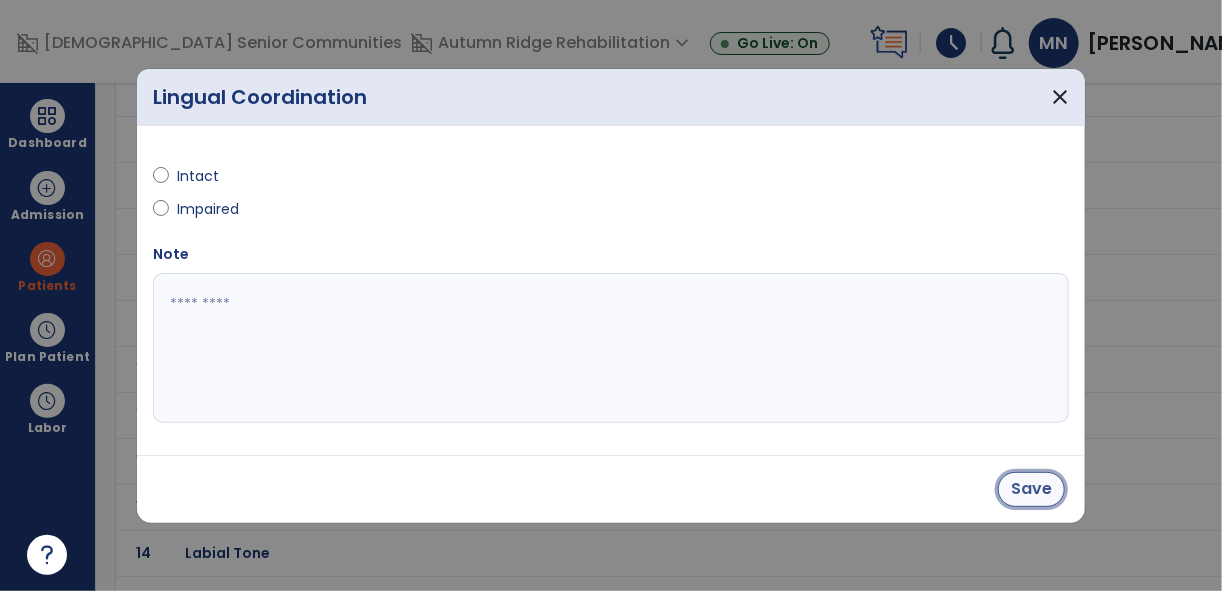 click on "Save" at bounding box center [1031, 489] 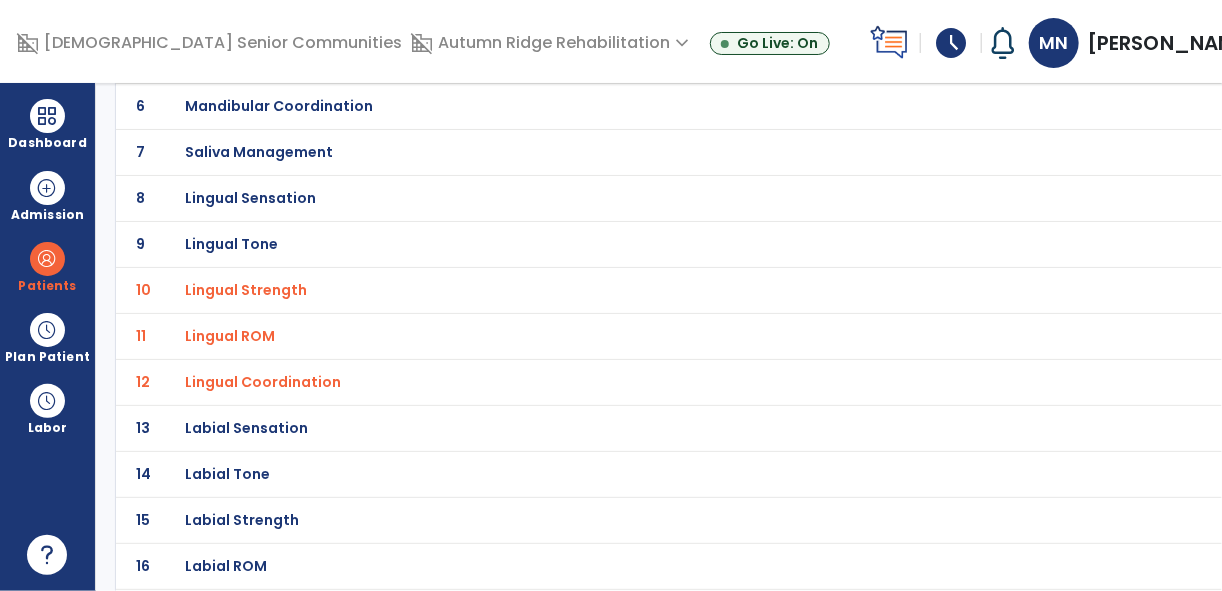 scroll, scrollTop: 385, scrollLeft: 0, axis: vertical 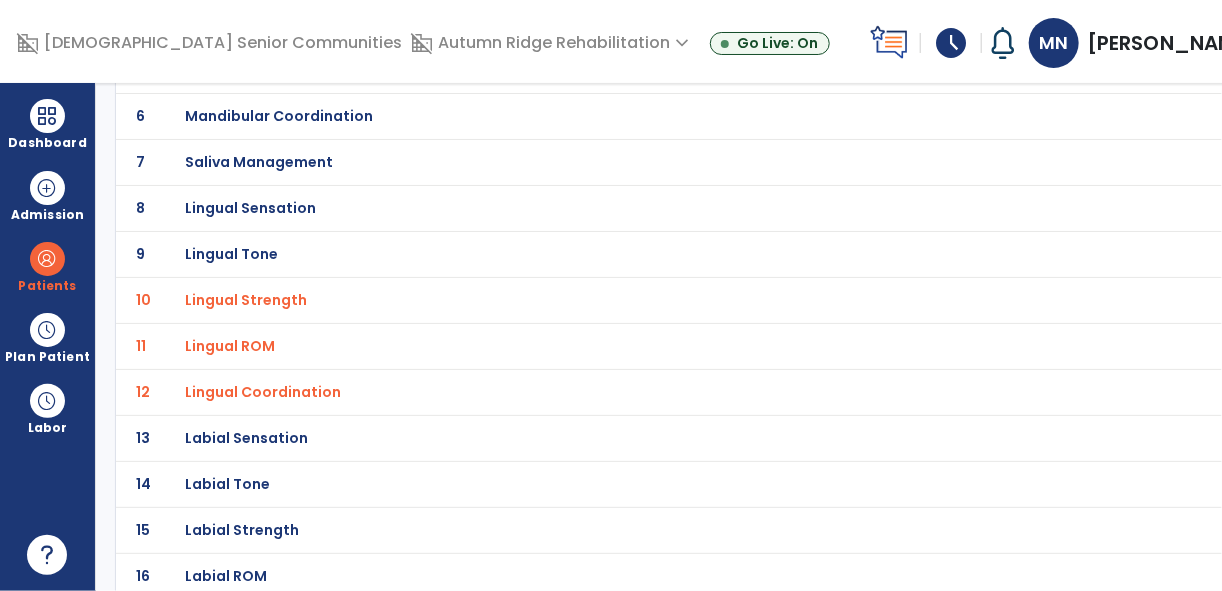 click on "Labial Strength" at bounding box center (246, -114) 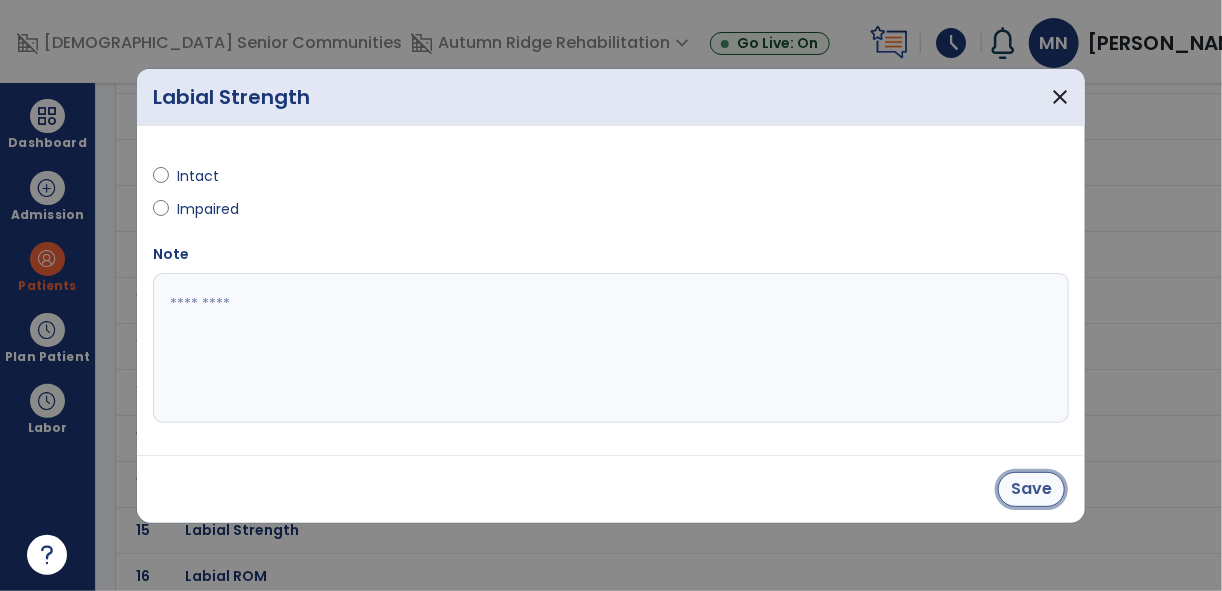 click on "Save" at bounding box center [1031, 489] 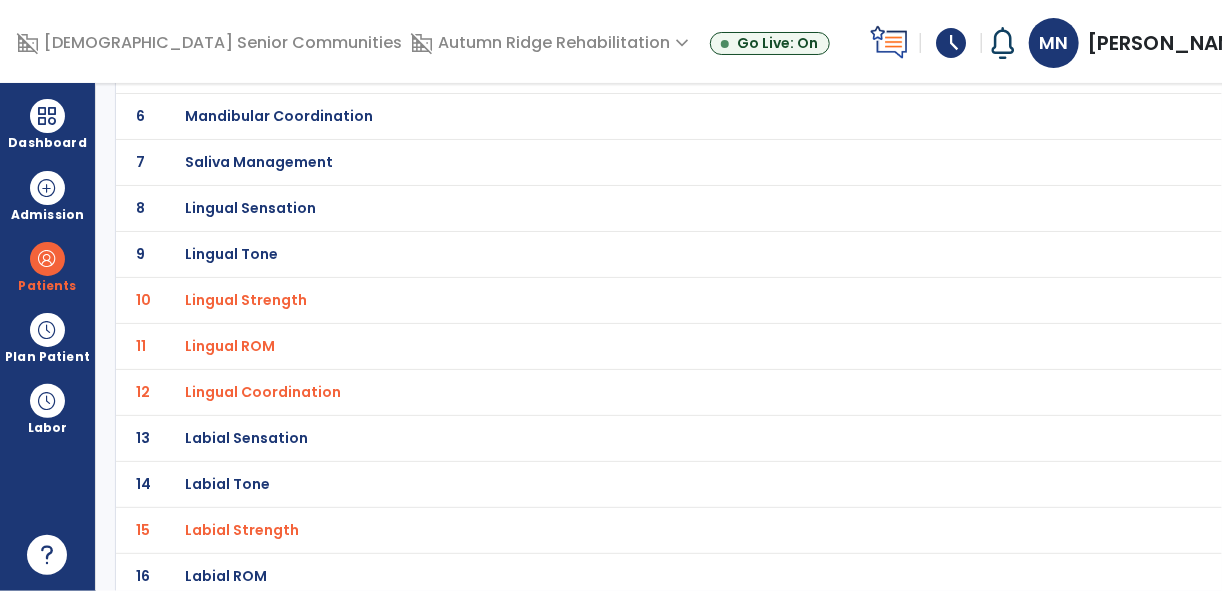 click on "Labial ROM" at bounding box center [246, -114] 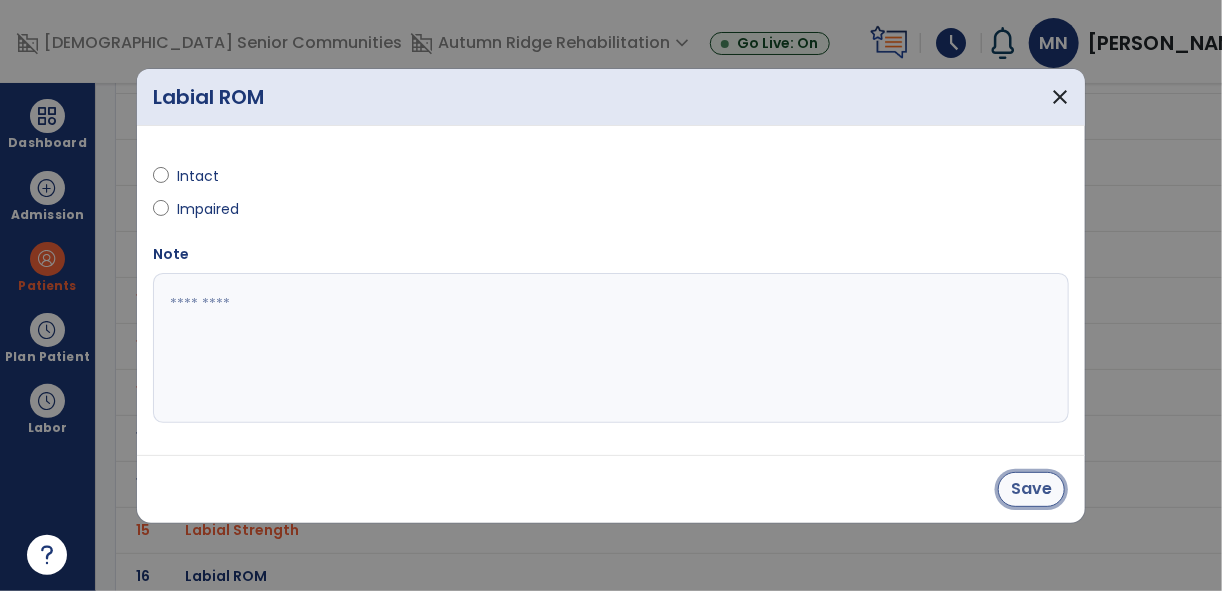 click on "Save" at bounding box center (1031, 489) 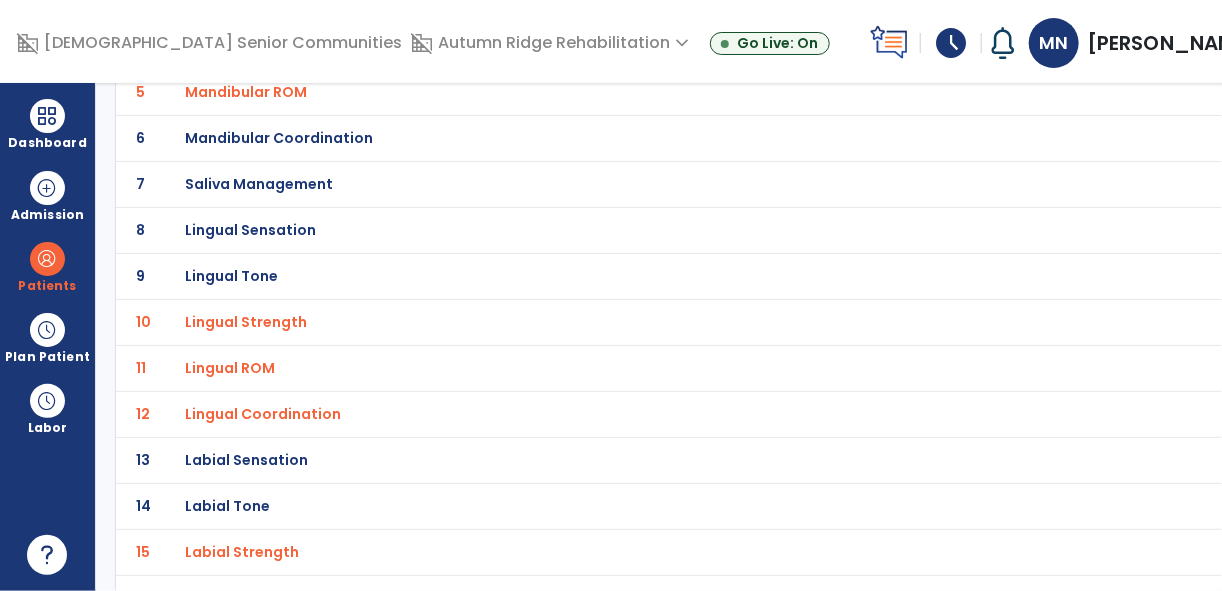 scroll, scrollTop: 0, scrollLeft: 0, axis: both 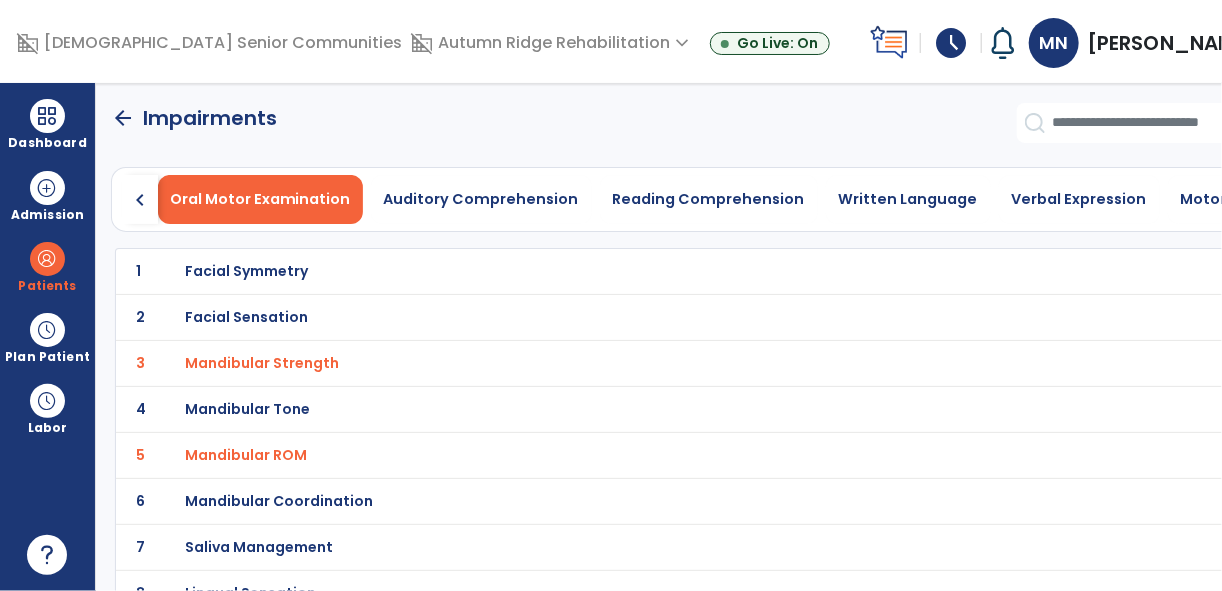 click on "arrow_back" 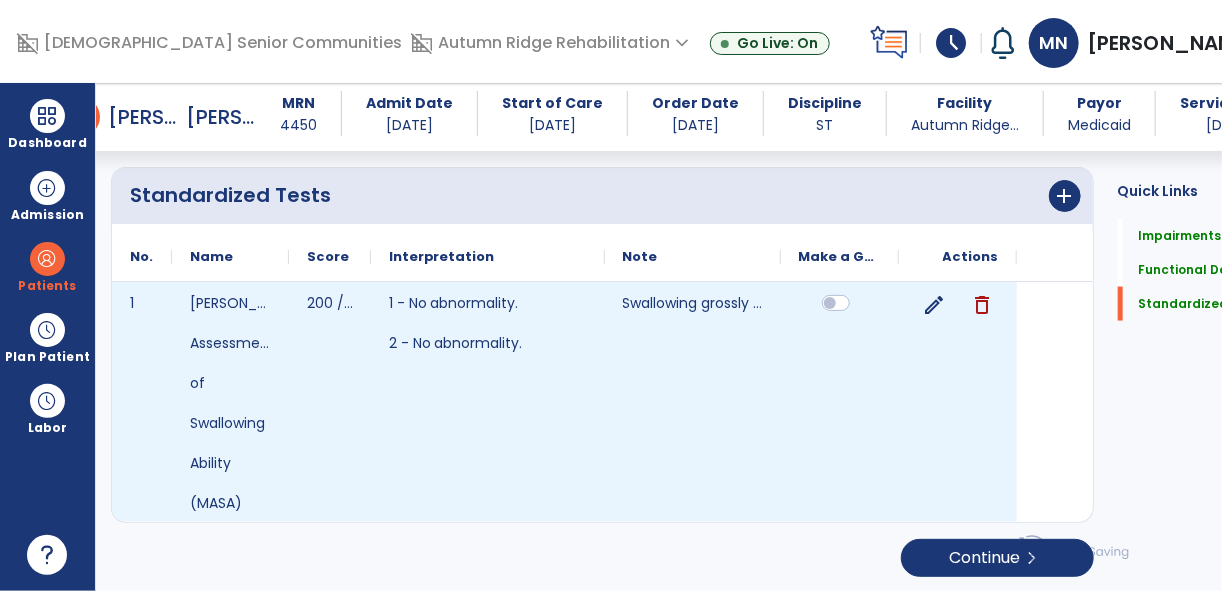 scroll, scrollTop: 1136, scrollLeft: 0, axis: vertical 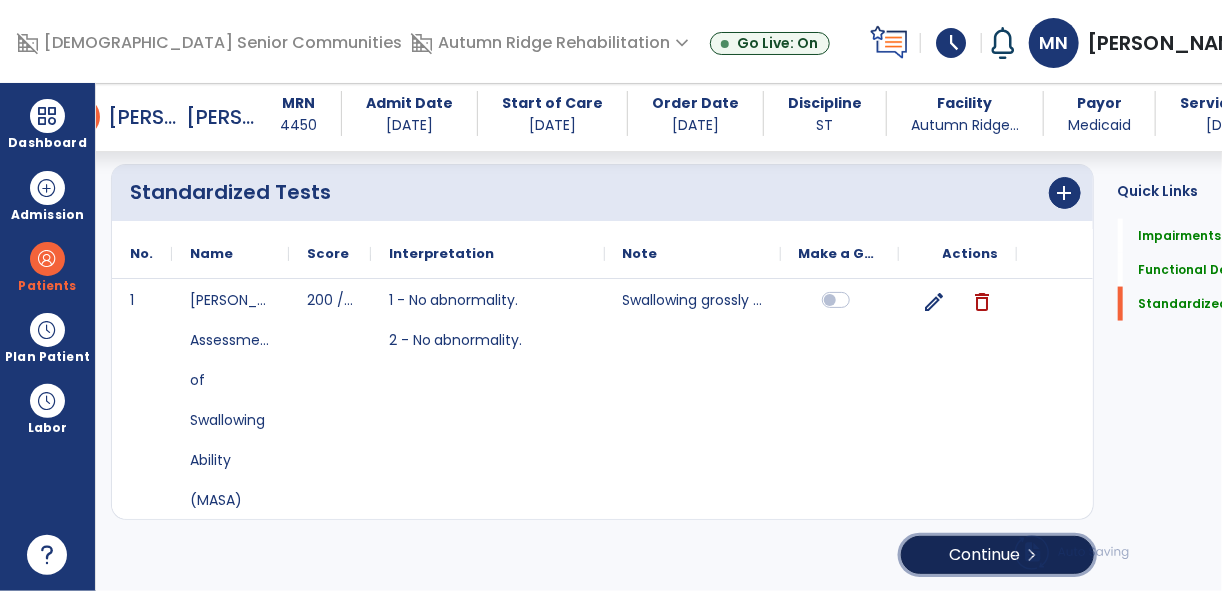 click on "Continue  chevron_right" 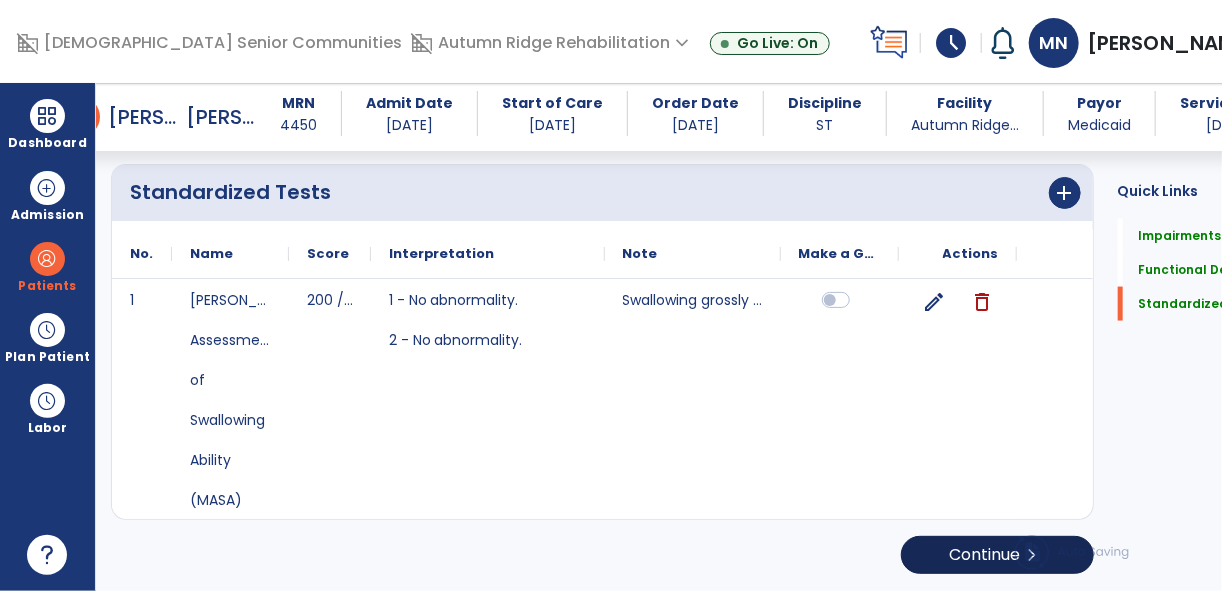 scroll, scrollTop: 49, scrollLeft: 0, axis: vertical 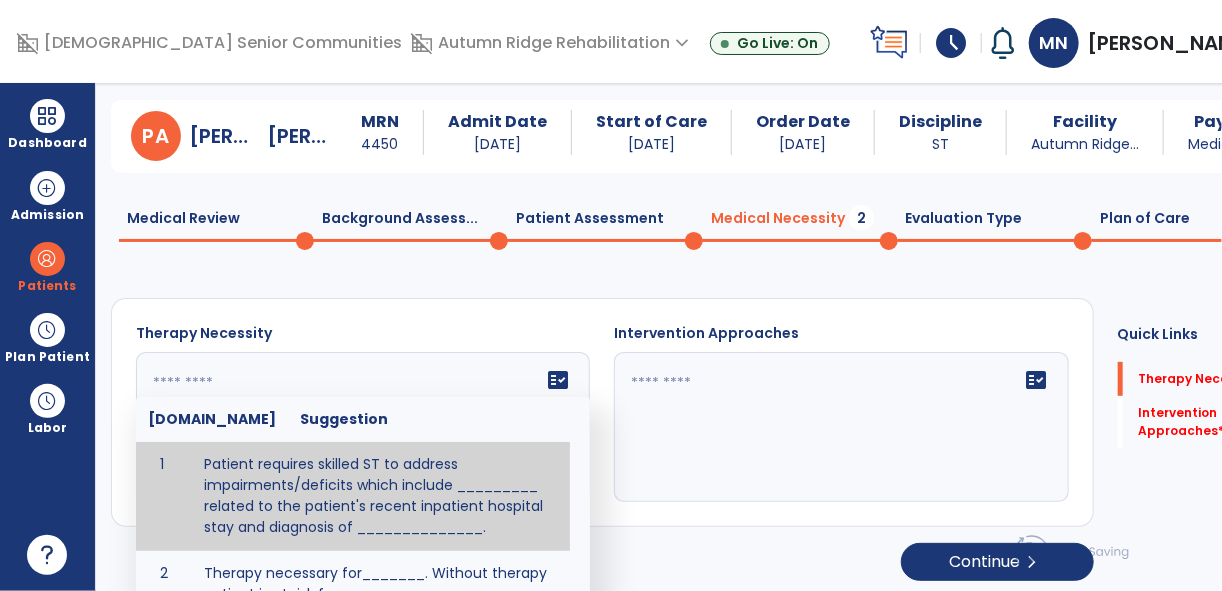 click 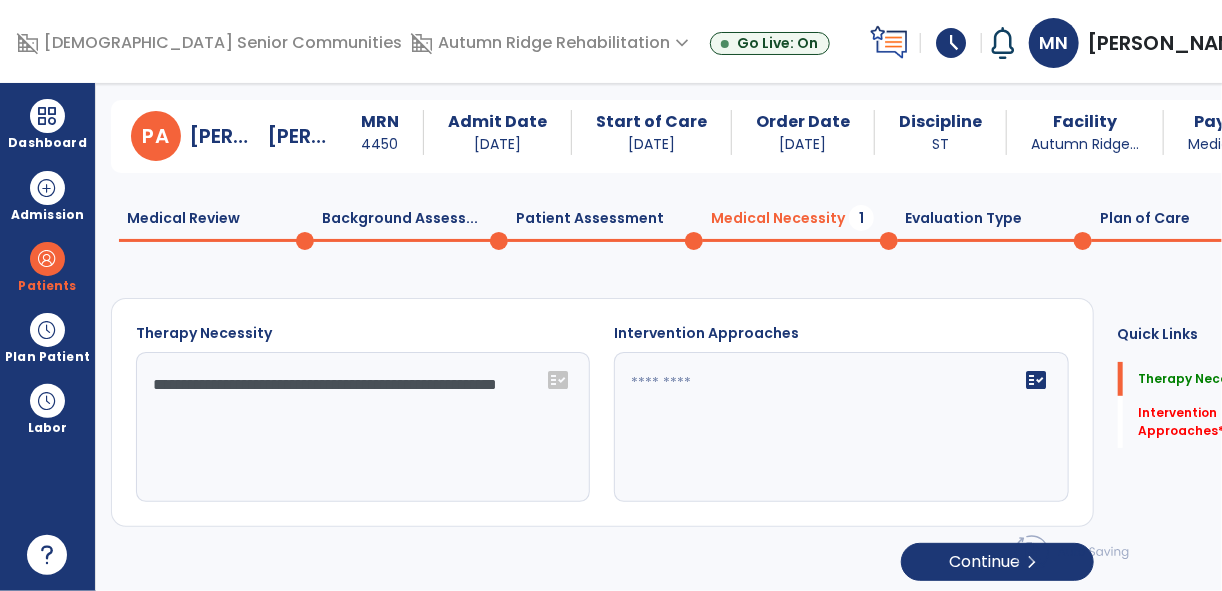 type on "**********" 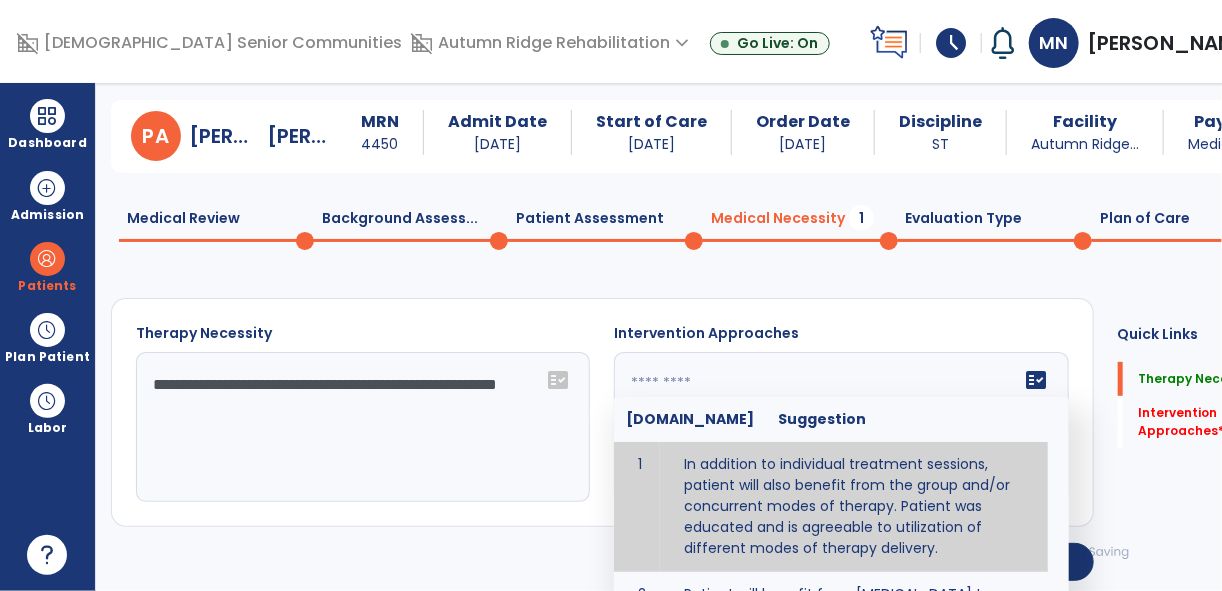 click on "fact_check  [DOMAIN_NAME] Suggestion 1 In addition to individual treatment sessions, patient will also benefit from the group and/or concurrent modes of therapy. Patient was educated and is agreeable to utilization of different modes of therapy delivery. 2 Patient will benefit from [MEDICAL_DATA] to: Create a network that promotes growth and learning by enabling patients to receive and give support and to share experiences from different points of view. 3 Patient will benefit from [MEDICAL_DATA] because it allows for modeling (a form of learning in which individuals learn by imitating the actions of others and it reduces [MEDICAL_DATA] and enhances coping mechanisms. 4 Patient will benefit from group/concurrent therapy because it is supported by evidence to promote increased patient engagement and sustainable outcomes. 5 Patient will benefit from group/concurrent therapy to: Promote independence and minimize dependence." 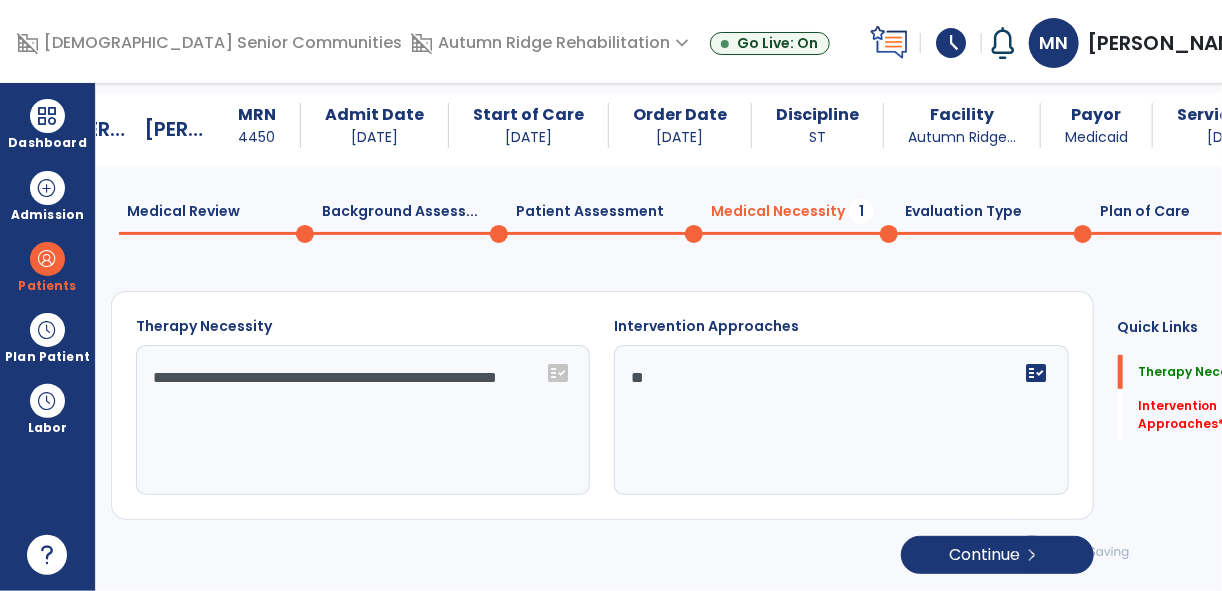 scroll, scrollTop: 49, scrollLeft: 0, axis: vertical 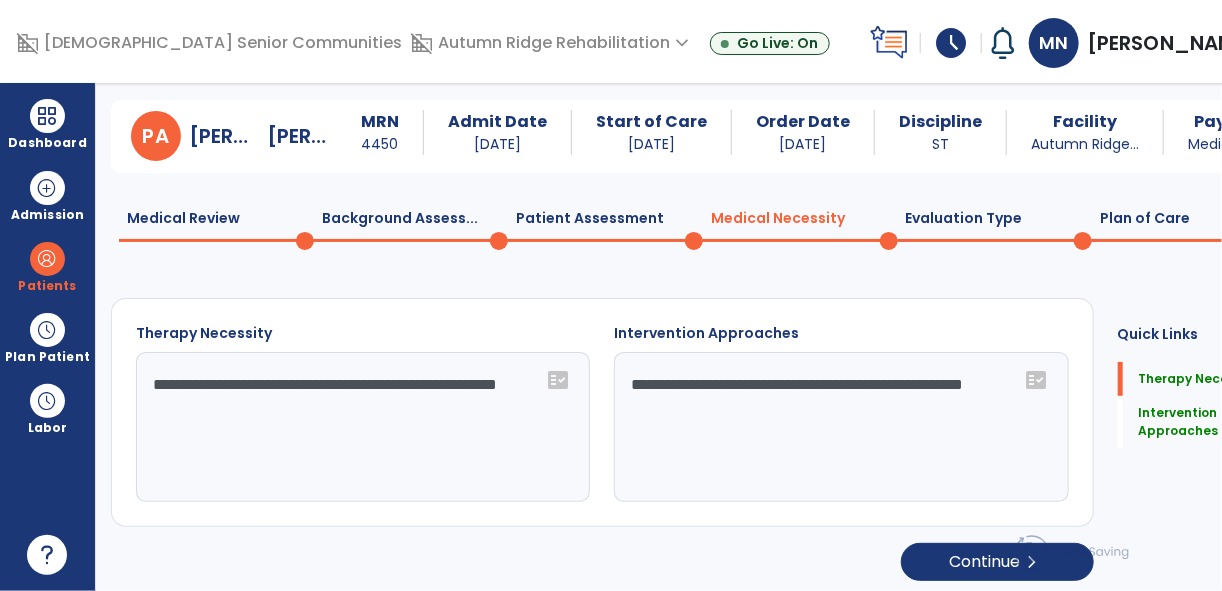 type on "**********" 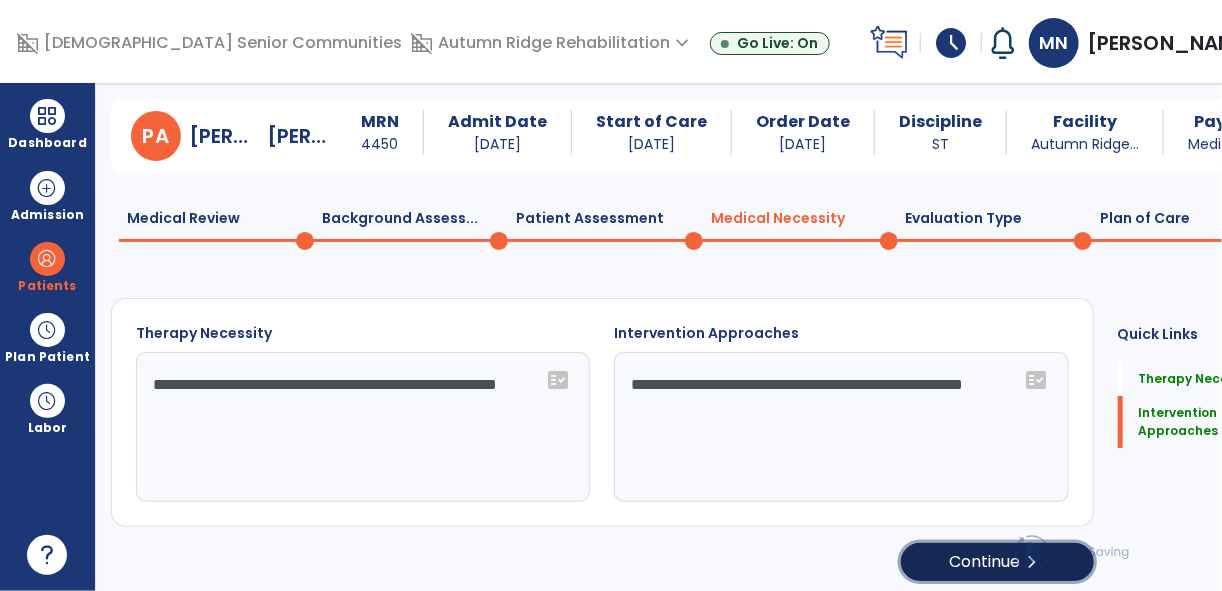 click on "Continue  chevron_right" 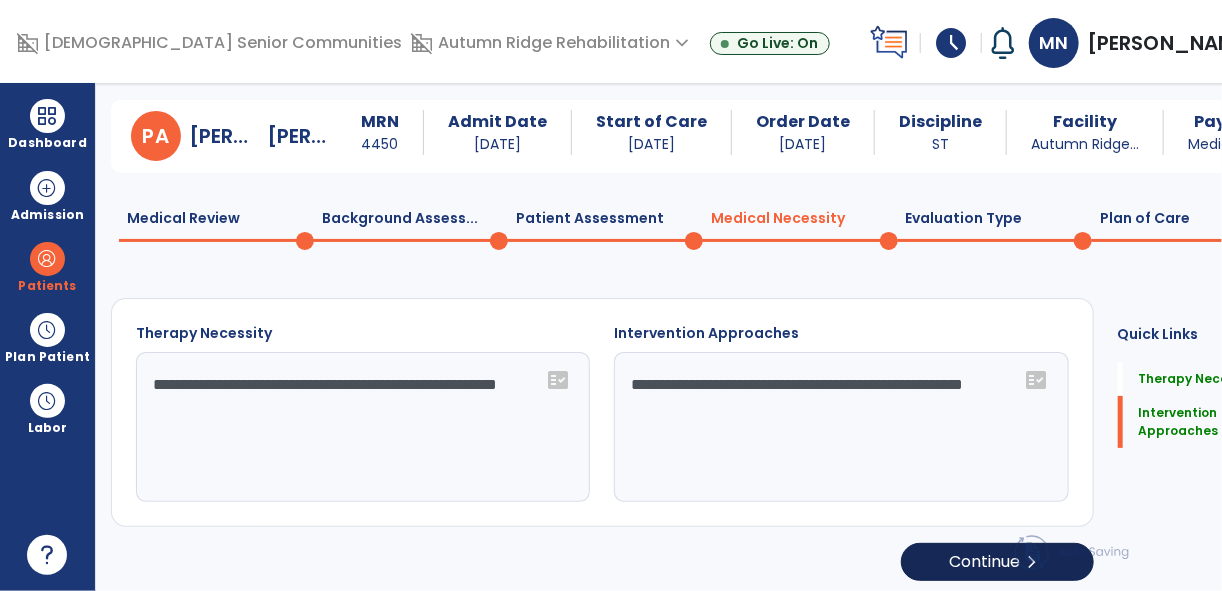 select on "**********" 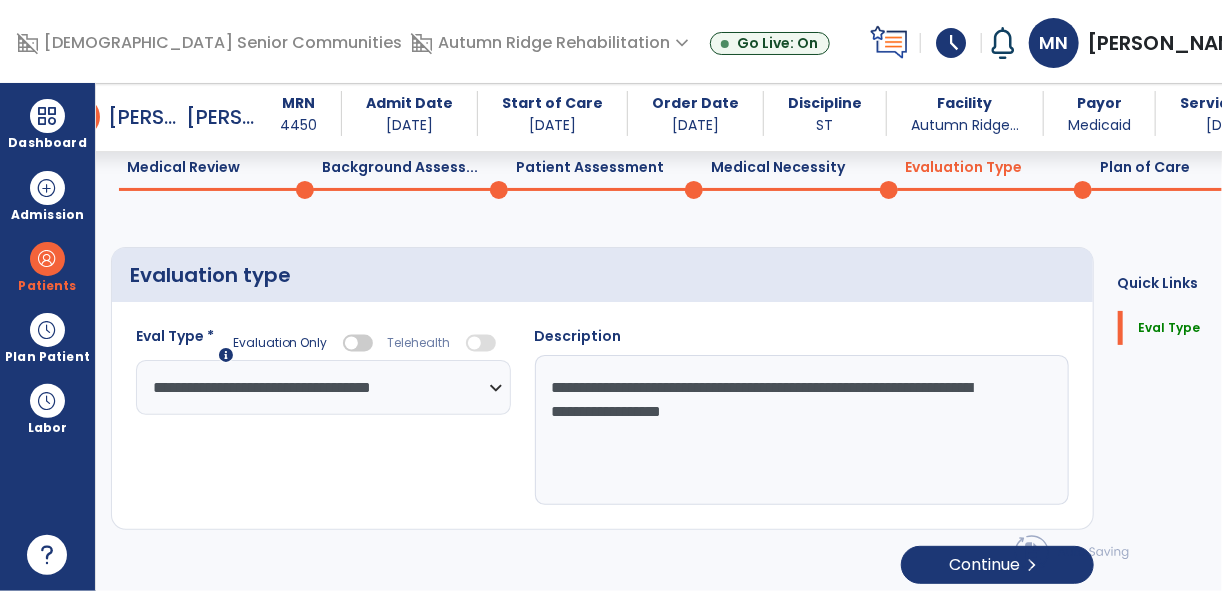 scroll, scrollTop: 103, scrollLeft: 0, axis: vertical 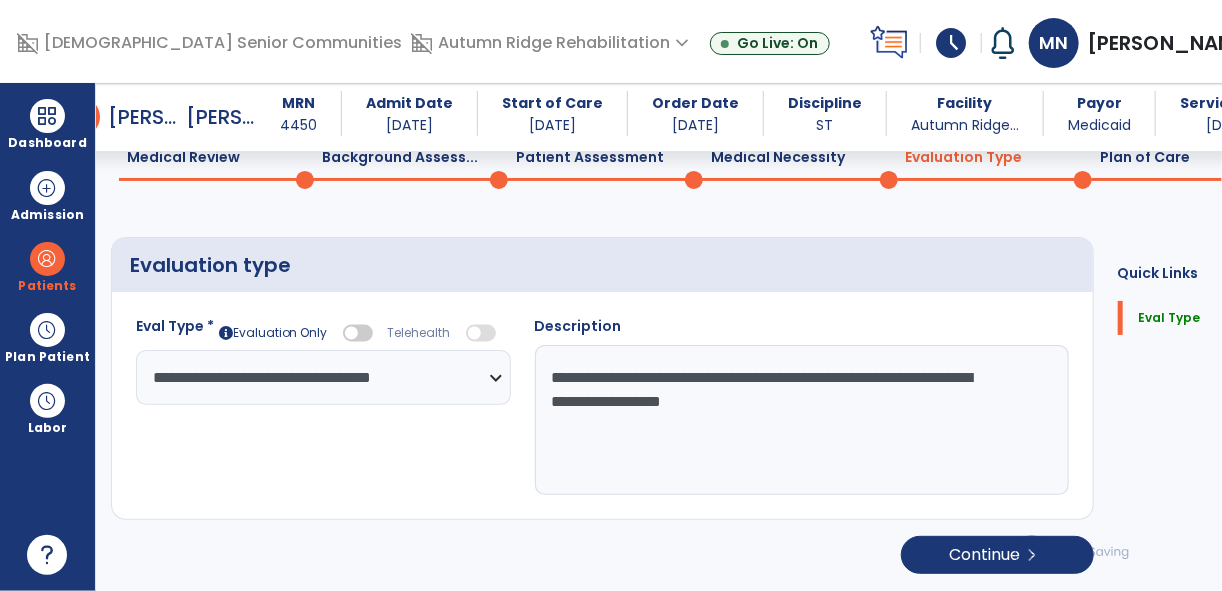click 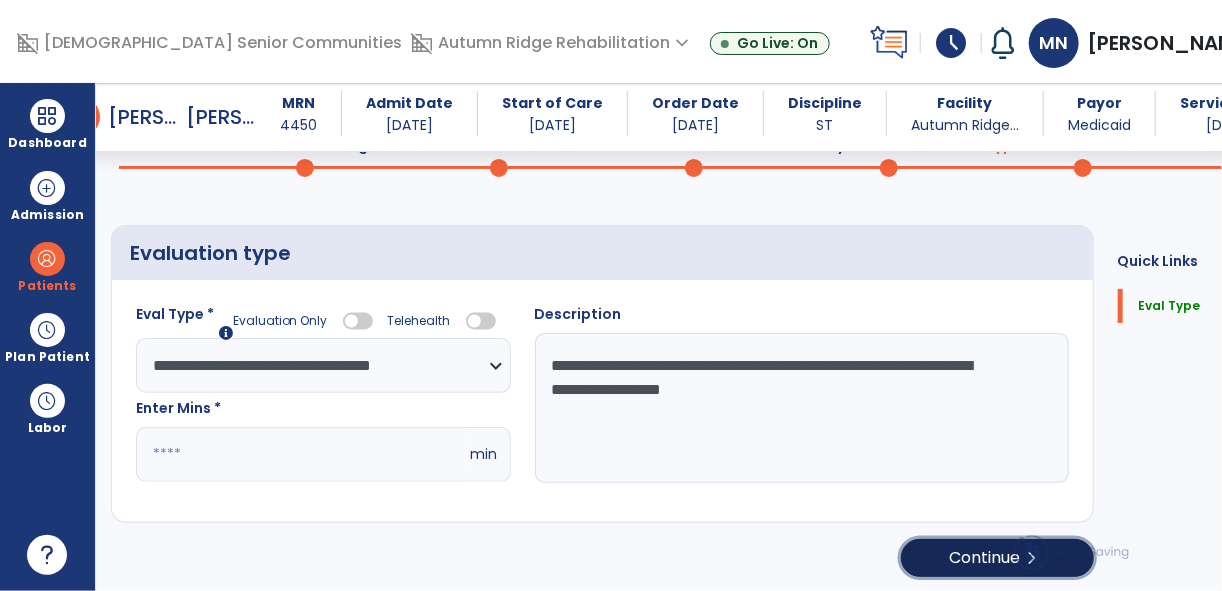 click on "Continue  chevron_right" 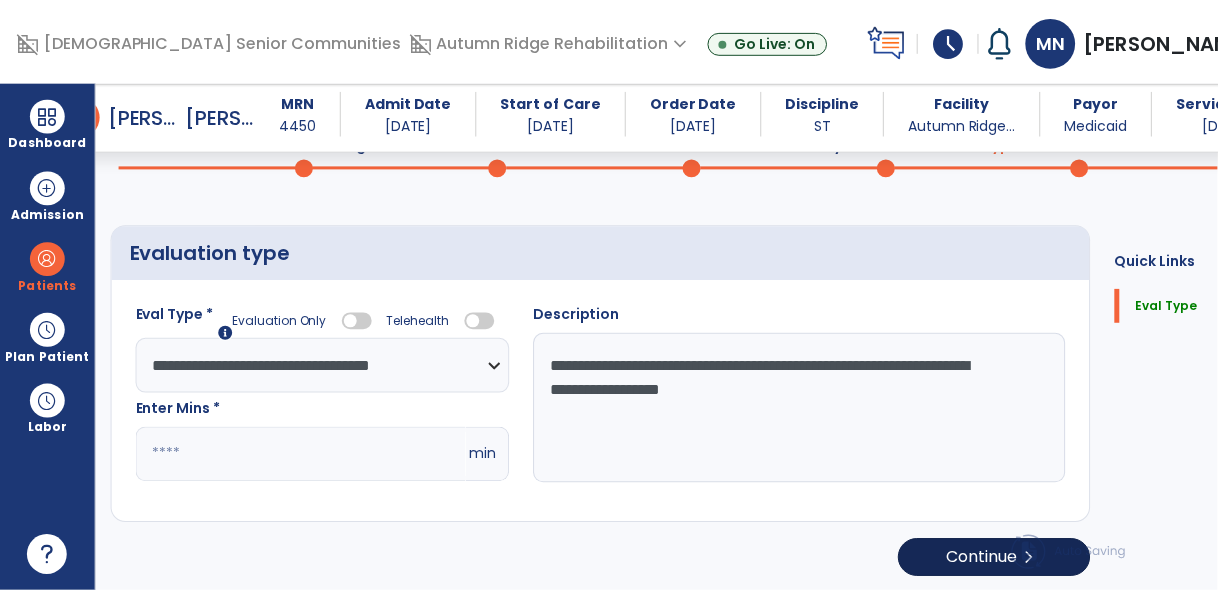 scroll, scrollTop: 58, scrollLeft: 0, axis: vertical 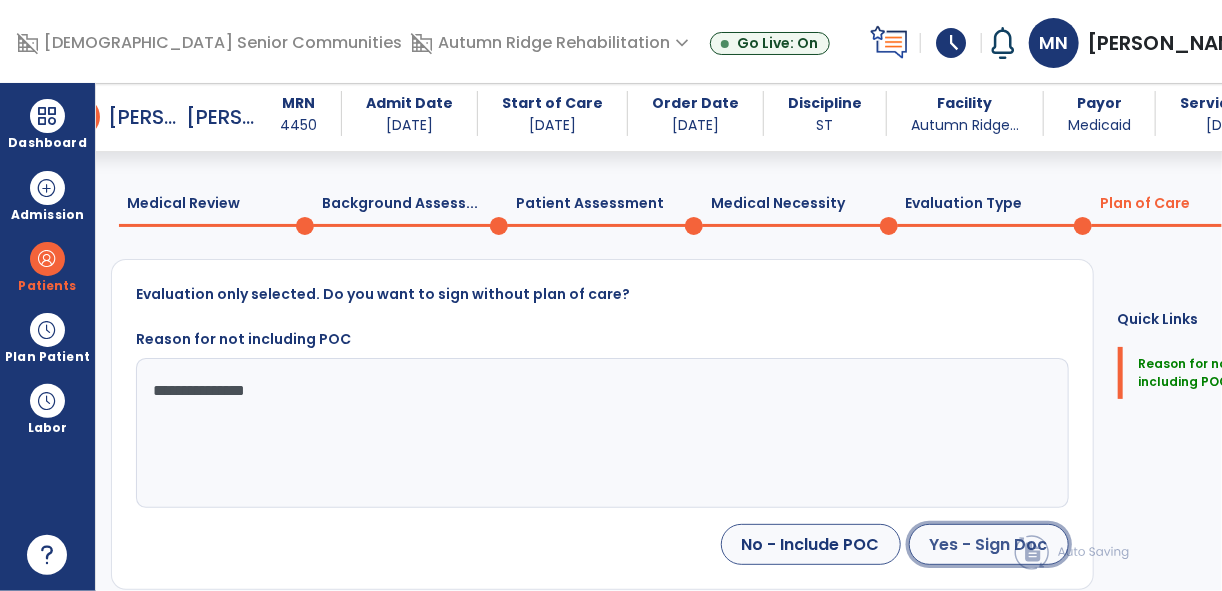 click on "Yes - Sign Doc" 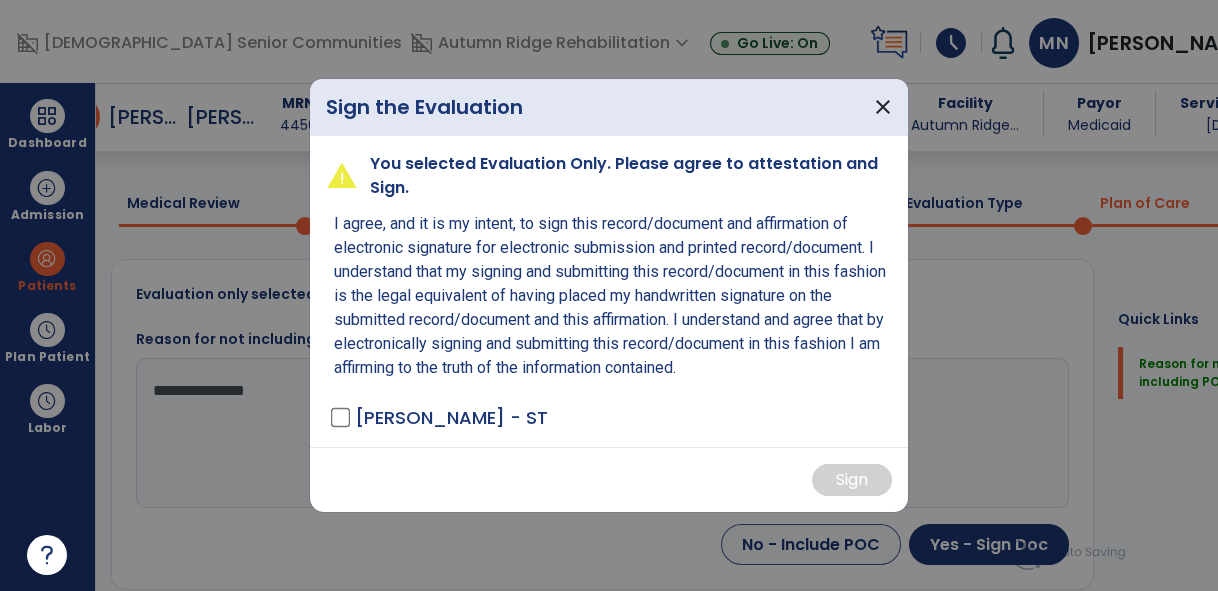 click on "Sign" at bounding box center [609, 479] 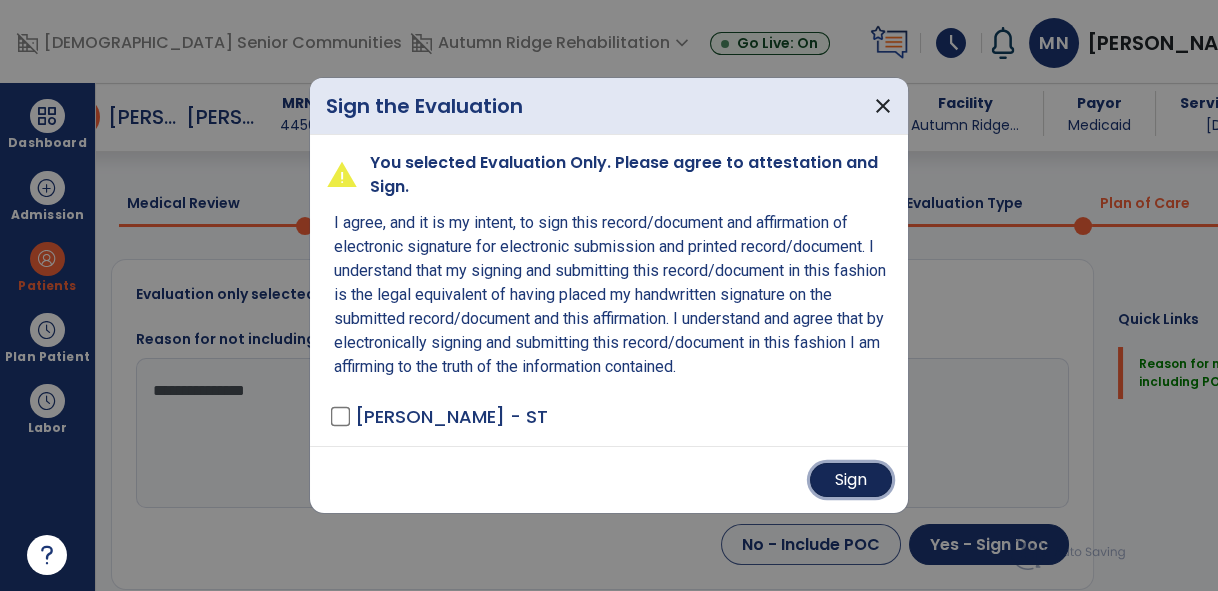 click on "Sign" at bounding box center (851, 480) 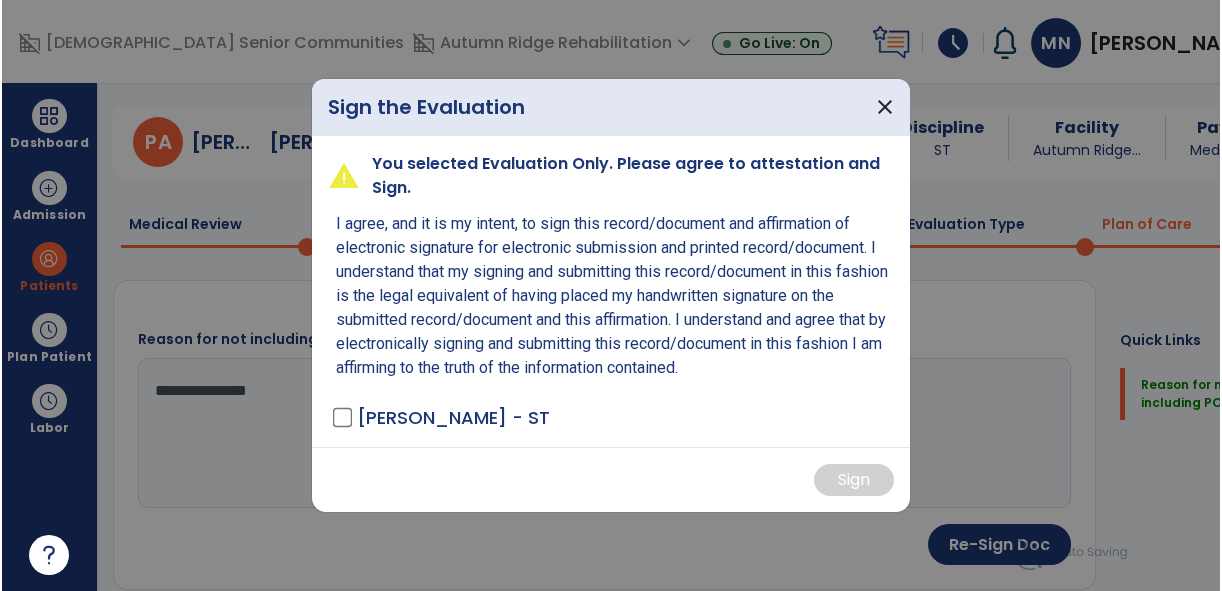 scroll, scrollTop: 37, scrollLeft: 0, axis: vertical 